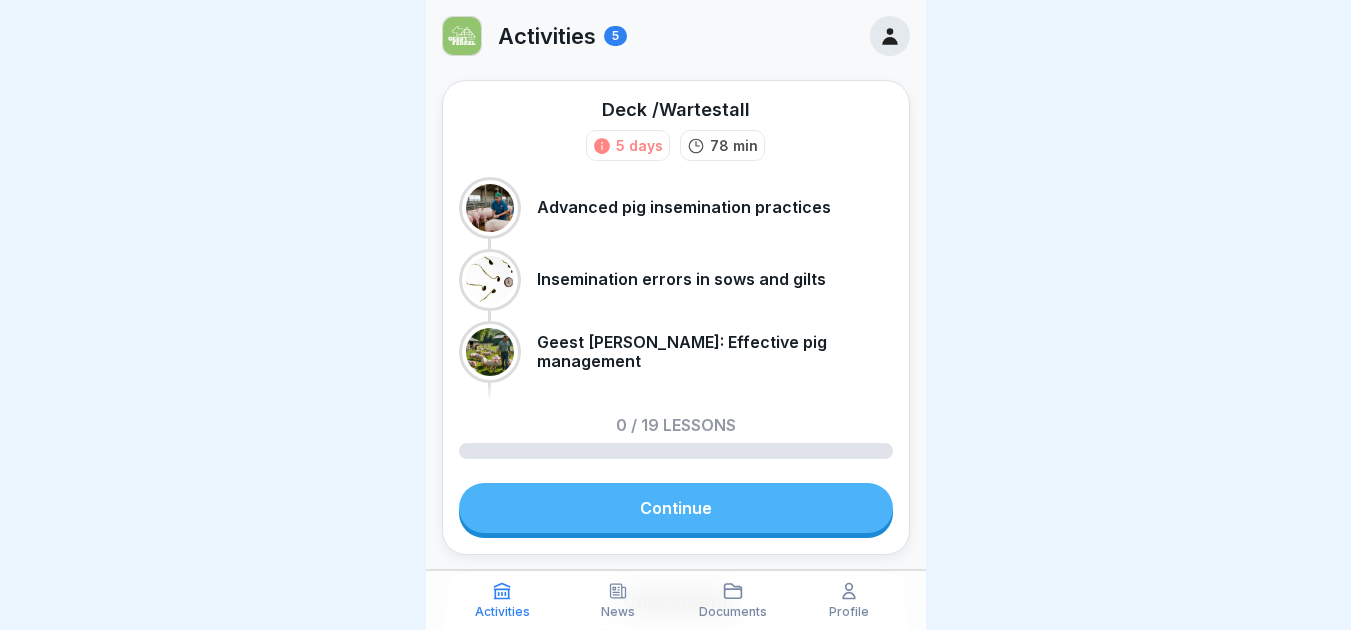 scroll, scrollTop: 0, scrollLeft: 0, axis: both 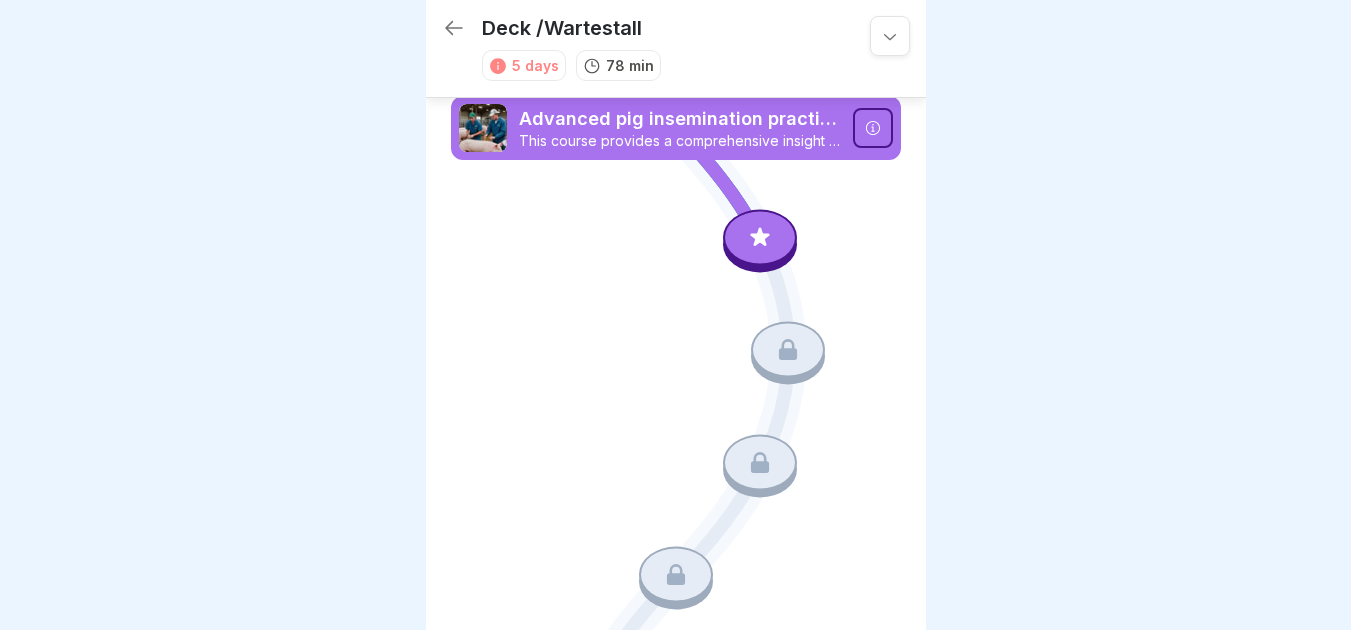 click 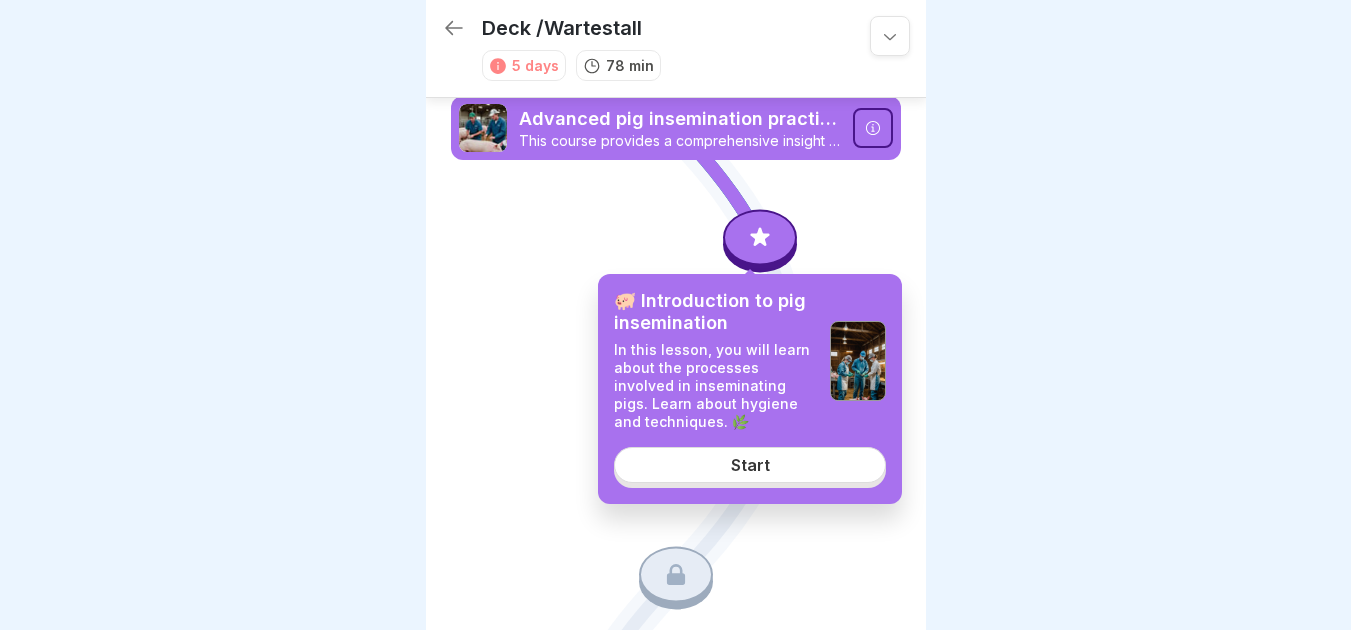 click on "Start" at bounding box center (750, 465) 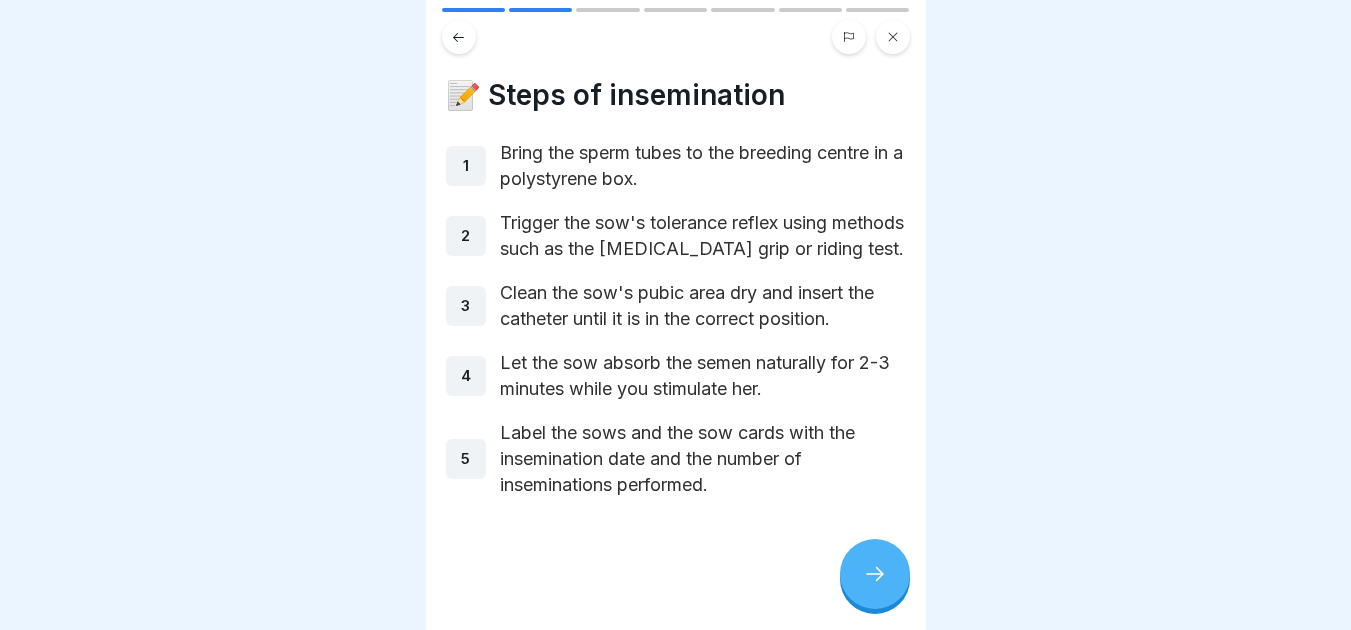 click 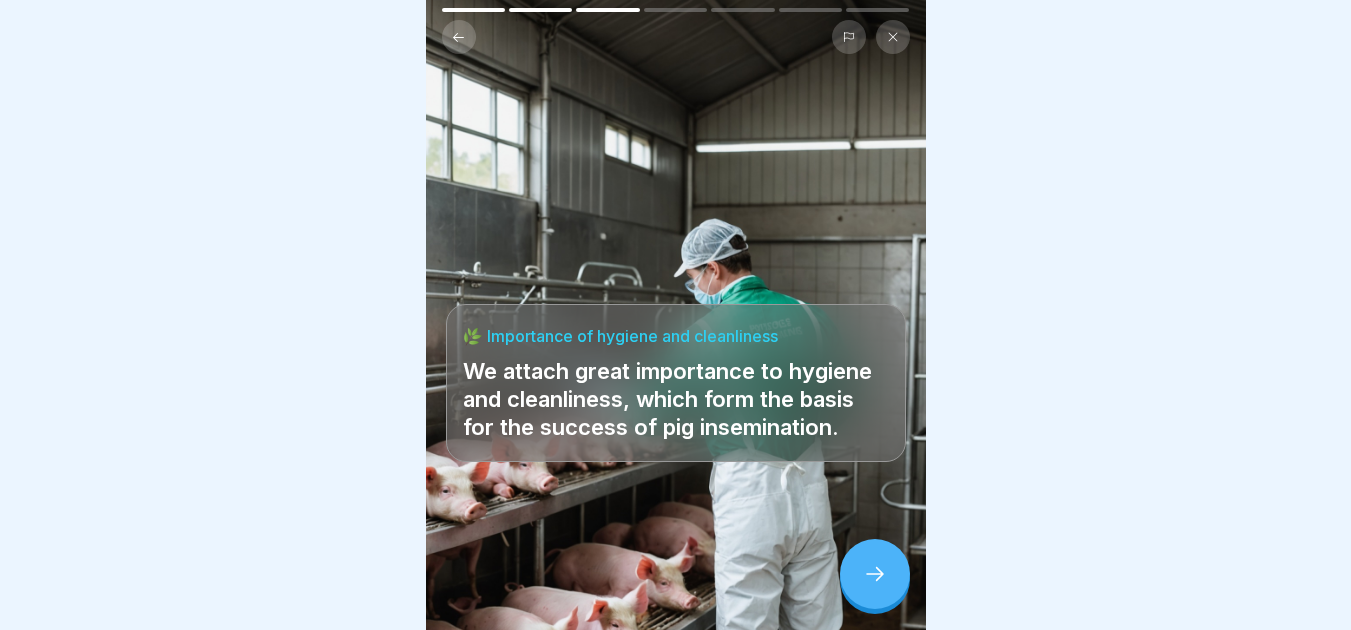 click 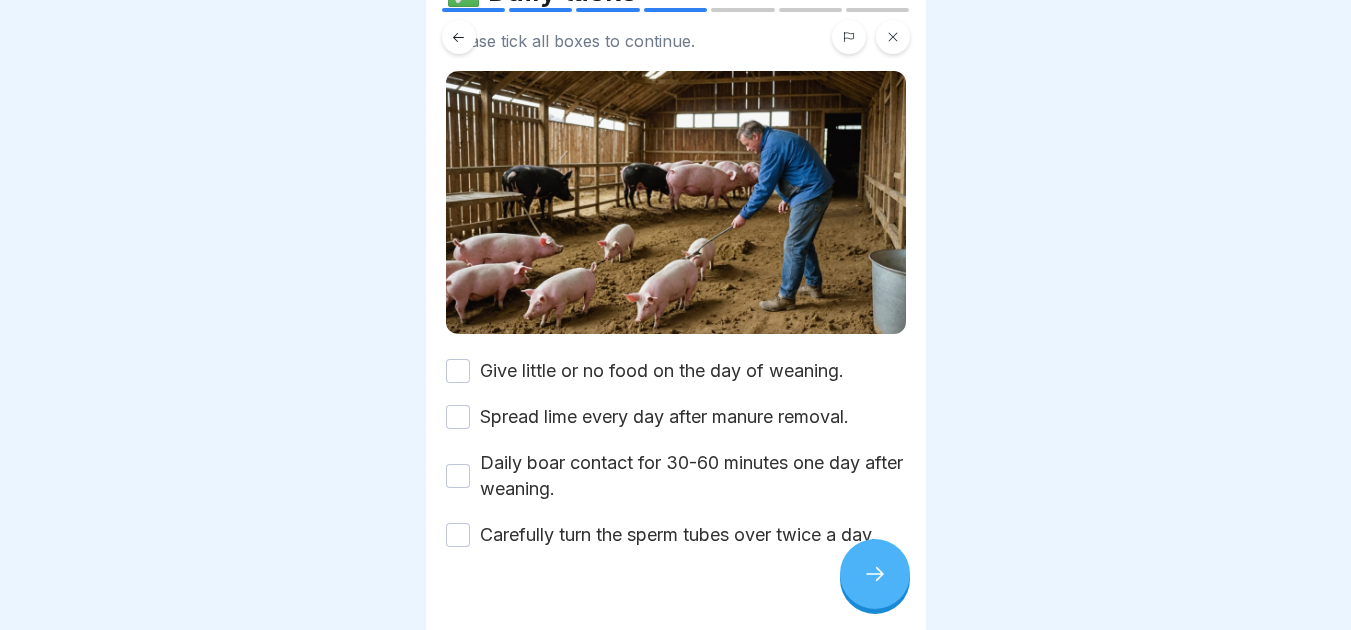 scroll, scrollTop: 106, scrollLeft: 0, axis: vertical 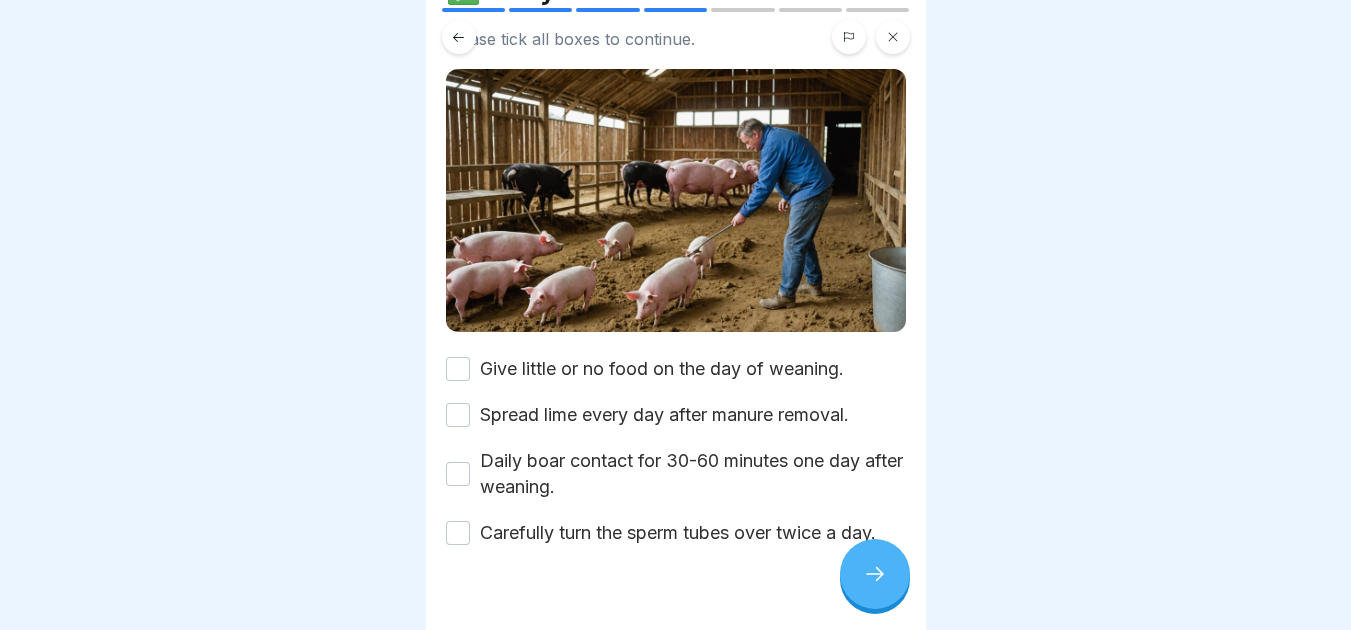 click on "Give little or no food on the day of weaning." at bounding box center (458, 369) 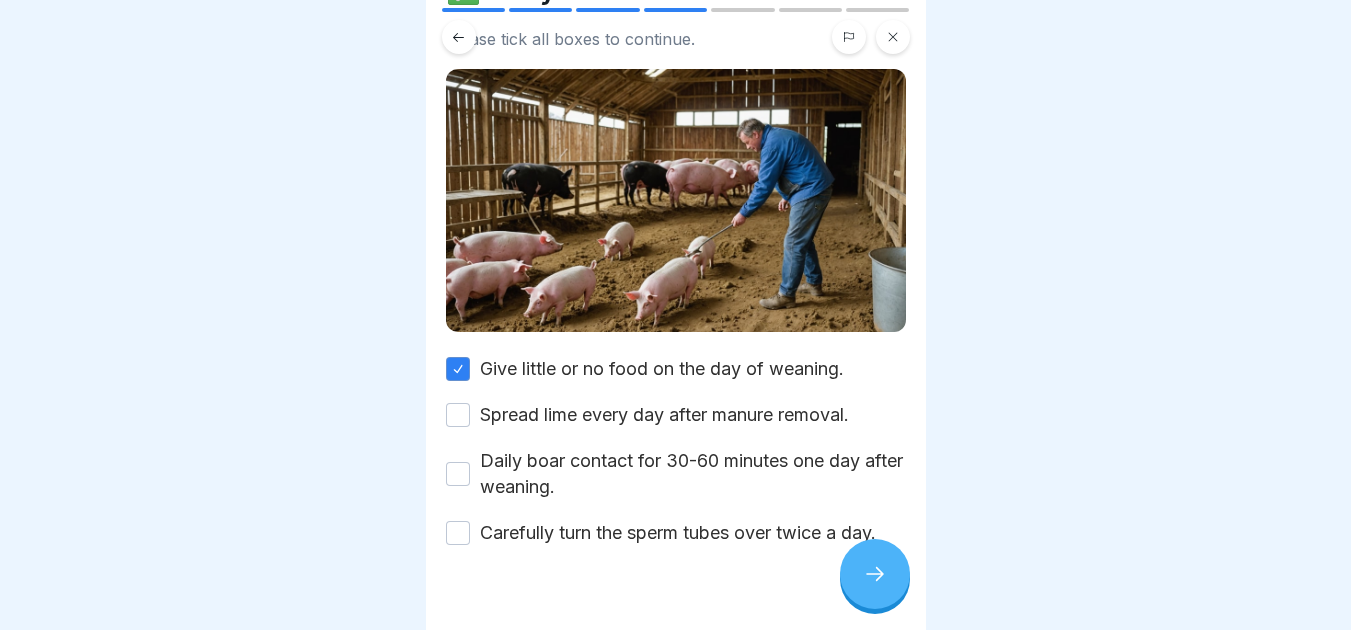 click on "Spread lime every day after manure removal." at bounding box center [676, 415] 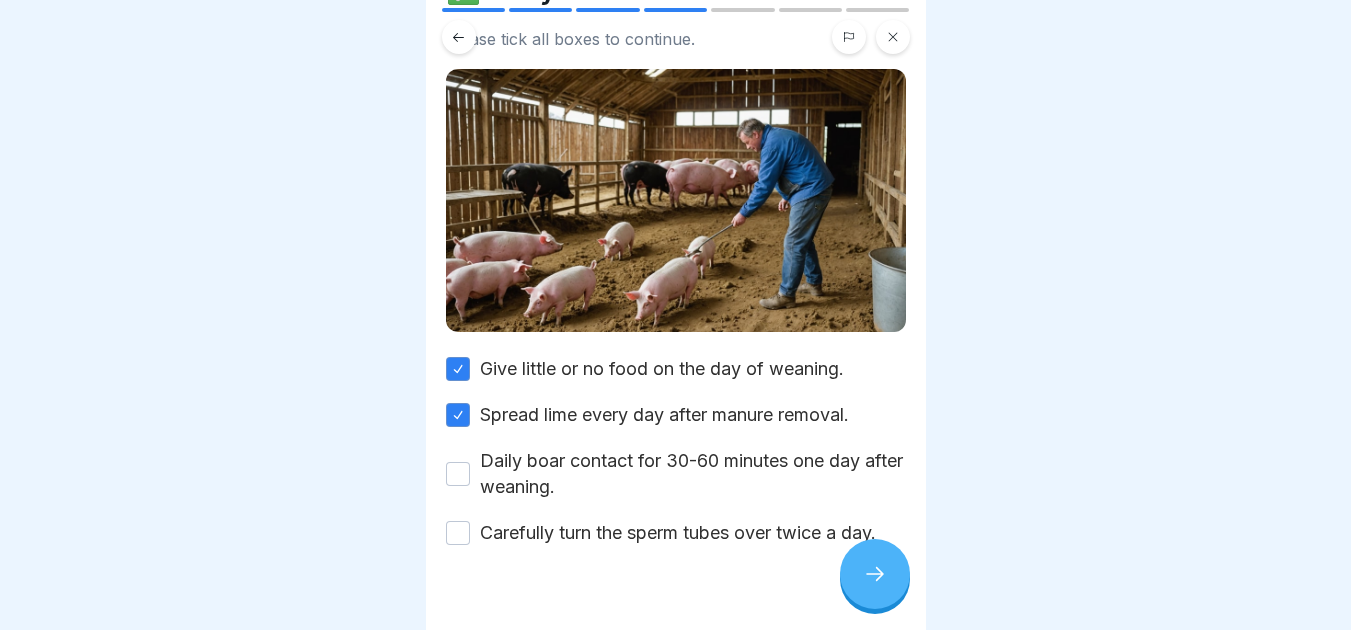 drag, startPoint x: 608, startPoint y: 478, endPoint x: 539, endPoint y: 453, distance: 73.38937 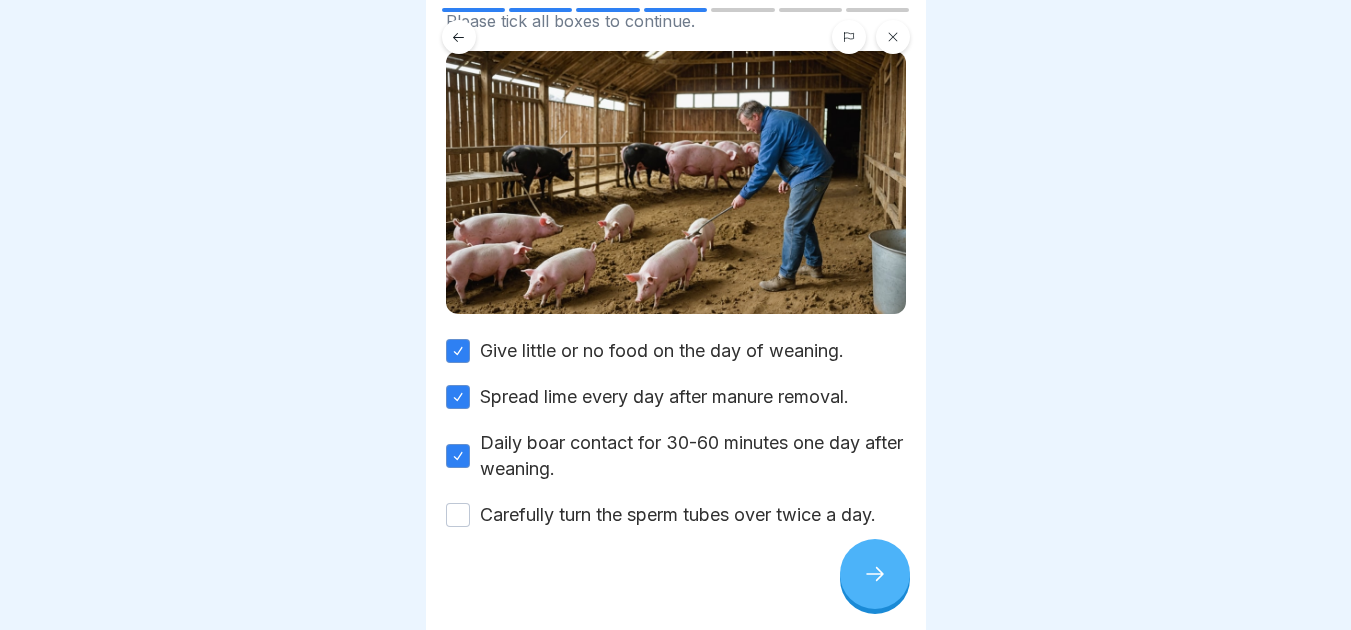 scroll, scrollTop: 133, scrollLeft: 0, axis: vertical 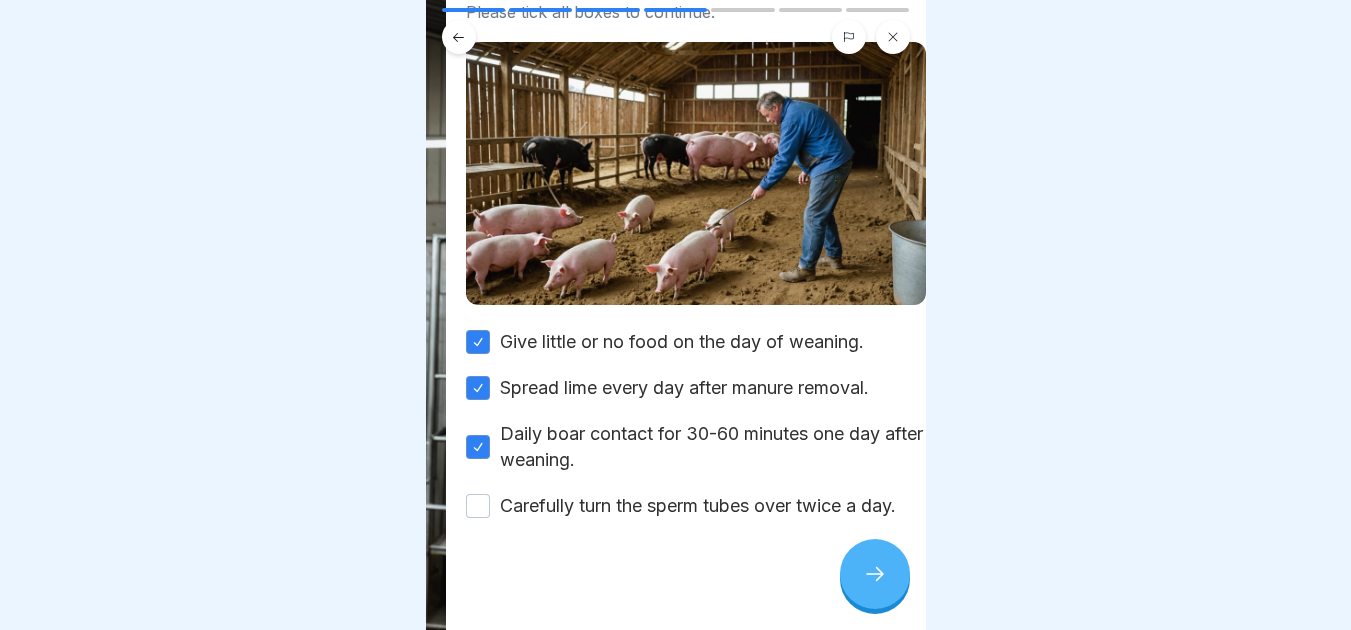 drag, startPoint x: 486, startPoint y: 503, endPoint x: 511, endPoint y: 495, distance: 26.24881 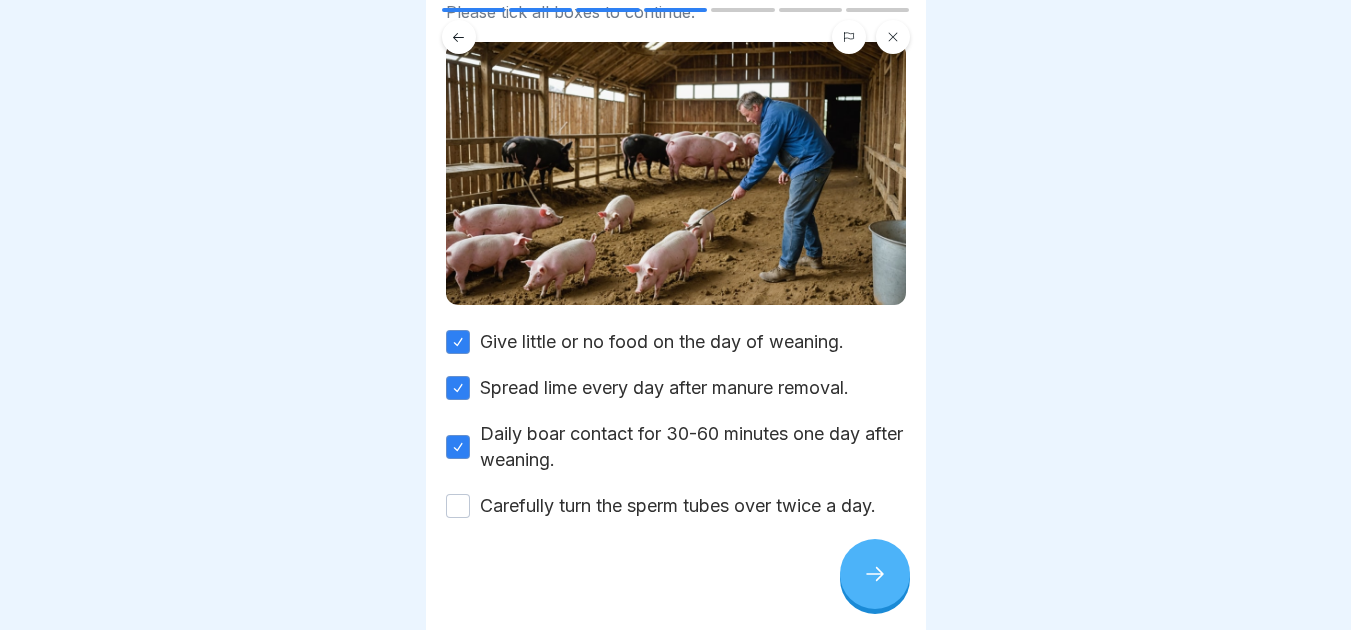 click on "Carefully turn the sperm tubes over twice a day." at bounding box center [458, 506] 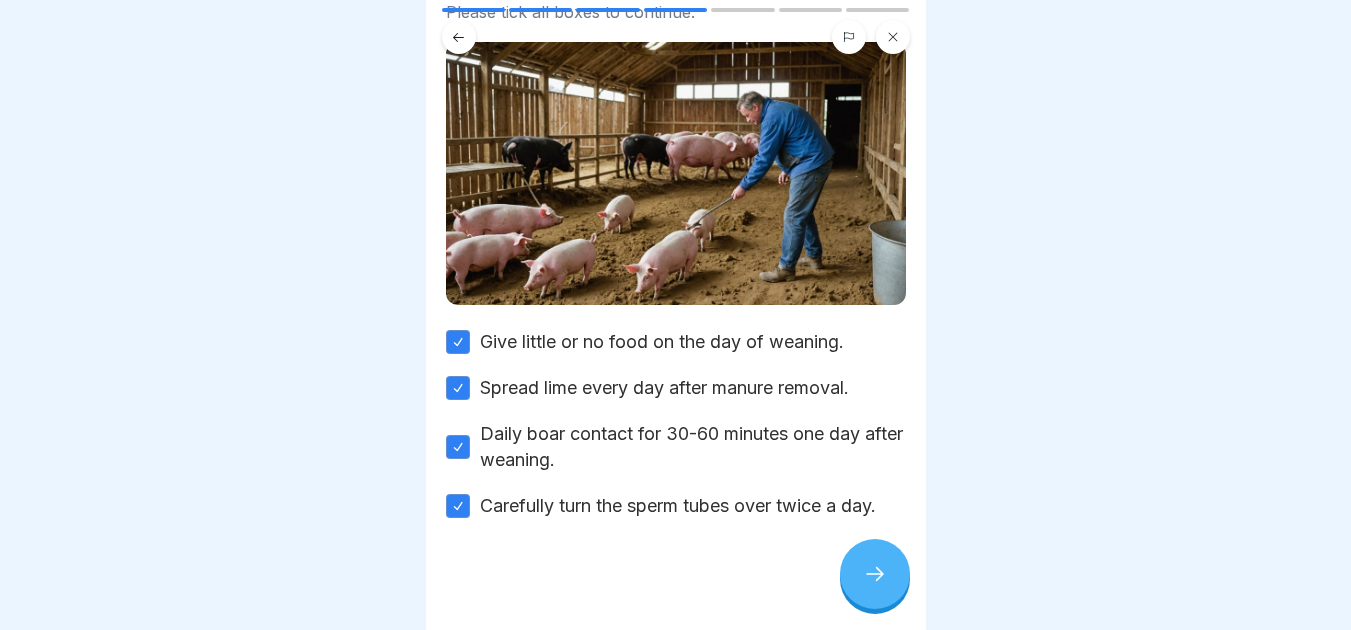 click 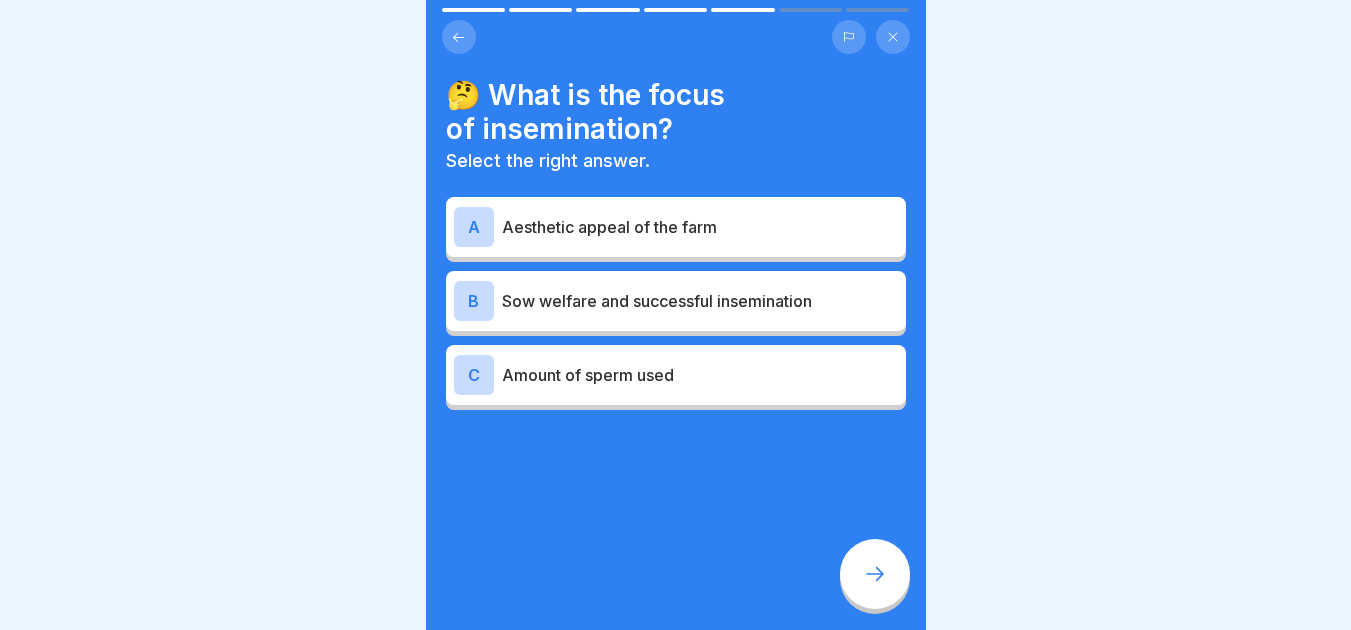 click on "🤔 What is the focus of insemination? Select the right answer. A Aesthetic appeal of the farm B Sow welfare and successful insemination C Amount of sperm used" at bounding box center (676, 244) 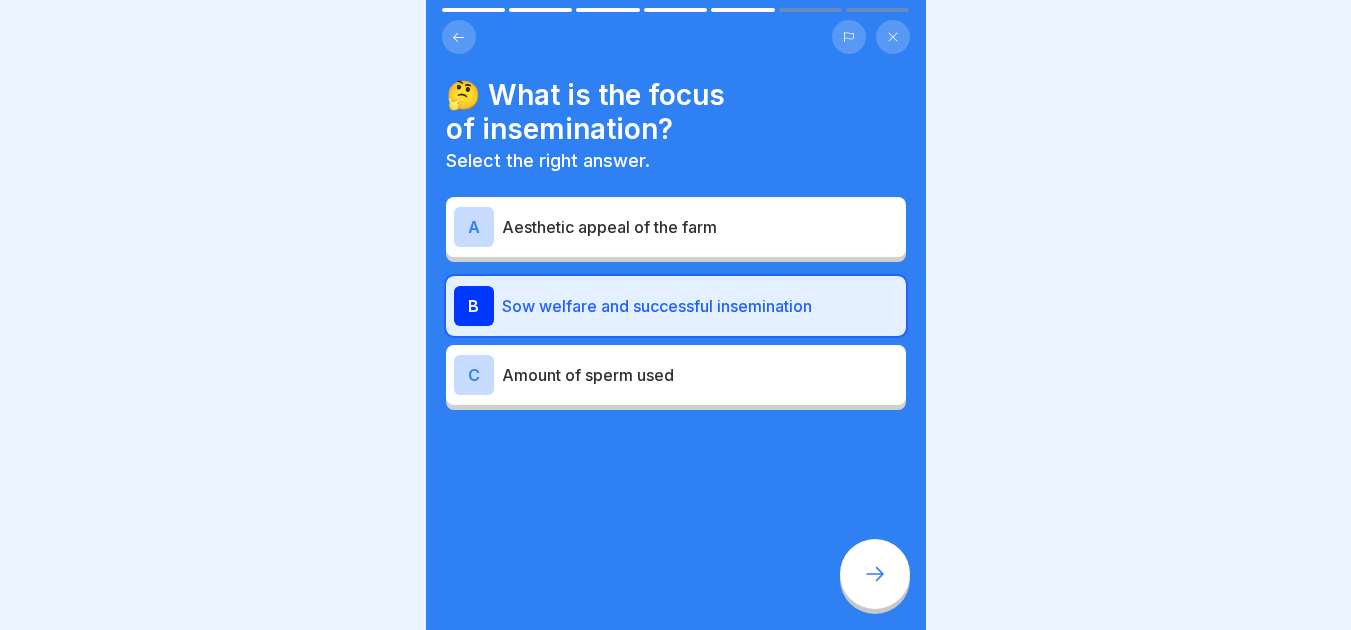 click at bounding box center [875, 574] 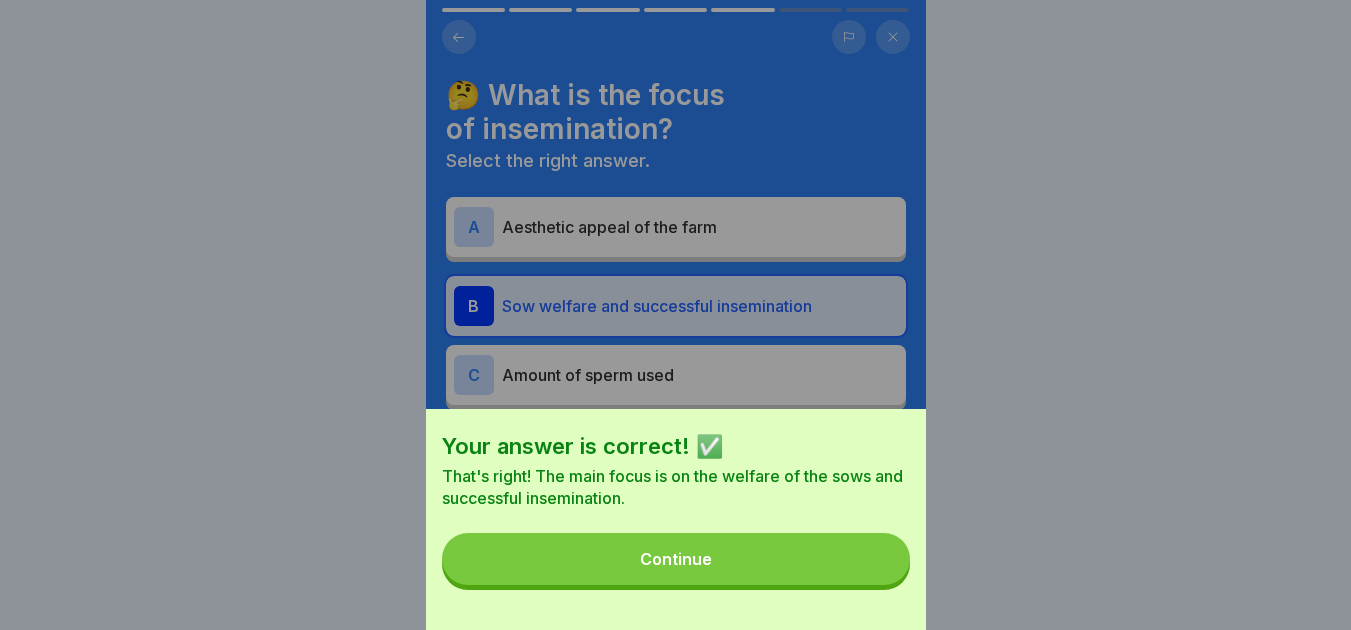 click on "Continue" at bounding box center [676, 559] 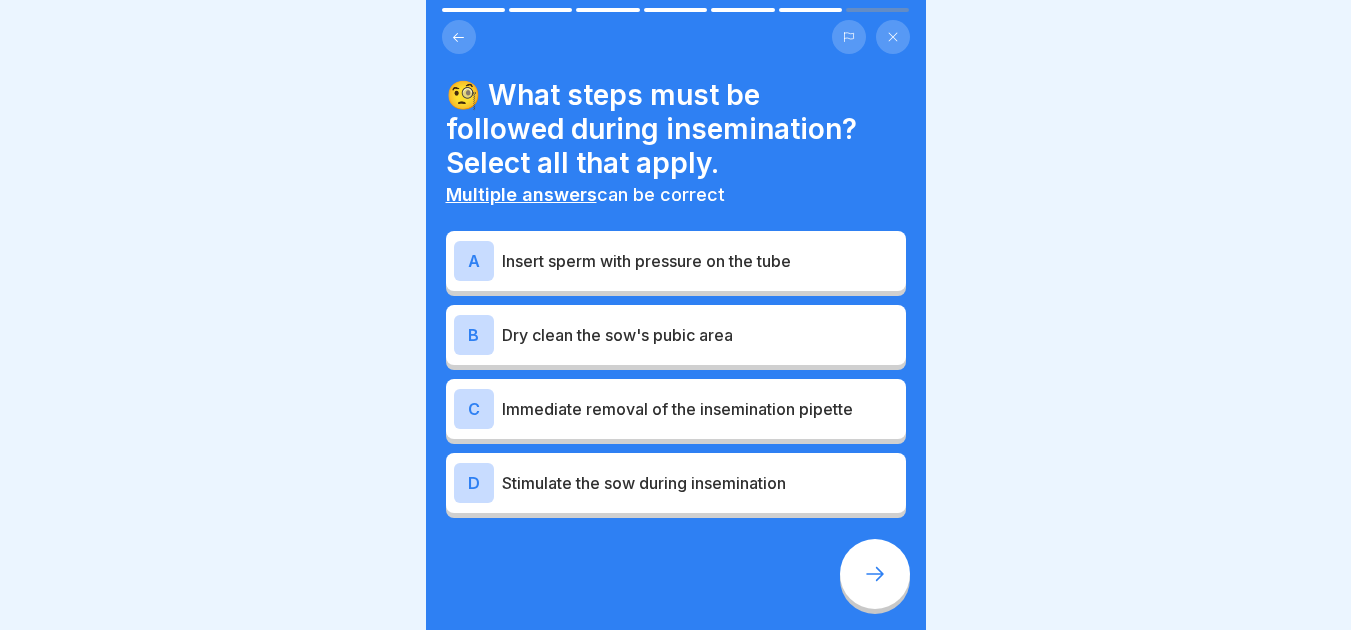 click on "Dry clean the sow's pubic area" at bounding box center (700, 335) 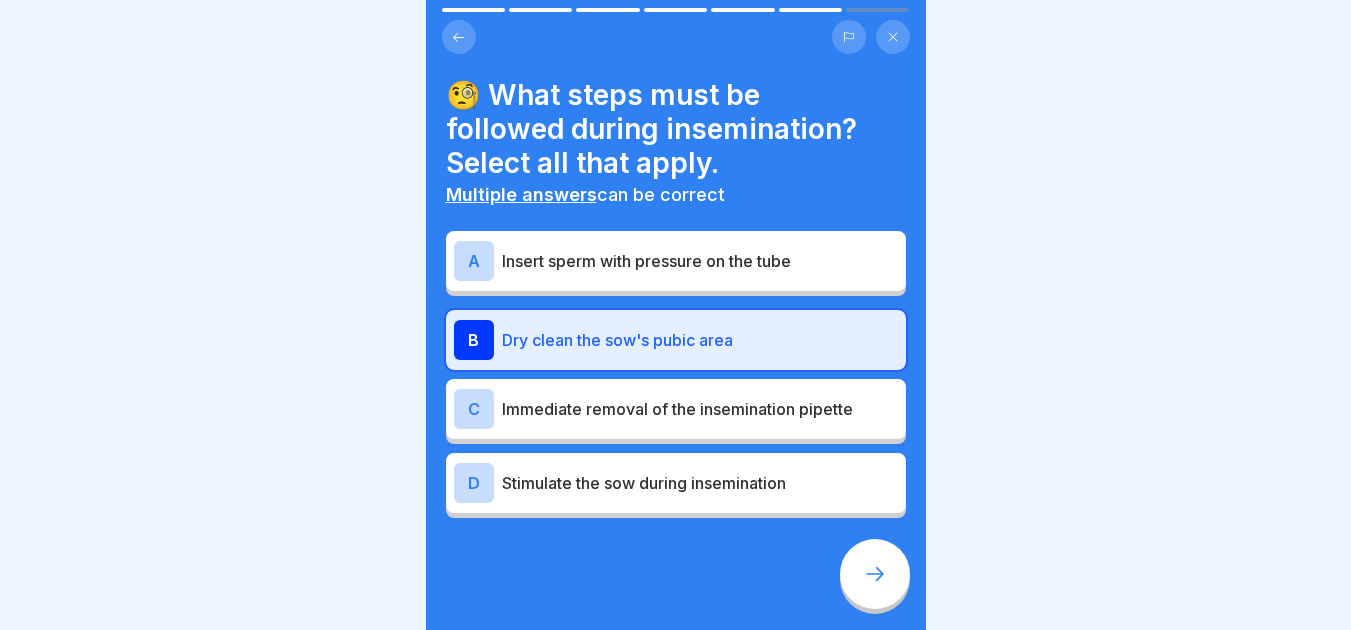 click on "Insert sperm with pressure on the tube" at bounding box center (700, 261) 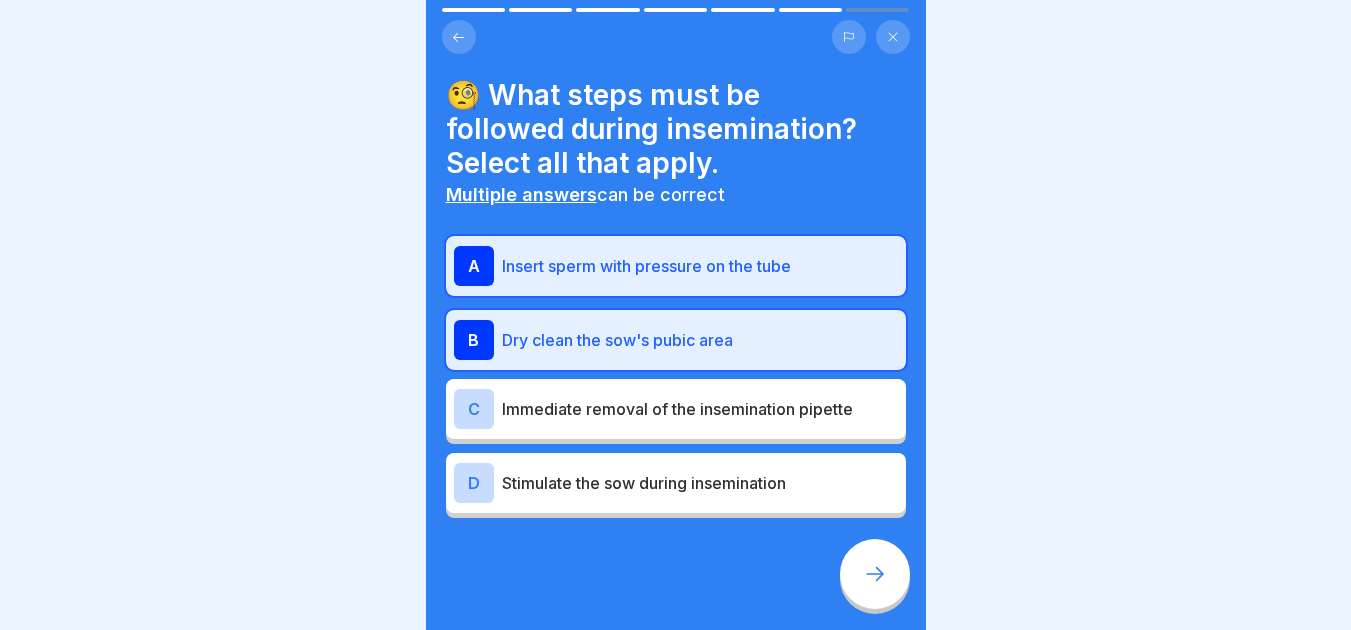 click on "Stimulate the sow during insemination" at bounding box center [700, 483] 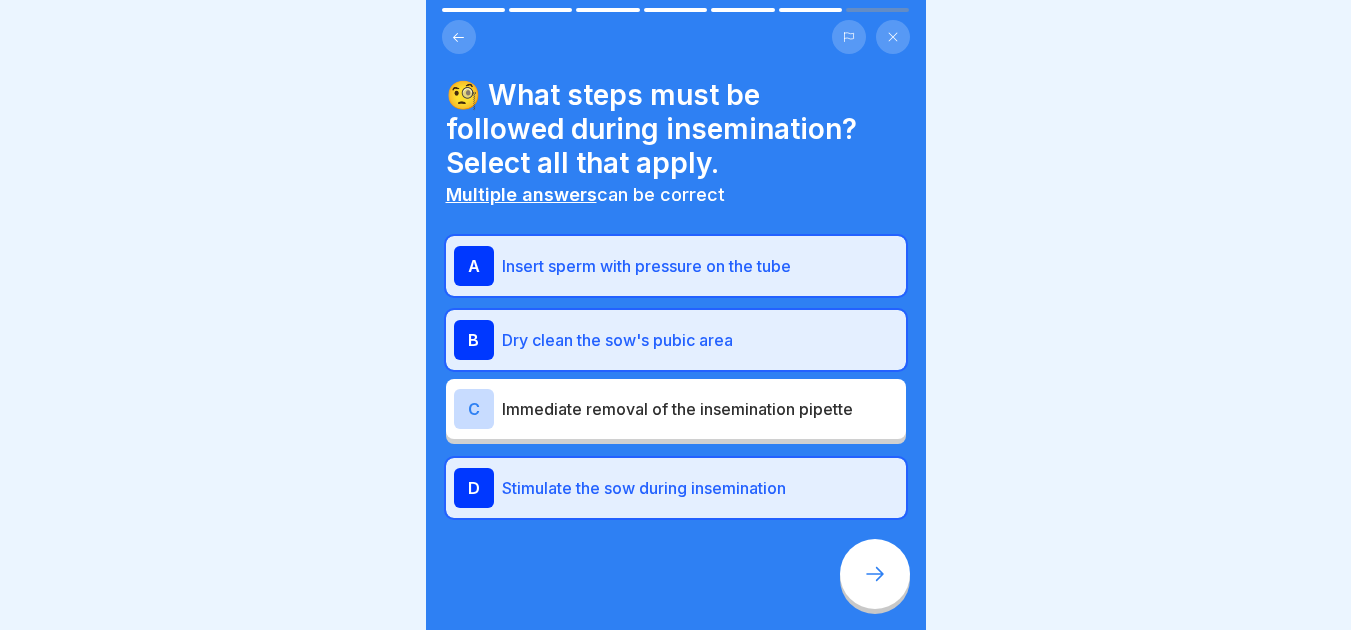 click 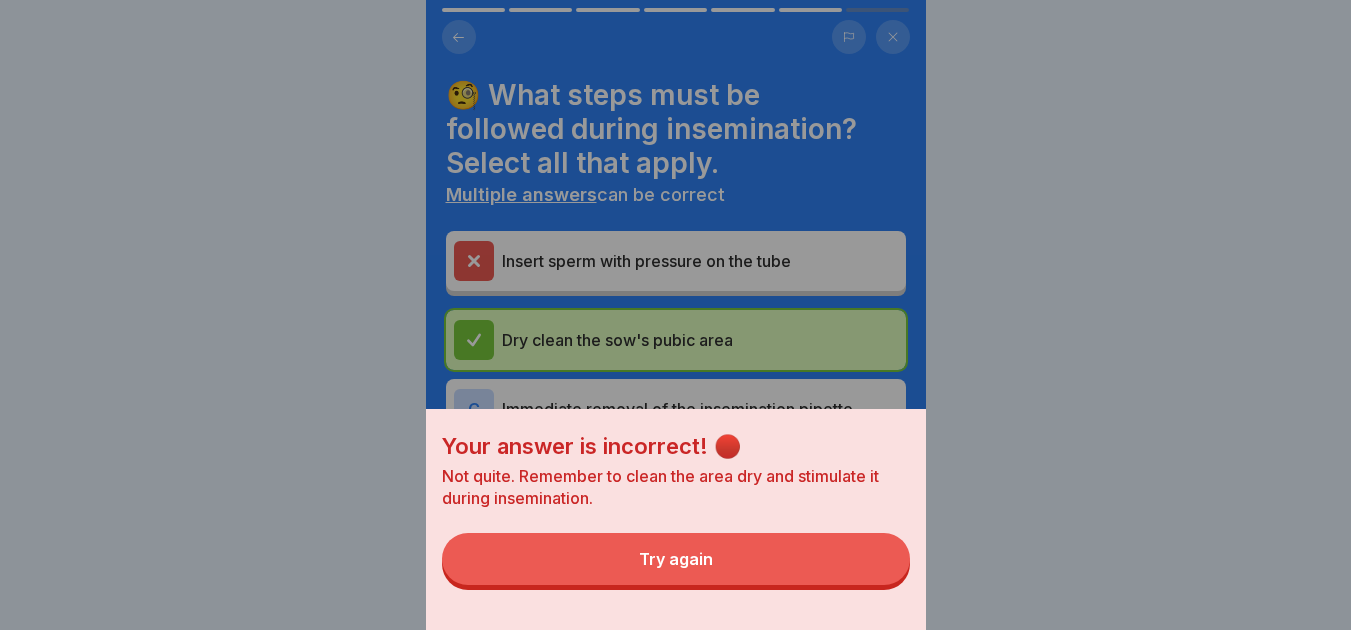 click on "Try again" at bounding box center (676, 559) 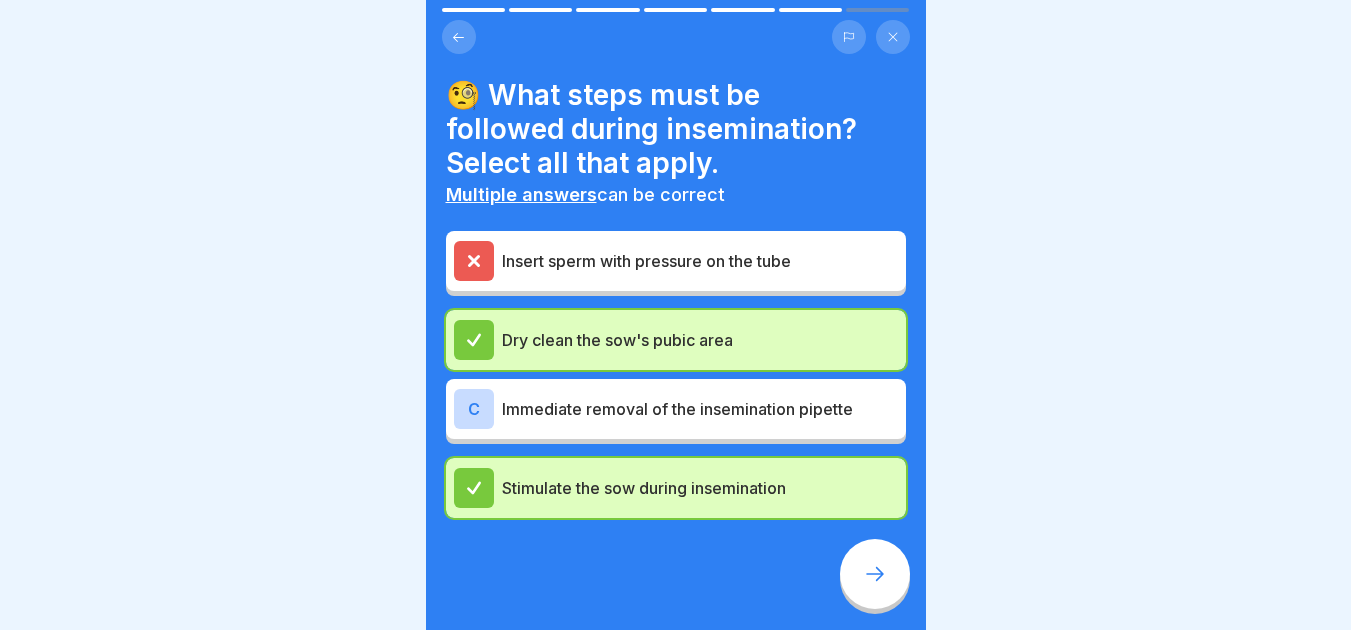 click 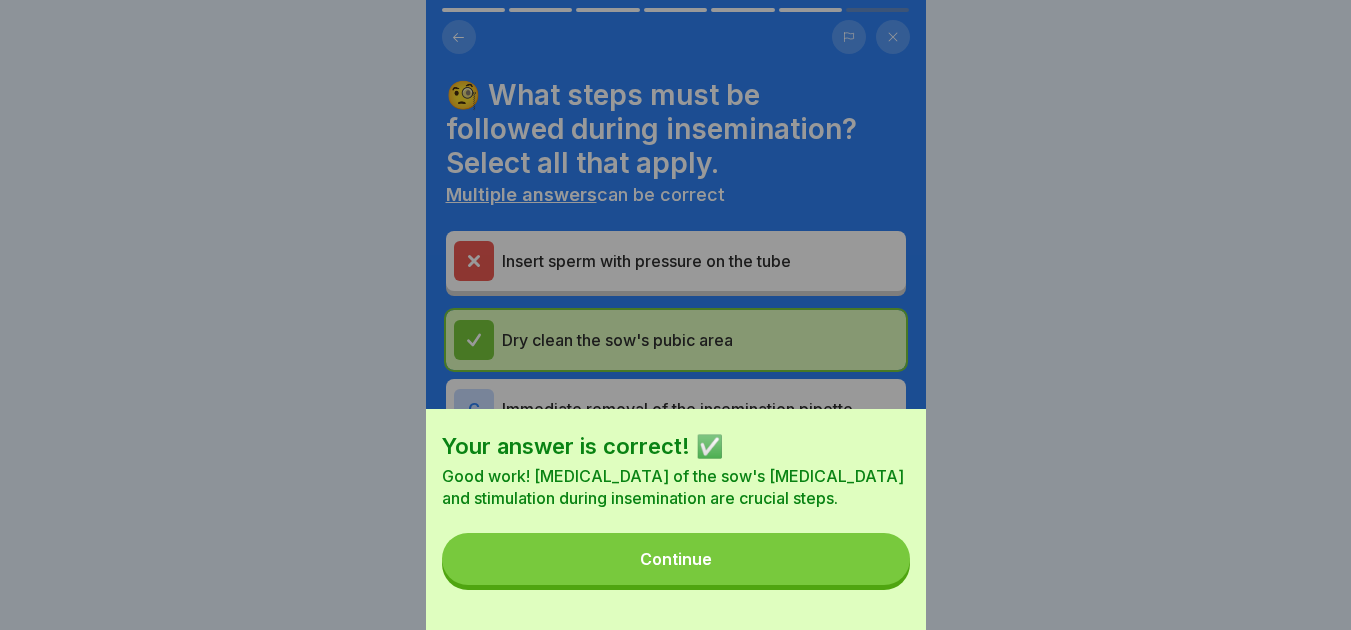 click on "Continue" at bounding box center [676, 559] 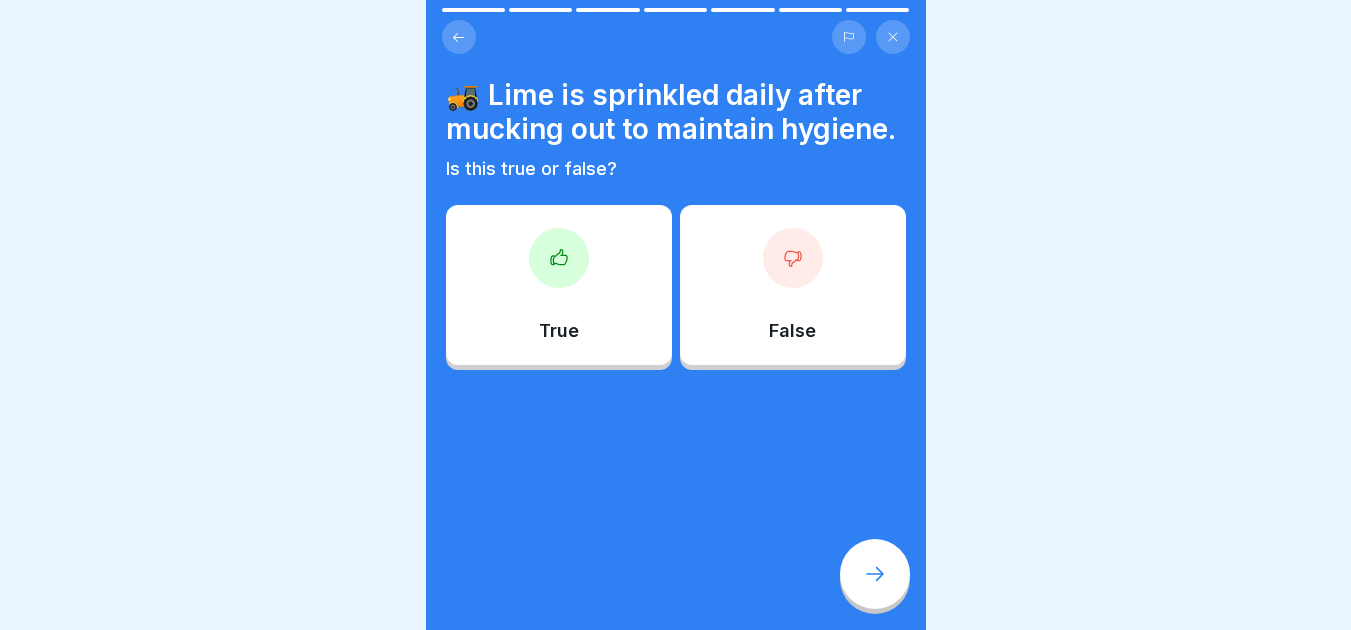 click at bounding box center (559, 258) 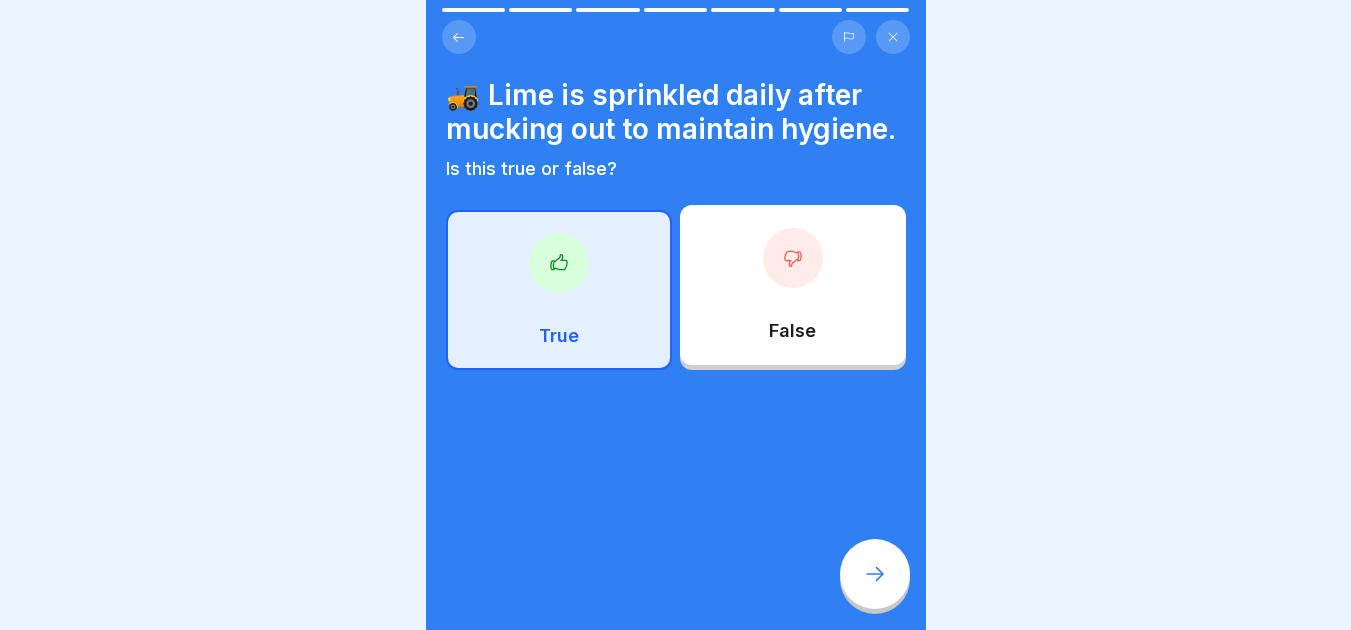 click at bounding box center [875, 574] 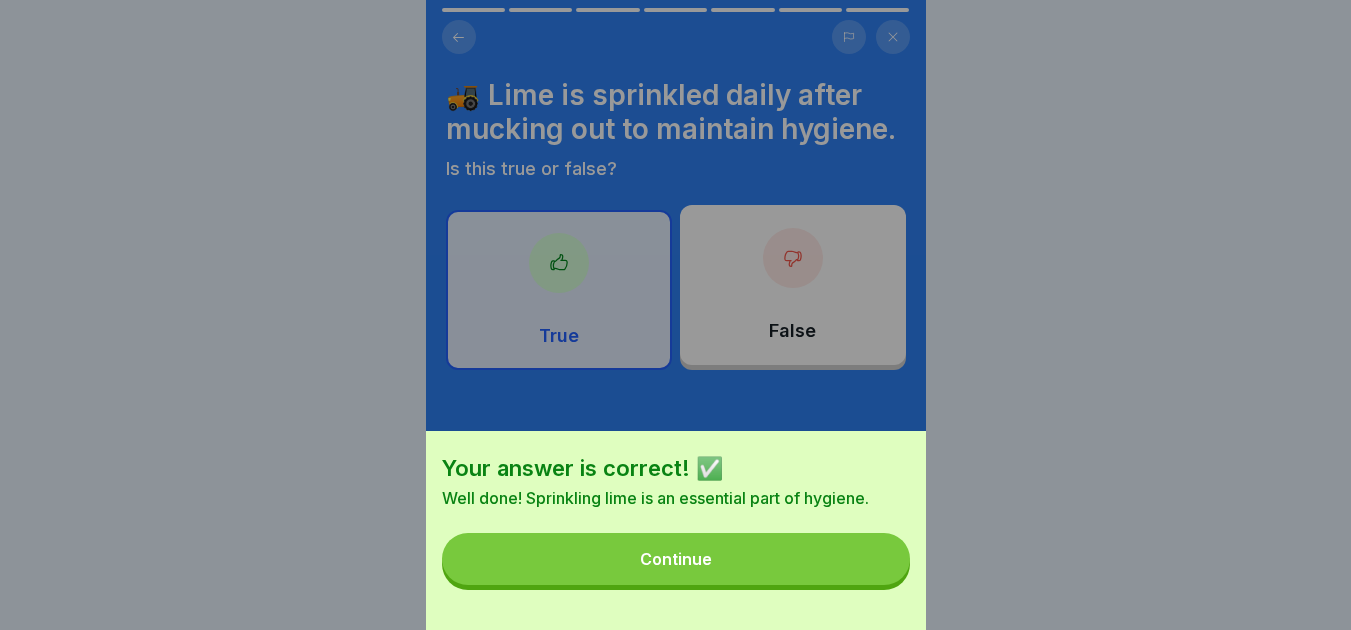 click on "Continue" at bounding box center [676, 559] 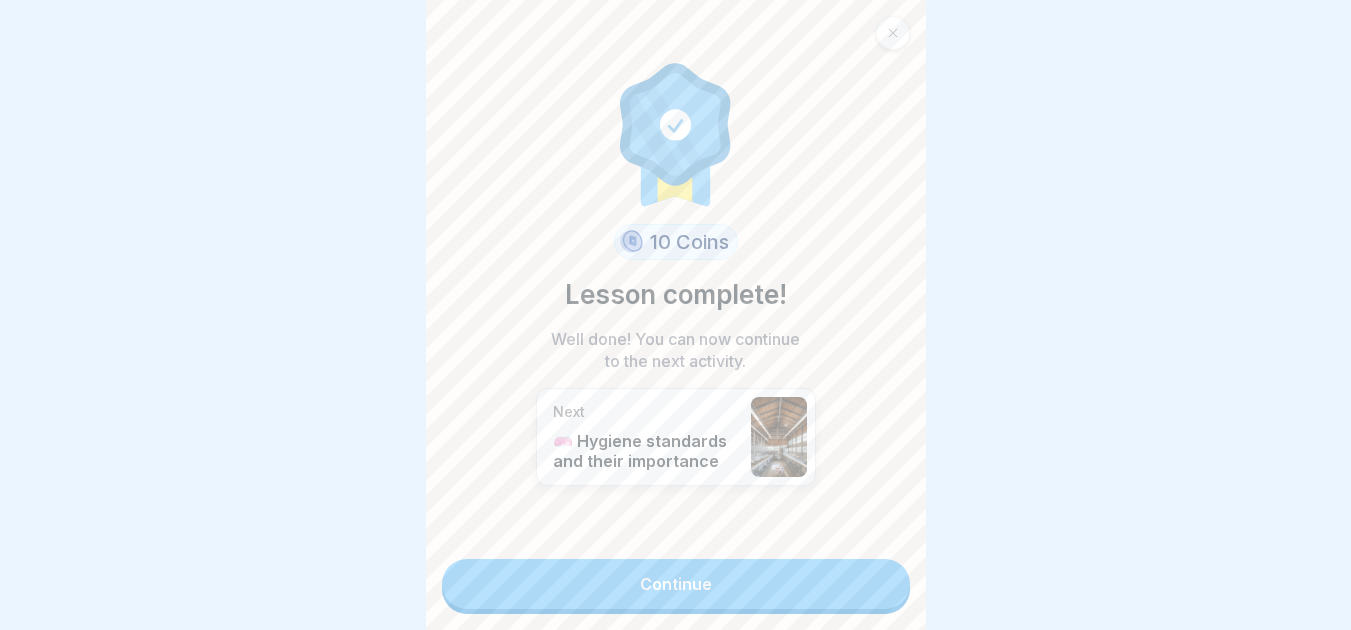 click on "Continue" at bounding box center (676, 584) 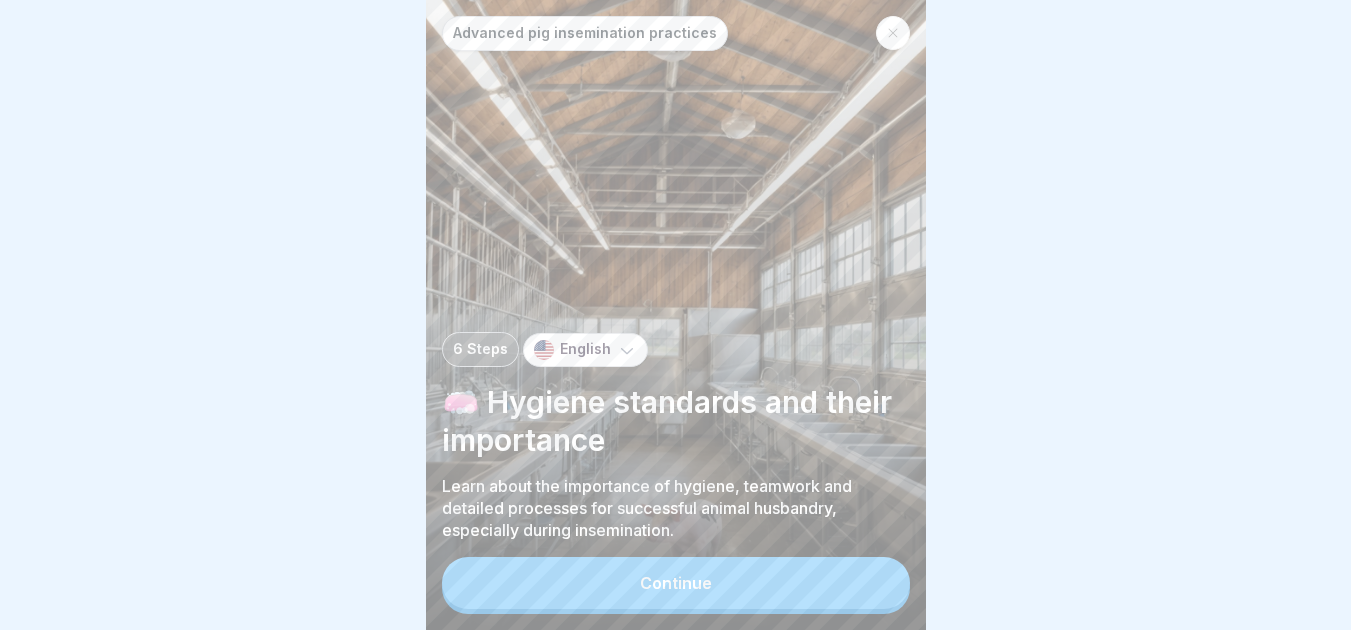 click on "Continue" at bounding box center [676, 583] 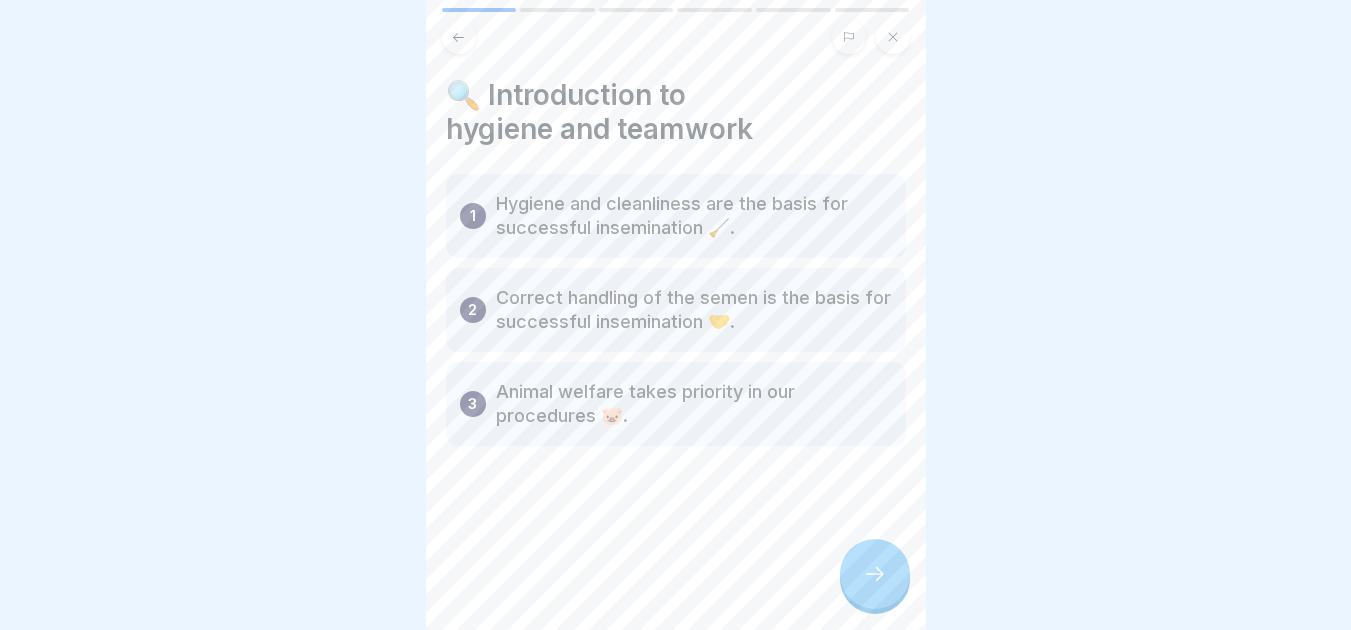 click 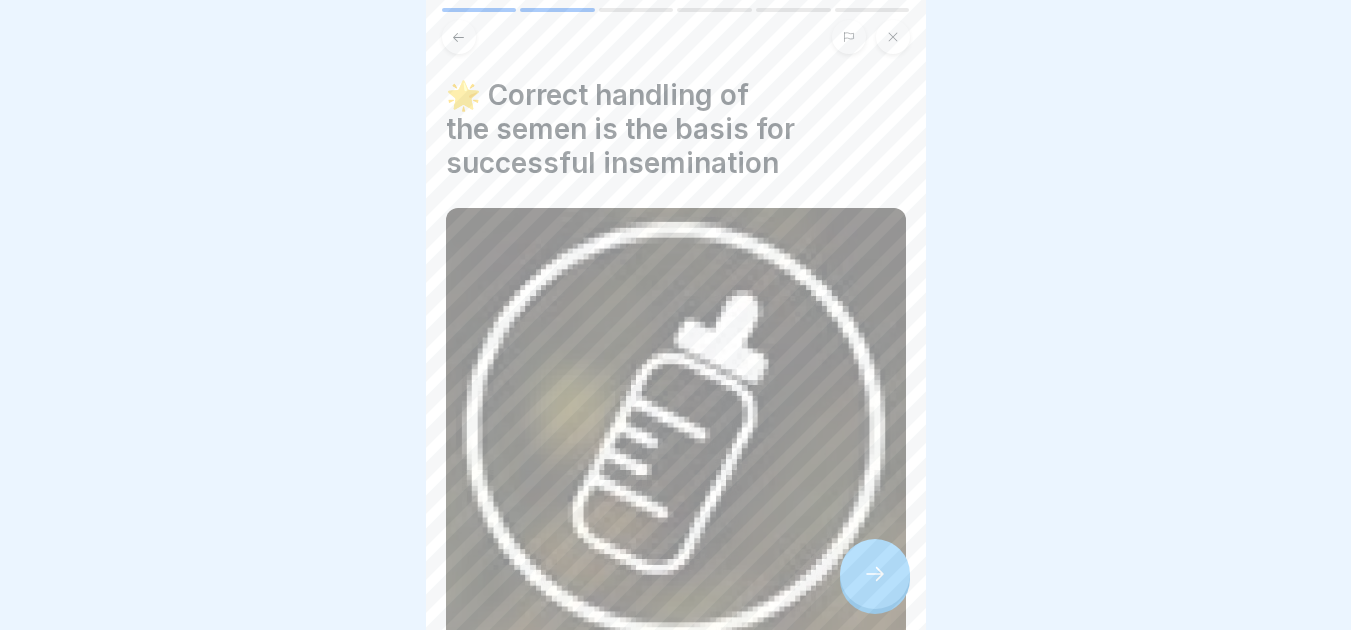 click 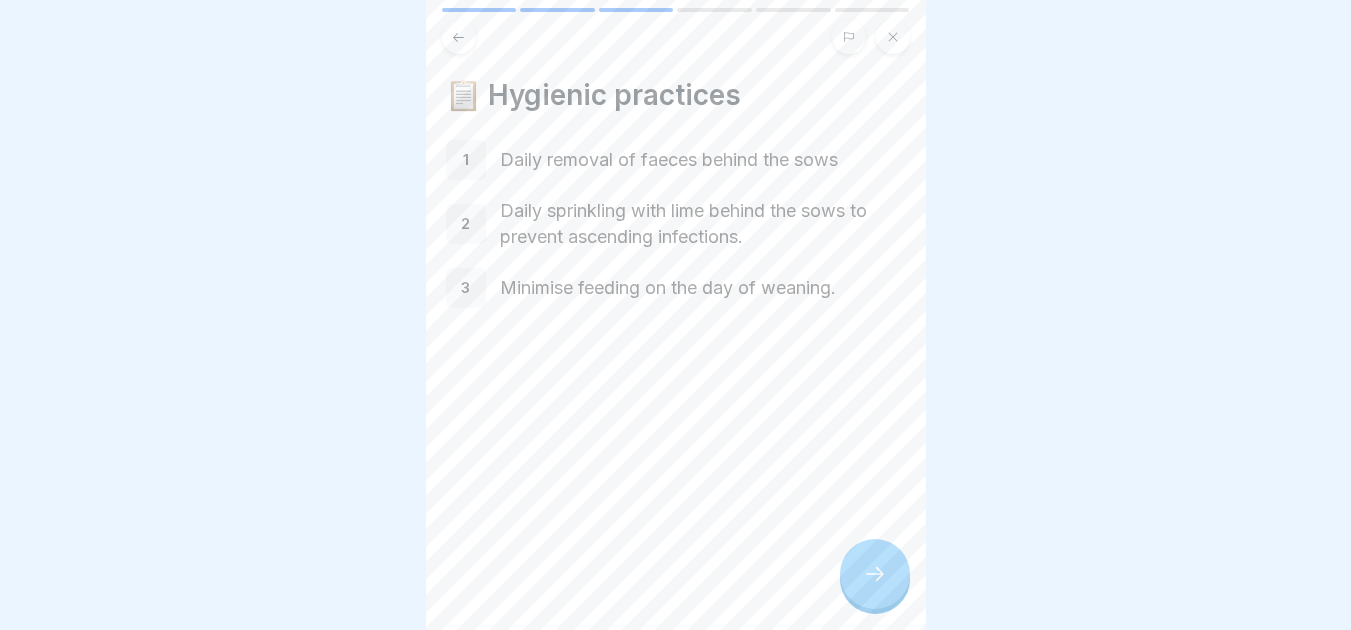 click 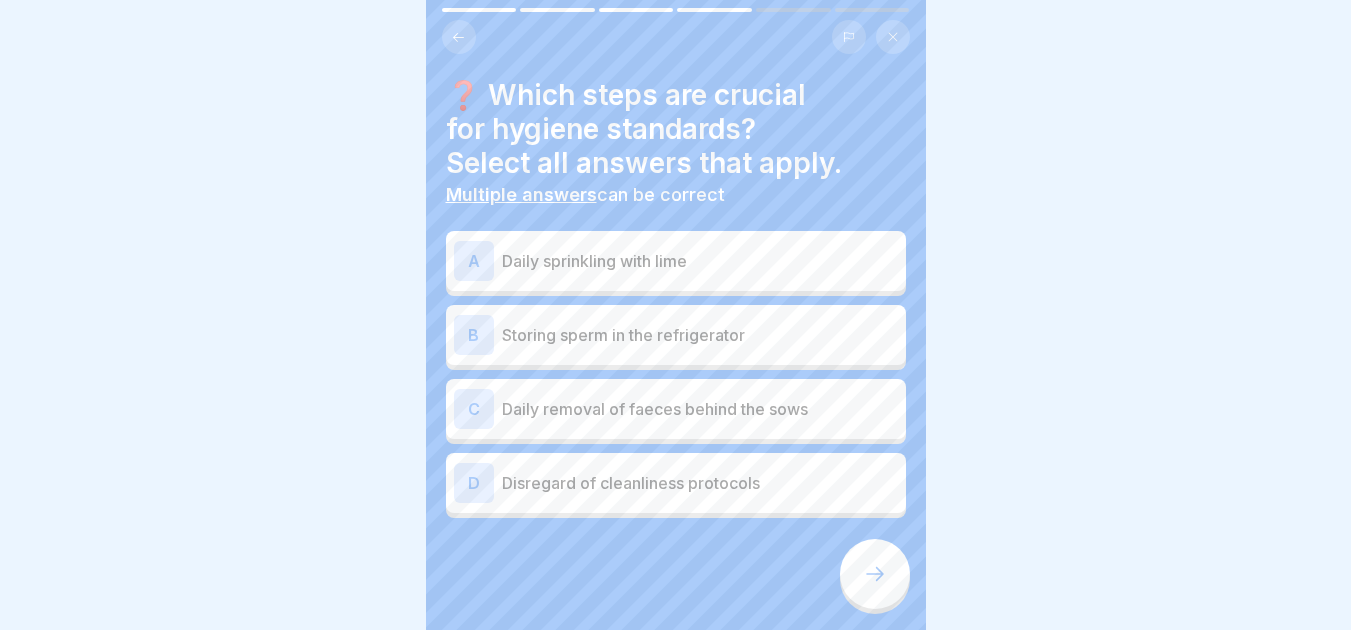 click on "A Daily sprinkling with lime" at bounding box center (676, 261) 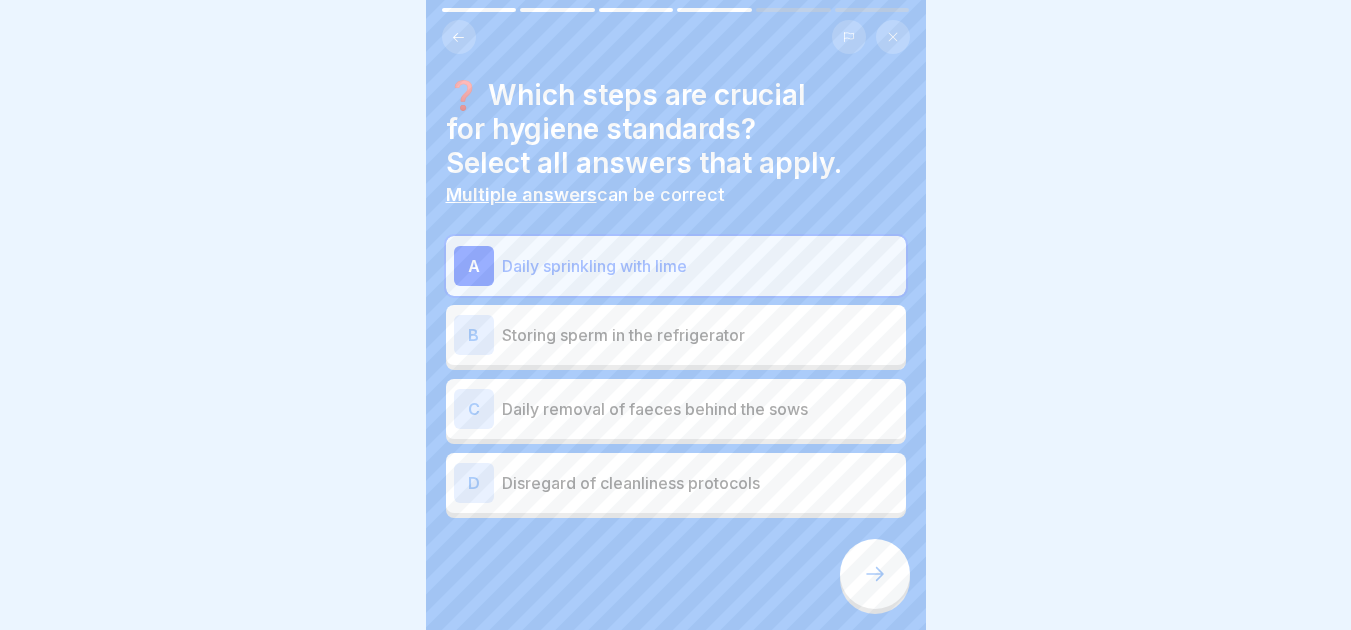 click on "Daily removal of faeces behind the sows" at bounding box center (700, 409) 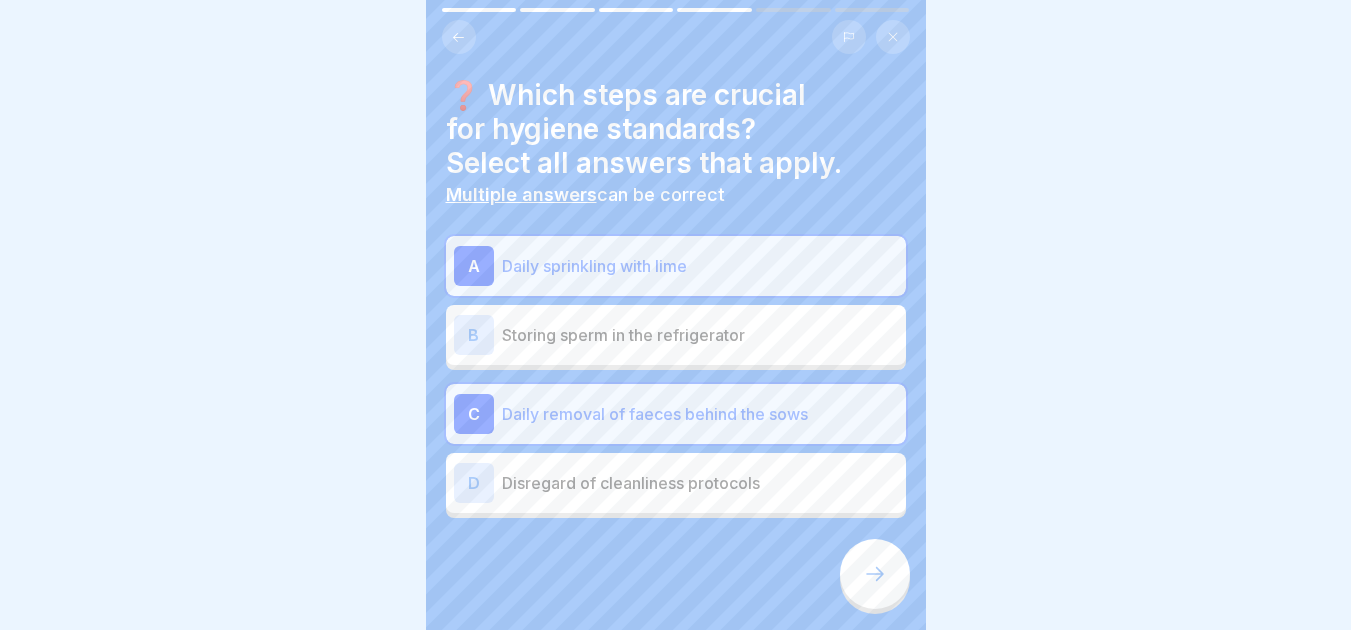 click at bounding box center (875, 574) 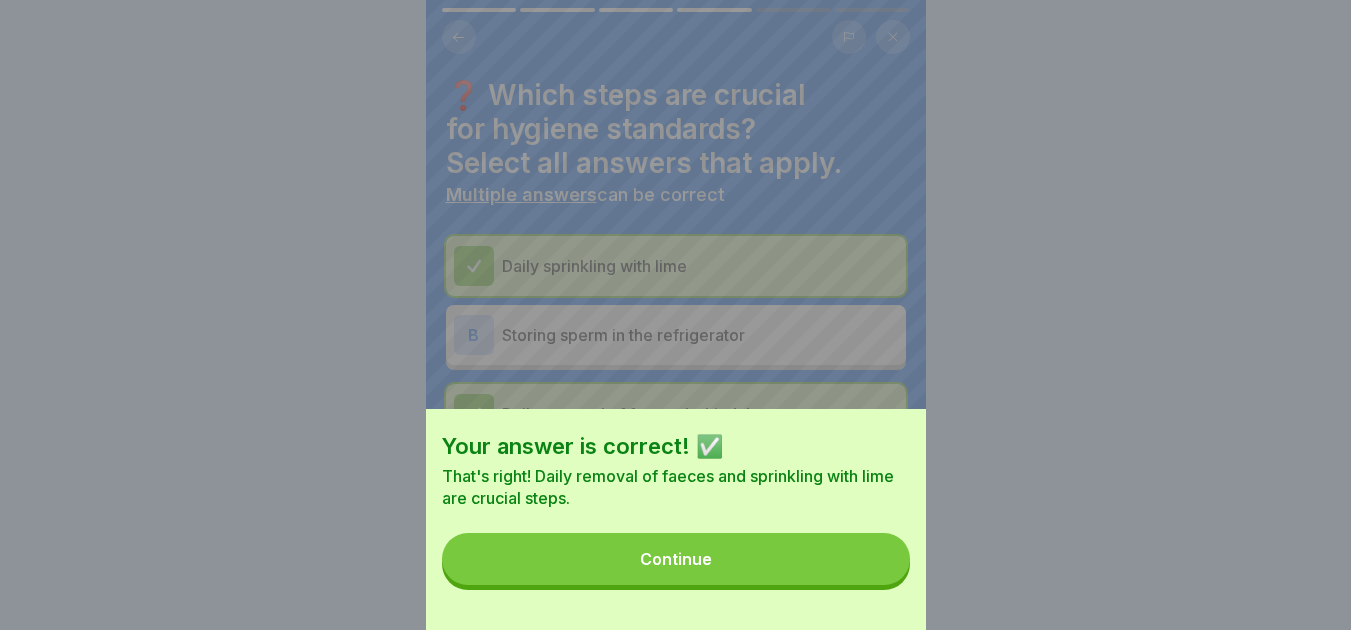 click on "Continue" at bounding box center (676, 559) 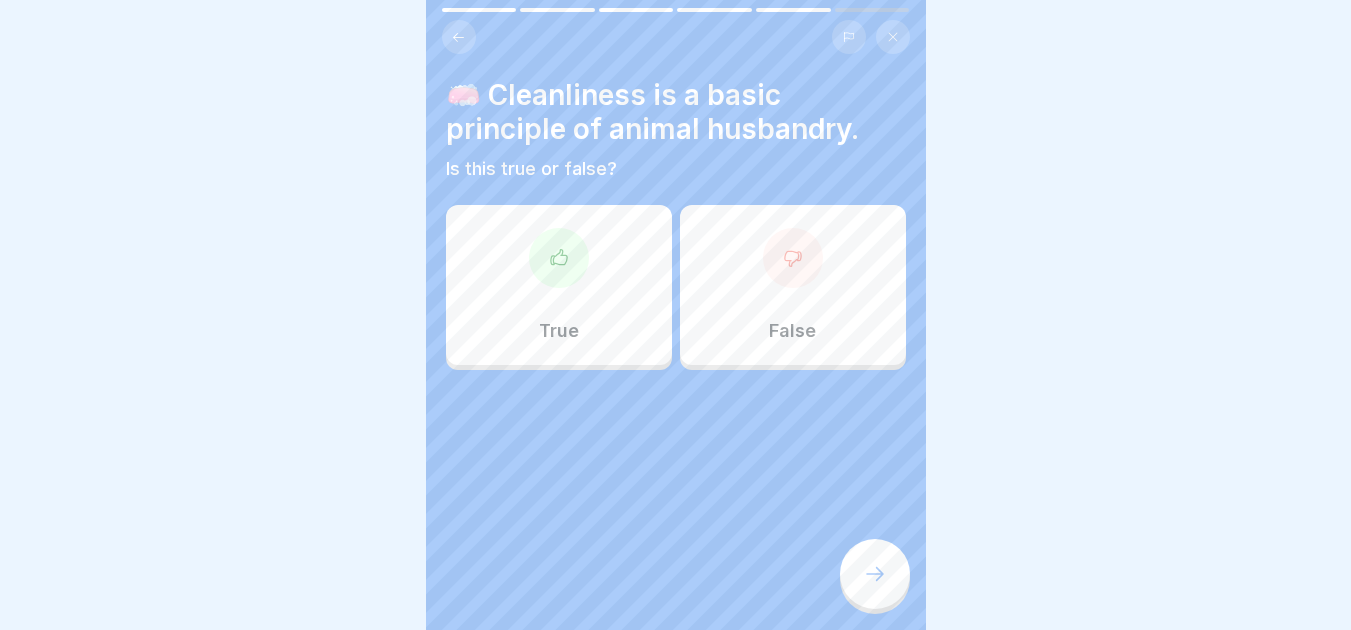 click at bounding box center [559, 258] 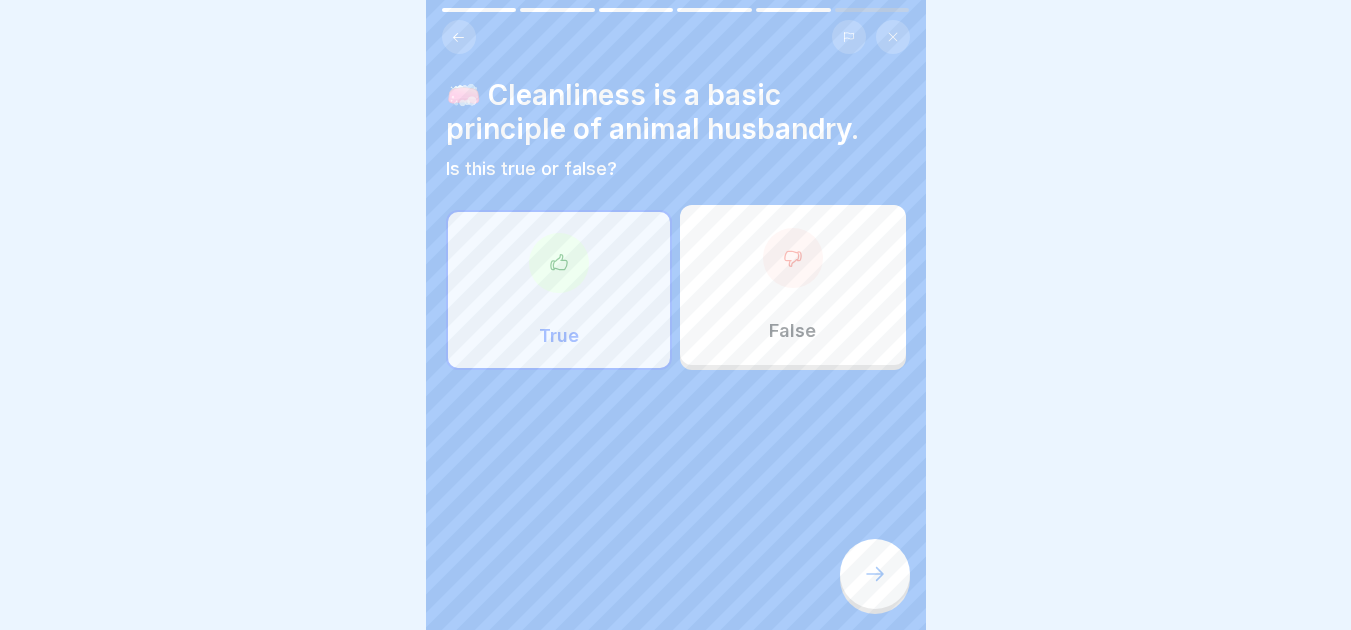 click 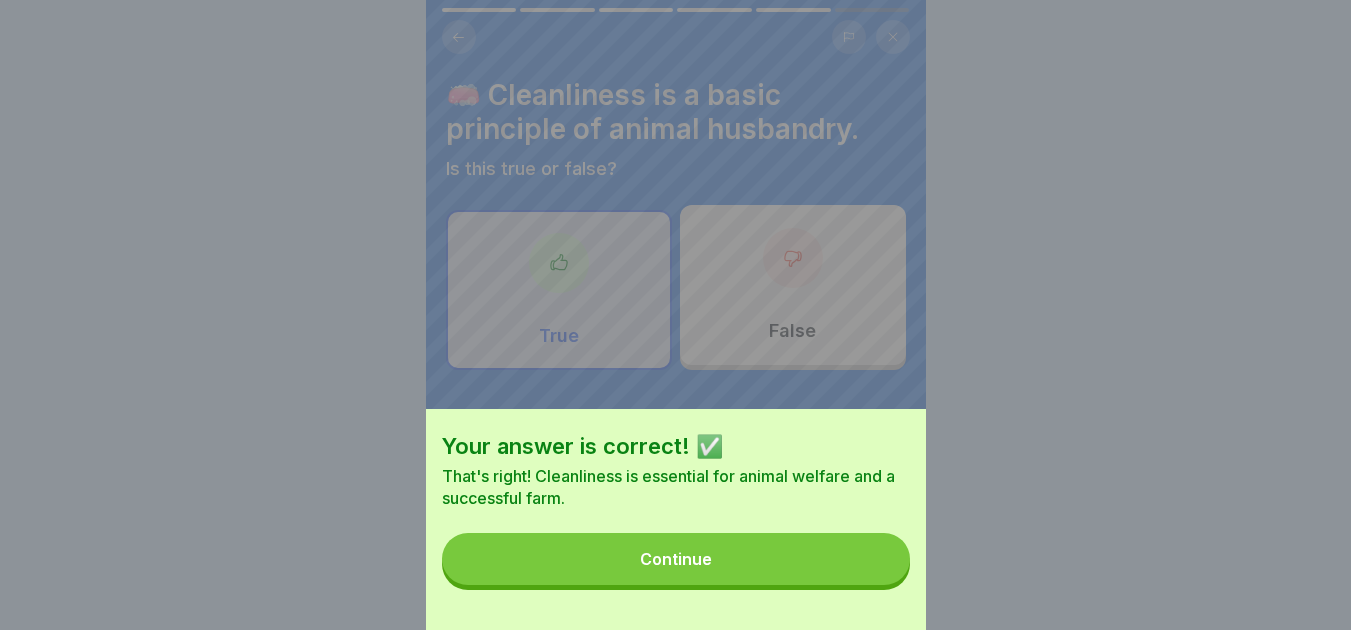 click on "Continue" at bounding box center [676, 559] 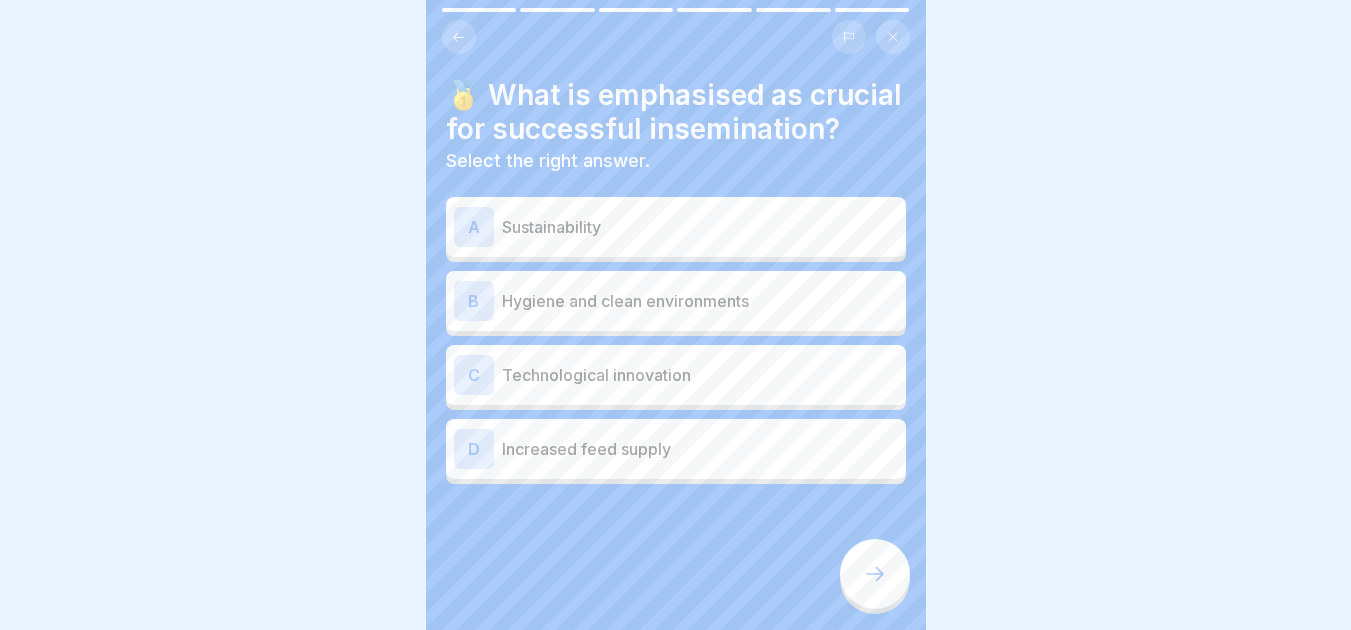 click on "Hygiene and clean environments" at bounding box center (700, 301) 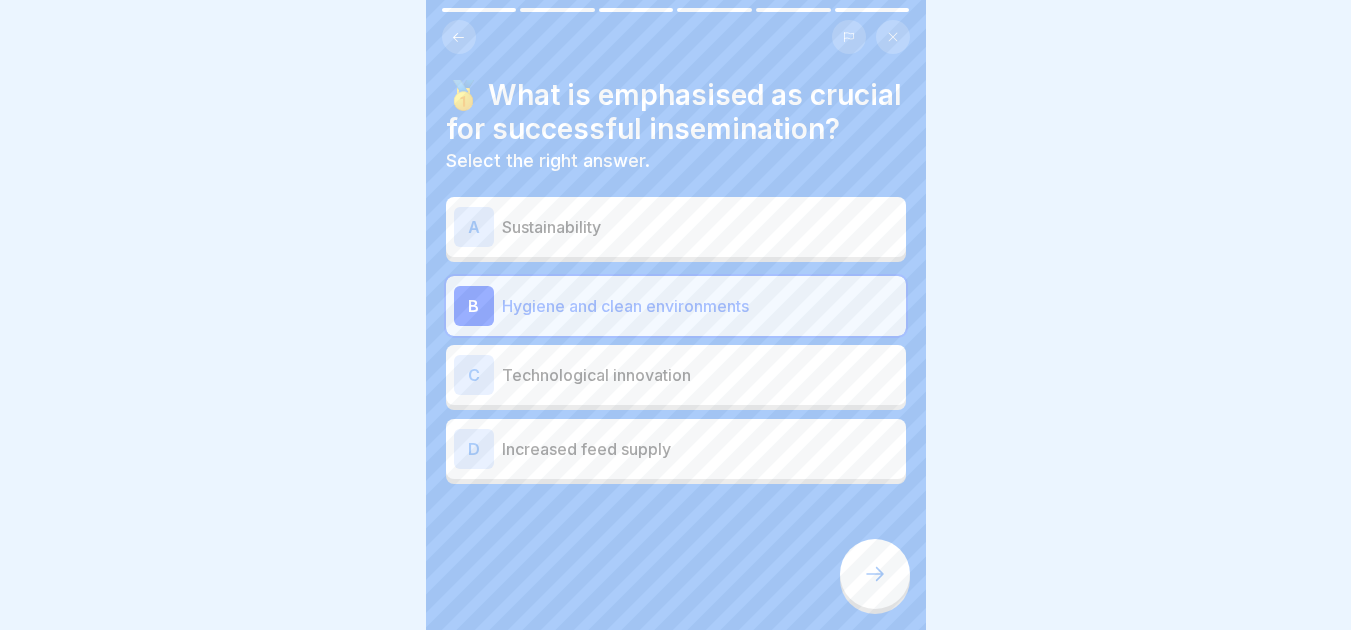 click 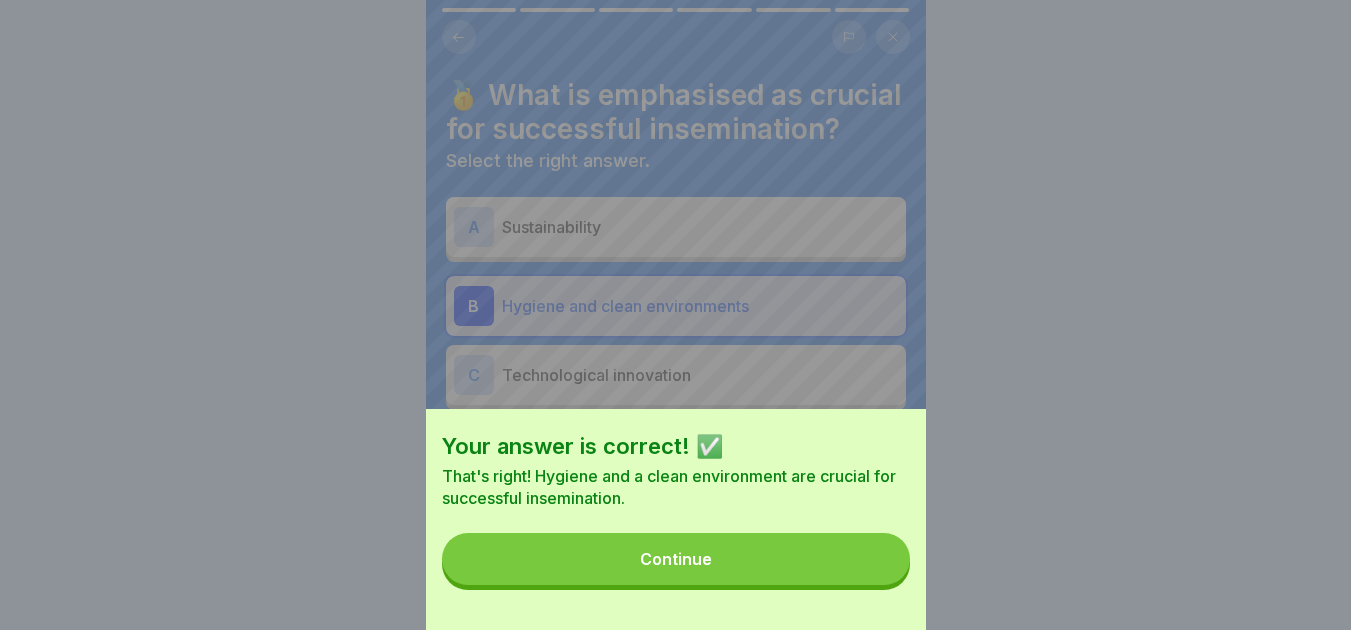 click on "Continue" at bounding box center [676, 559] 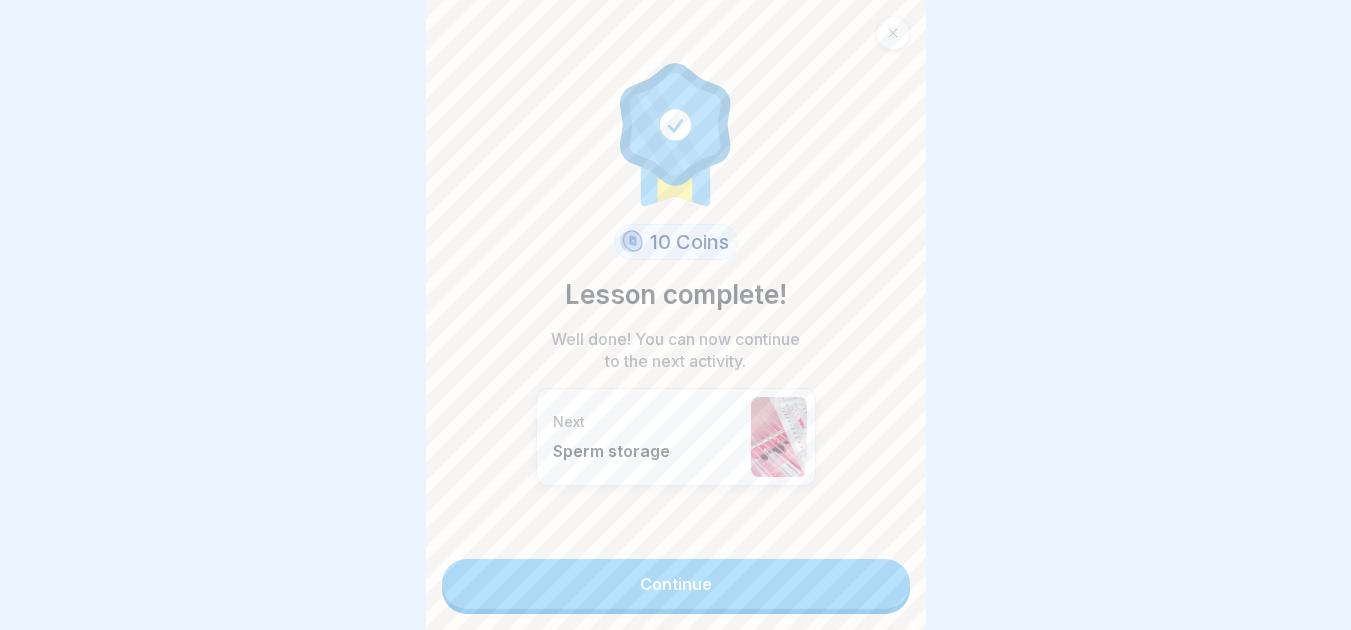 click on "Continue" at bounding box center [676, 584] 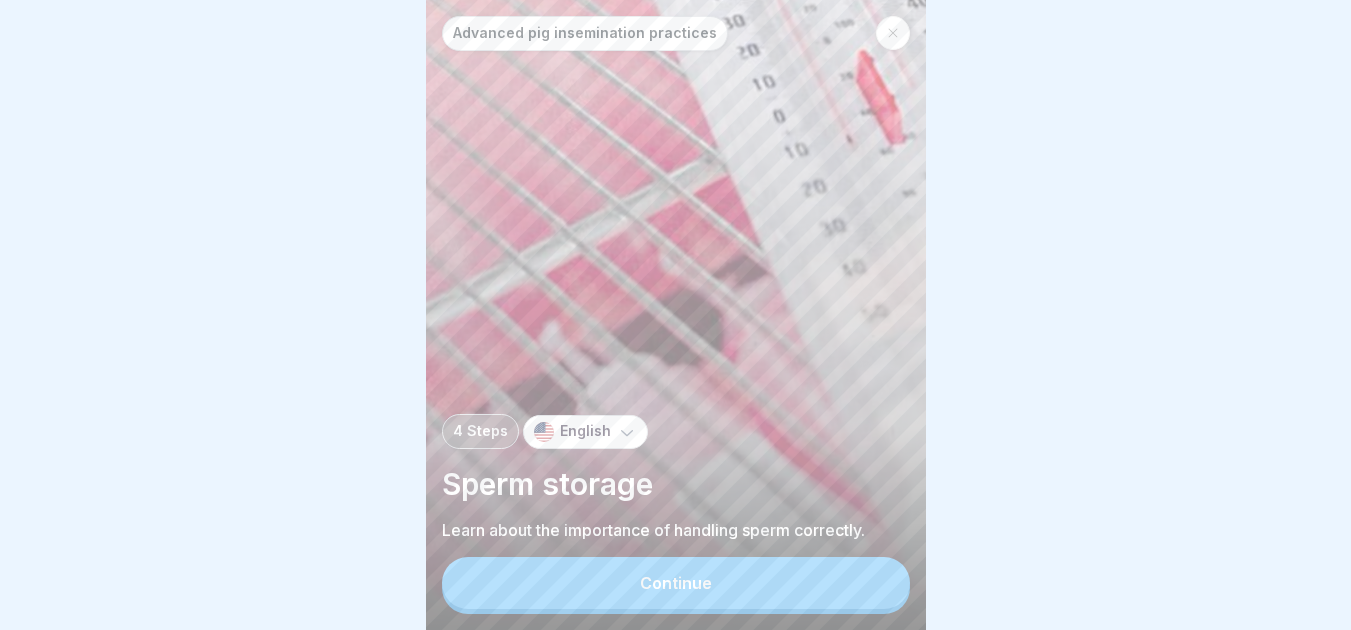 click on "Advanced pig insemination practices 4 Steps English Sperm storage Learn about the importance of handling sperm correctly. Continue" at bounding box center (676, 315) 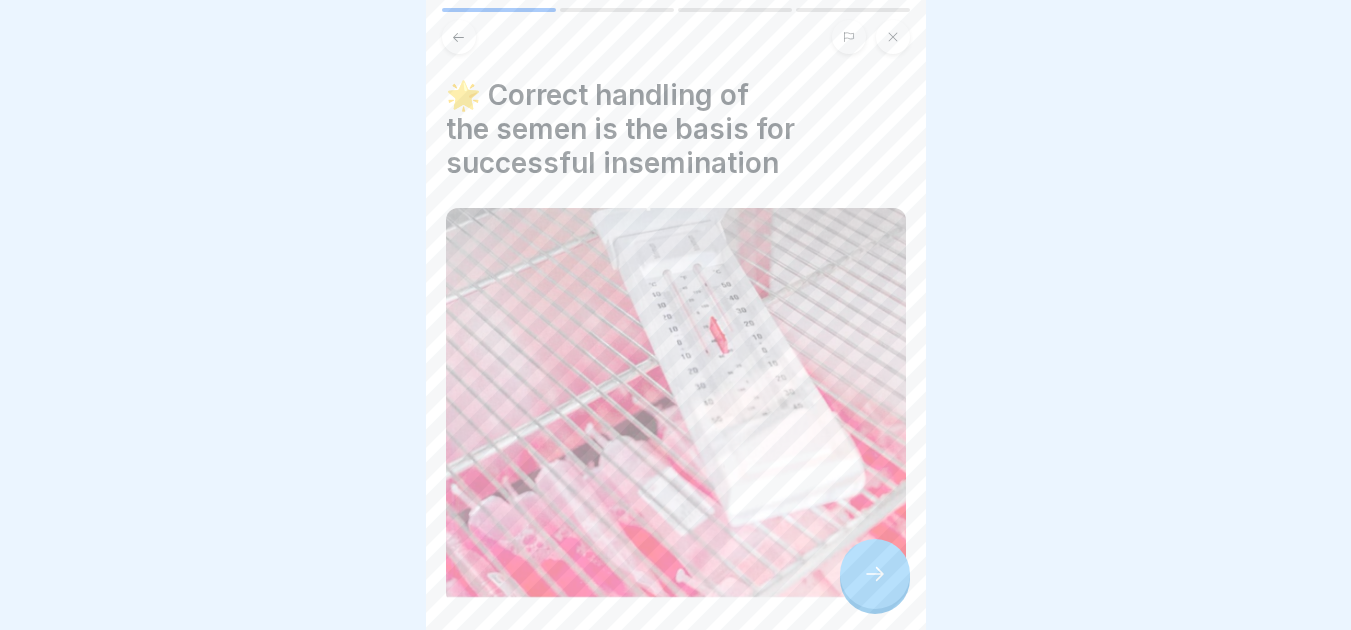 click at bounding box center [875, 574] 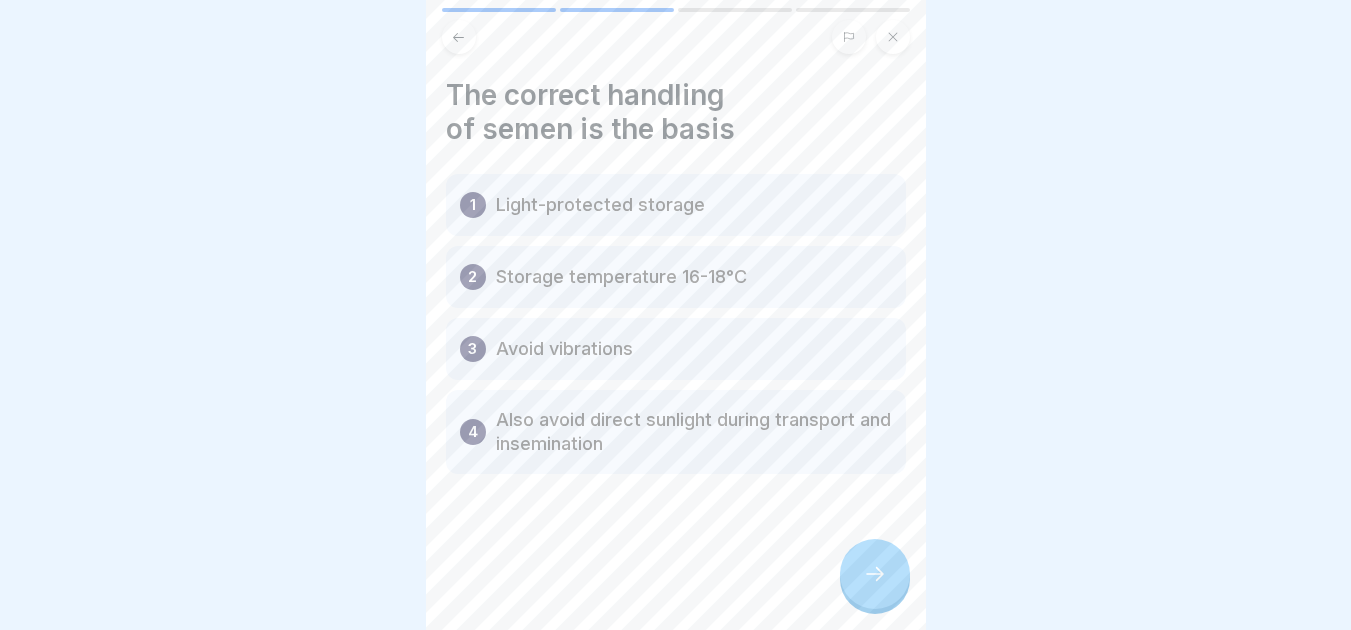 click 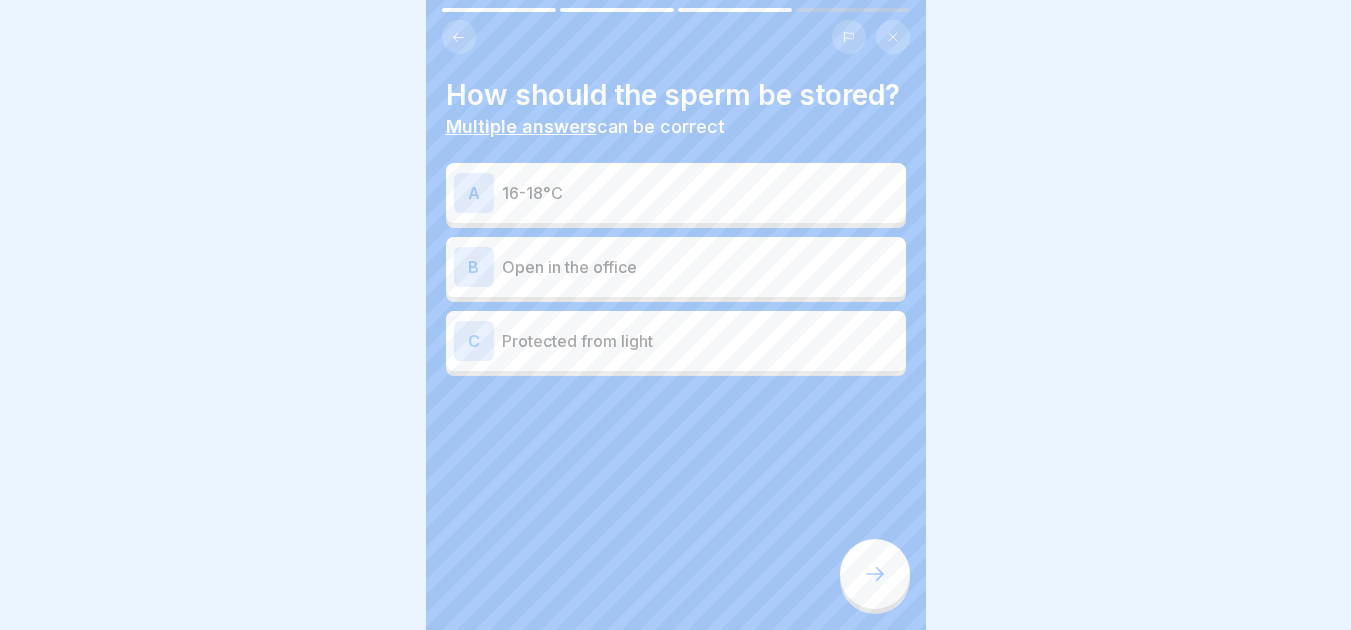 click on "16-18°C" at bounding box center (700, 193) 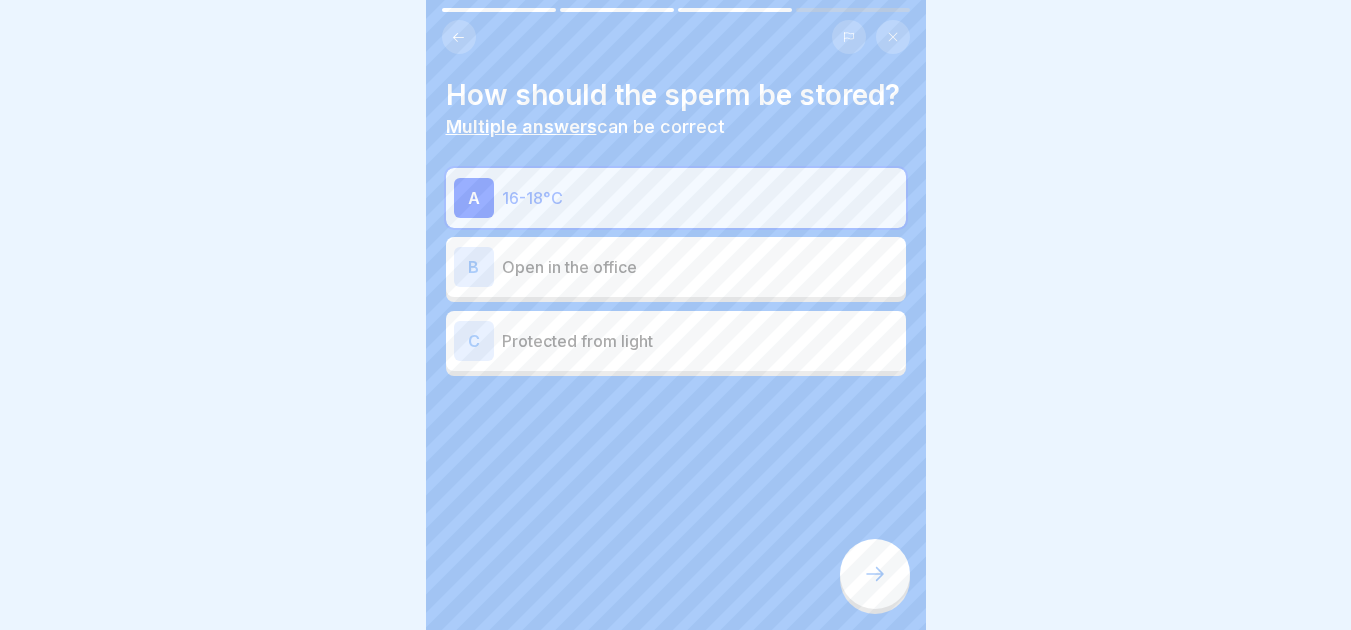 click on "Protected from light" at bounding box center [700, 341] 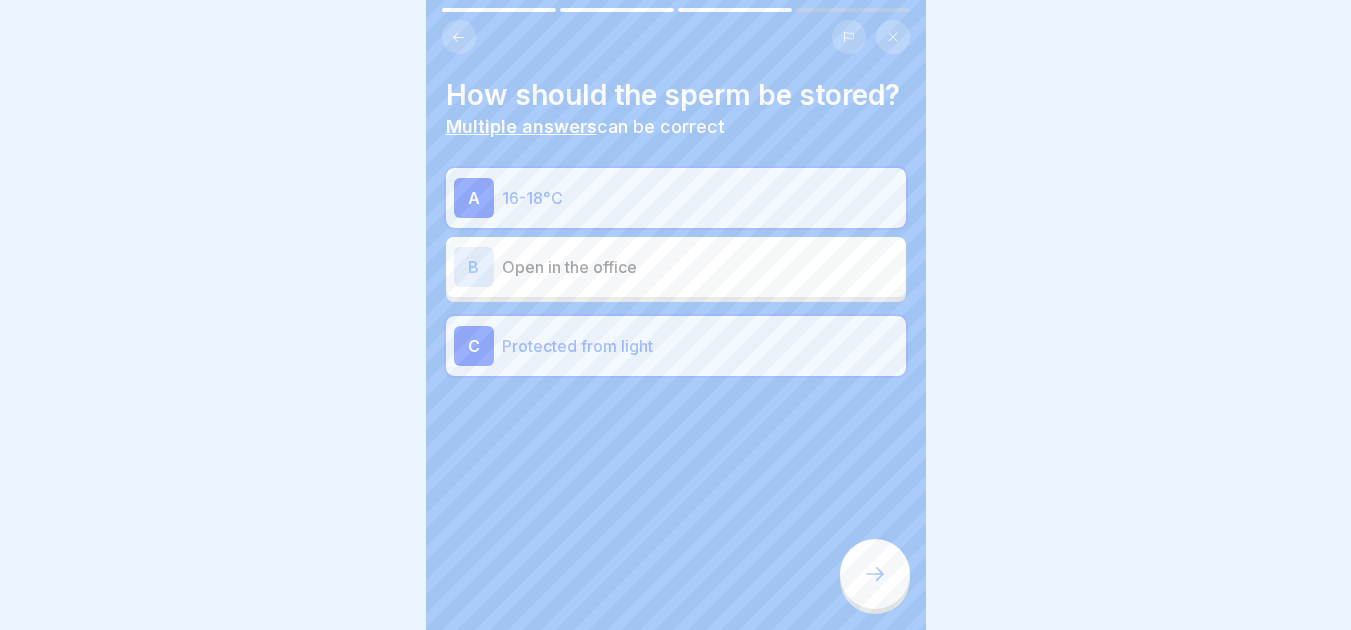 click at bounding box center [875, 574] 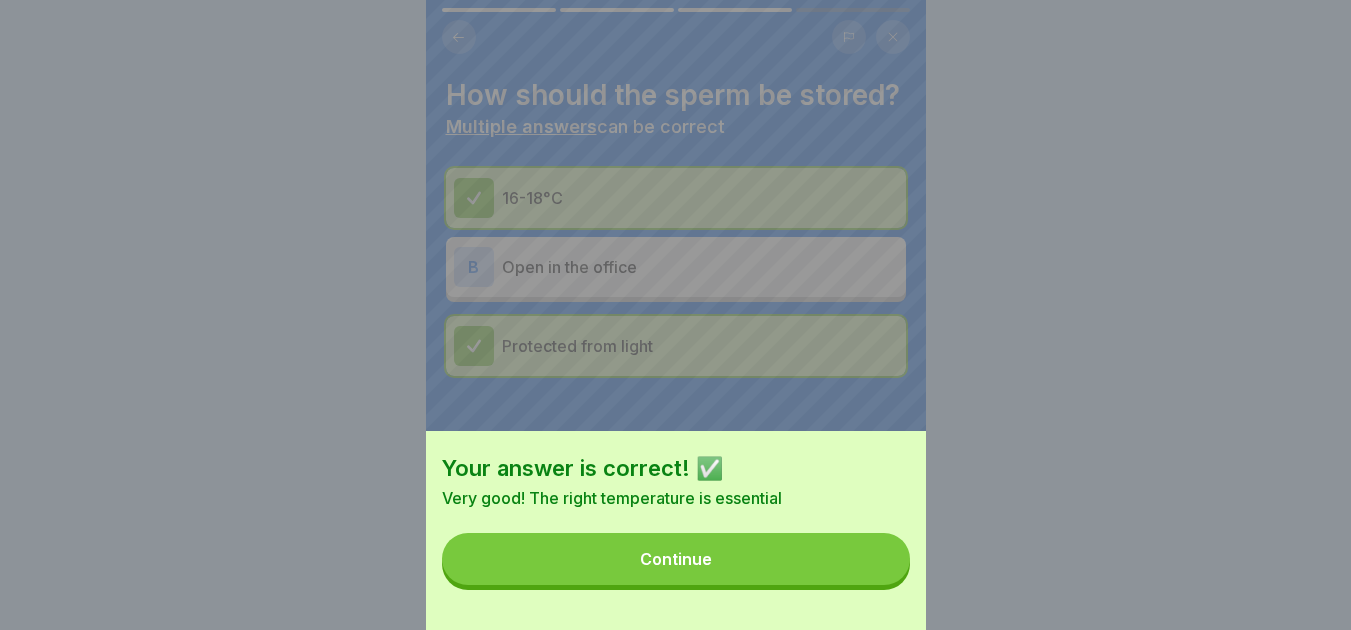 click on "Continue" at bounding box center [676, 559] 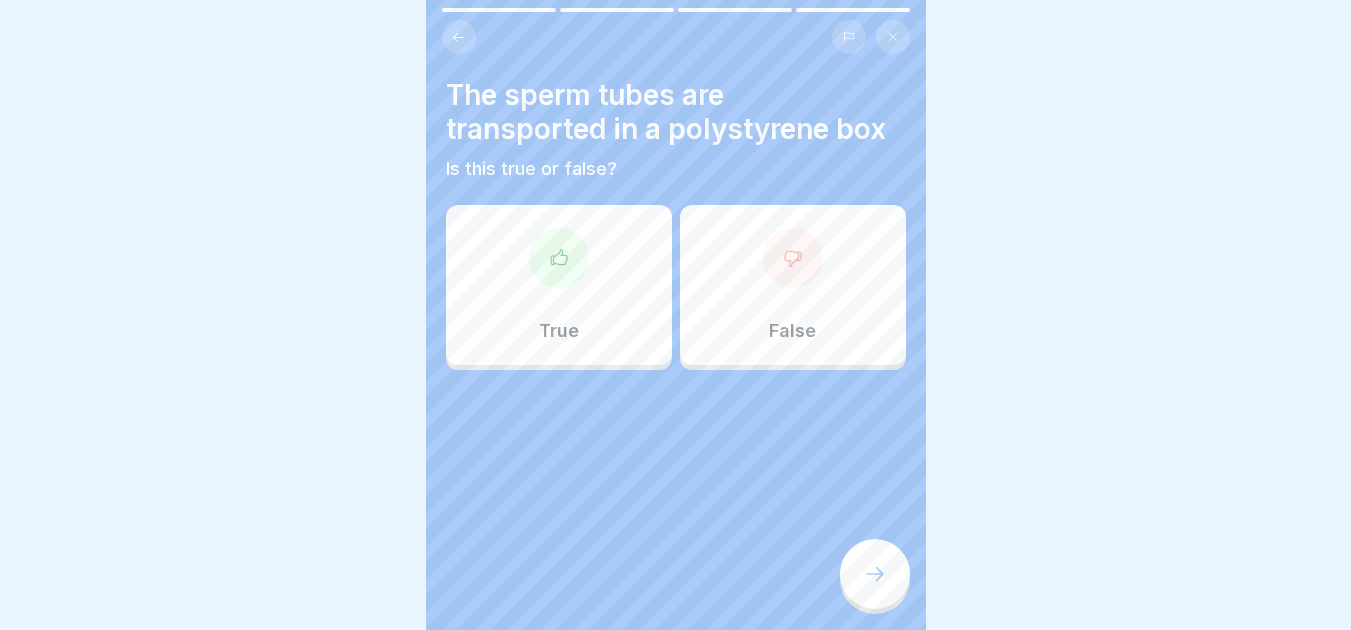 click at bounding box center [559, 258] 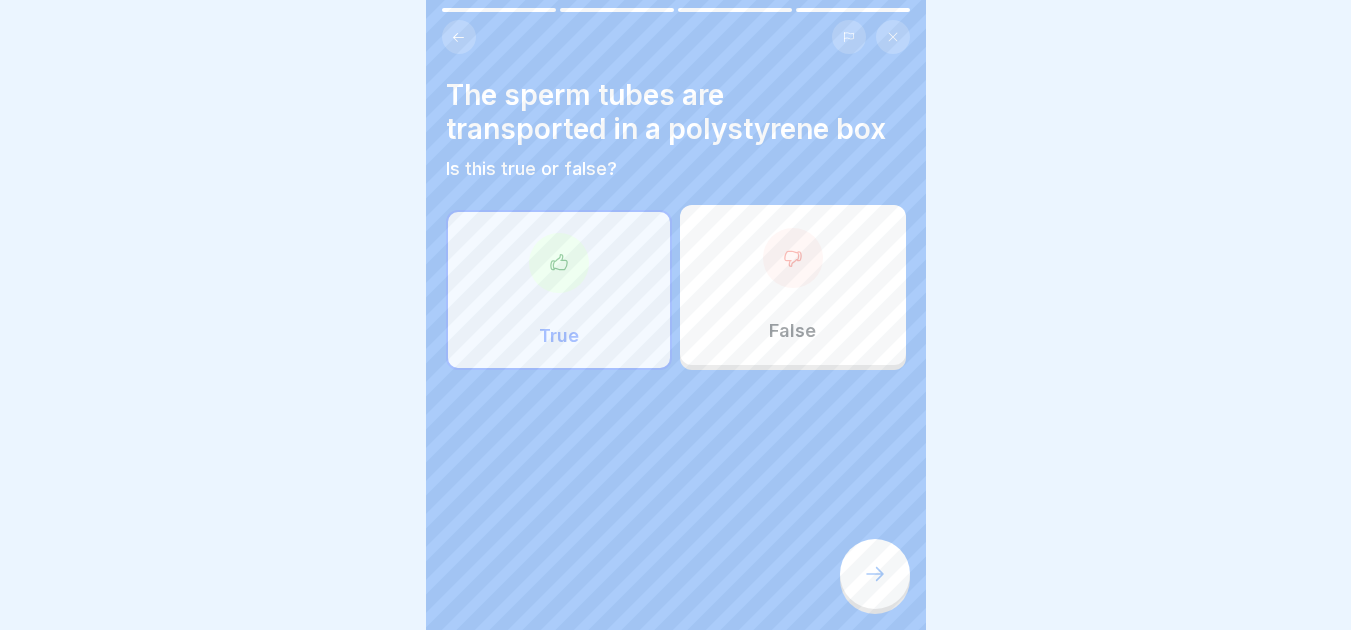 click 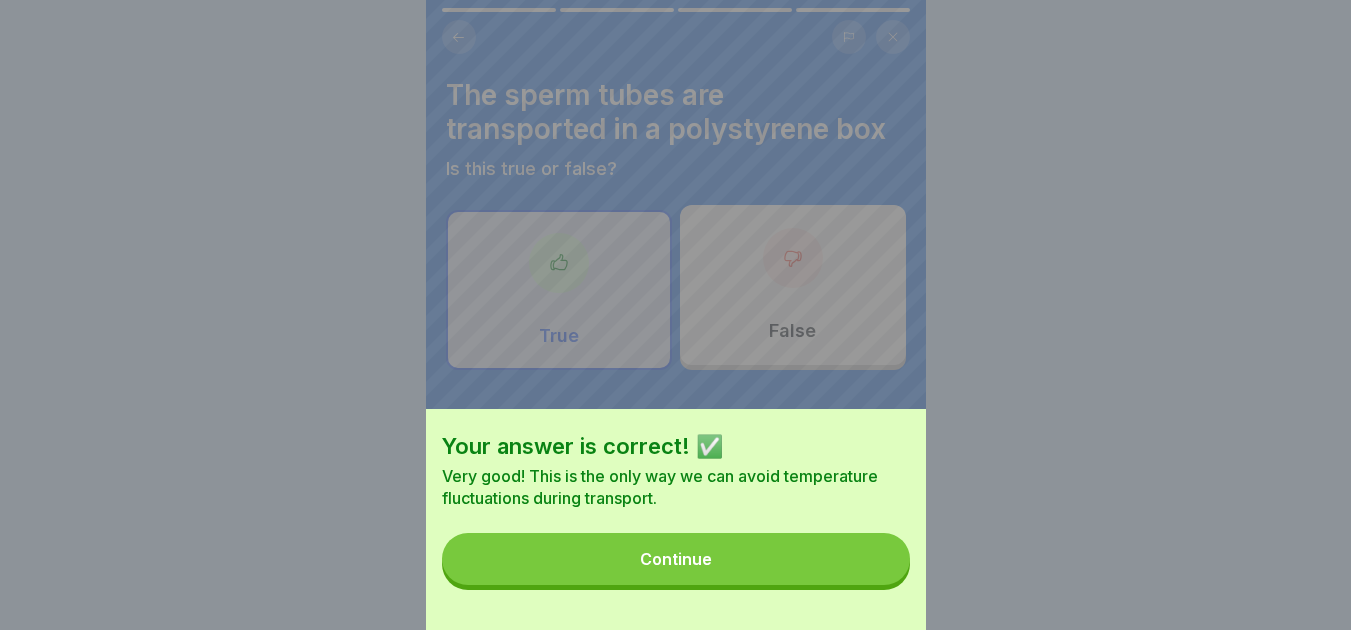click on "Continue" at bounding box center [676, 559] 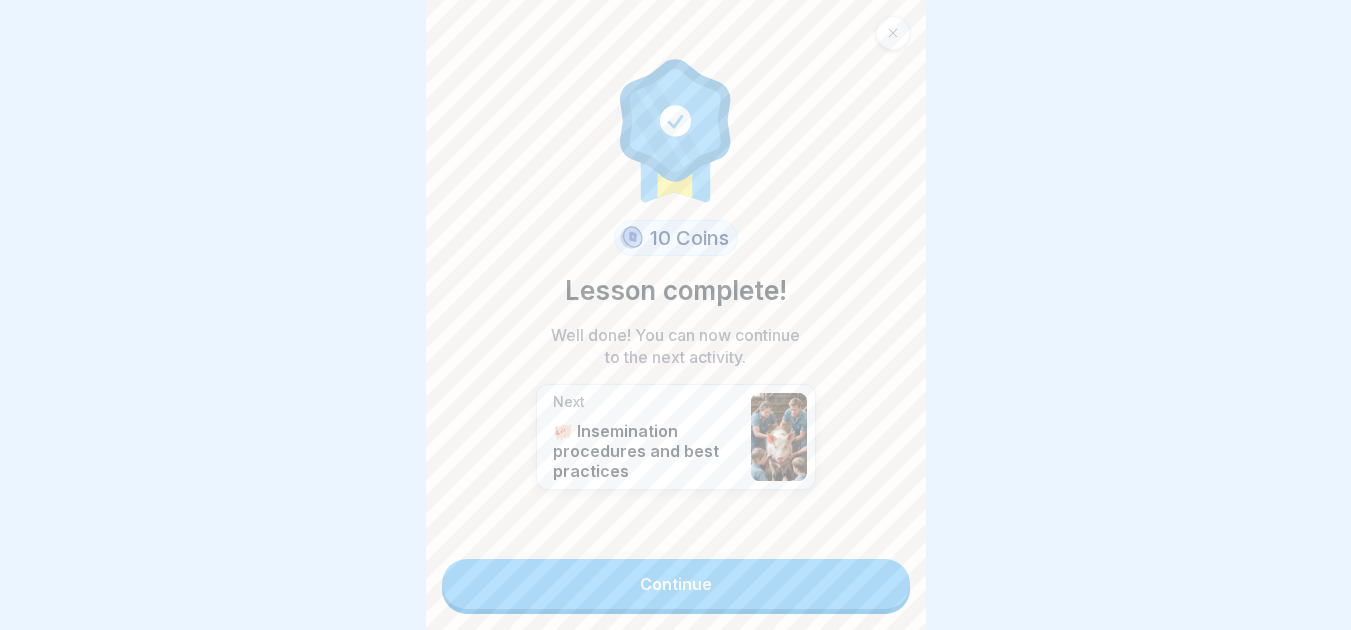 click on "Continue" at bounding box center (676, 584) 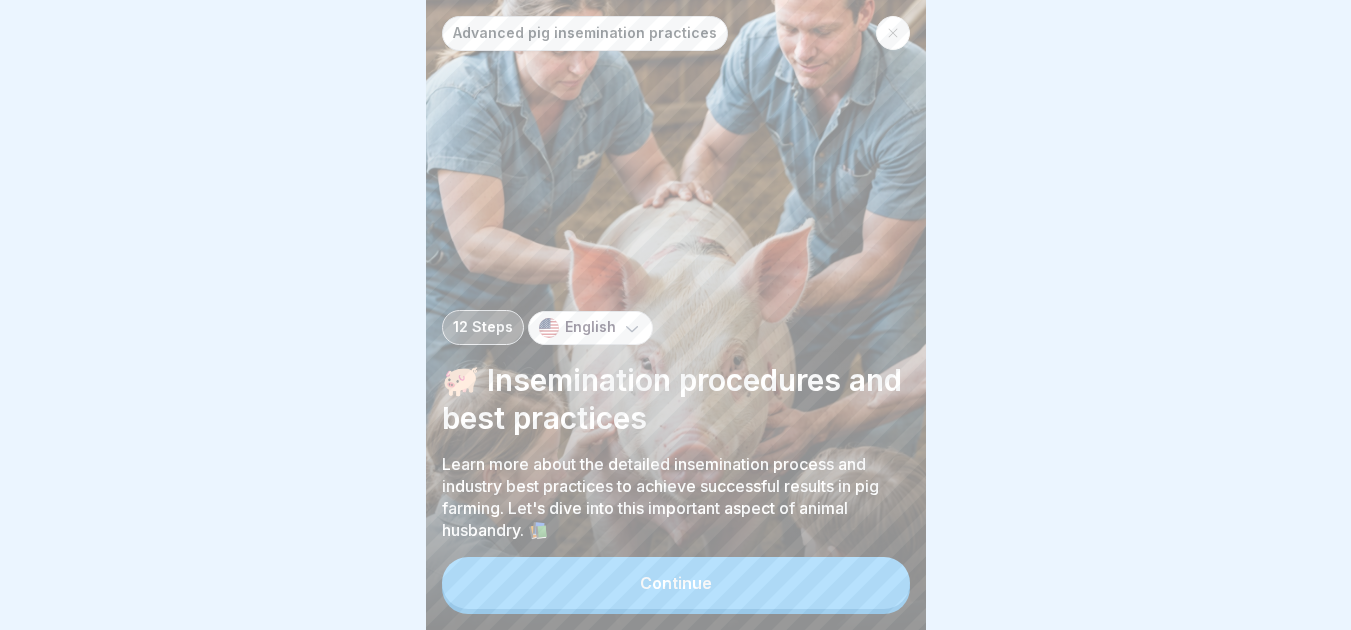 click on "Continue" at bounding box center [676, 583] 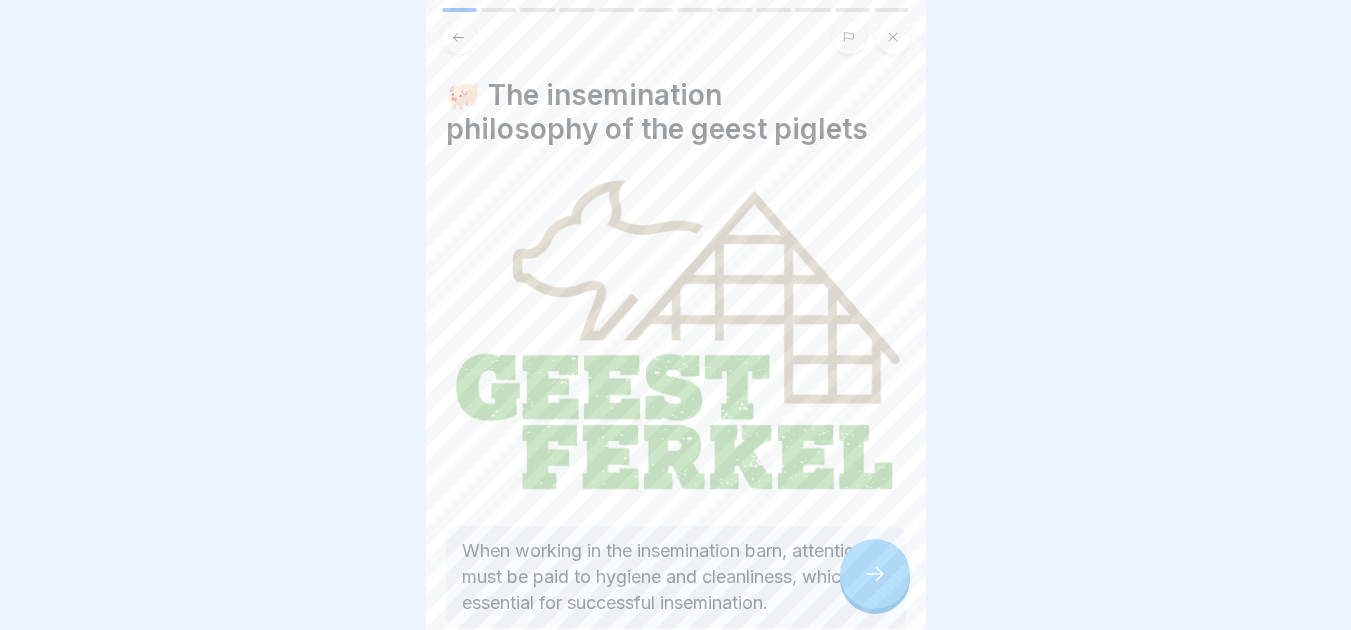 type 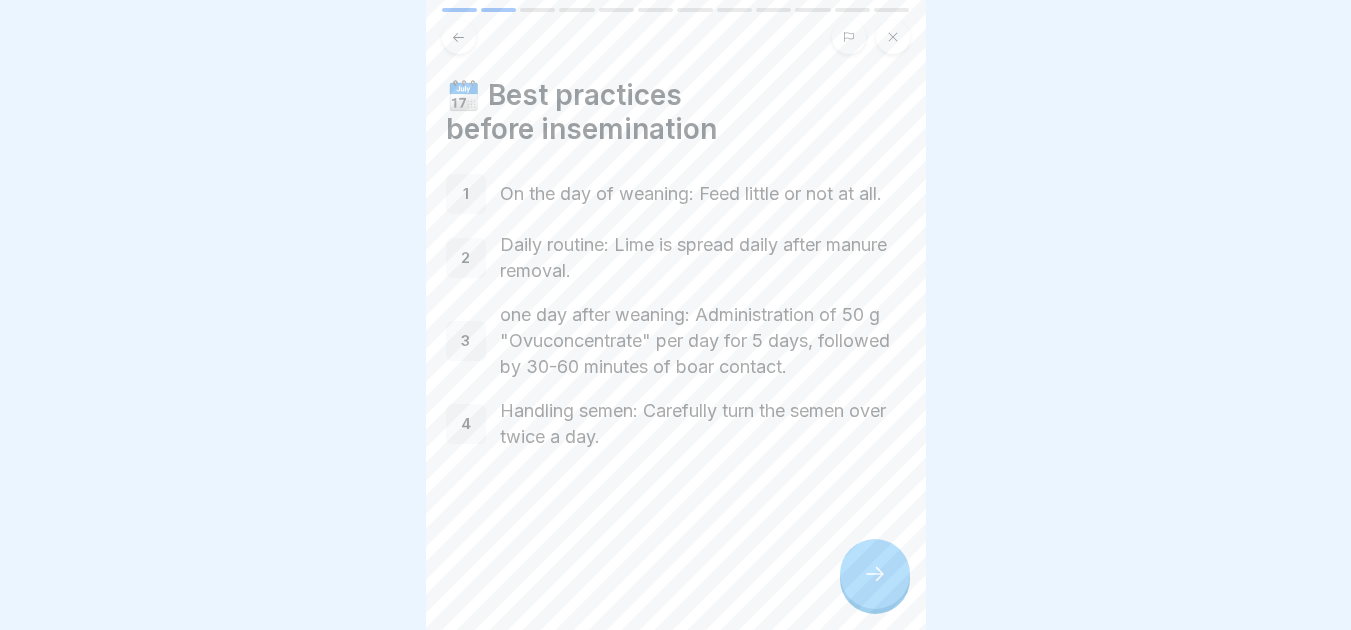 click at bounding box center (875, 574) 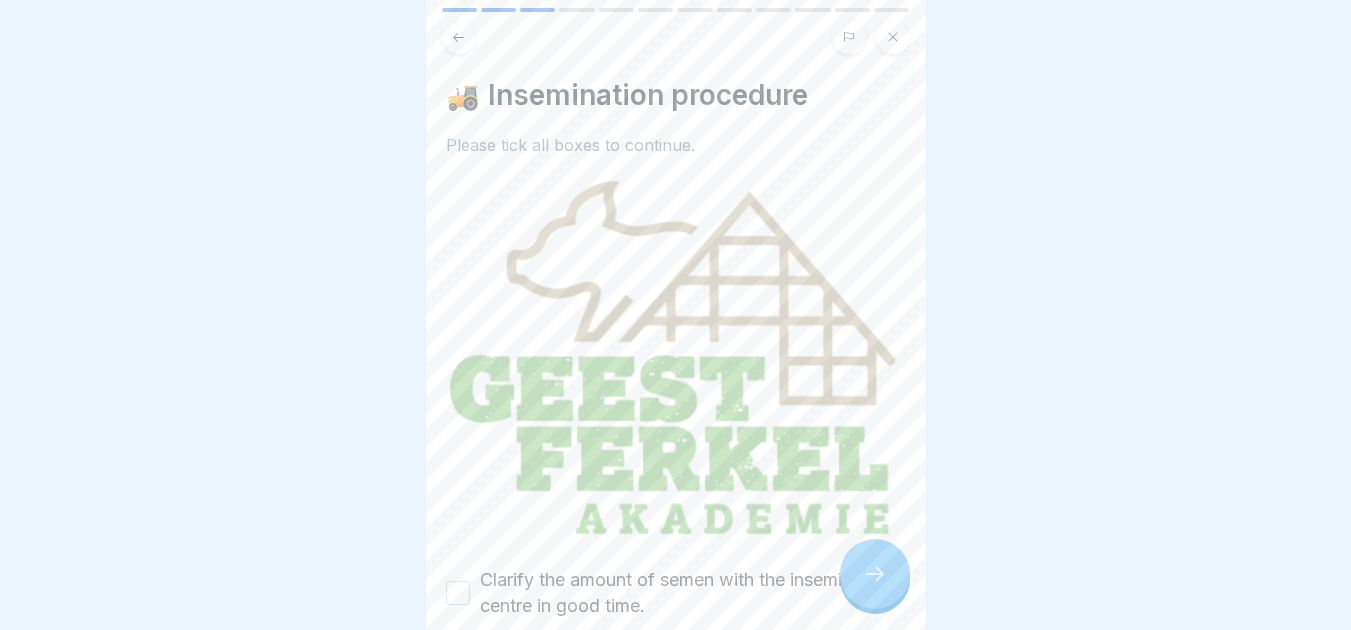 click on "Clarify the amount of semen with the insemination centre in good time." at bounding box center (458, 593) 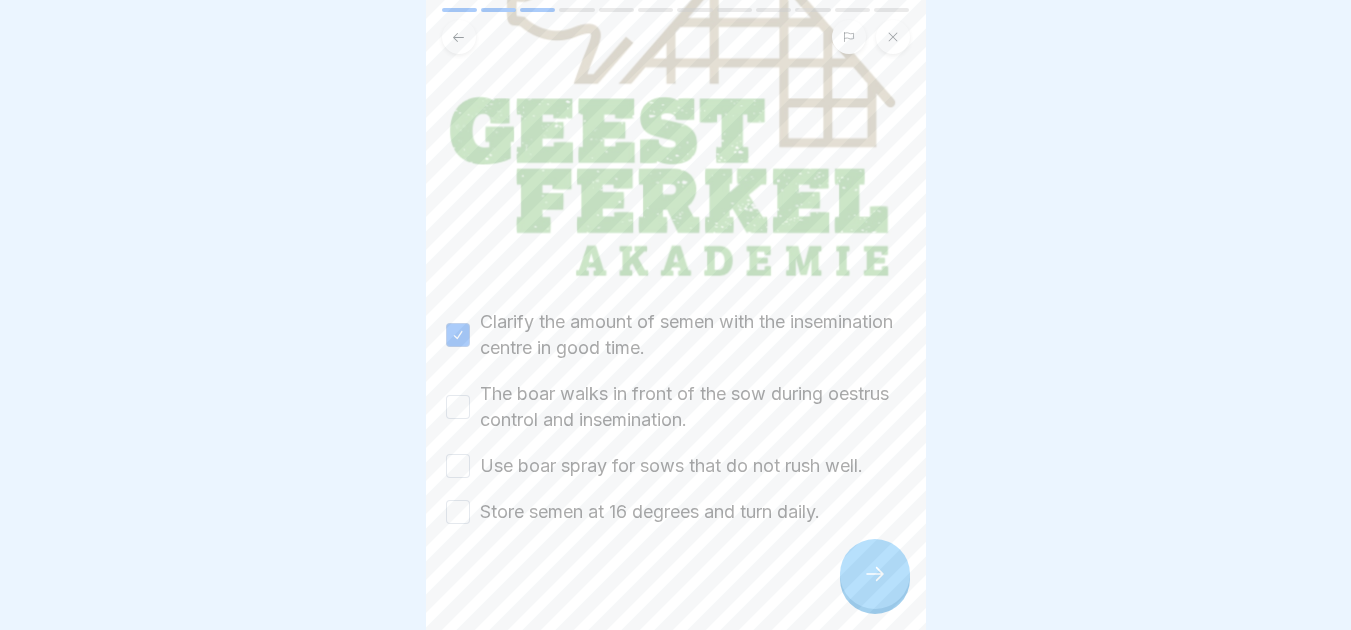 scroll, scrollTop: 261, scrollLeft: 0, axis: vertical 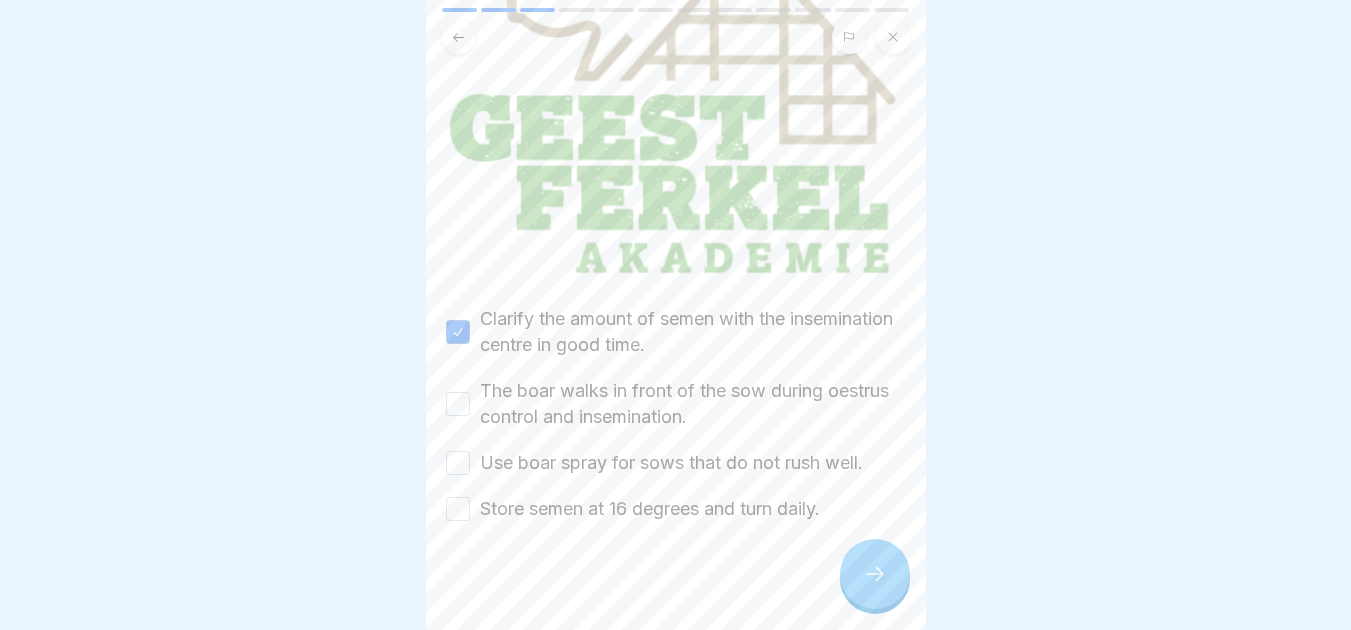 click on "The boar walks in front of the sow during oestrus control and insemination." at bounding box center (458, 404) 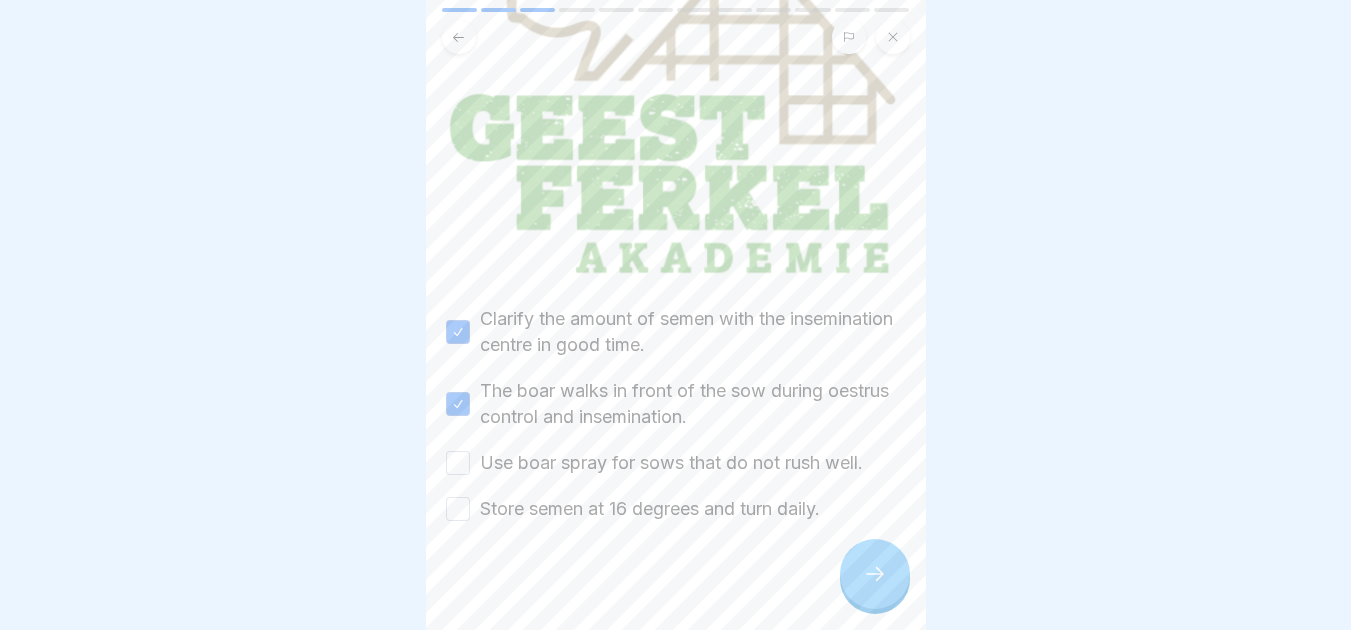 click on "Use boar spray for sows that do not rush well." at bounding box center [458, 463] 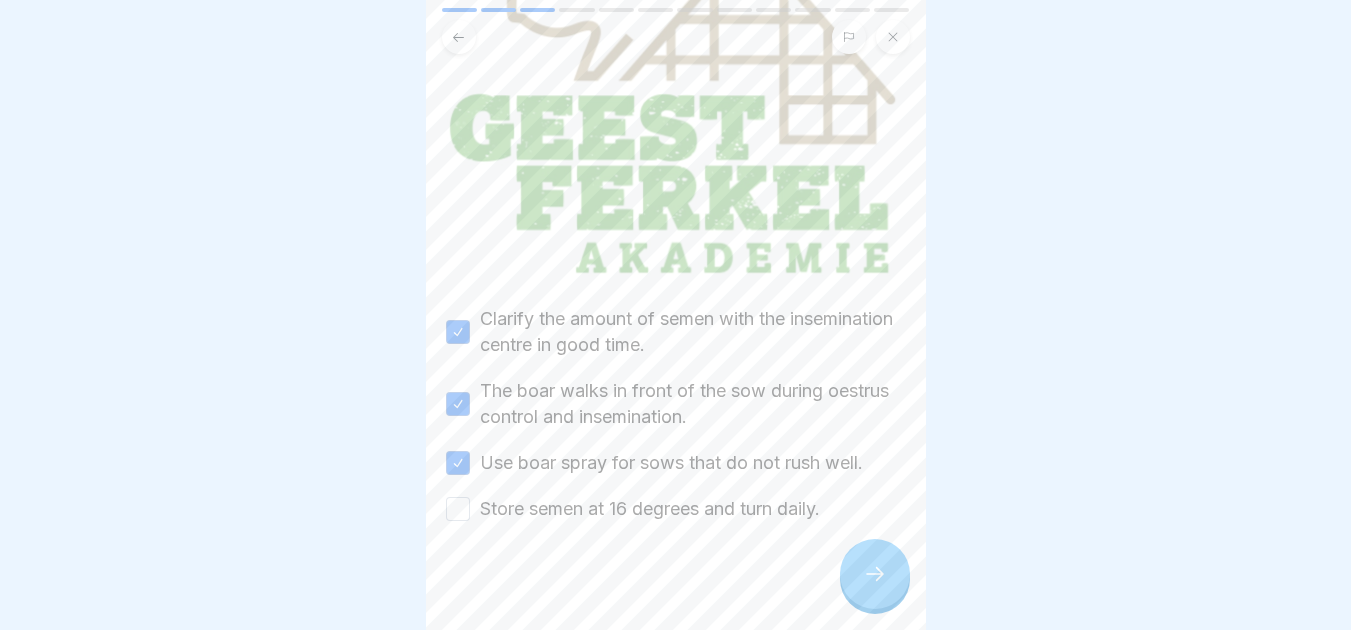 click on "Store semen at 16 degrees and turn daily." at bounding box center (458, 509) 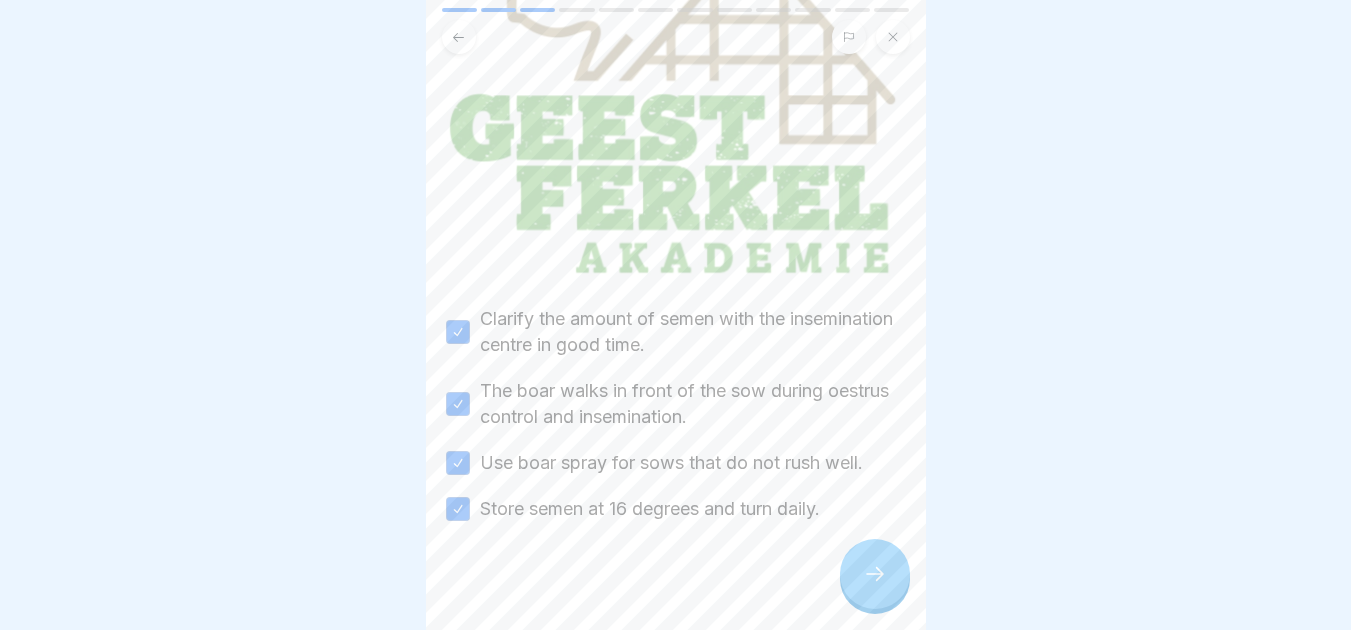 click at bounding box center (875, 574) 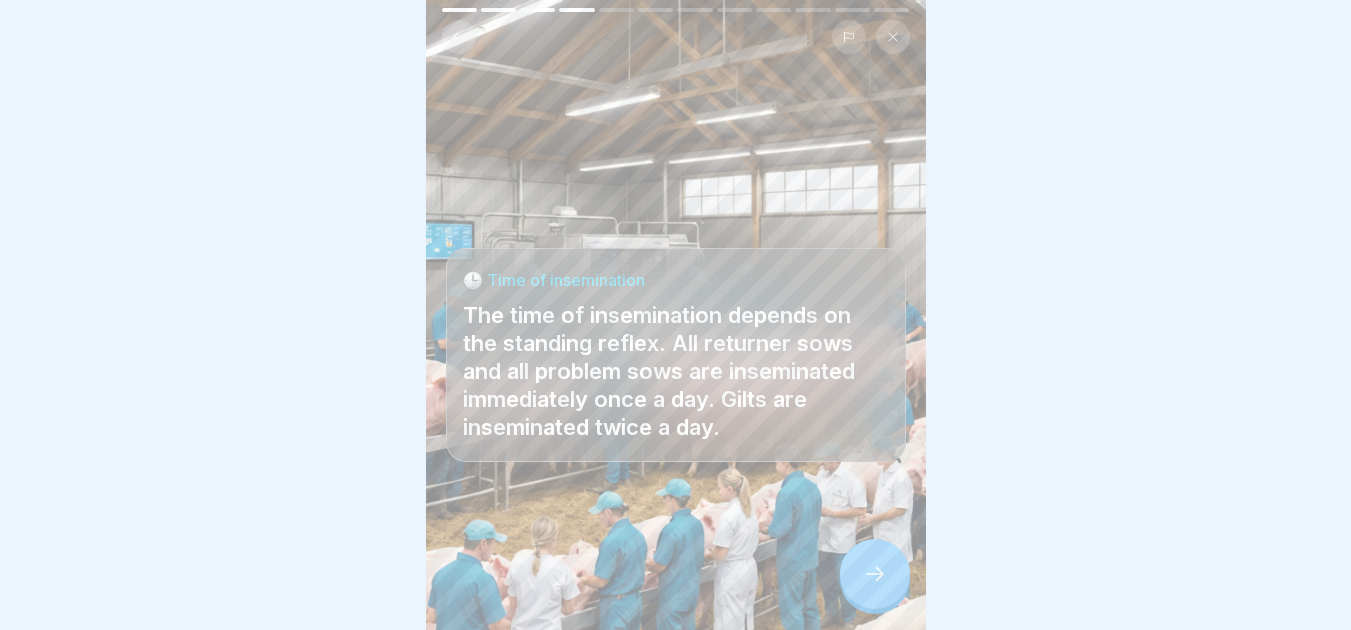 scroll, scrollTop: 15, scrollLeft: 0, axis: vertical 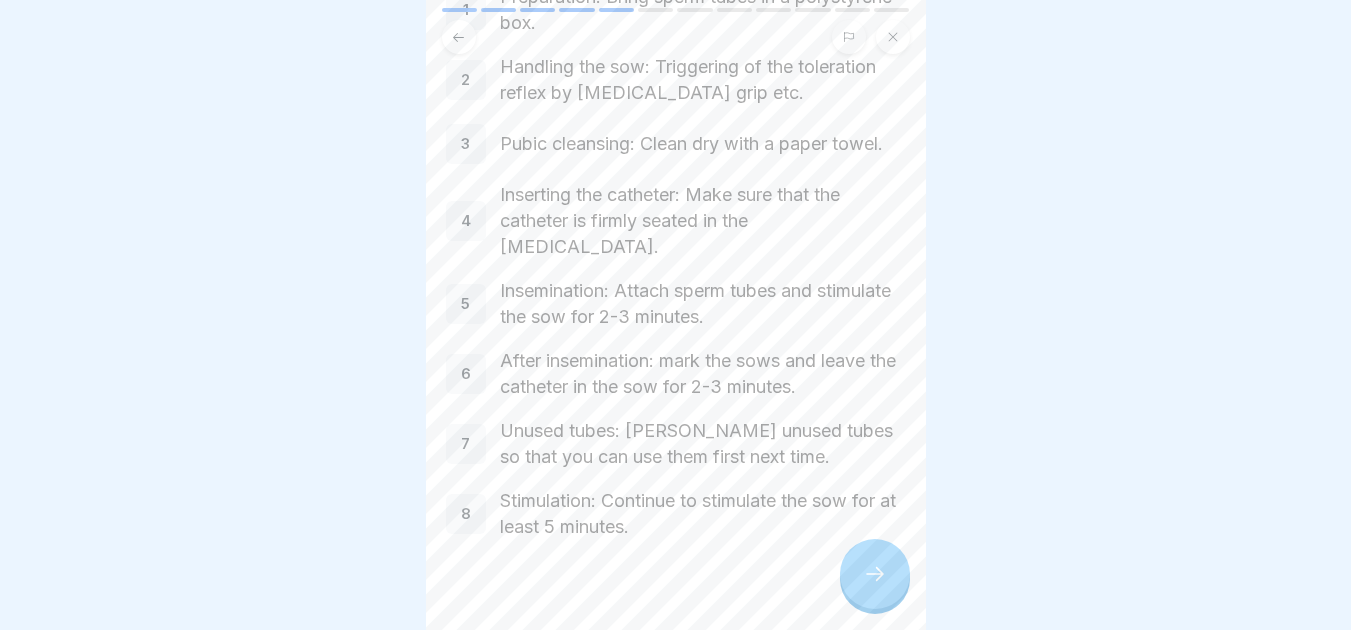 click 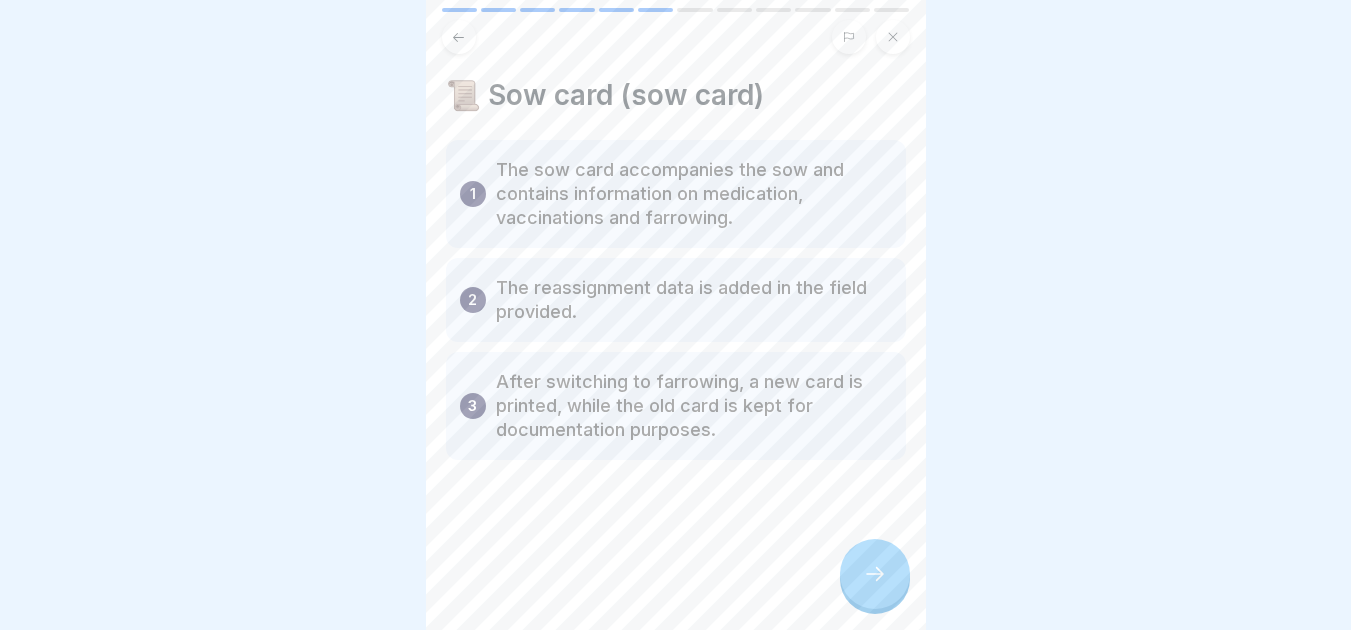 click 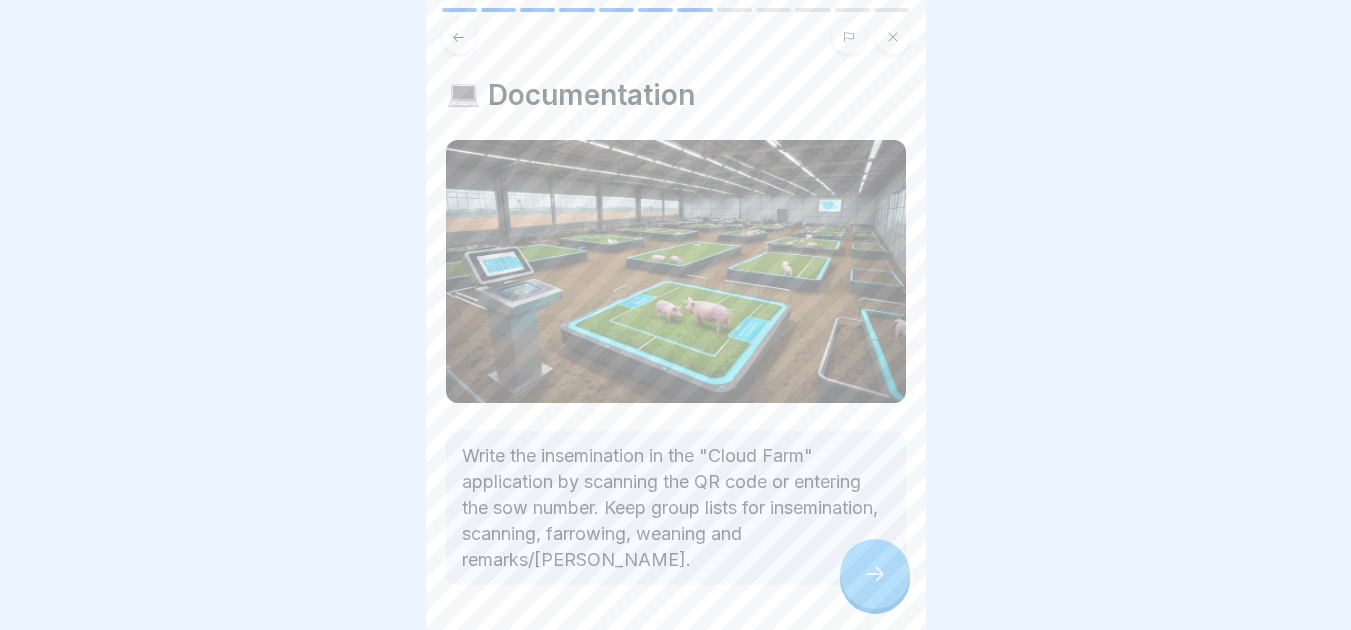 click 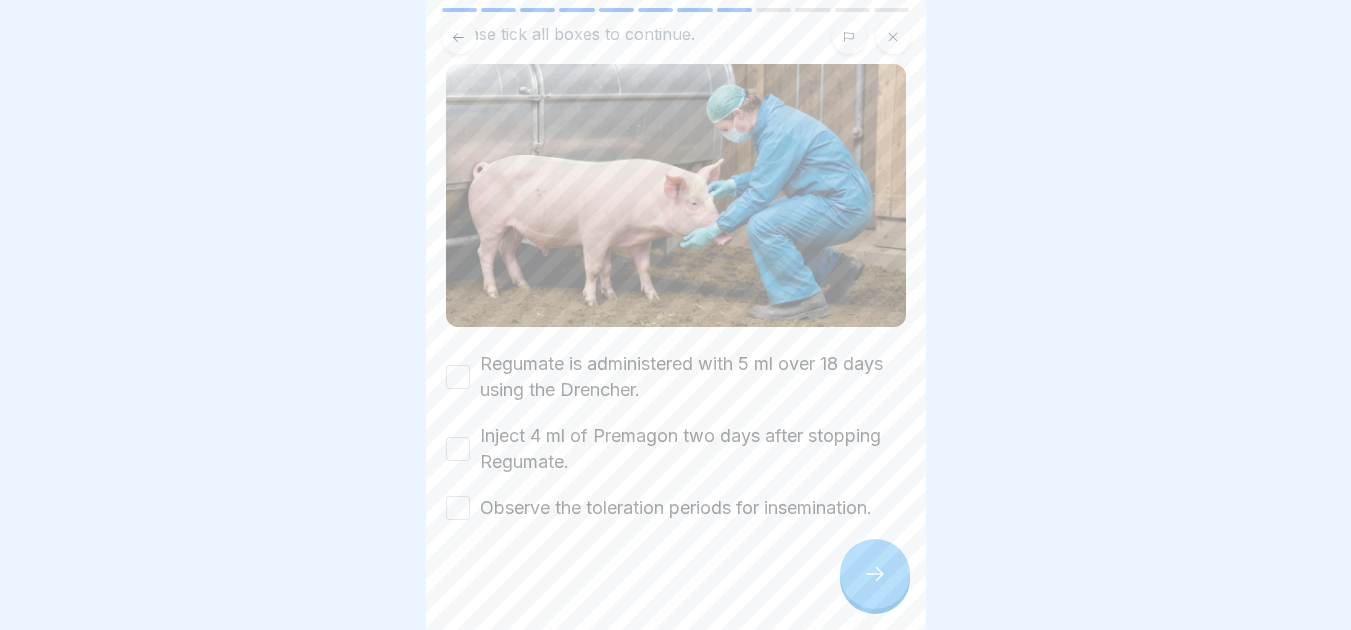 scroll, scrollTop: 147, scrollLeft: 0, axis: vertical 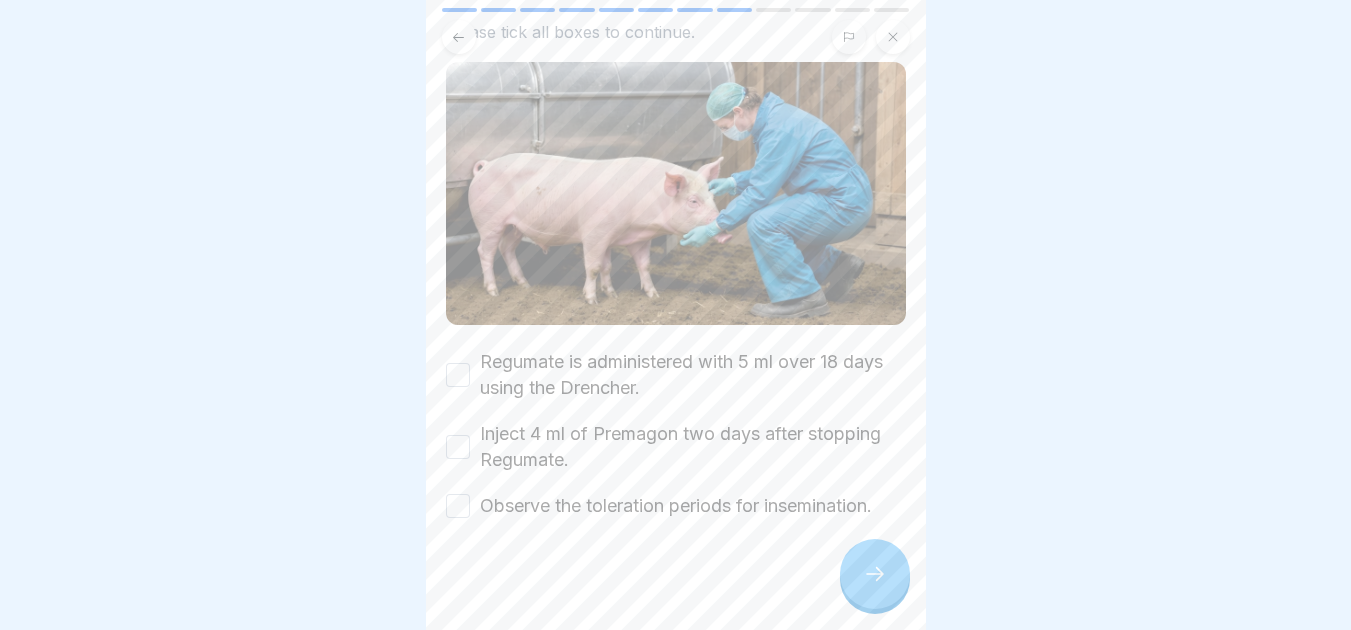 click at bounding box center (875, 574) 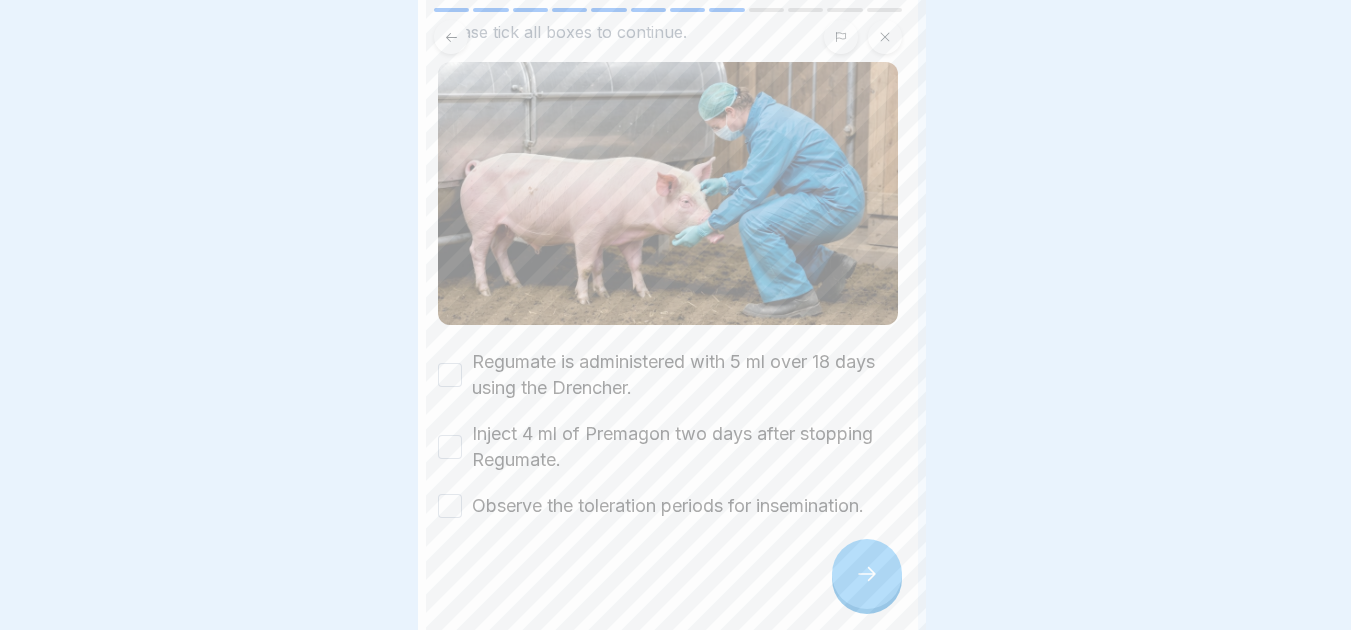 scroll, scrollTop: 0, scrollLeft: 0, axis: both 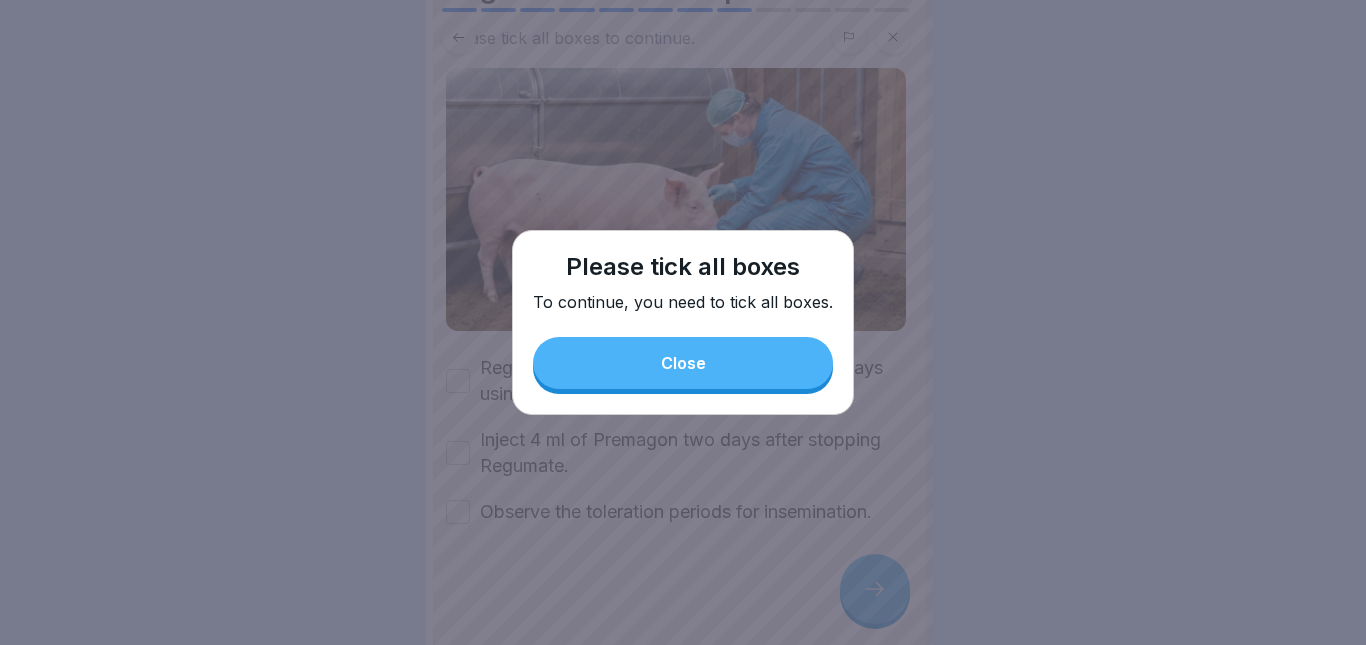 click on "Close" at bounding box center (683, 363) 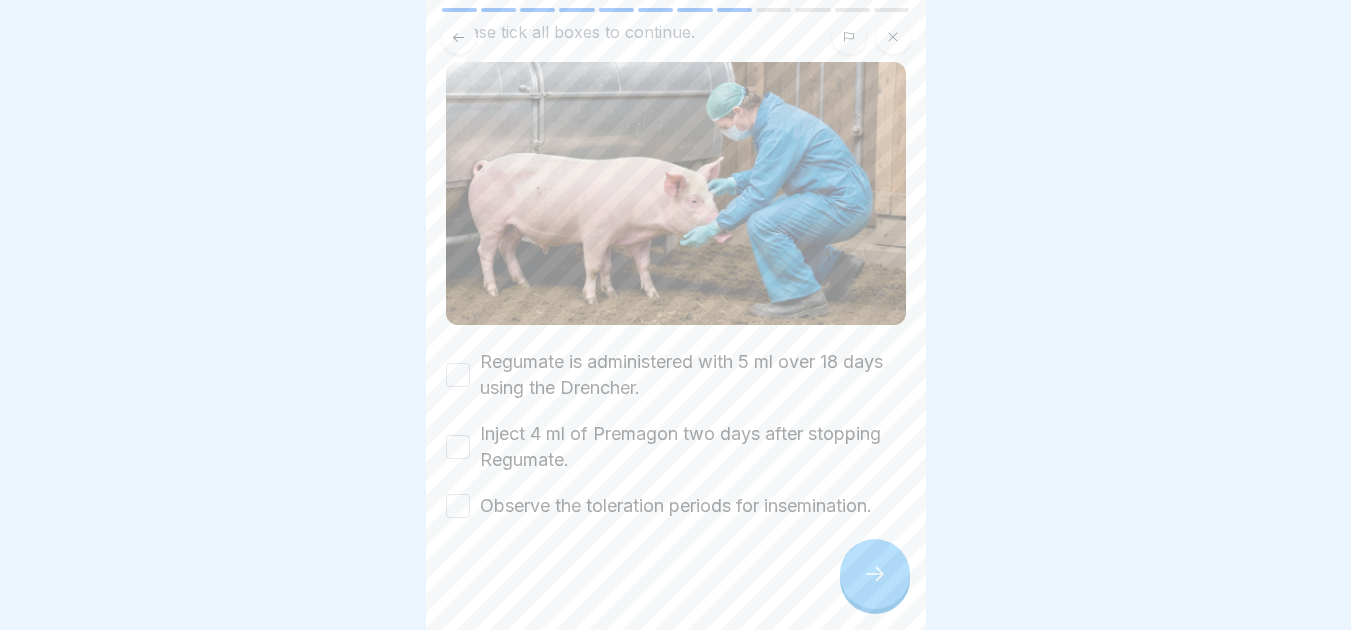 click on "Observe the toleration periods for insemination." at bounding box center (458, 506) 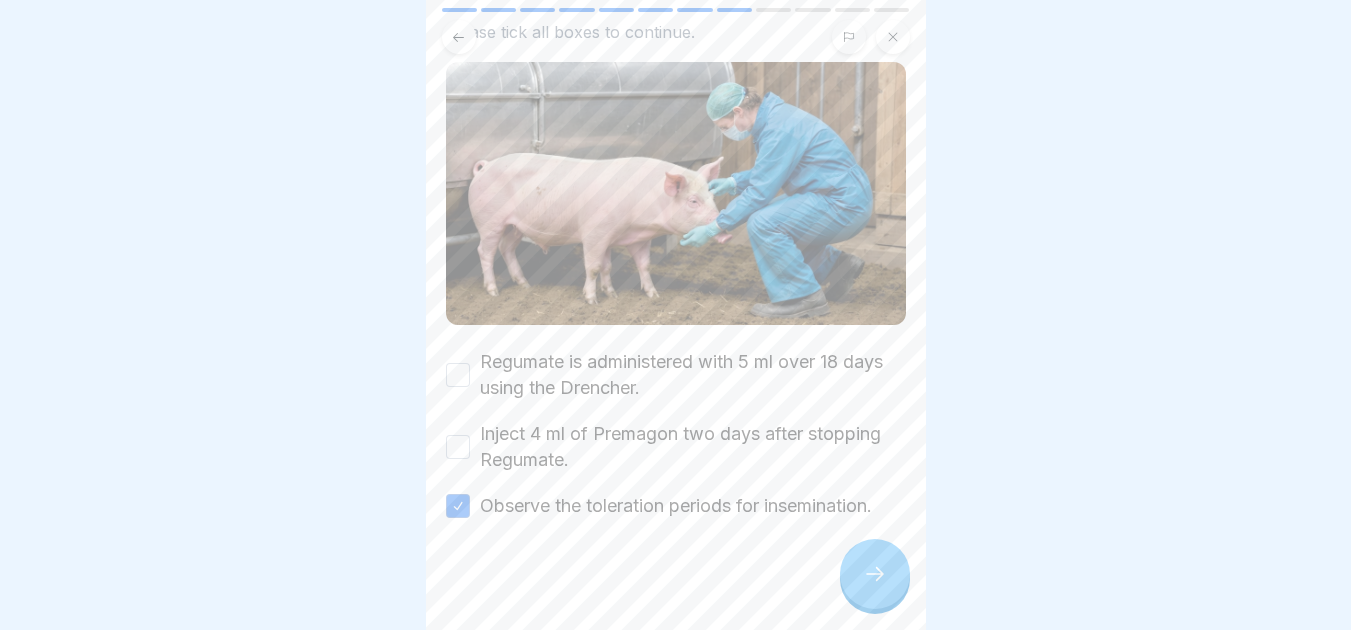 click on "Inject 4 ml of Premagon two days after stopping Regumate." at bounding box center [458, 447] 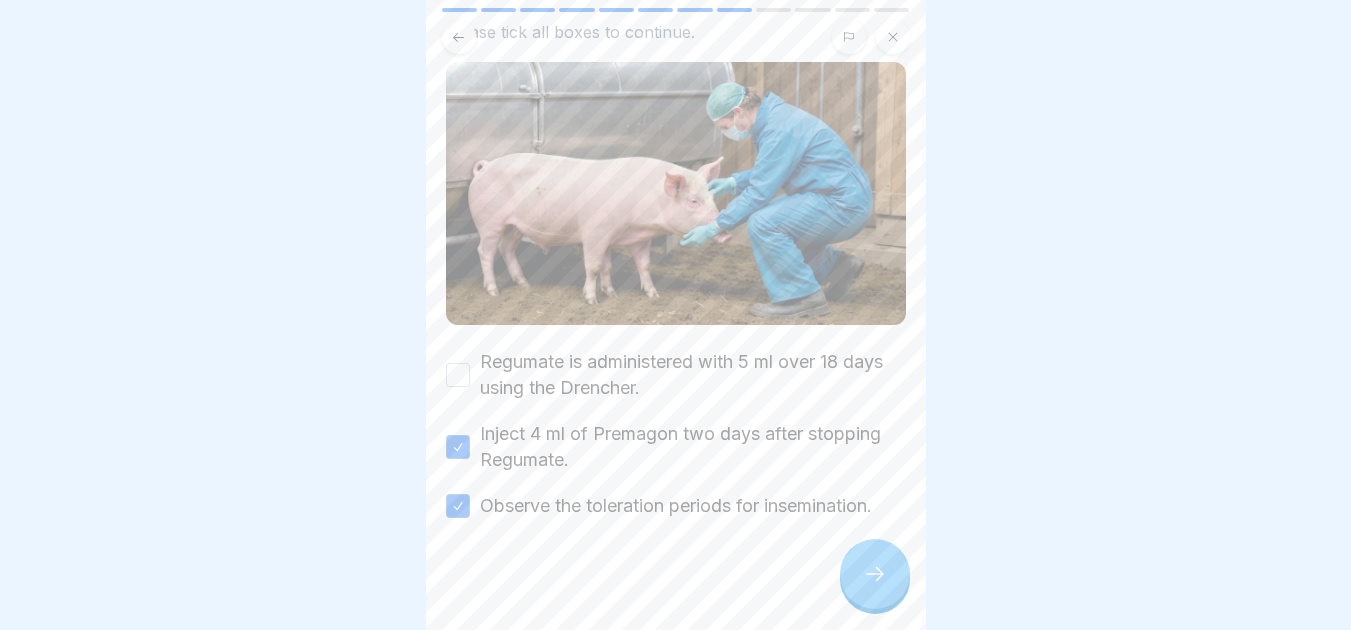 click on "Regumate is administered with 5 ml over 18 days using the Drencher." at bounding box center (458, 375) 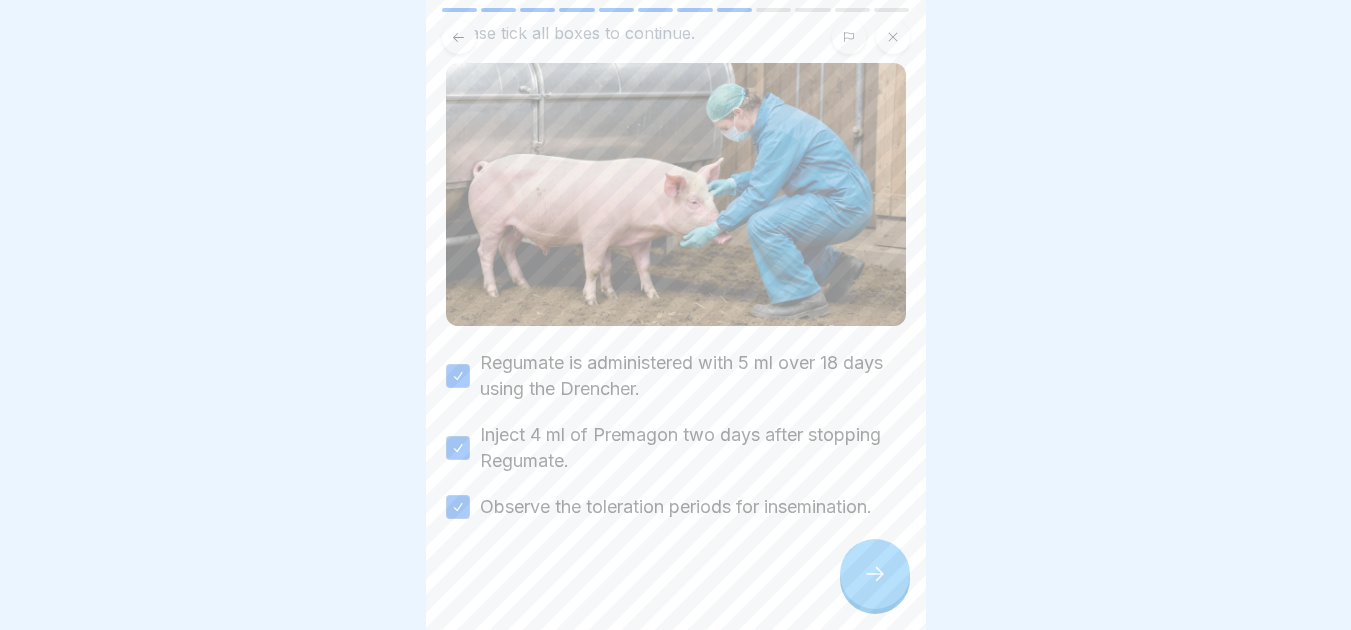 scroll, scrollTop: 147, scrollLeft: 0, axis: vertical 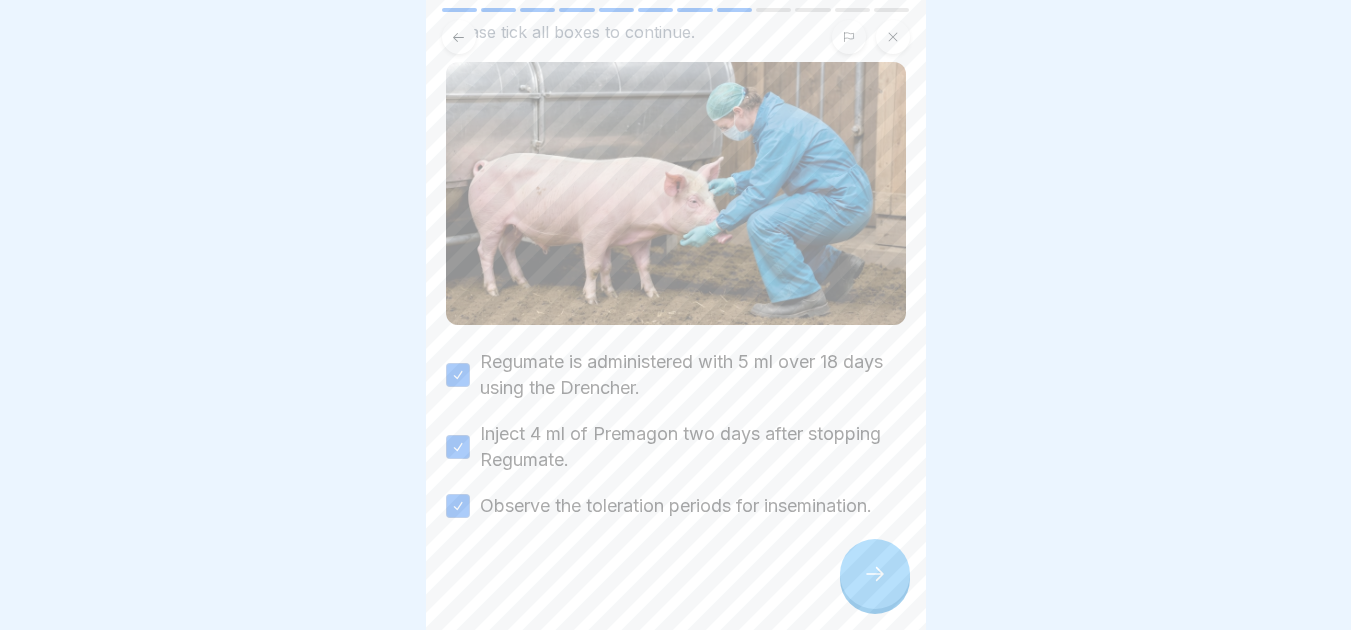 click 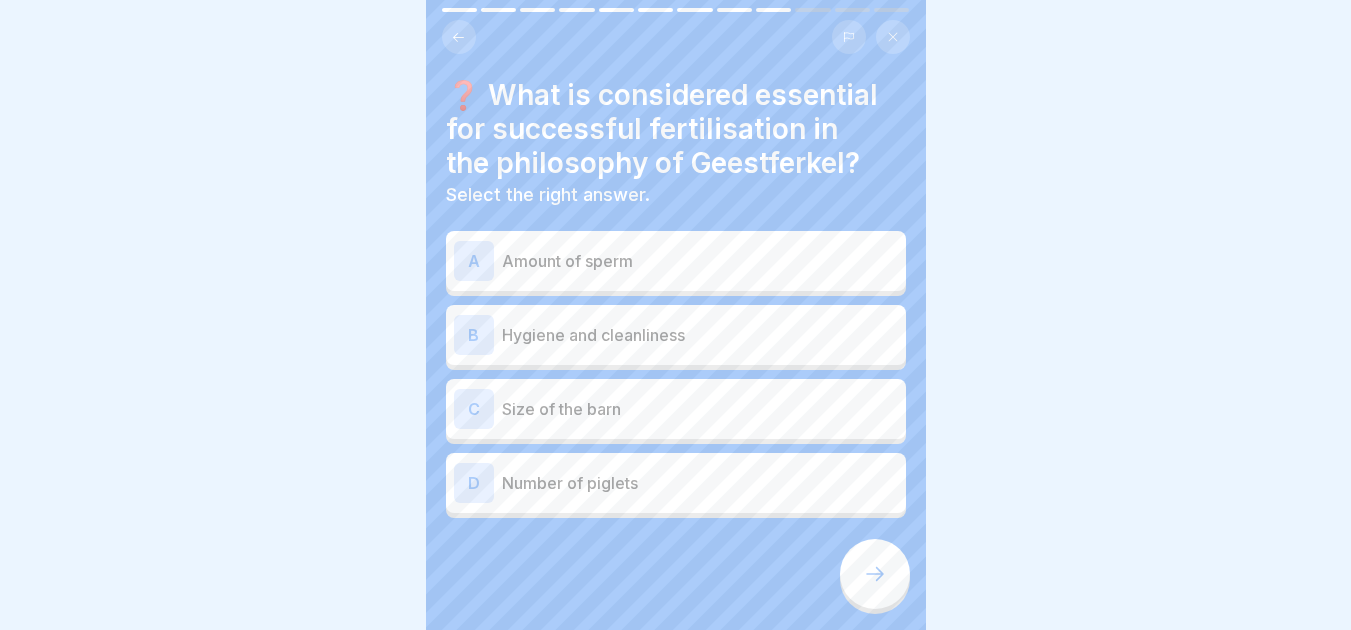 click at bounding box center (675, 315) 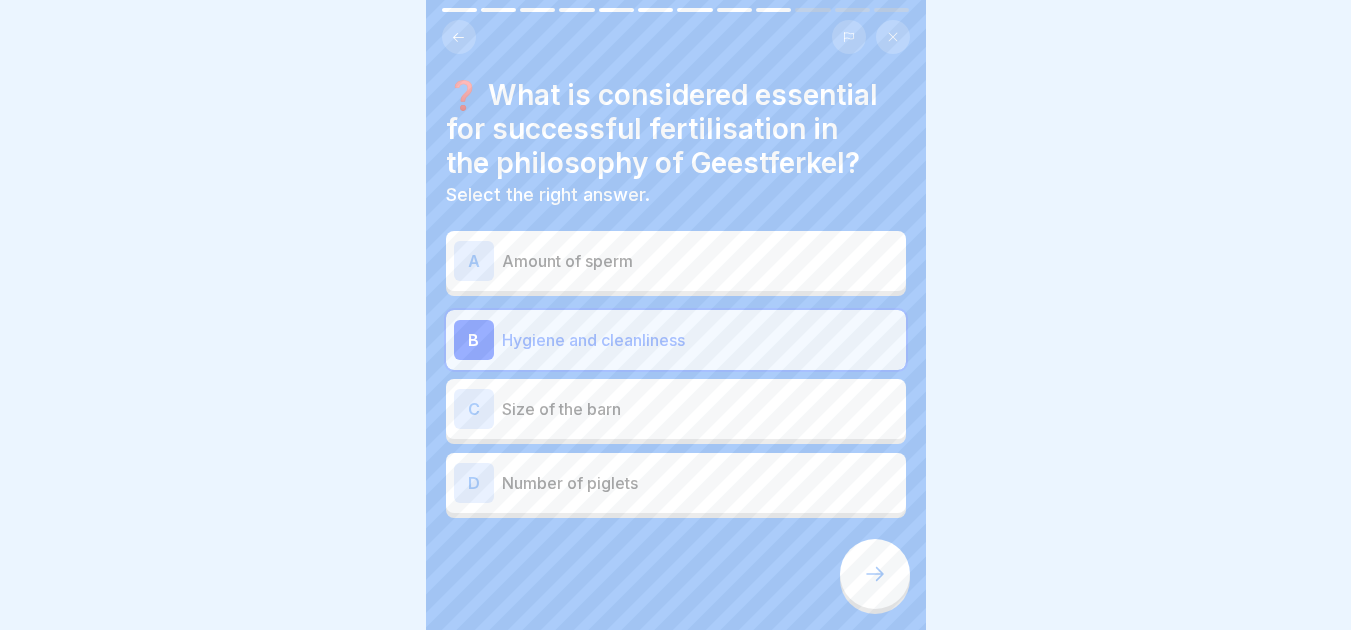 click on "Amount of sperm" at bounding box center (700, 261) 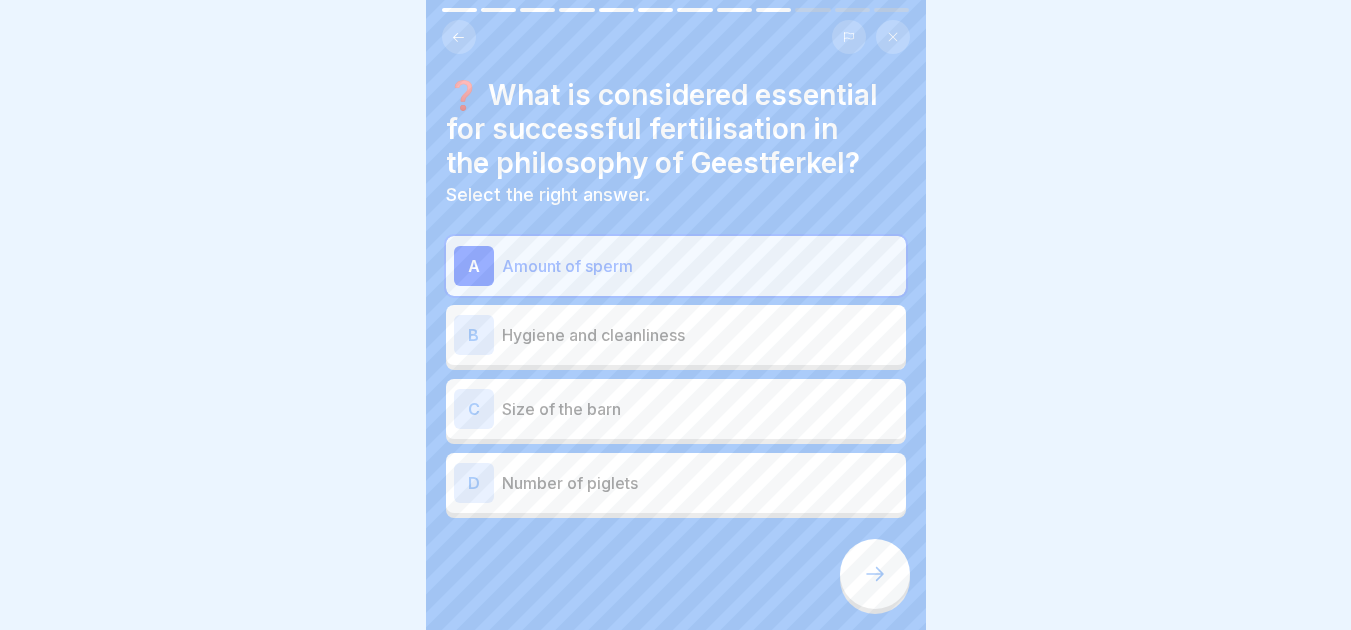 click on "Hygiene and cleanliness" at bounding box center [700, 335] 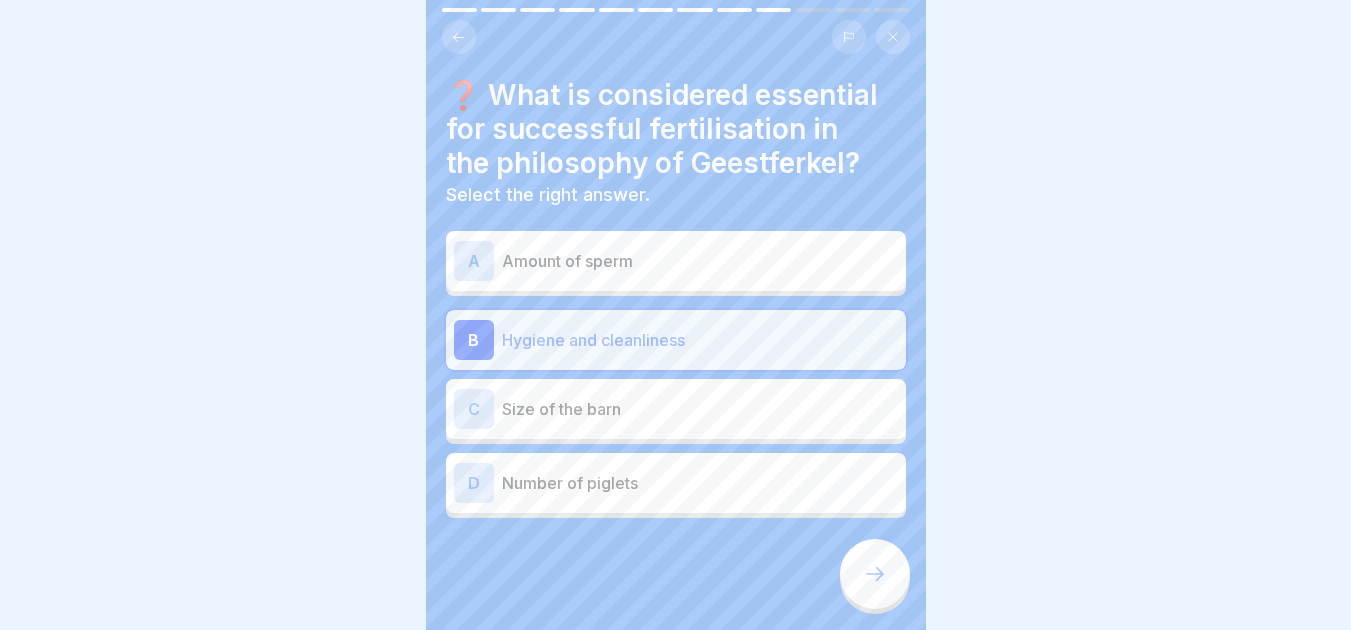 click at bounding box center (875, 574) 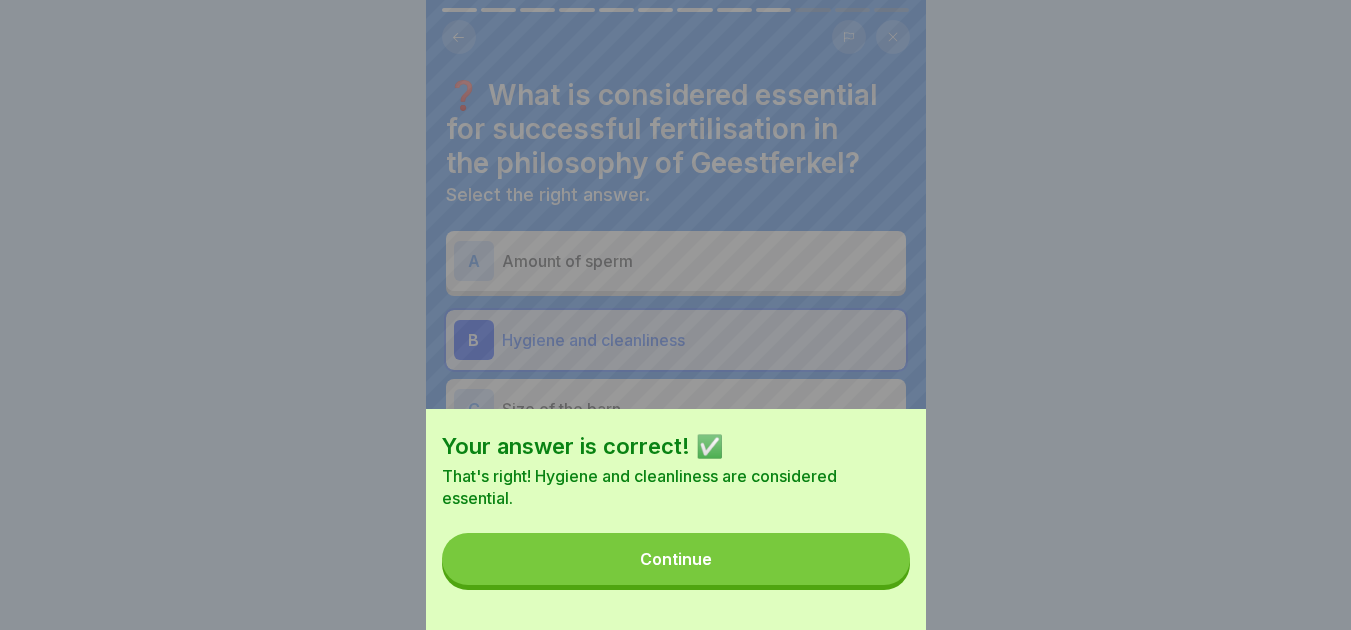 click on "Continue" at bounding box center (676, 559) 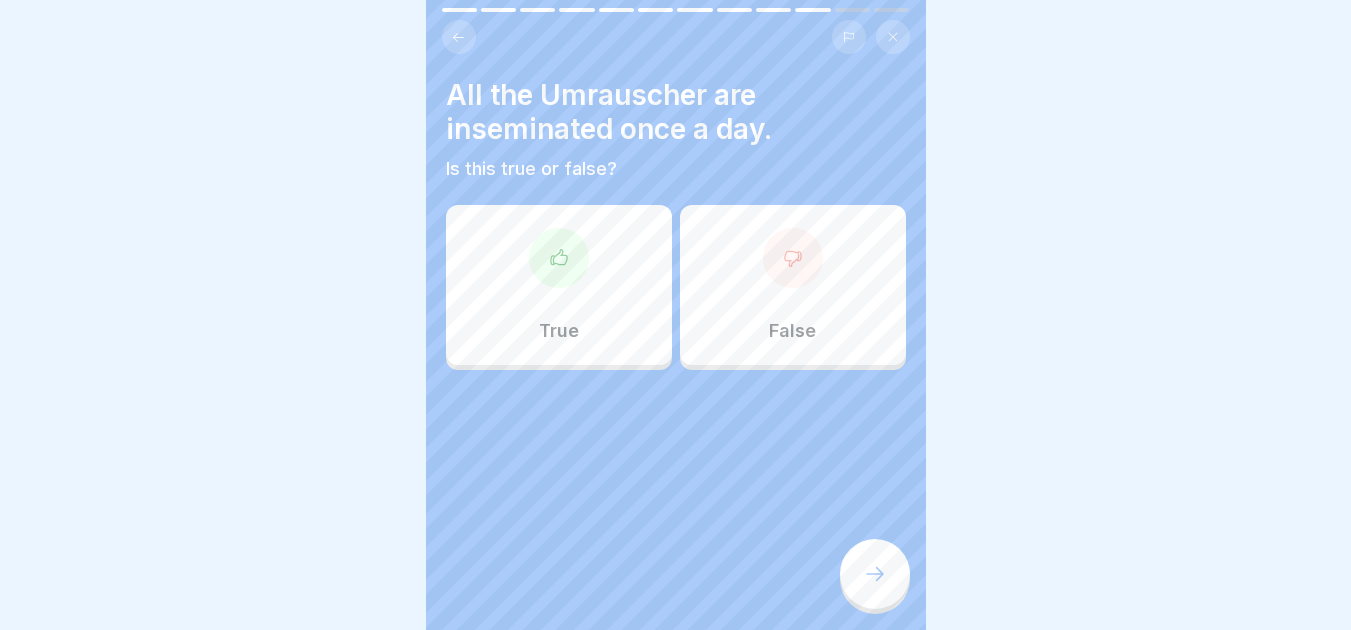 click 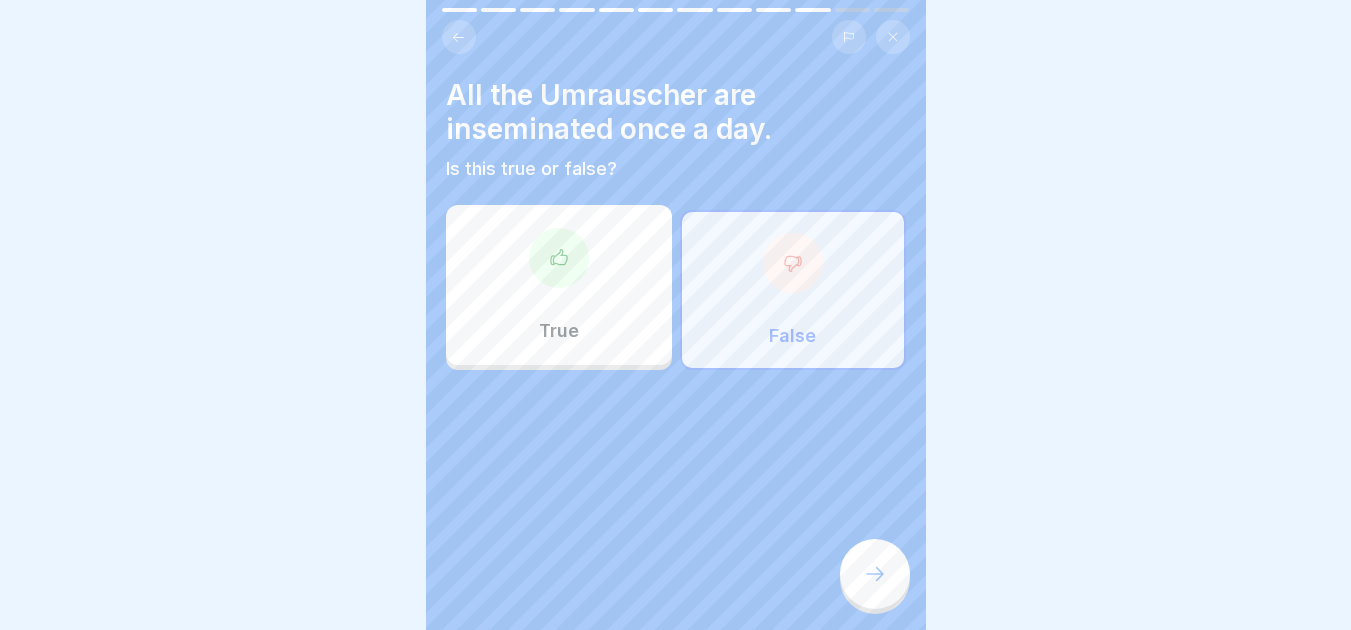 click at bounding box center (875, 574) 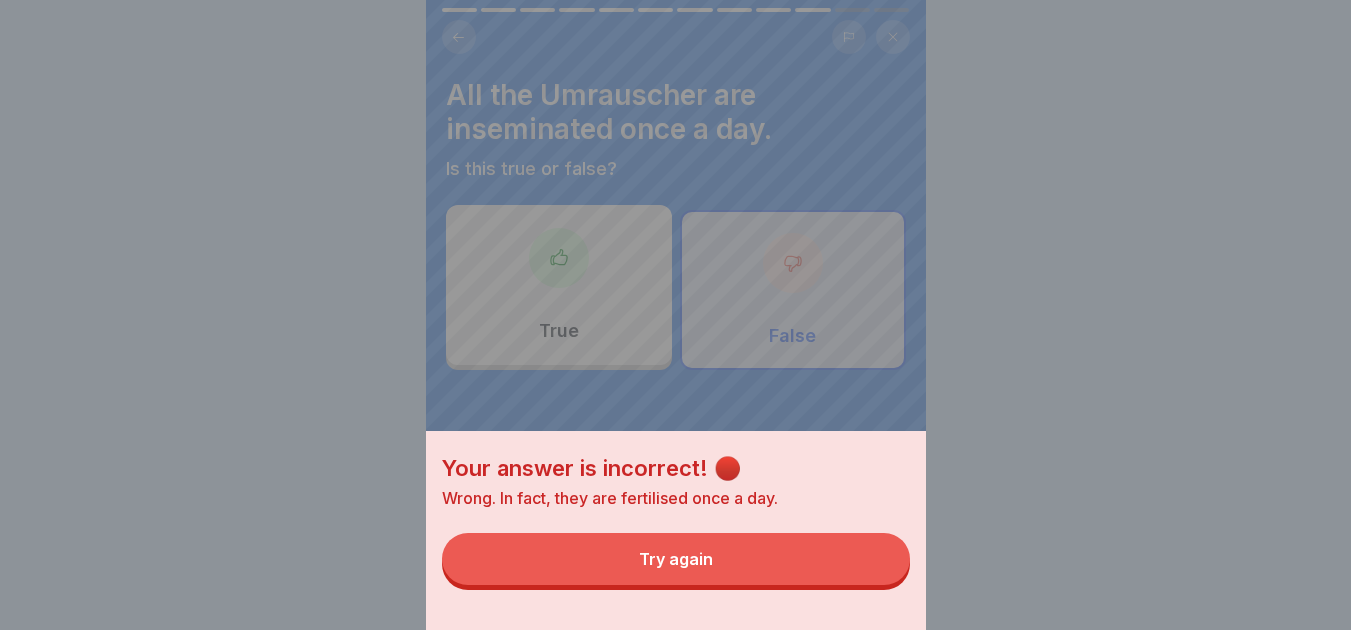 click on "Try again" at bounding box center [676, 559] 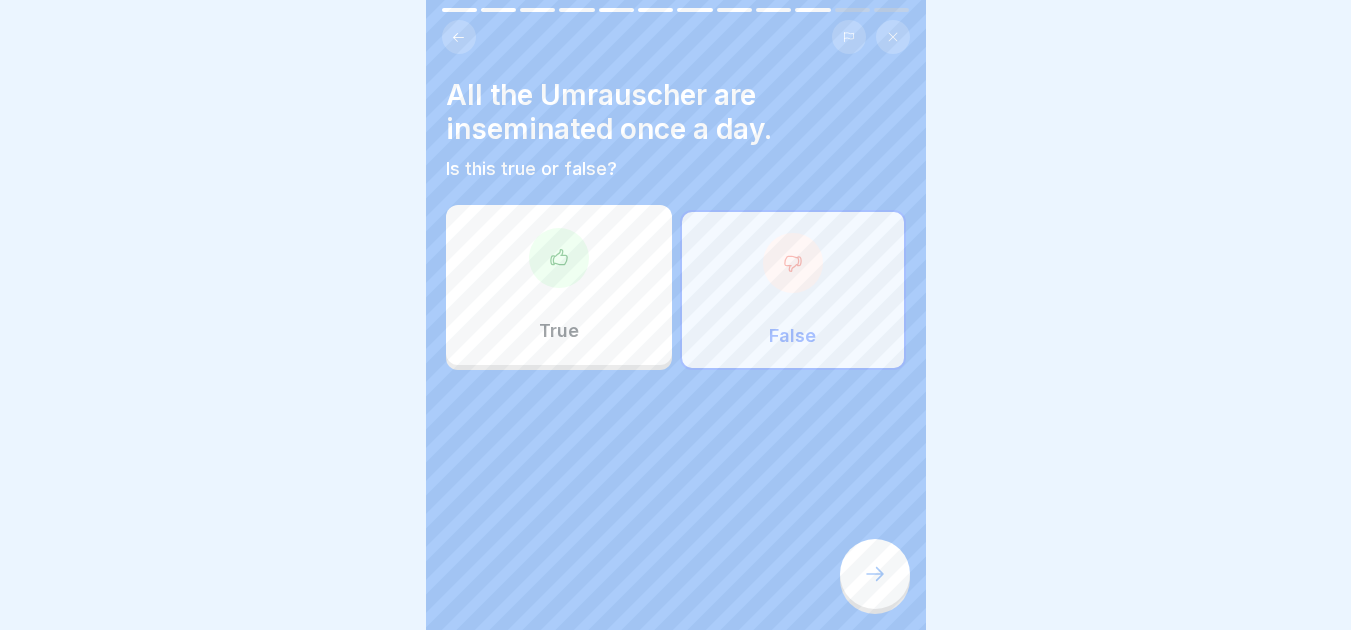 click on "True" at bounding box center (559, 285) 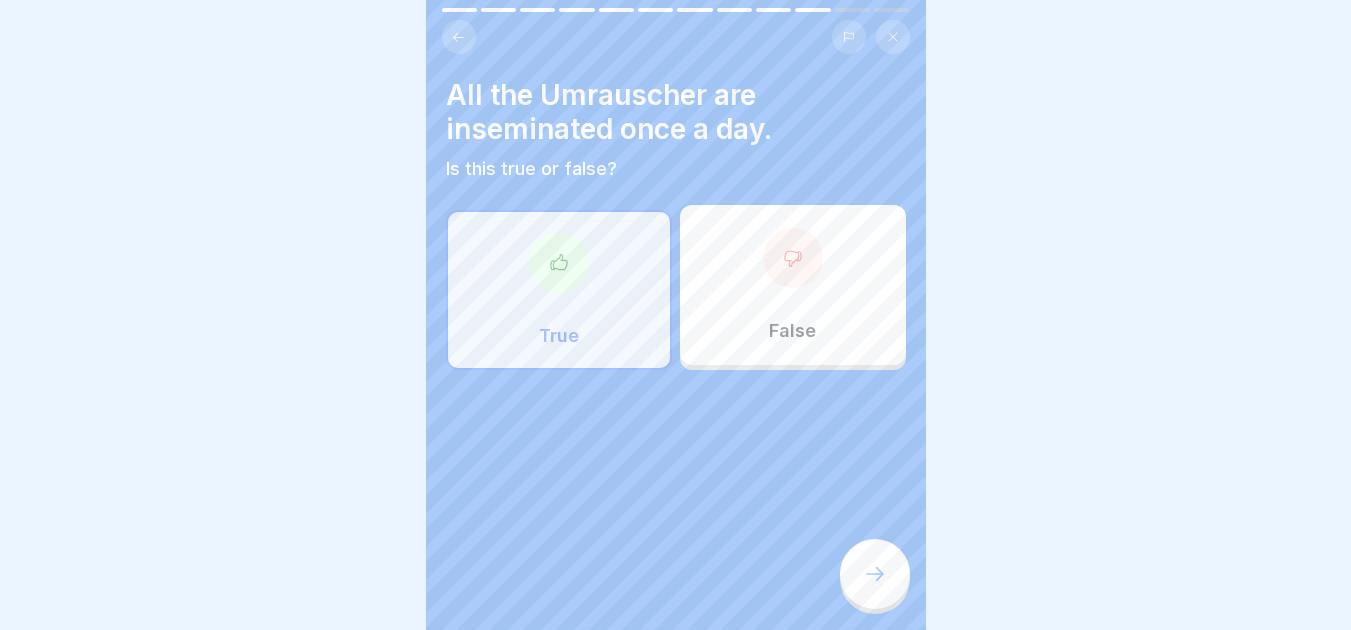 click at bounding box center (875, 574) 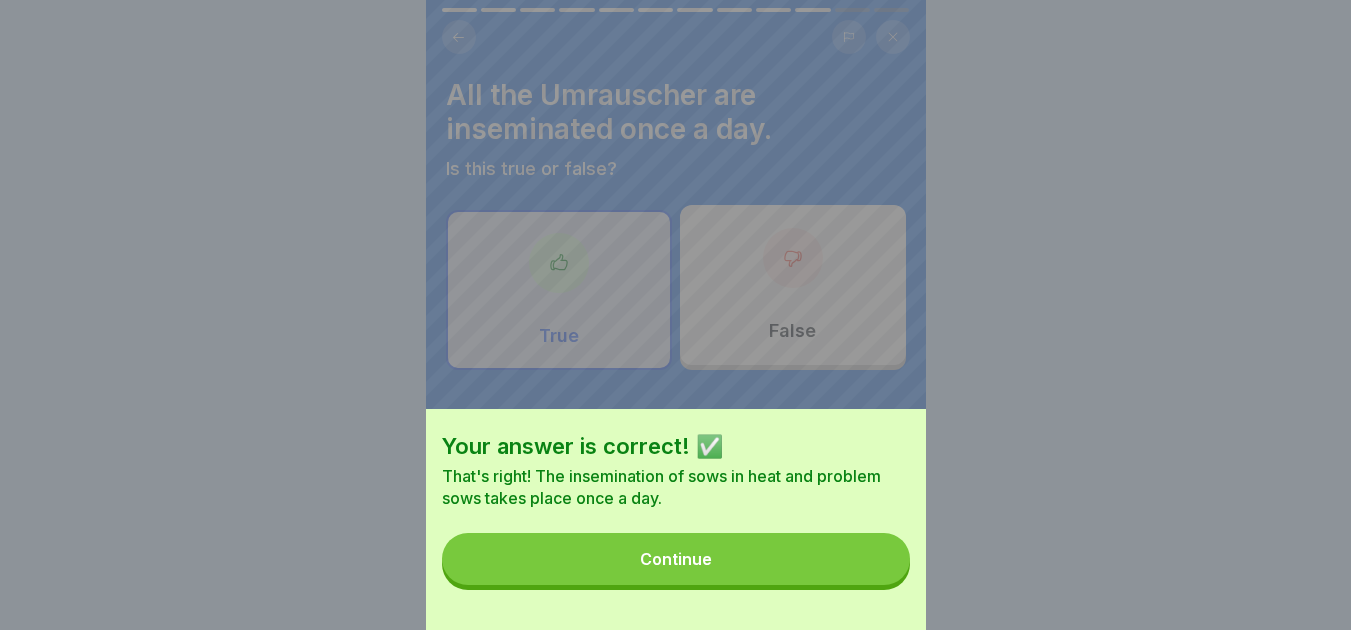 click on "Your answer is correct! ✅ That's right! The insemination of sows in heat and problem sows takes place once a day.   Continue" at bounding box center (676, 519) 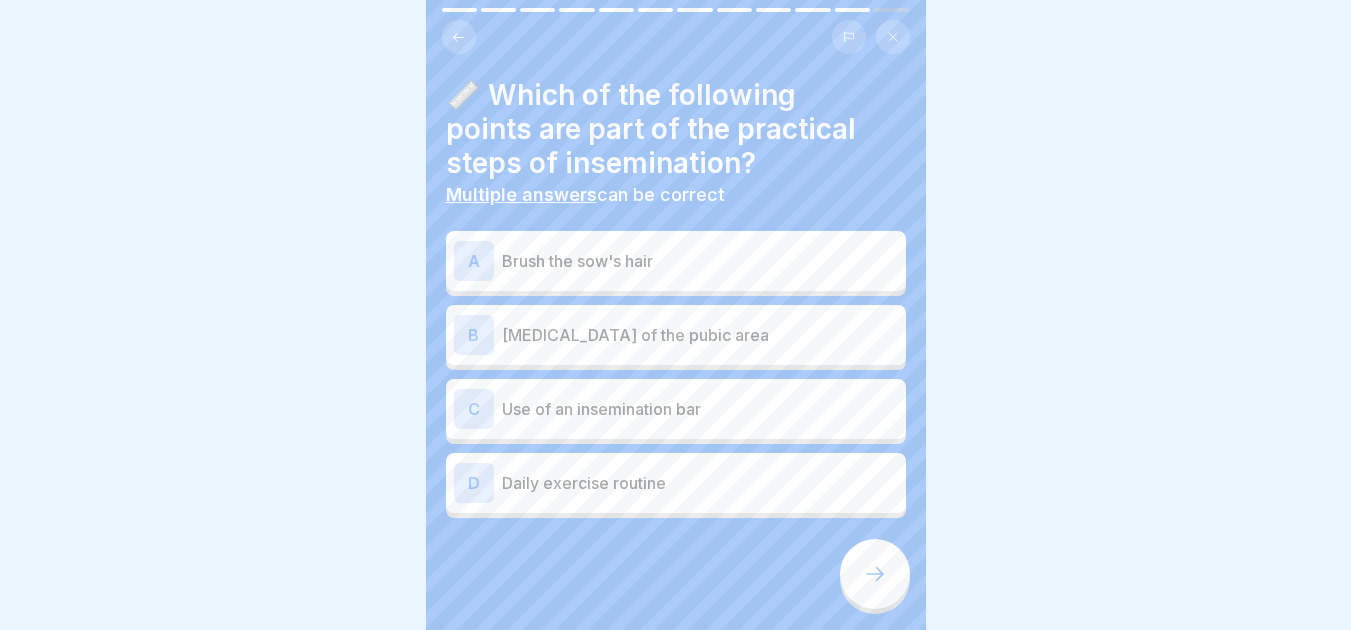 click on "[MEDICAL_DATA] of the pubic area" at bounding box center (700, 335) 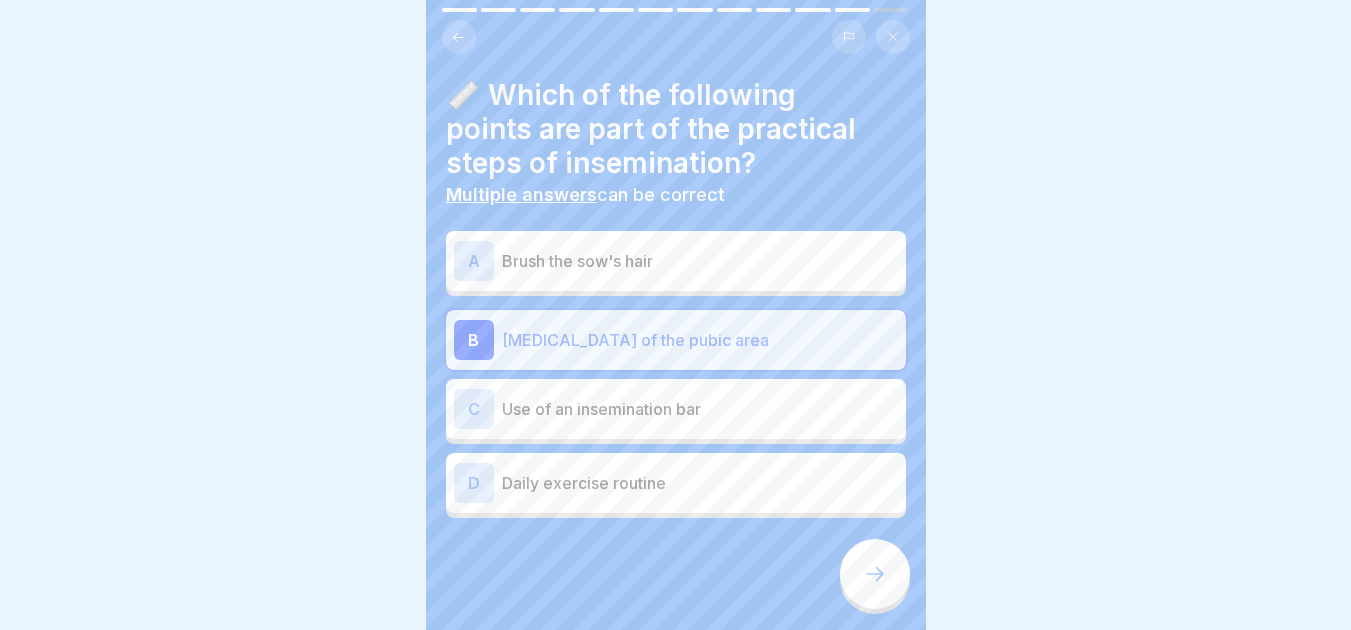 click on "C Use of an insemination bar" at bounding box center [676, 409] 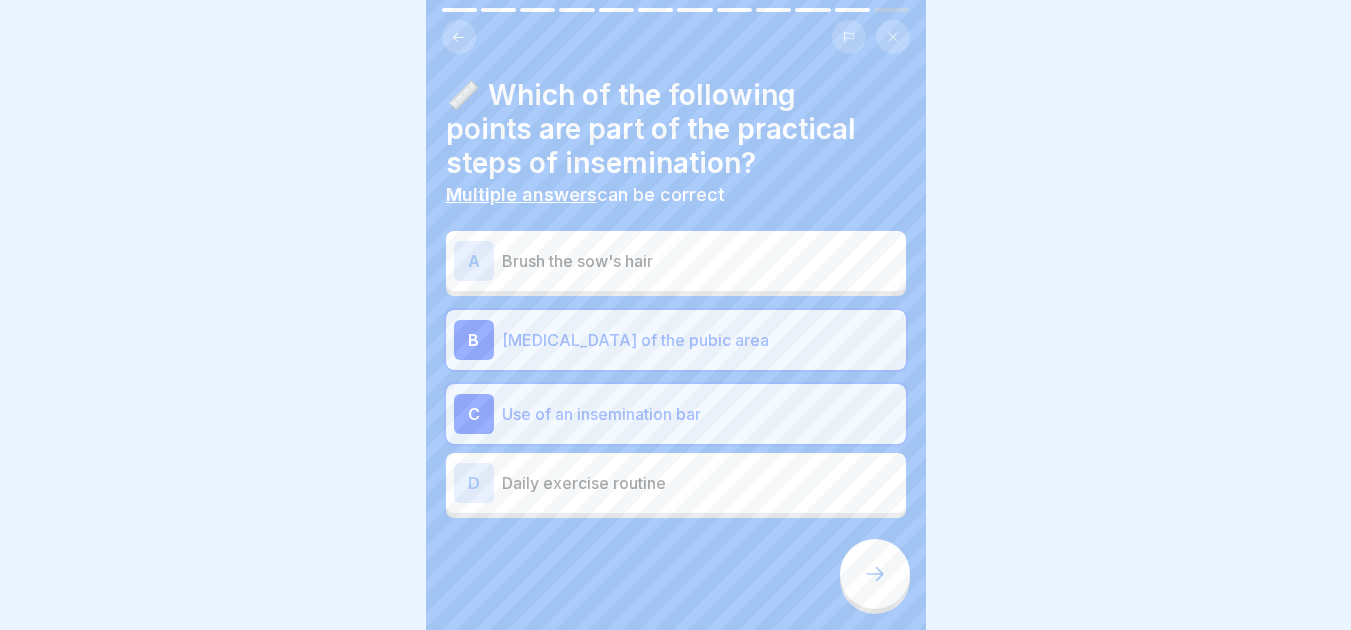click 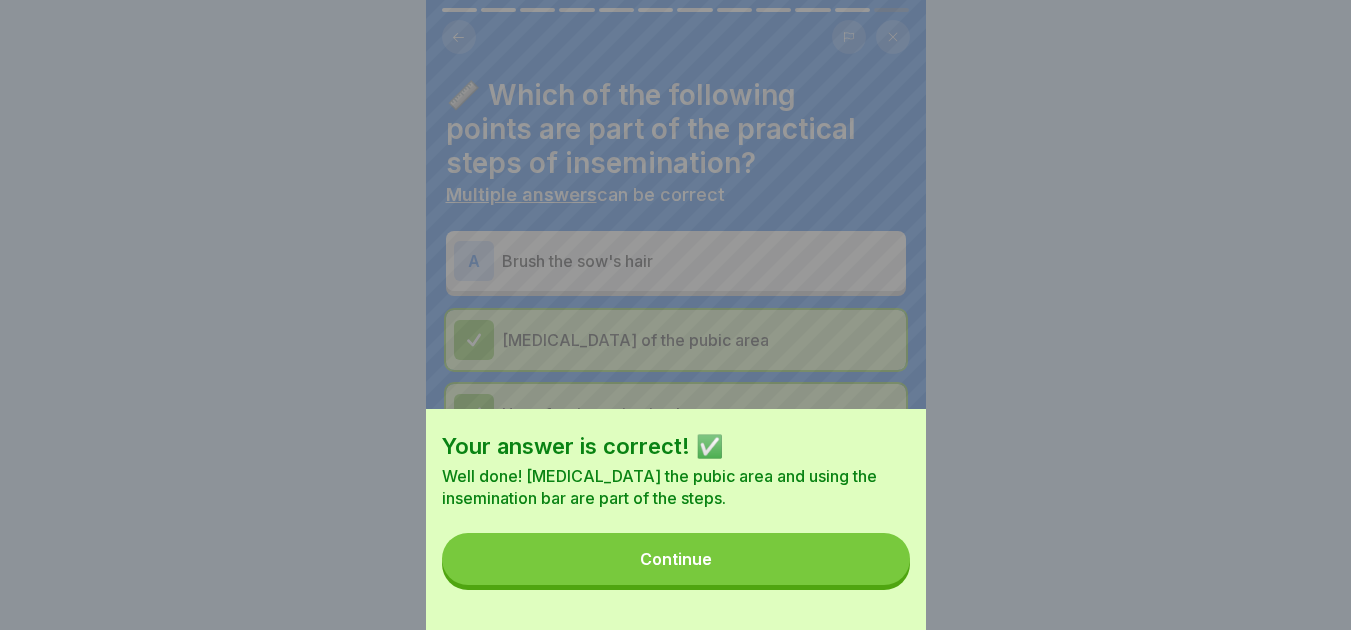 click on "Continue" at bounding box center [676, 559] 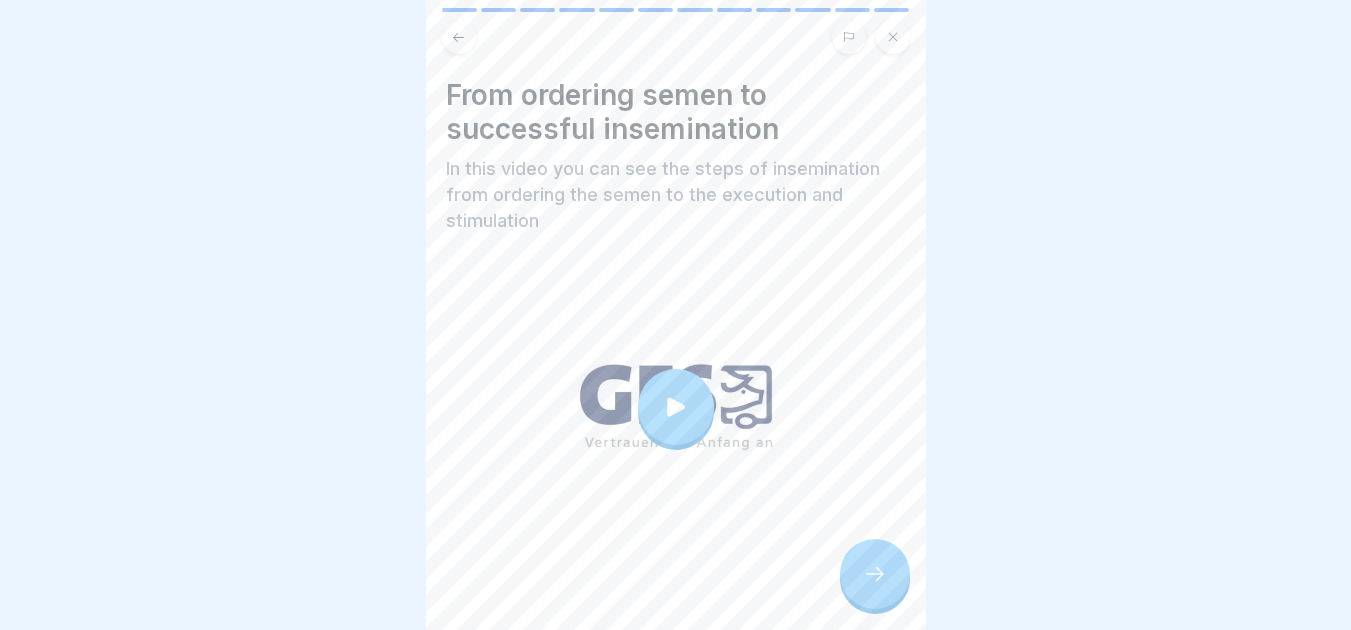 click at bounding box center (676, 407) 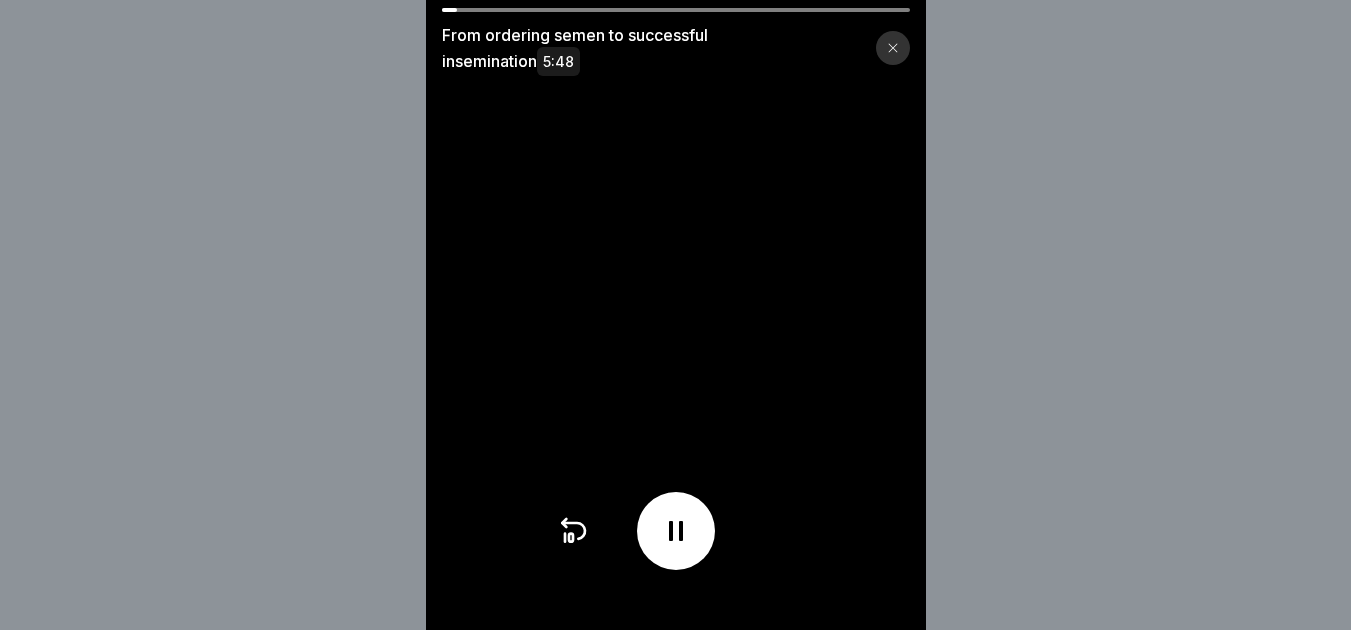 click at bounding box center (676, 315) 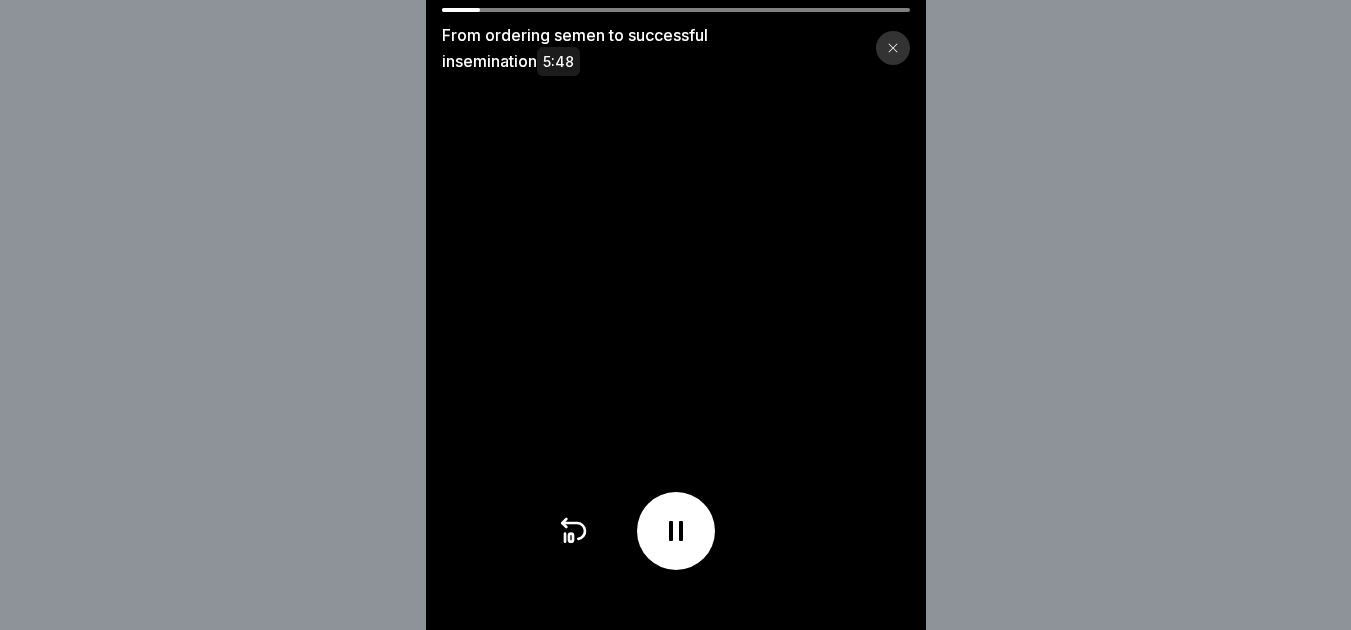 click 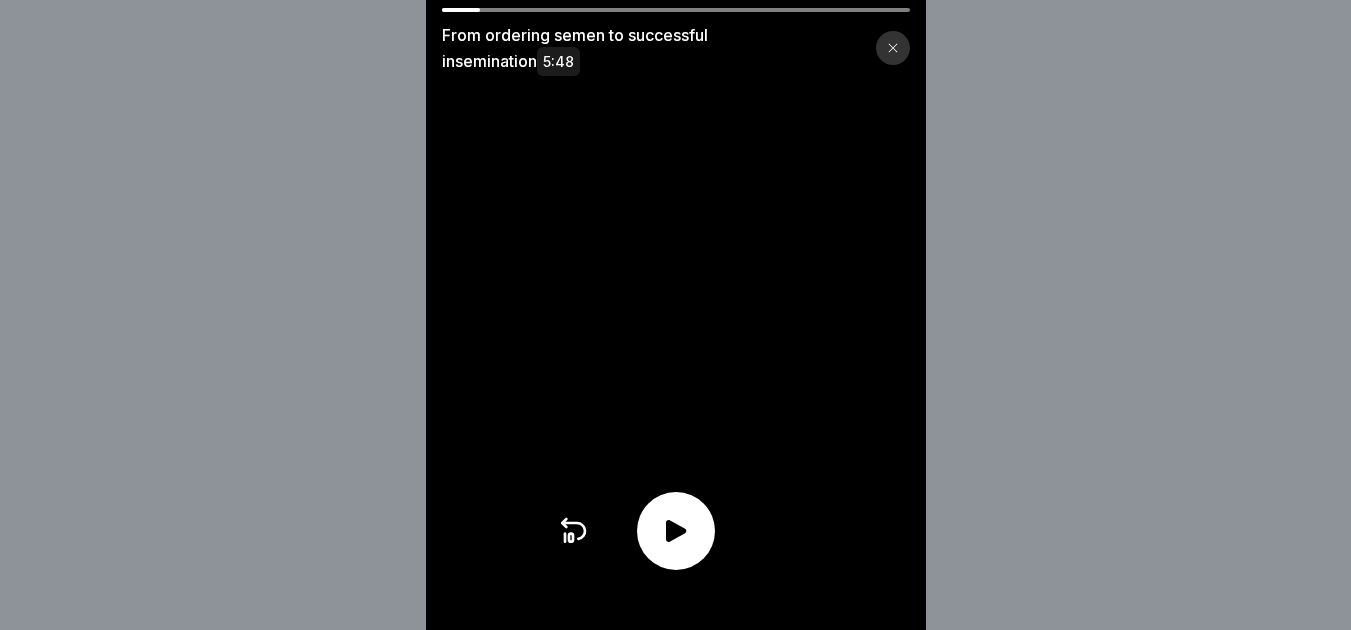 click at bounding box center [676, 531] 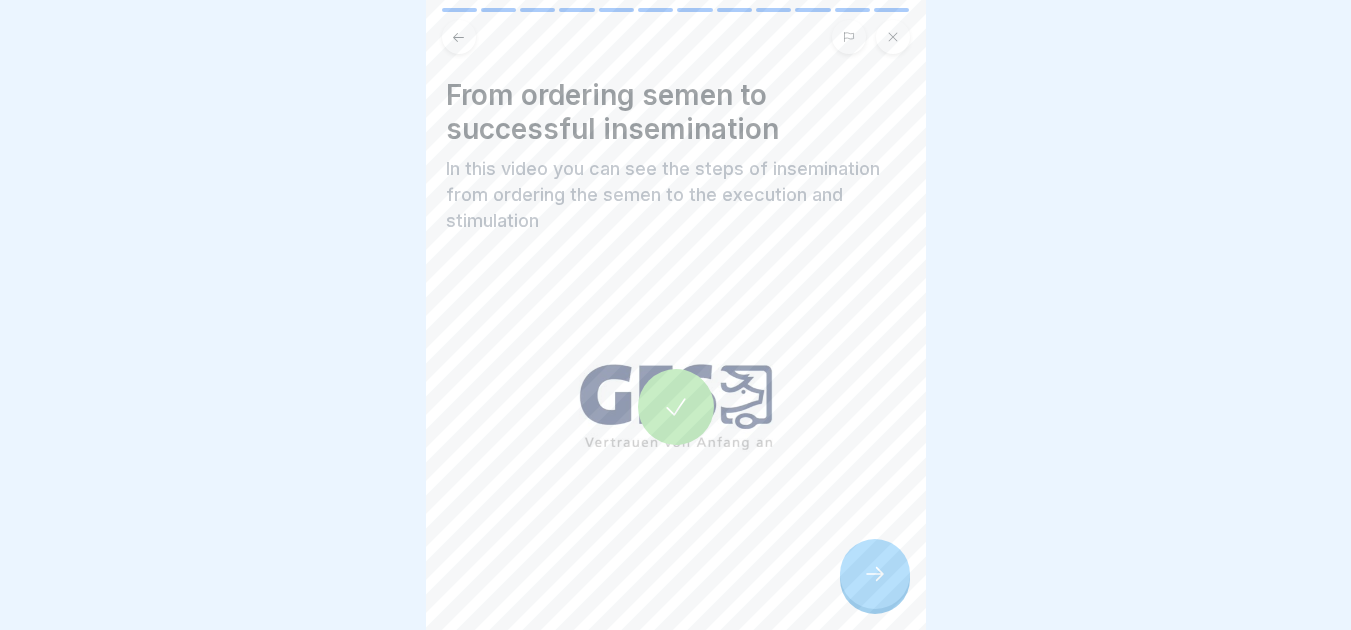 click 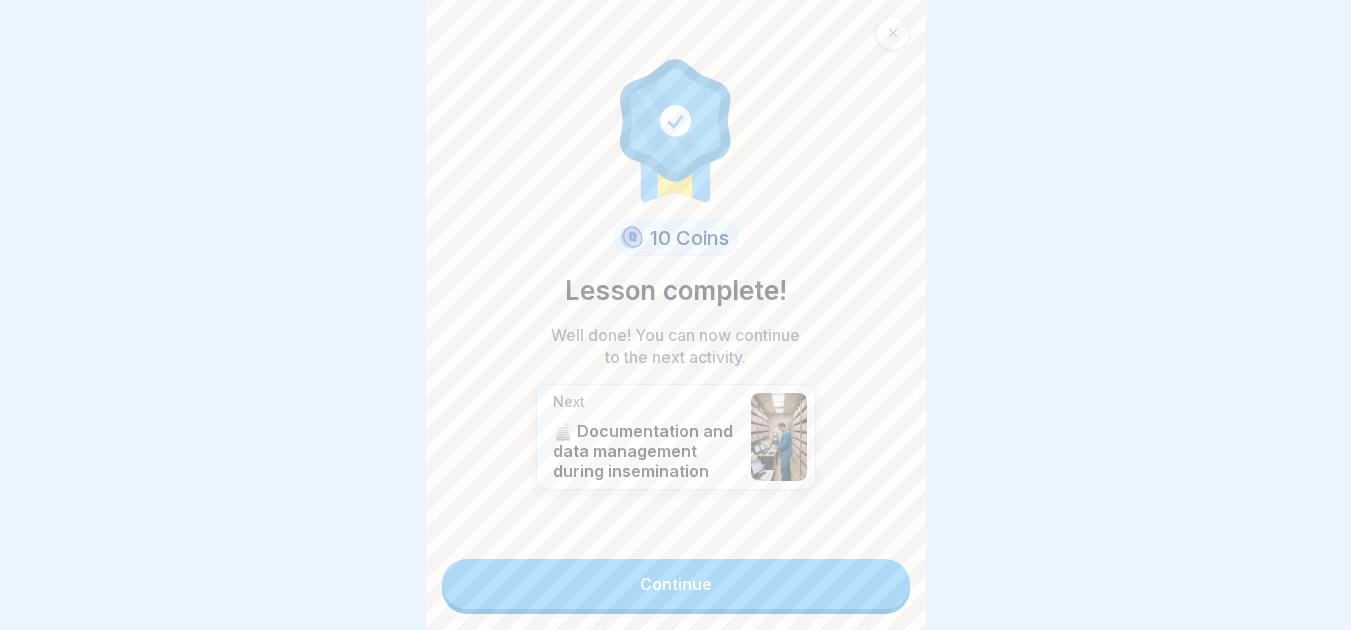click on "Continue" at bounding box center (676, 584) 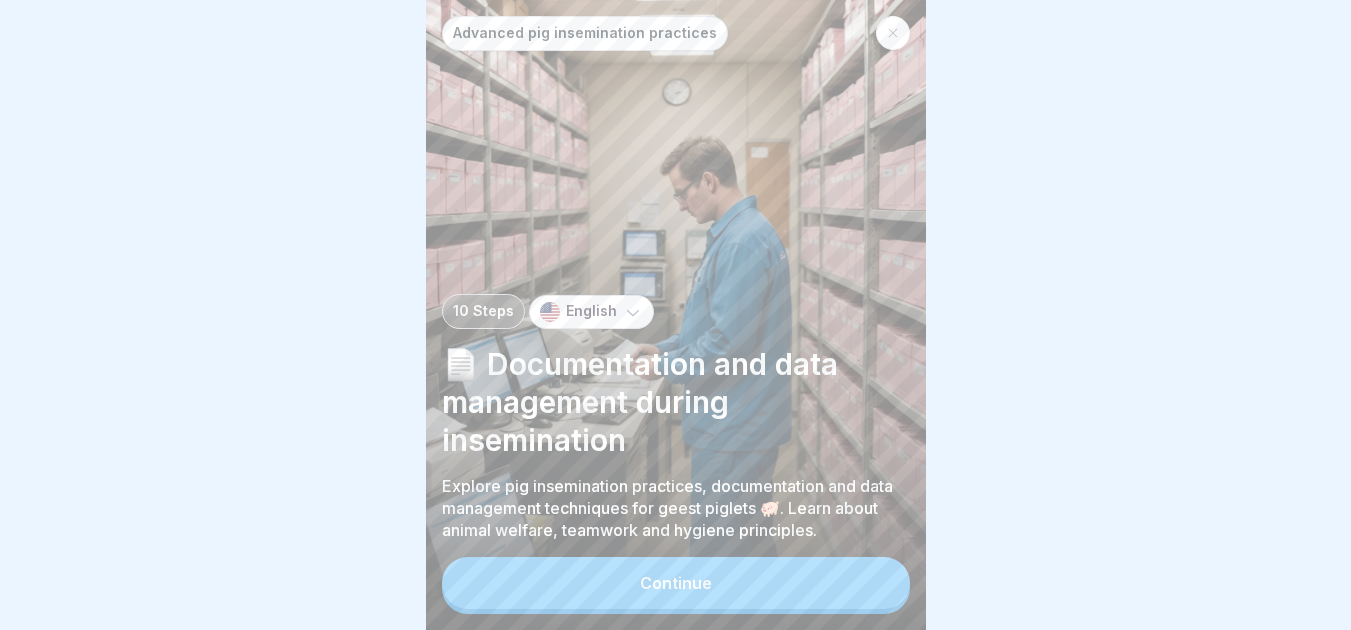 click on "Continue" at bounding box center [676, 583] 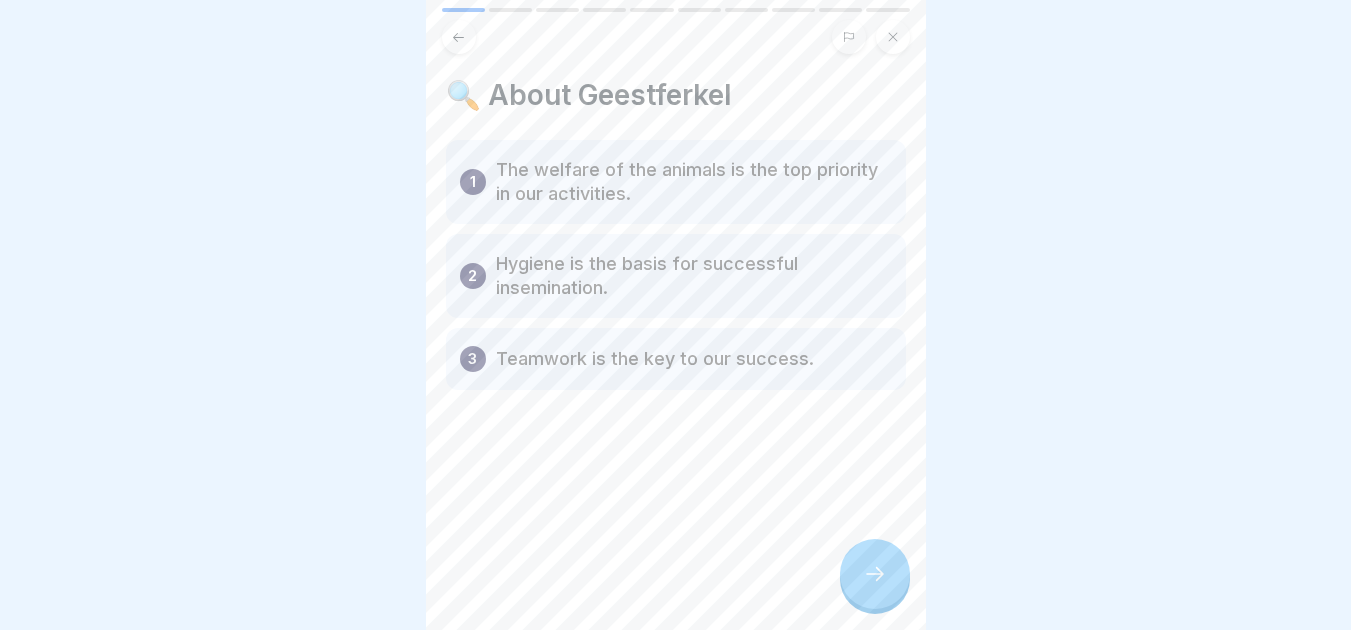 type 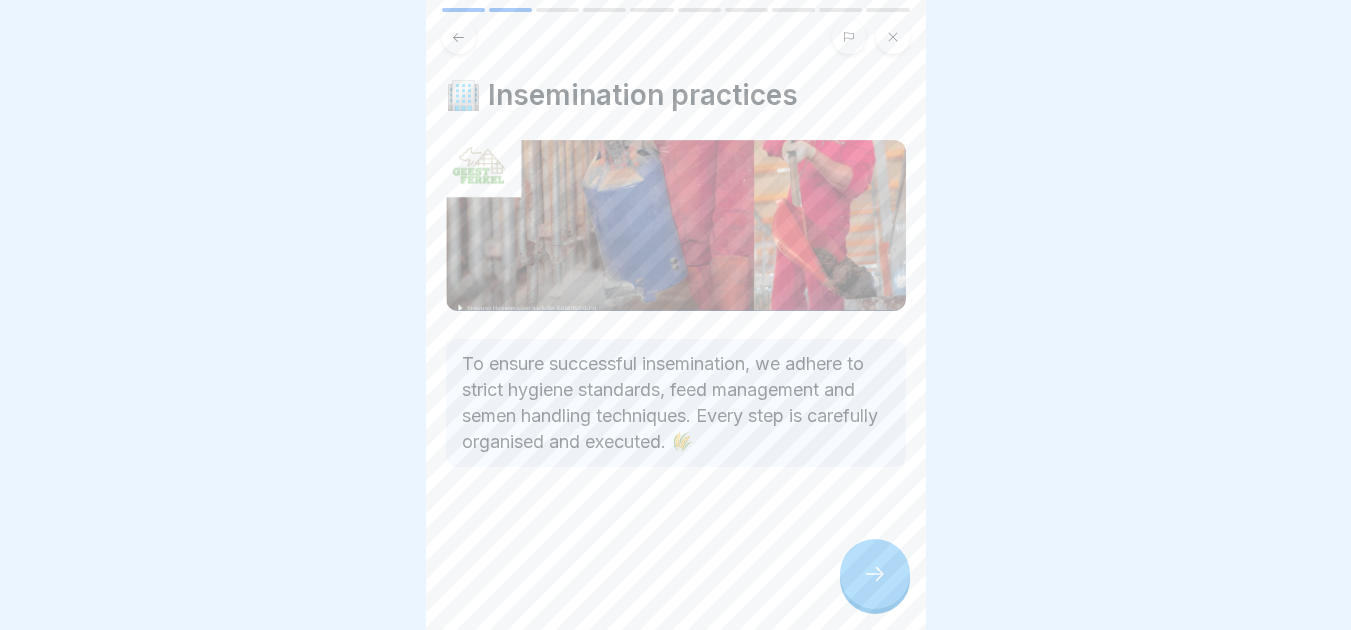 click at bounding box center [675, 315] 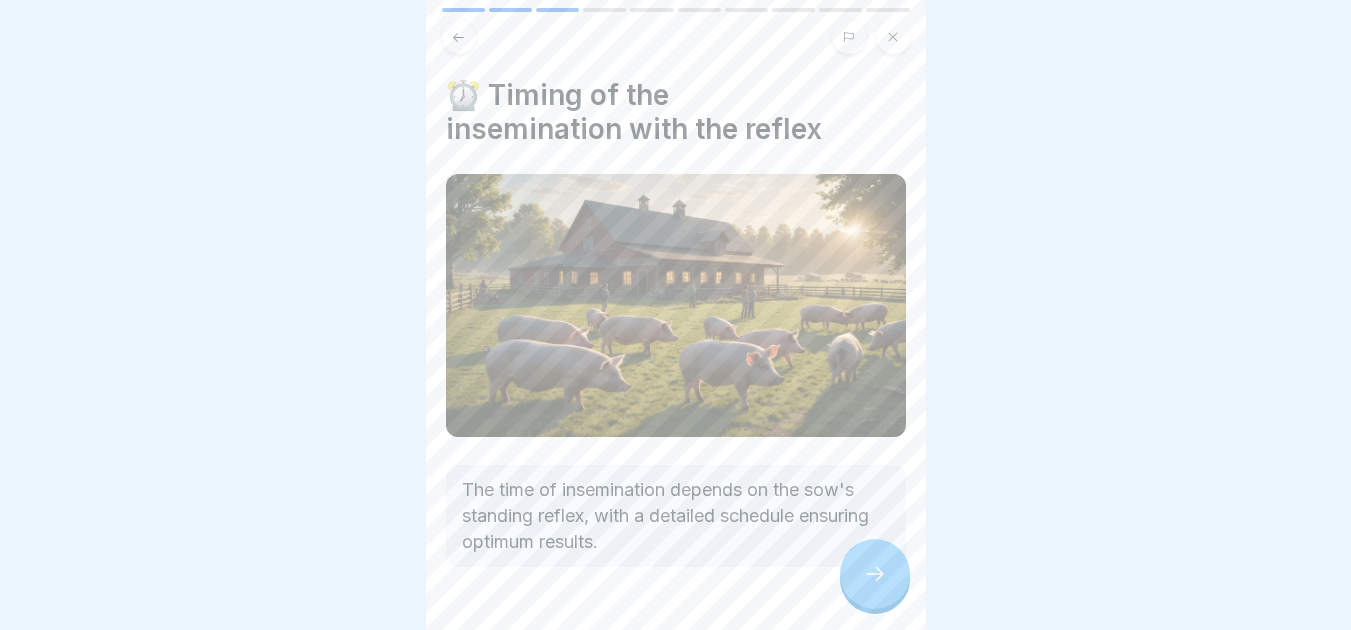 click 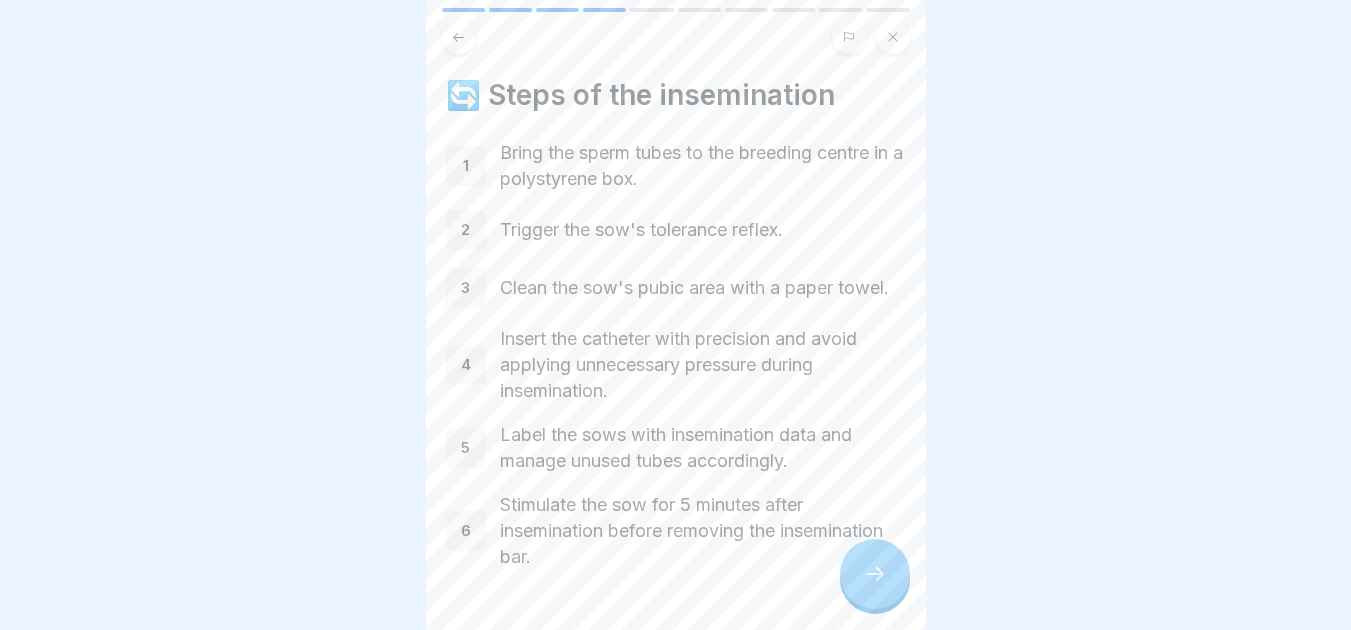 click 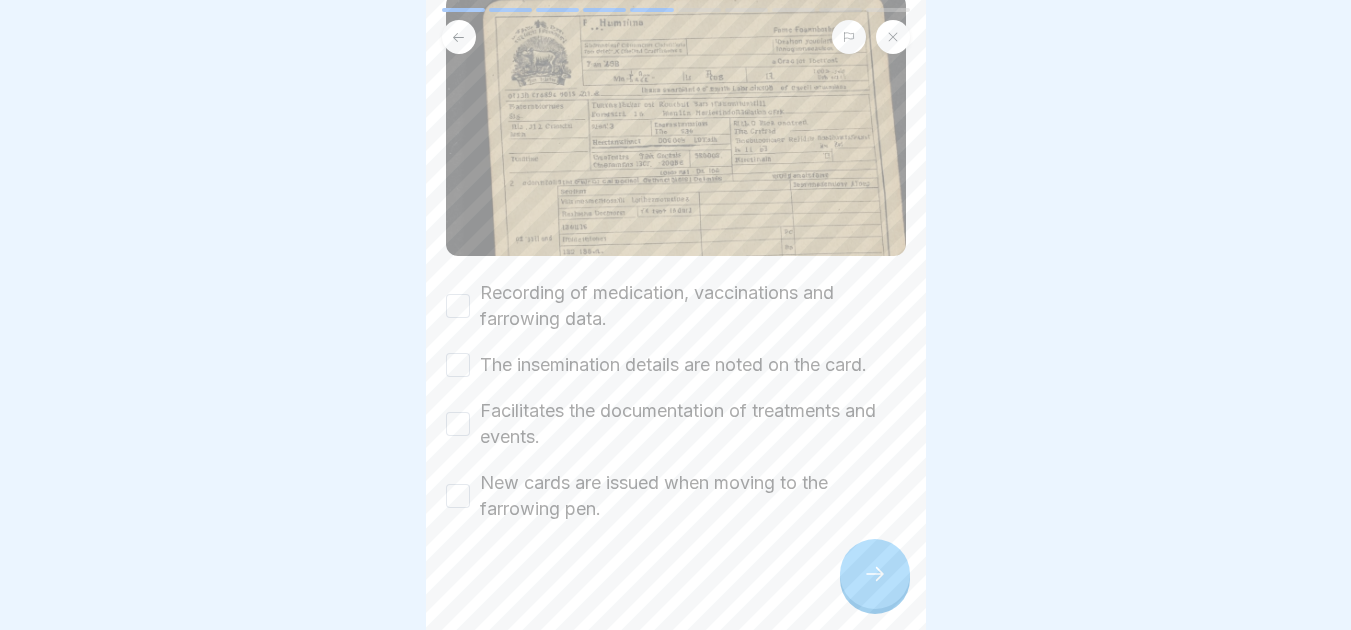scroll, scrollTop: 185, scrollLeft: 0, axis: vertical 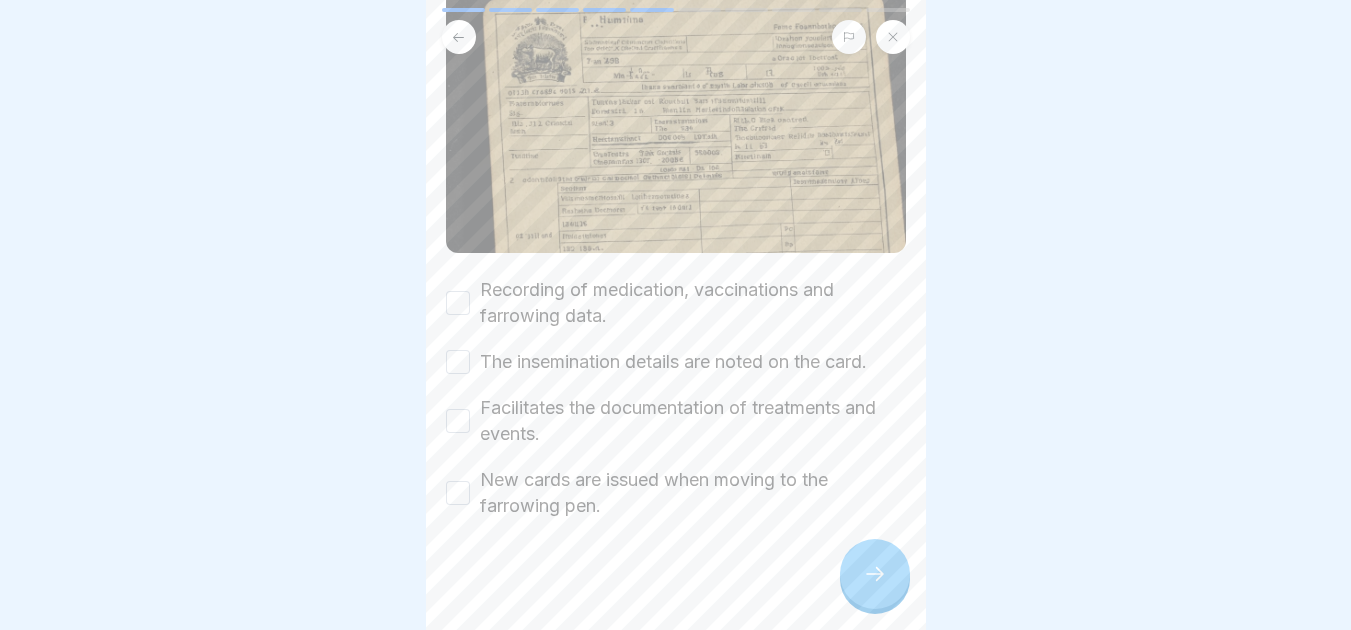 click on "Recording of medication, vaccinations and farrowing data." at bounding box center (458, 303) 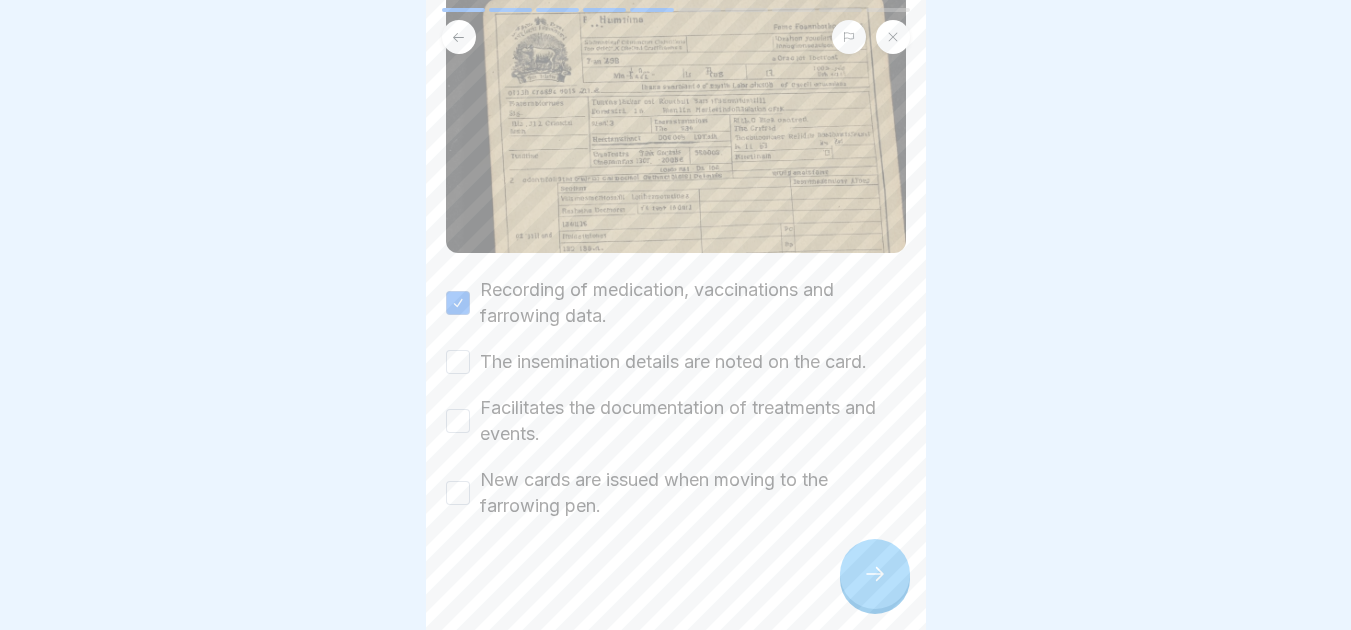 click on "The insemination details are noted on the card." at bounding box center [458, 362] 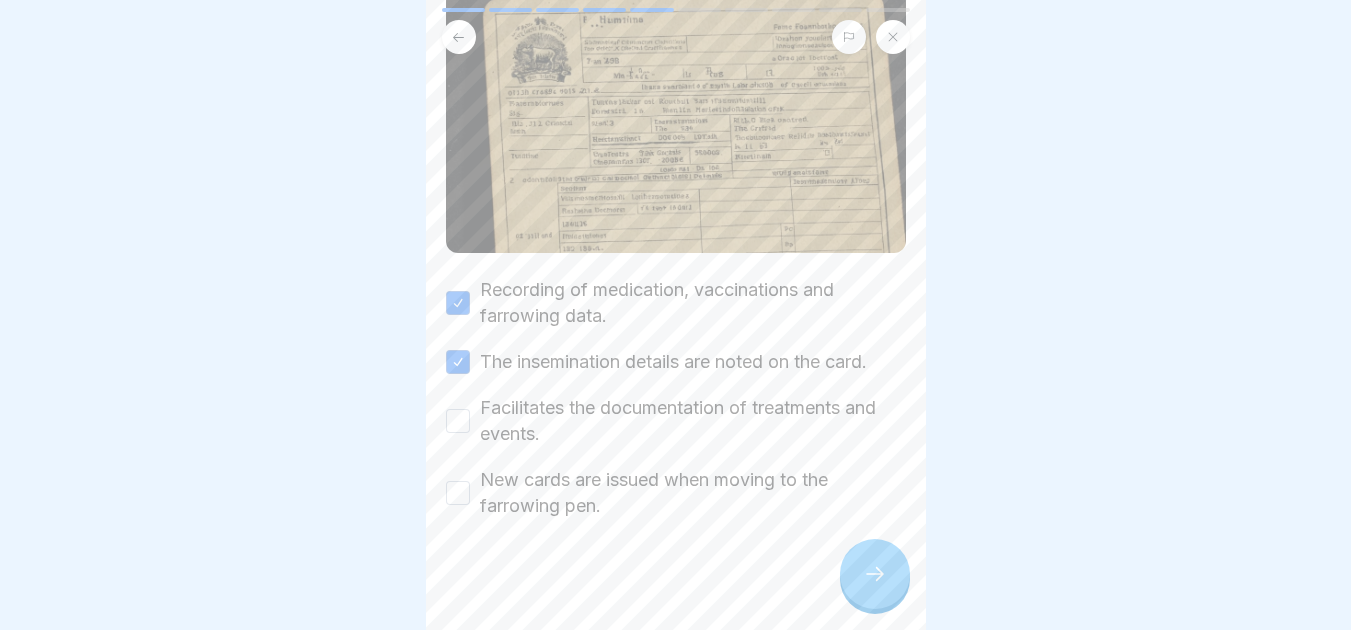 click on "Facilitates the documentation of treatments and events." at bounding box center [458, 421] 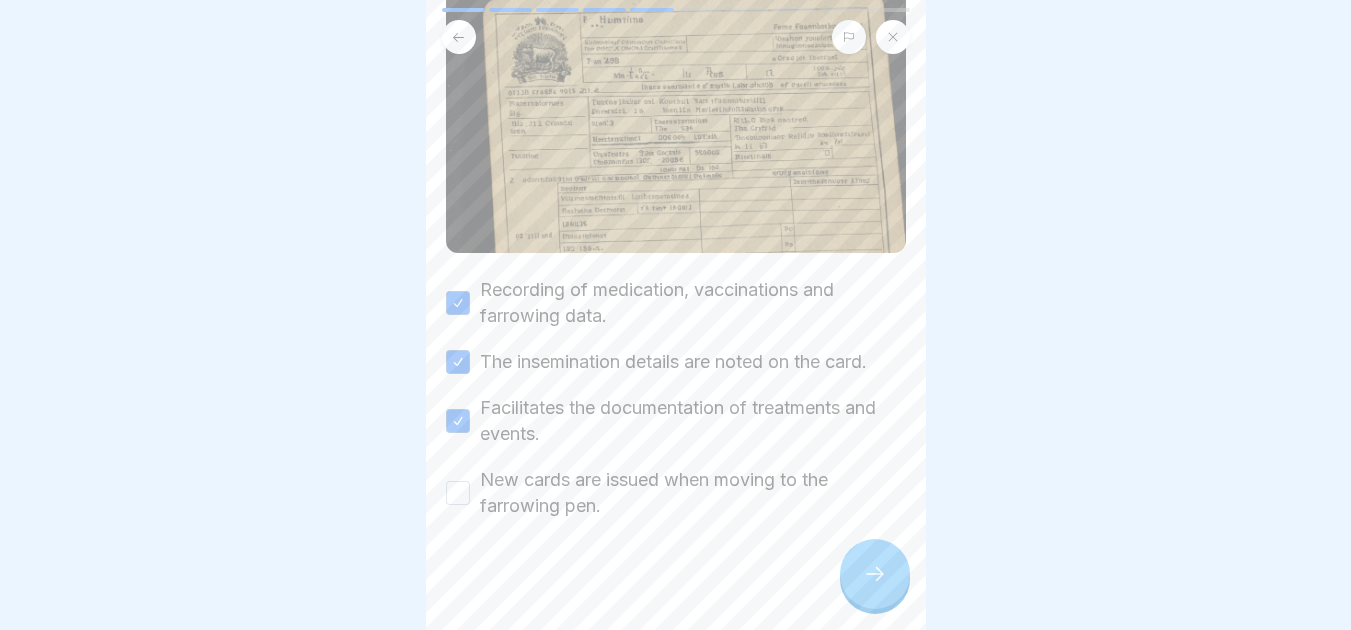 click on "New cards are issued when moving to the farrowing pen." at bounding box center (458, 493) 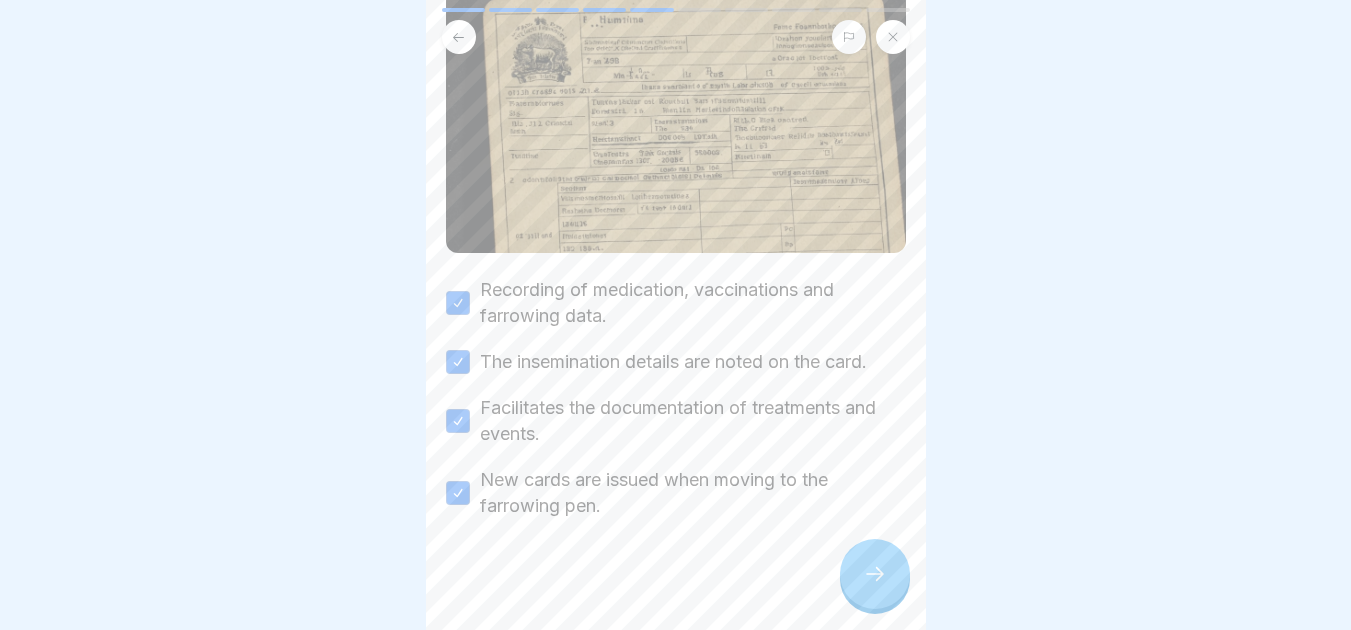 click 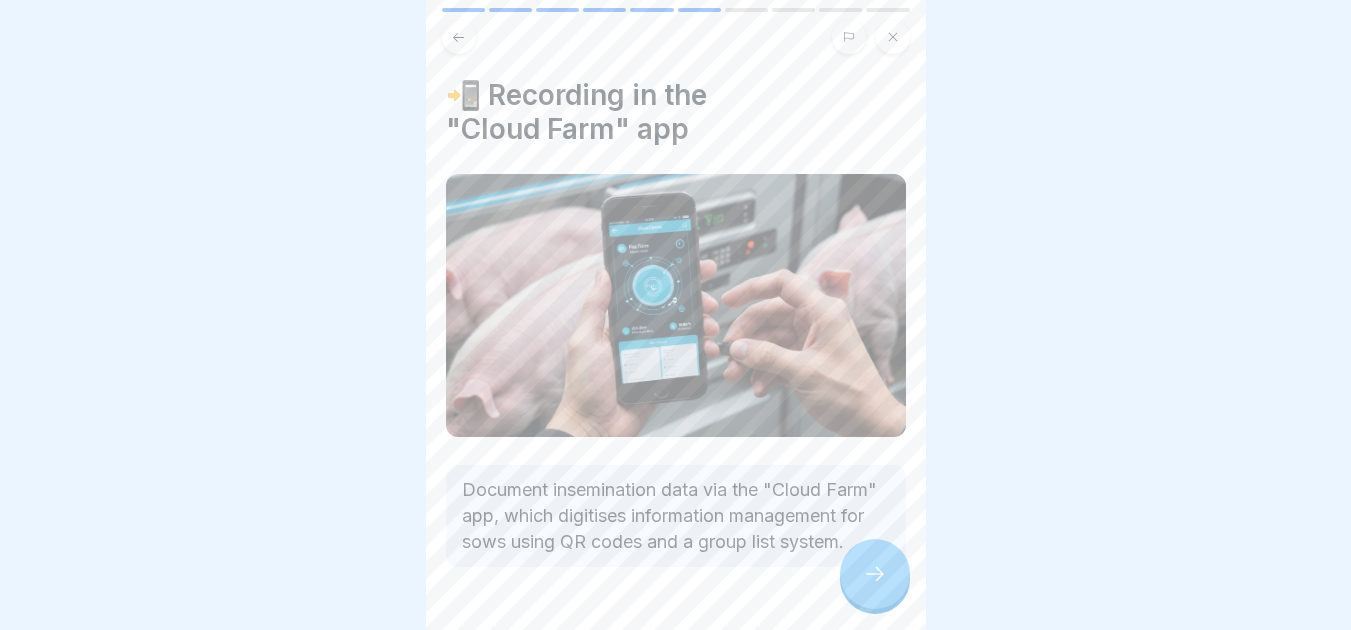 click at bounding box center (875, 574) 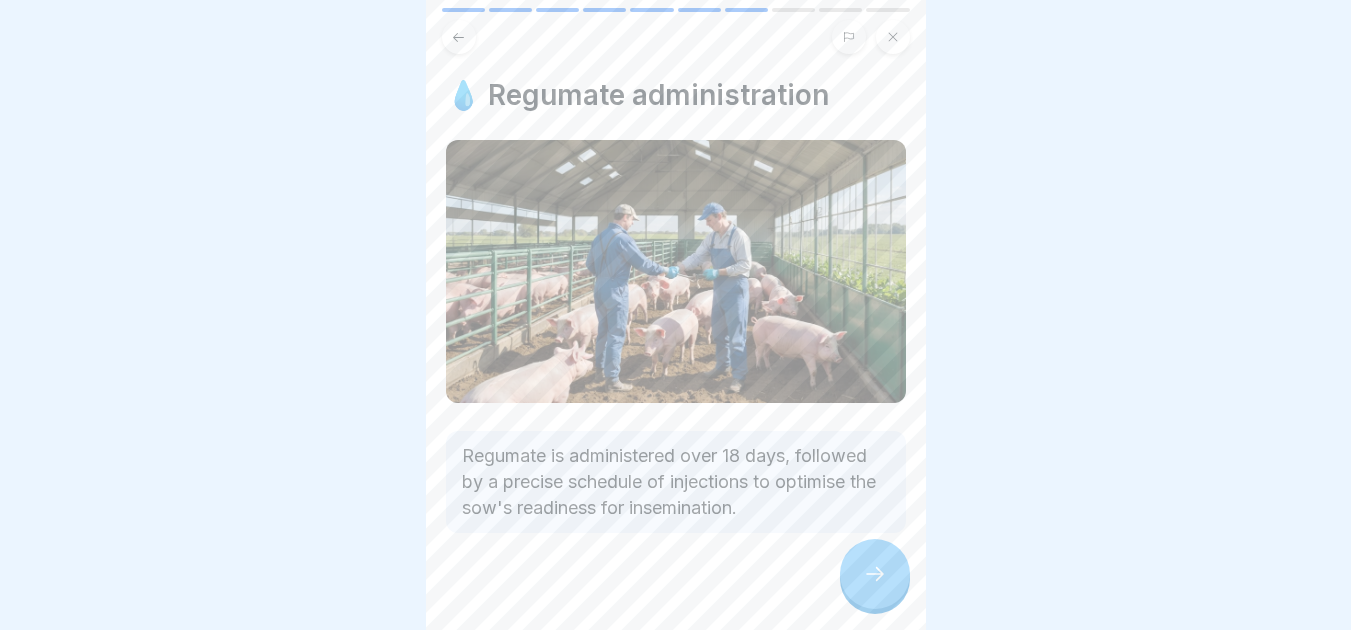 click at bounding box center (875, 574) 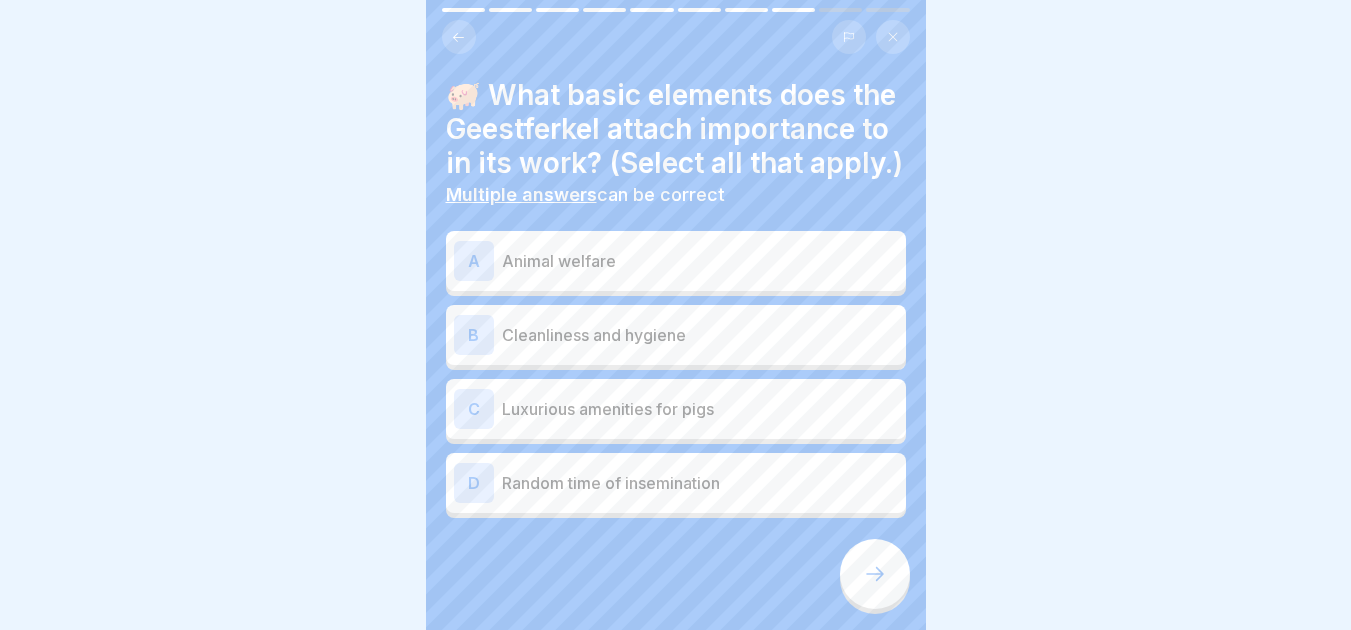 click on "Animal welfare" at bounding box center (700, 261) 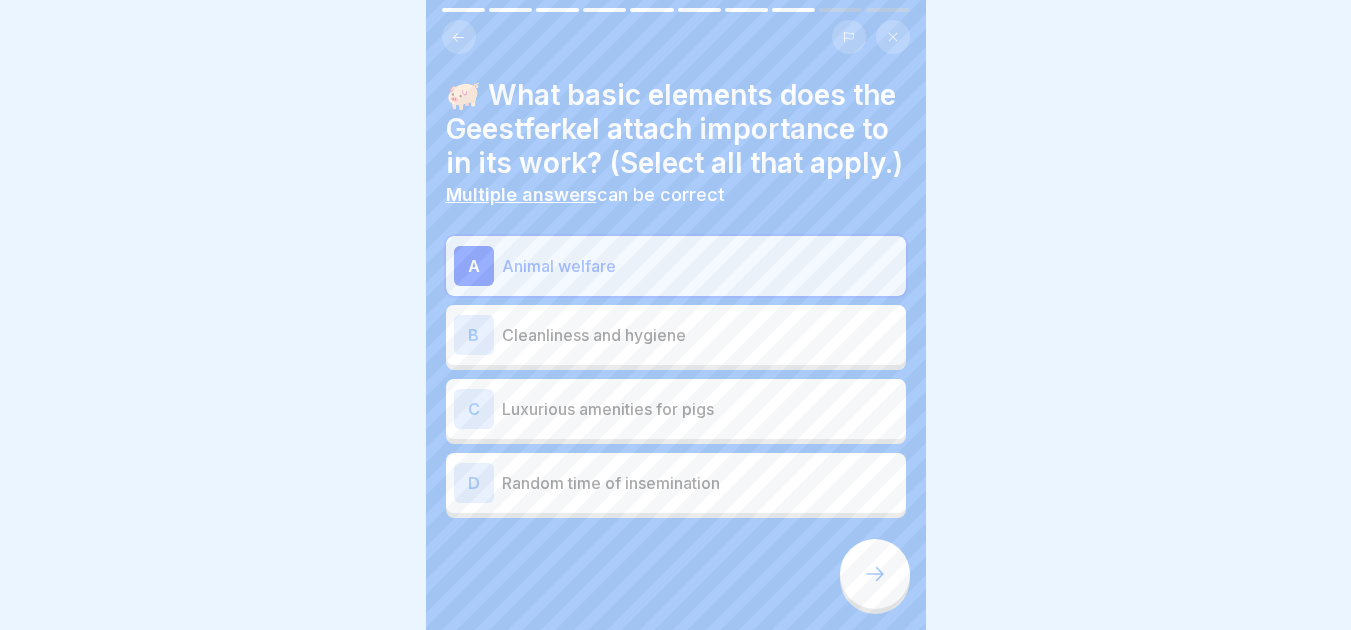 click on "Cleanliness and hygiene" at bounding box center [700, 335] 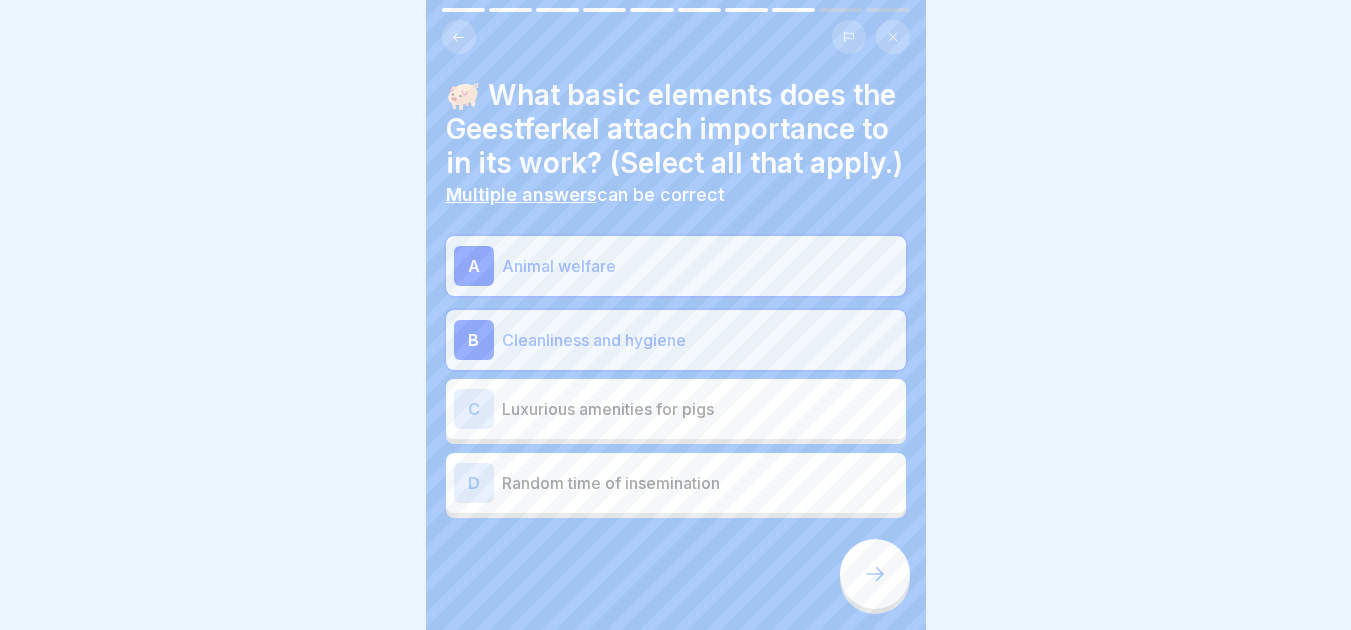click 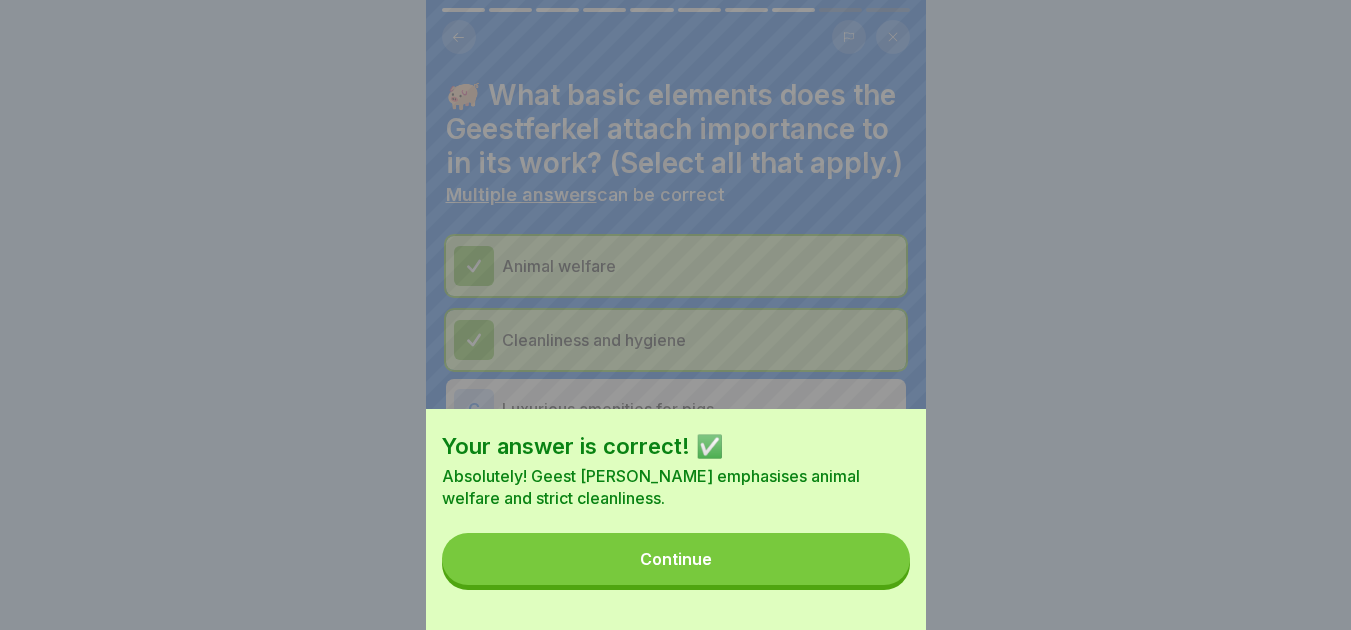 click on "Continue" at bounding box center [676, 559] 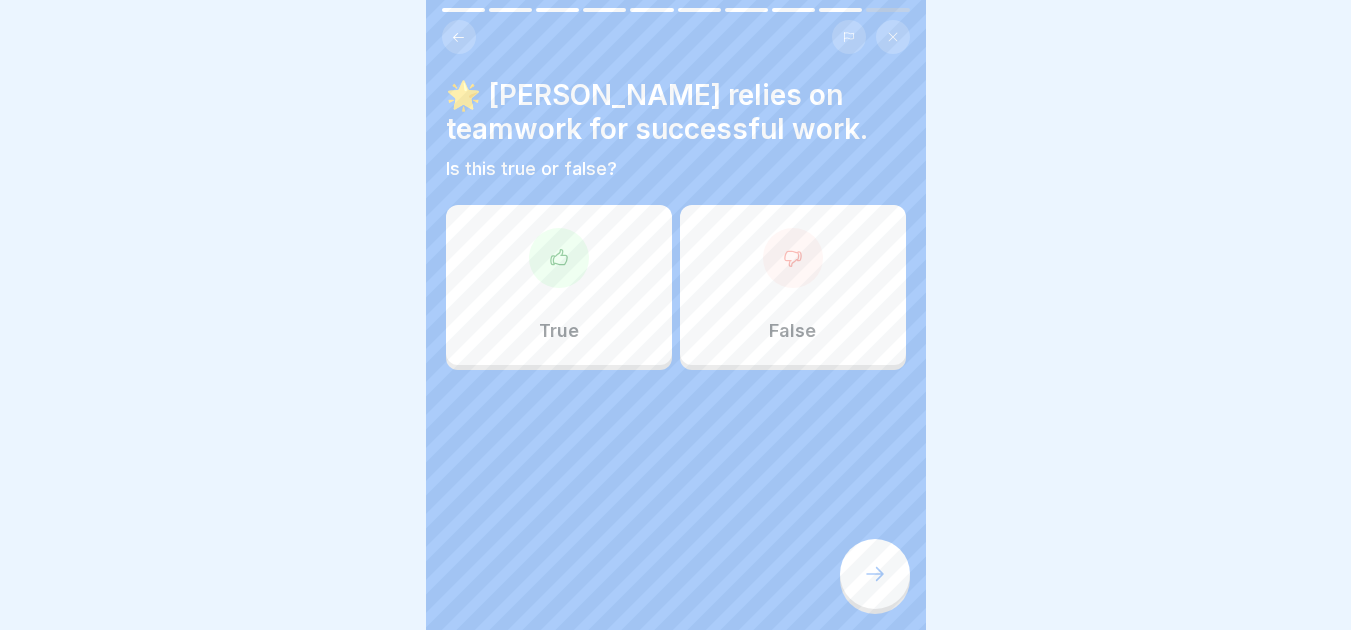 click on "True" at bounding box center [559, 285] 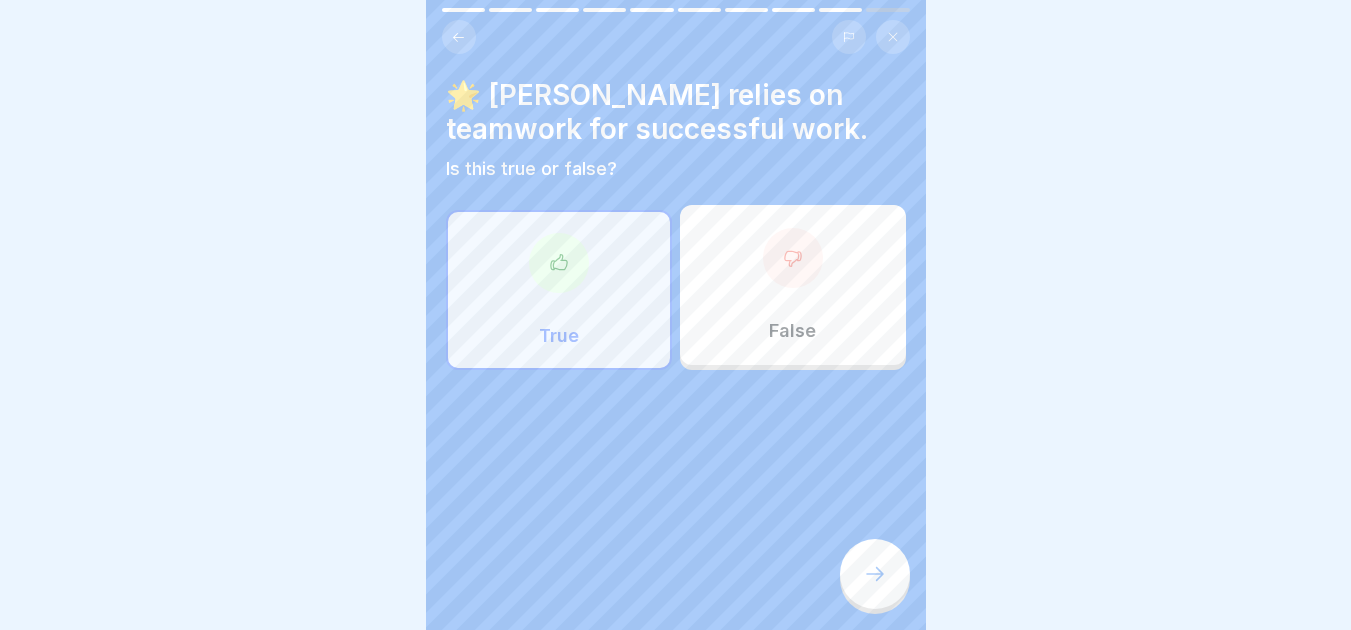 click at bounding box center (875, 574) 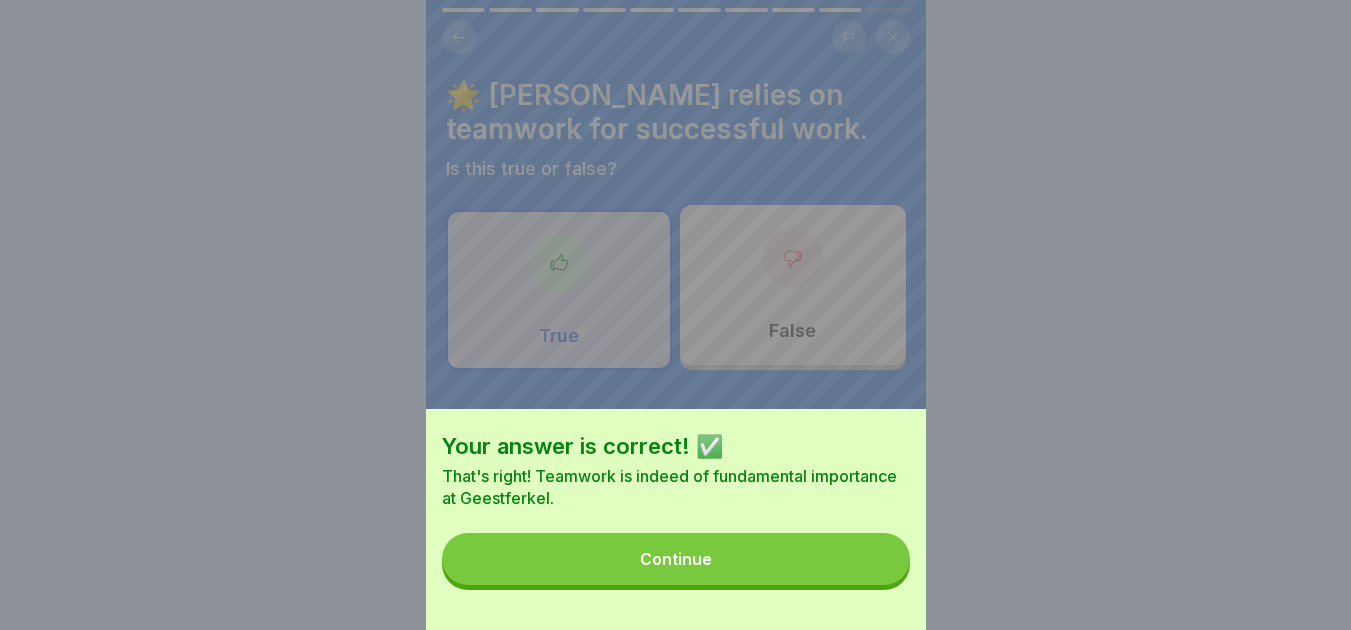 type 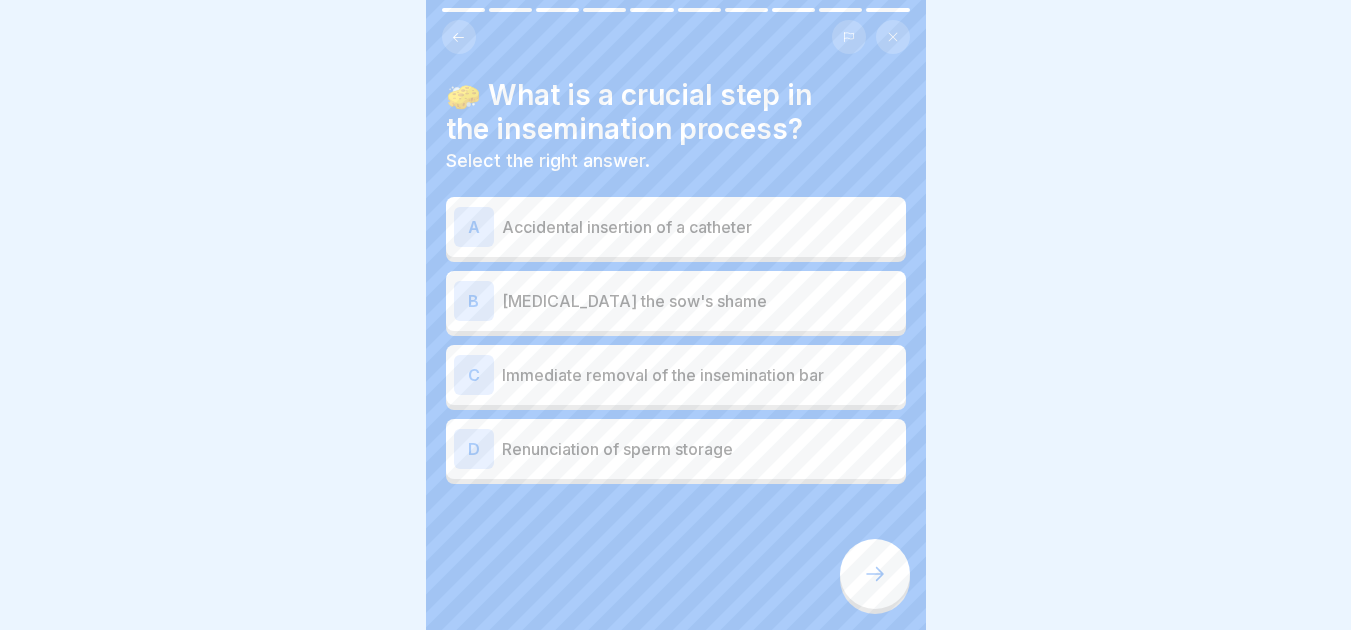 click on "[MEDICAL_DATA] the sow's shame" at bounding box center [700, 301] 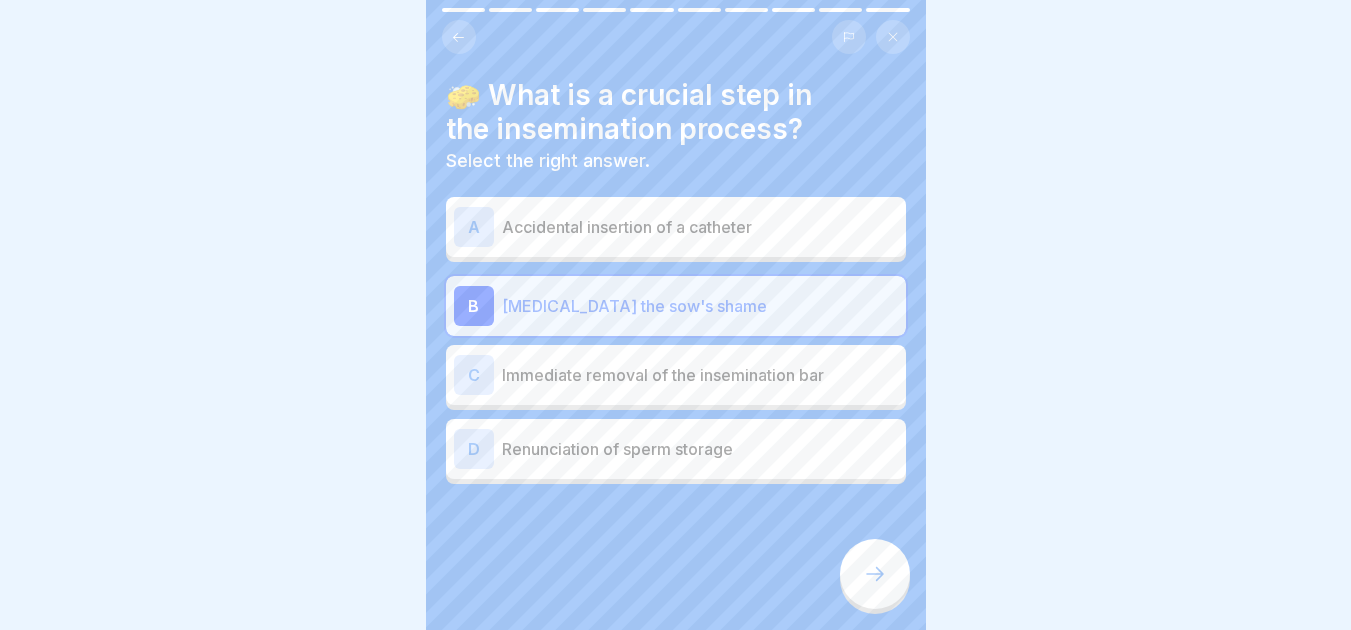 click 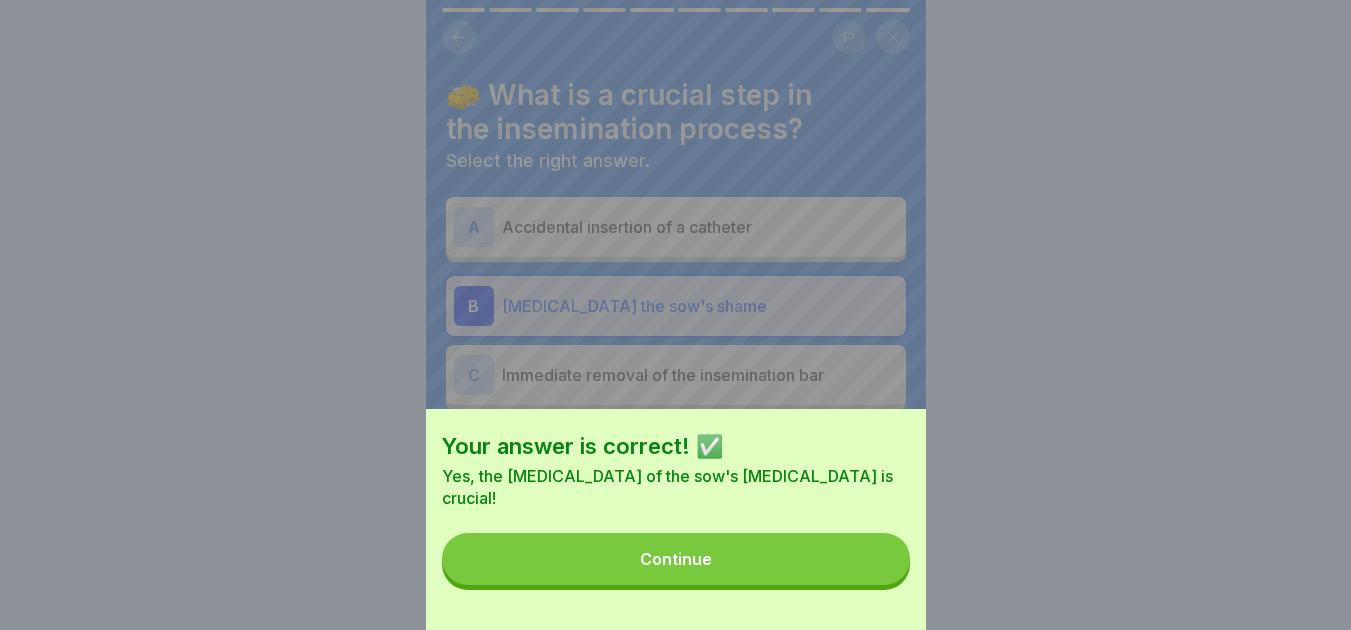 click on "Continue" at bounding box center (676, 559) 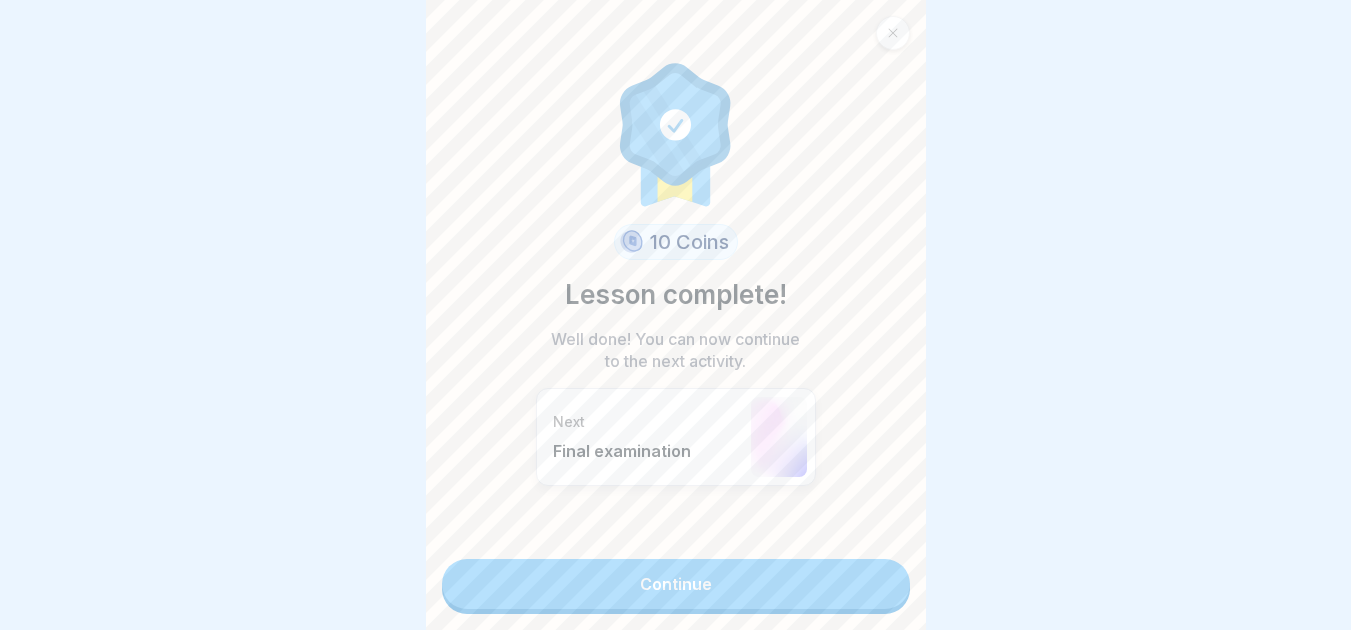 click on "Continue" at bounding box center [676, 584] 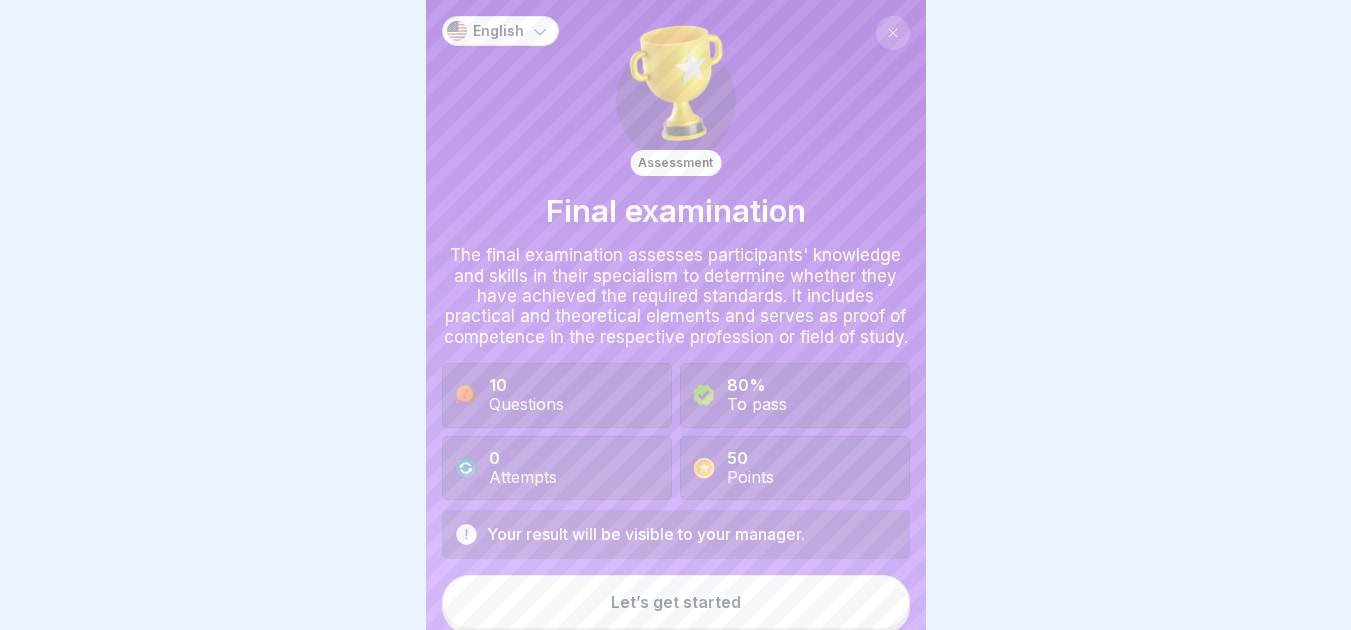 scroll, scrollTop: 25, scrollLeft: 0, axis: vertical 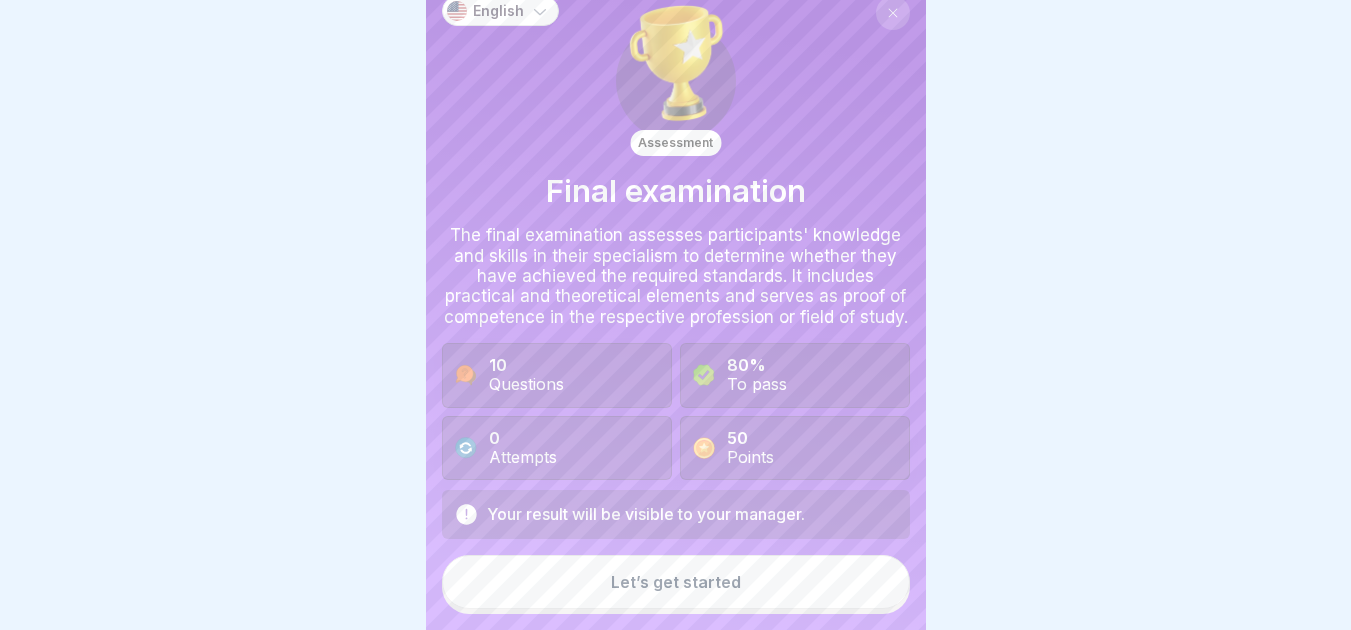 click on "Let’s get started" at bounding box center [676, 582] 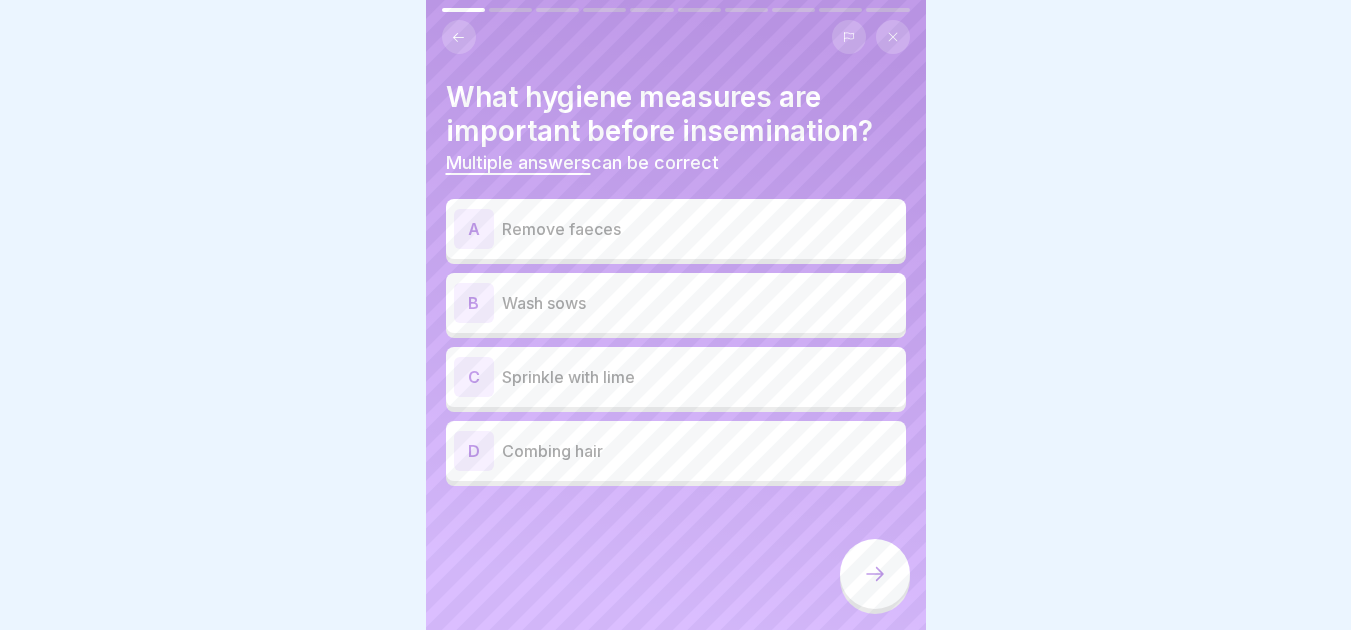 click on "Sprinkle with lime" at bounding box center (700, 377) 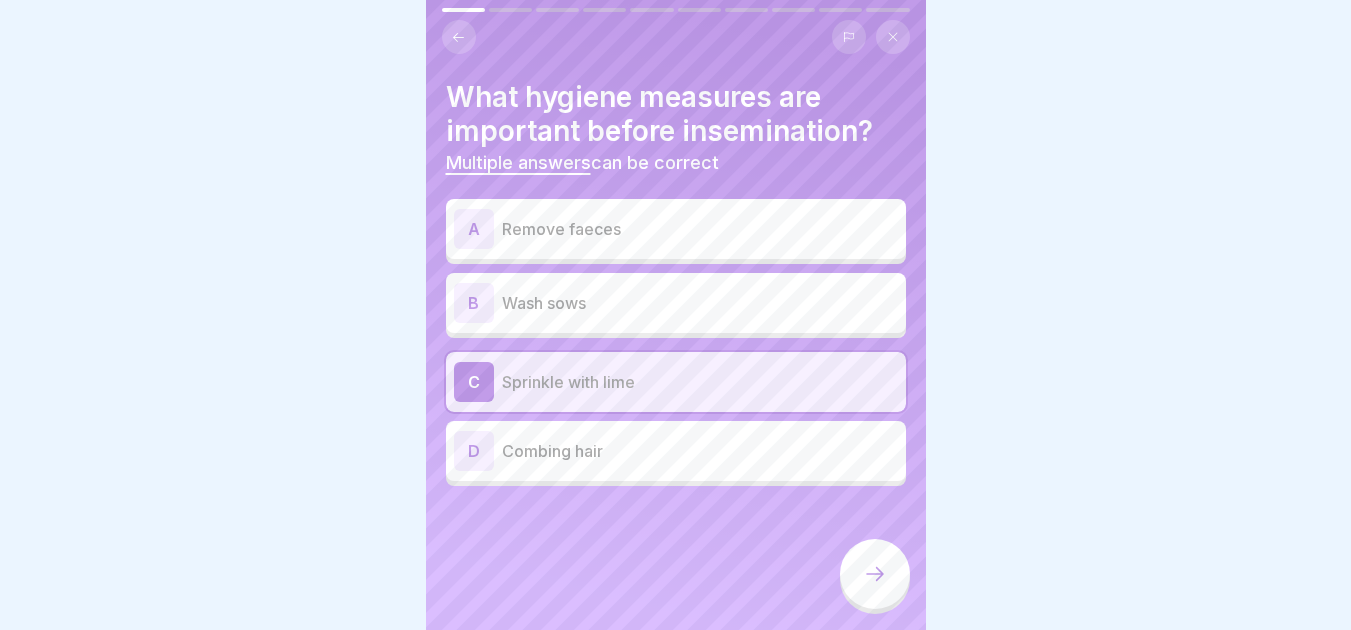 click at bounding box center [875, 574] 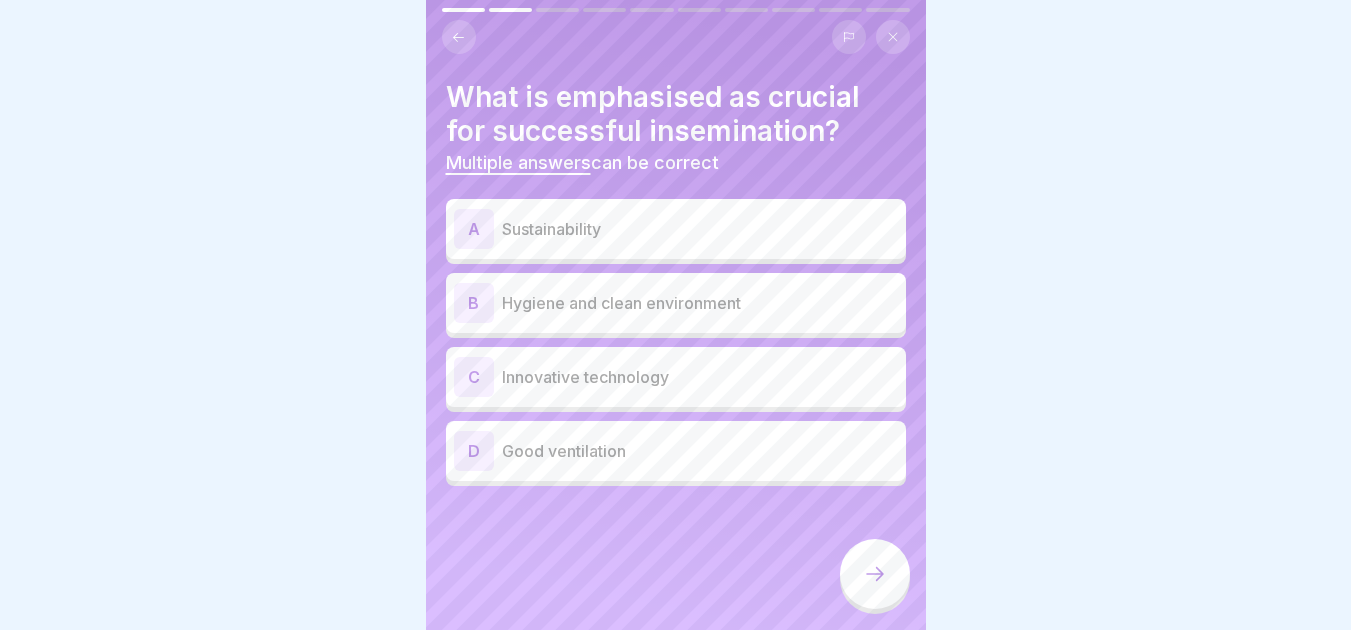 click on "Hygiene and clean environment" at bounding box center [700, 303] 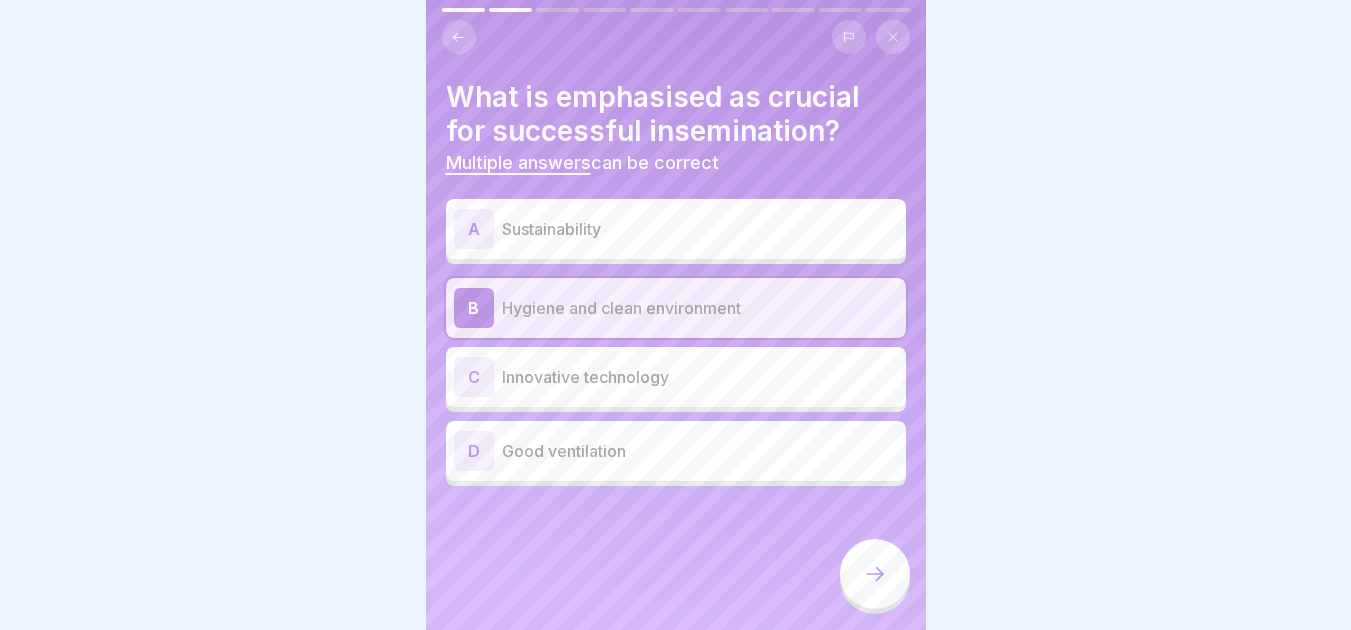 click 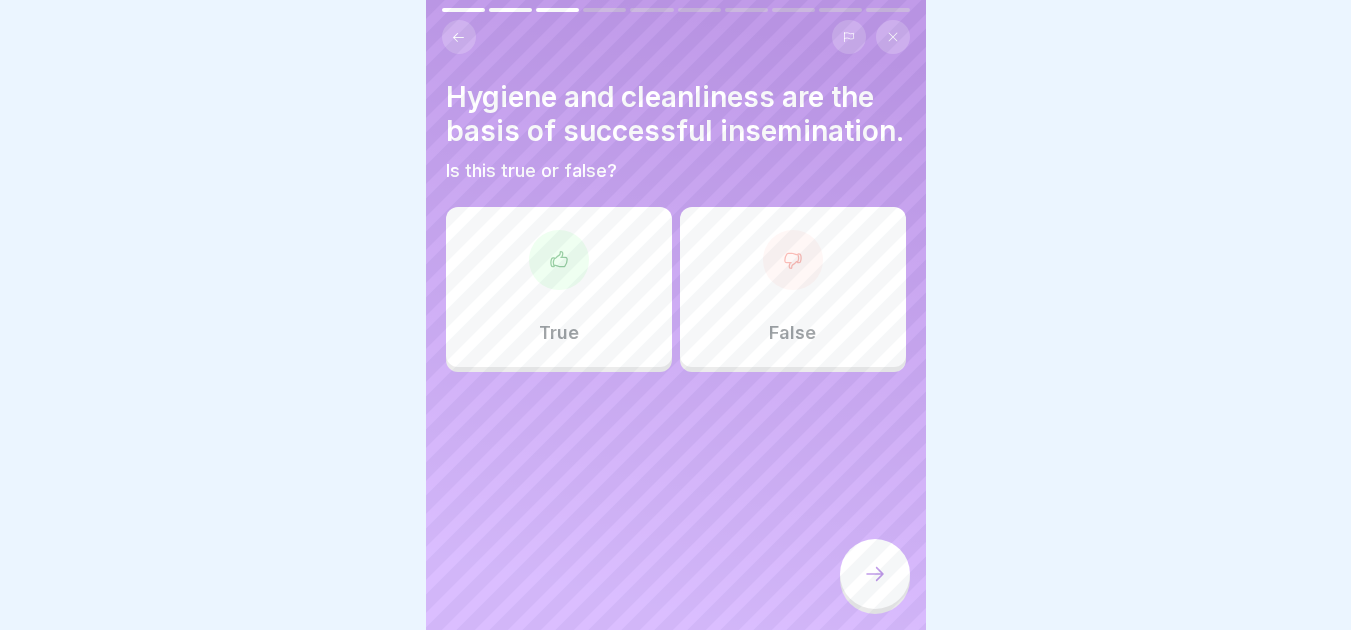 click at bounding box center [559, 260] 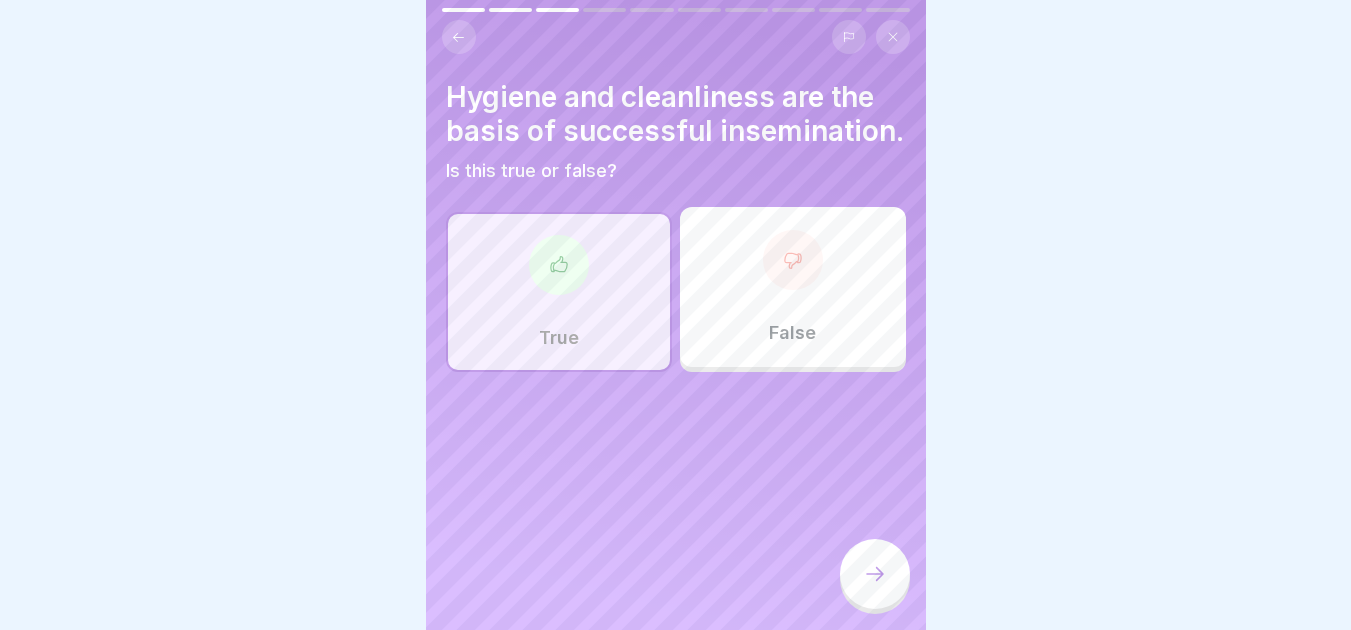 click 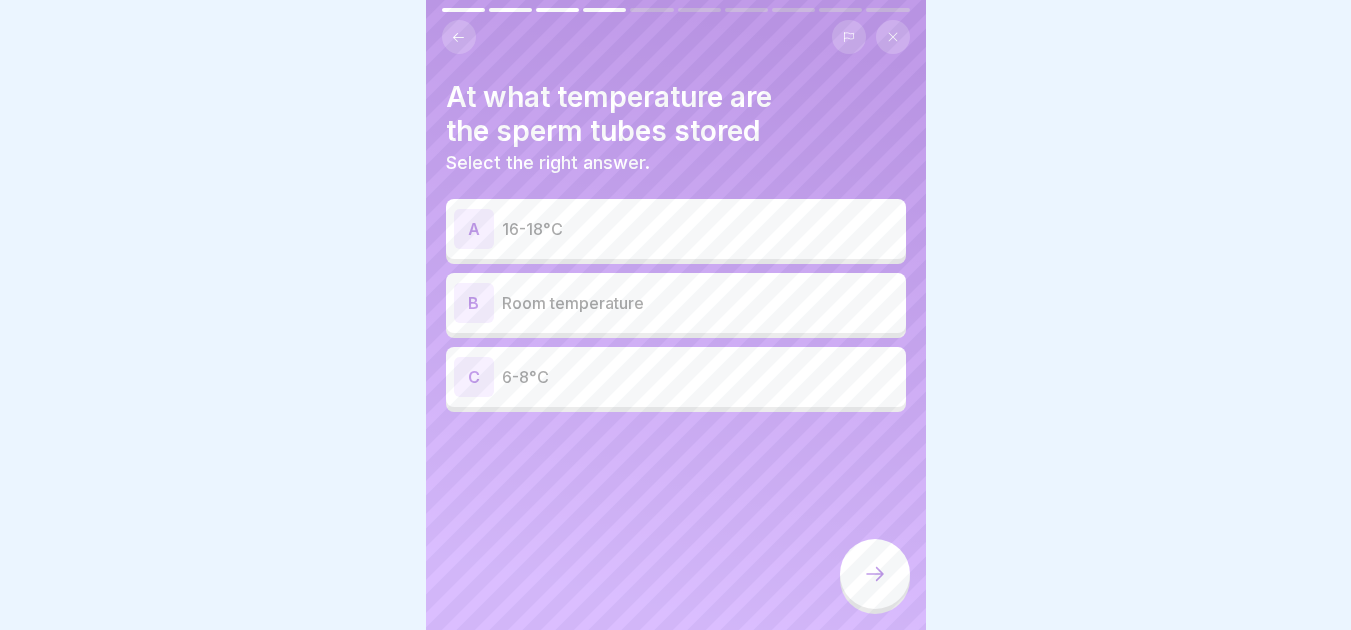 click on "16-18°C" at bounding box center [700, 229] 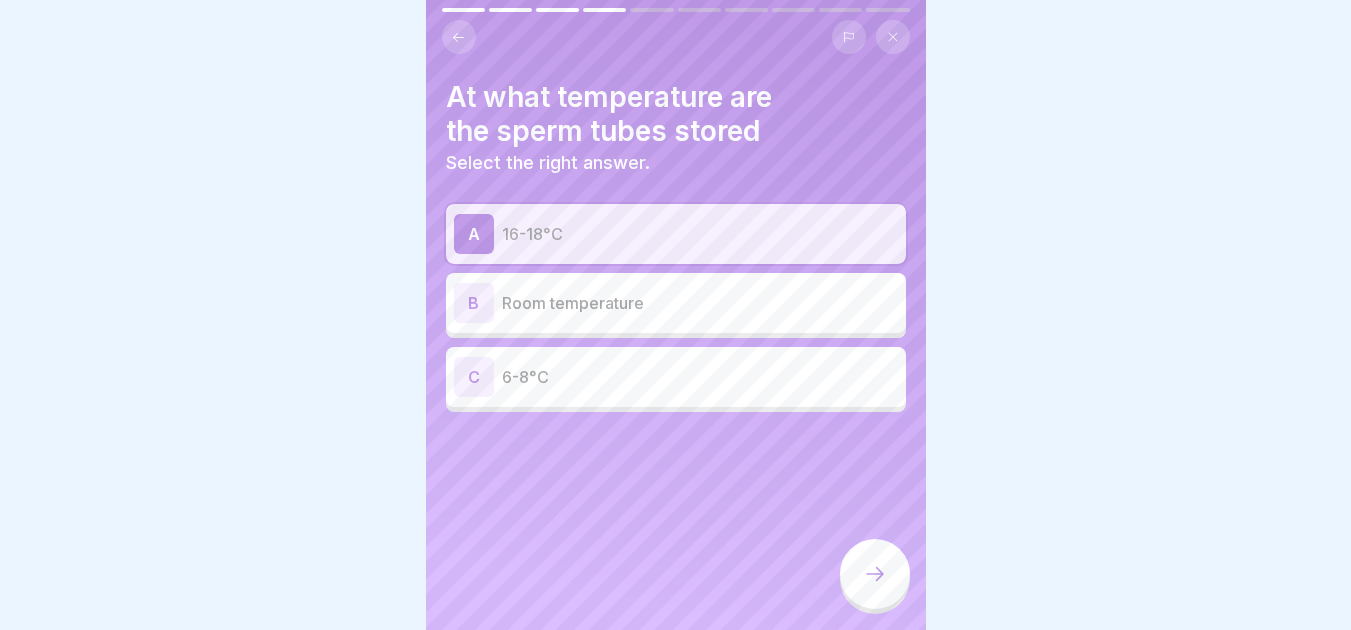 click at bounding box center [875, 574] 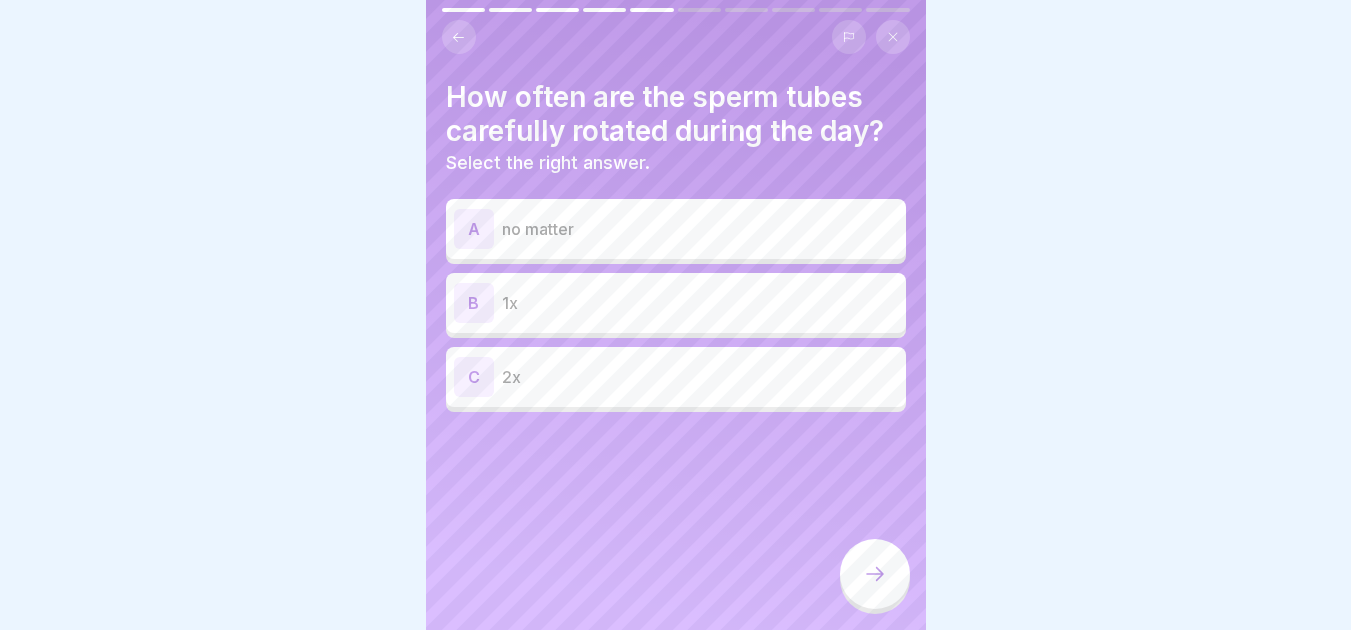 click on "2x" at bounding box center (700, 377) 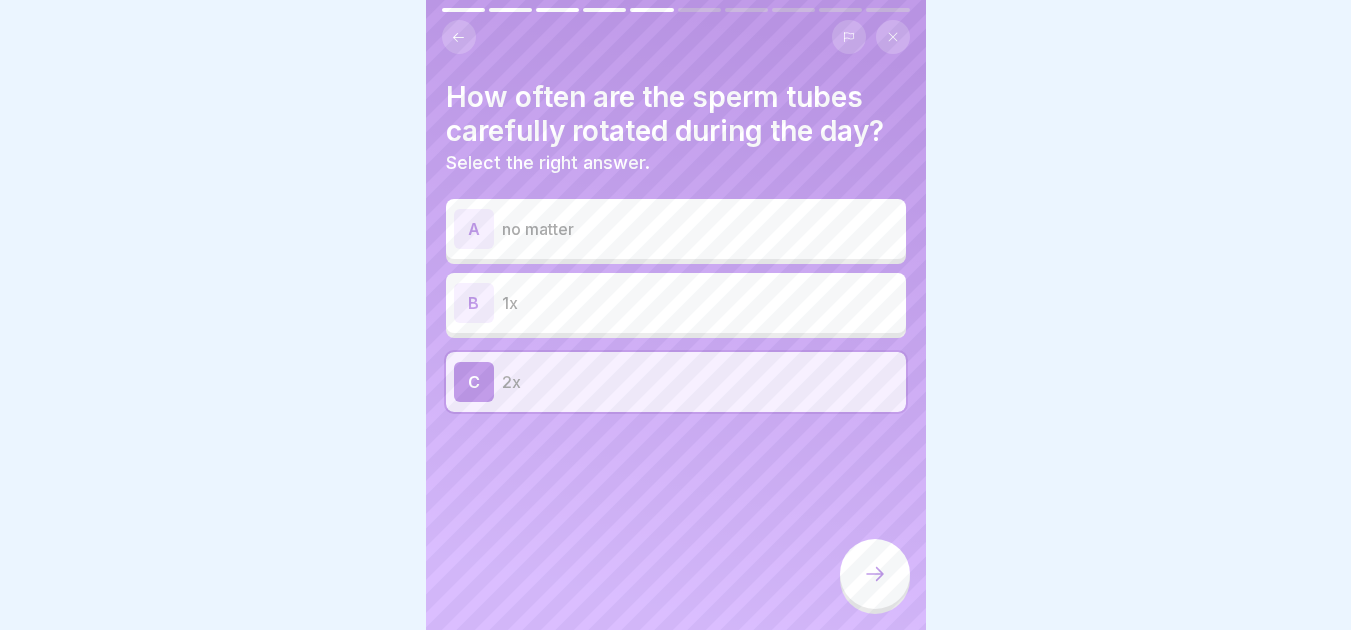 click at bounding box center (875, 574) 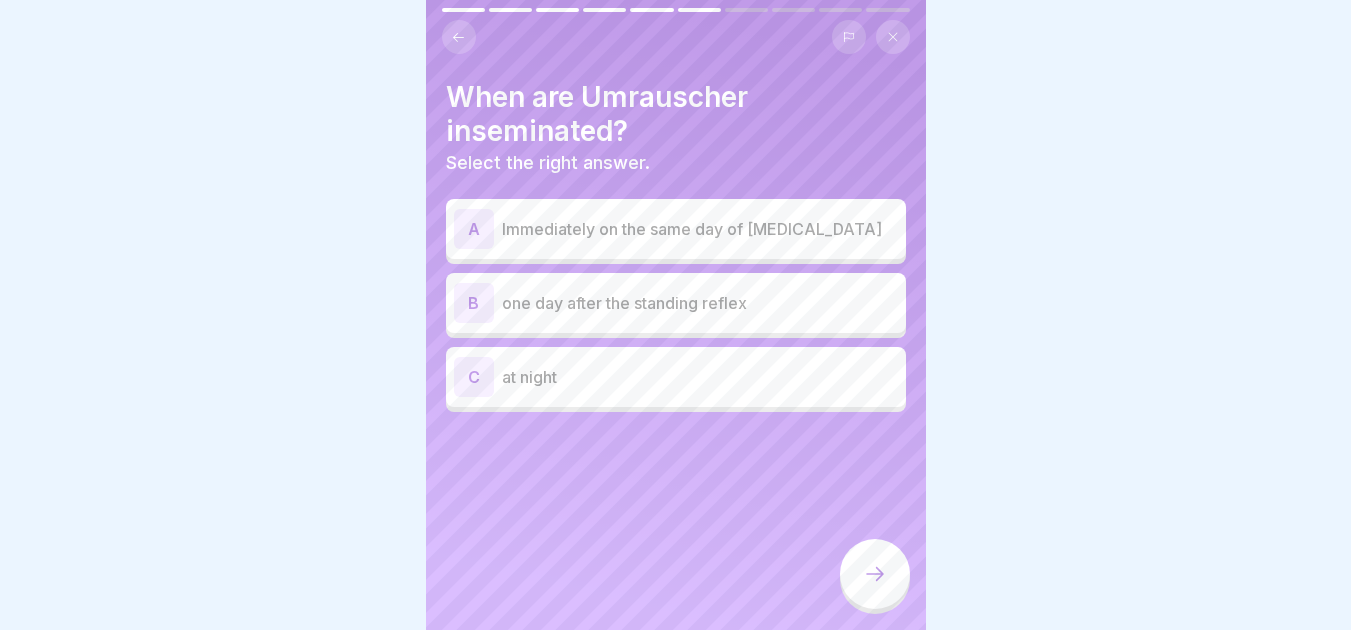click on "B one day after the standing reflex" at bounding box center [676, 303] 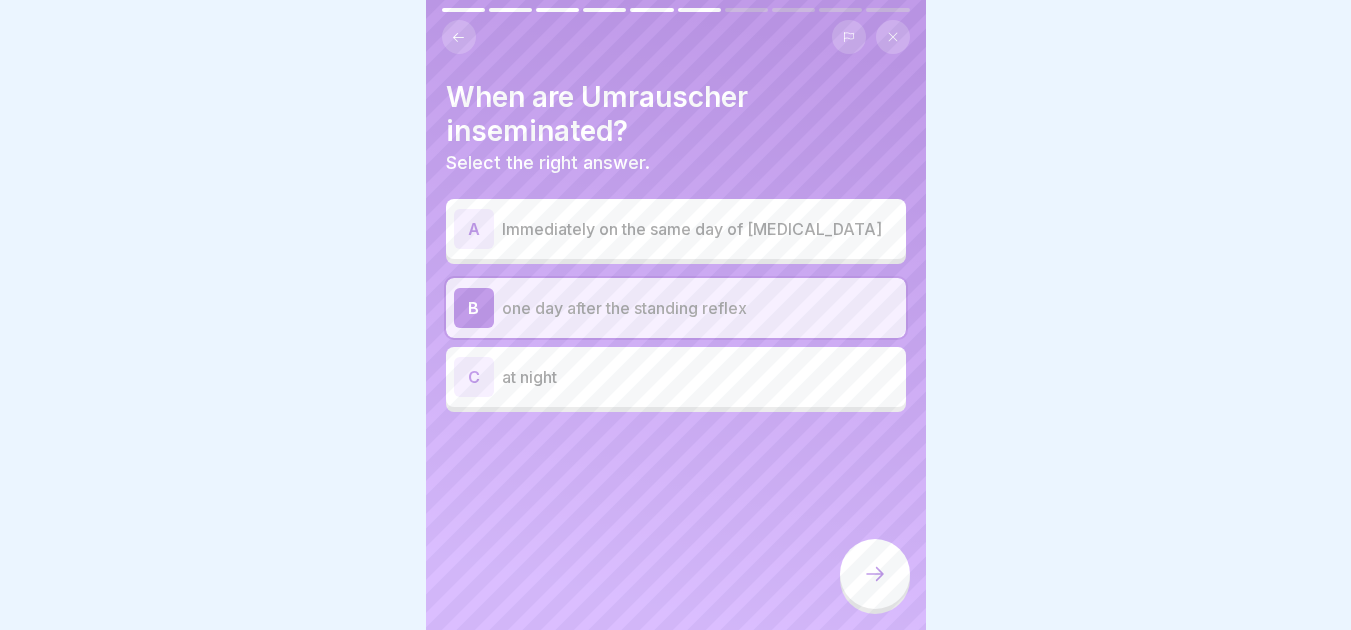 click at bounding box center [875, 574] 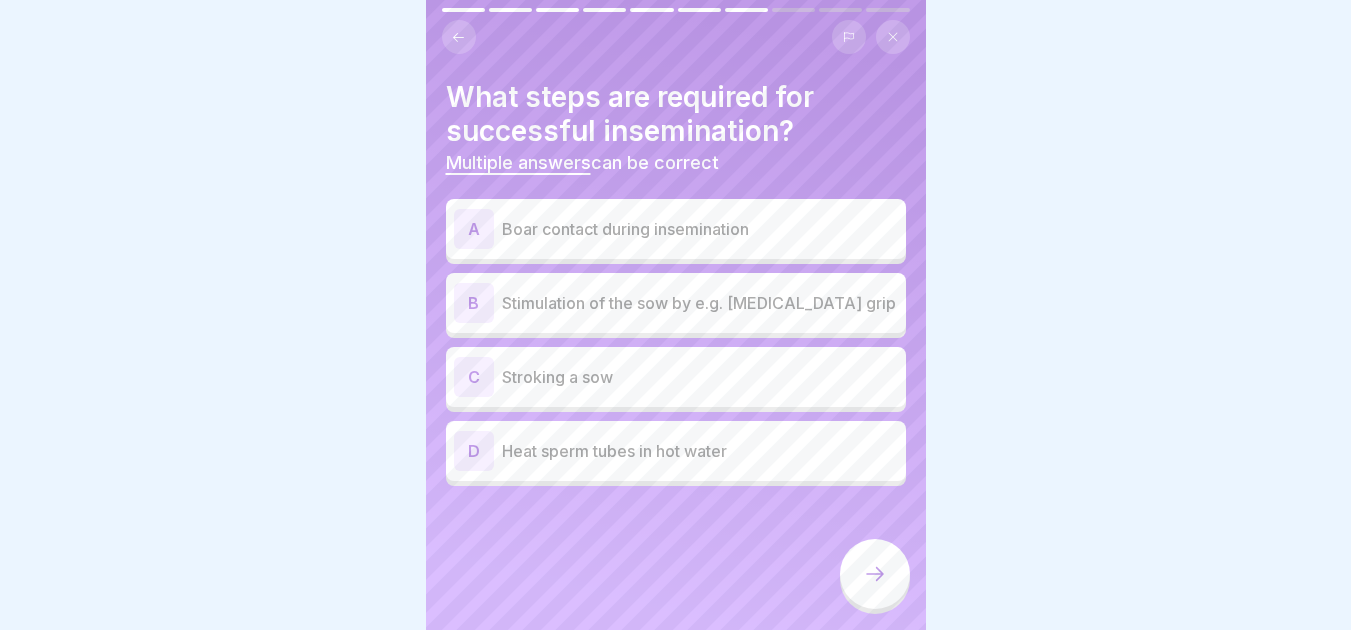 click on "Boar contact during insemination" at bounding box center (700, 229) 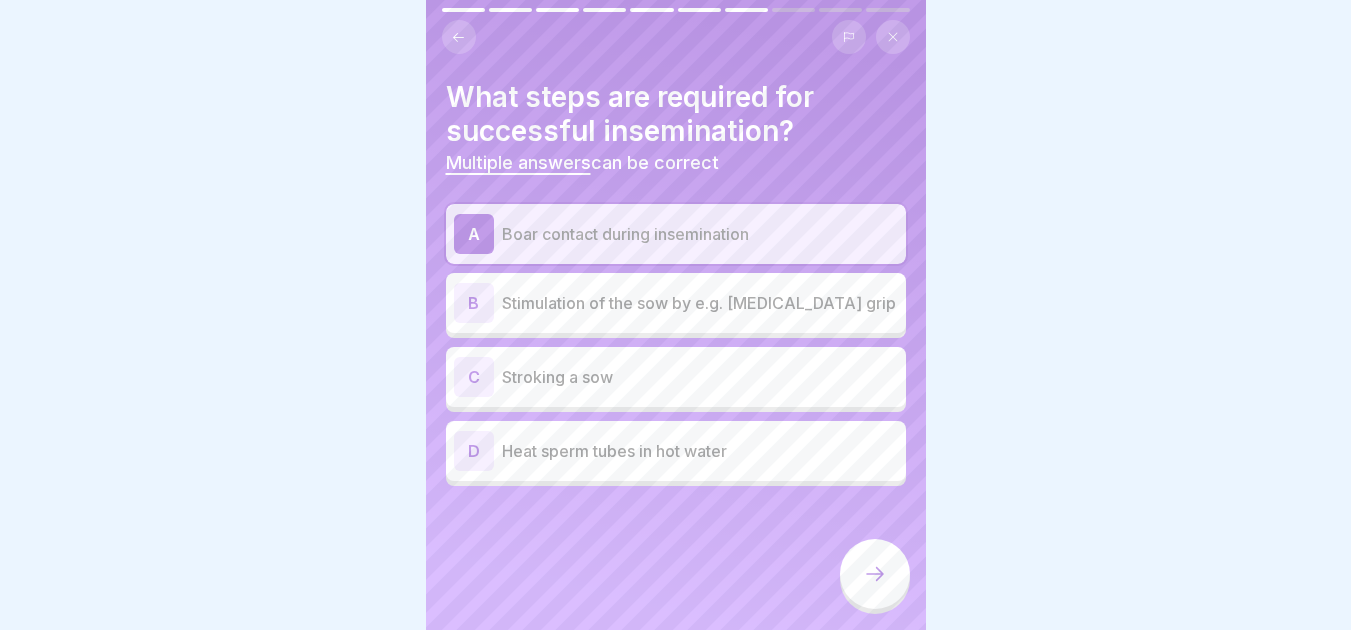 click on "Stimulation of the sow by e.g. [MEDICAL_DATA] grip" at bounding box center (700, 303) 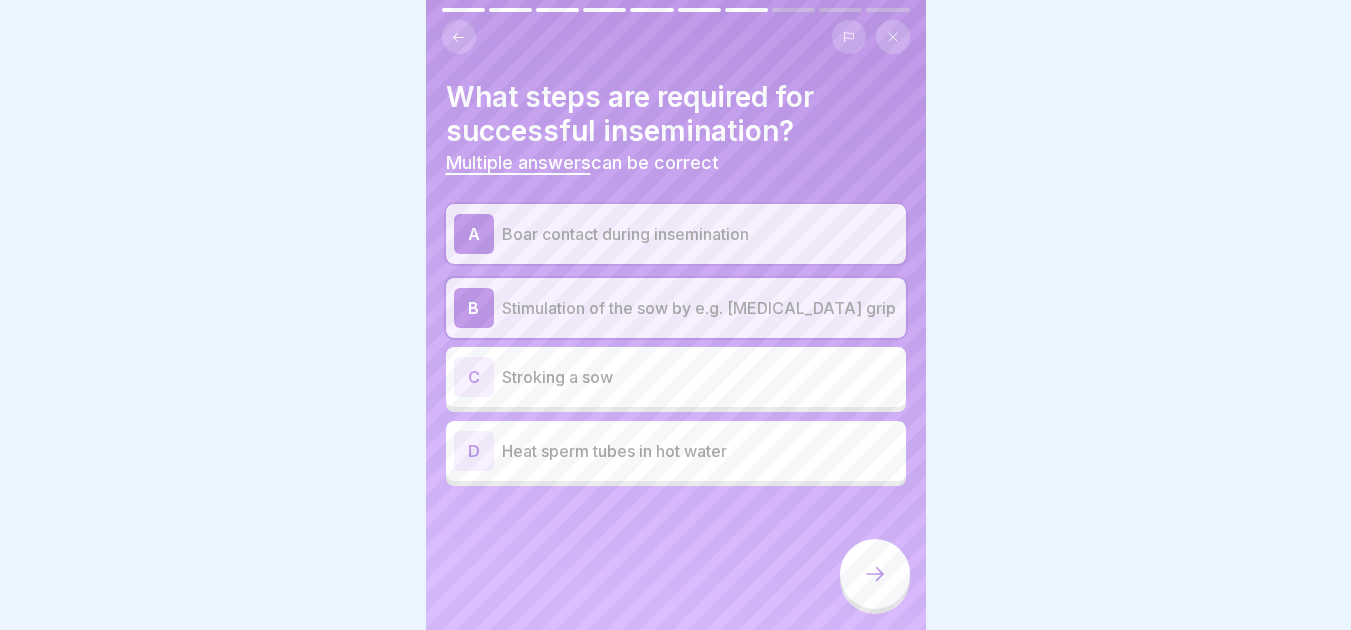click 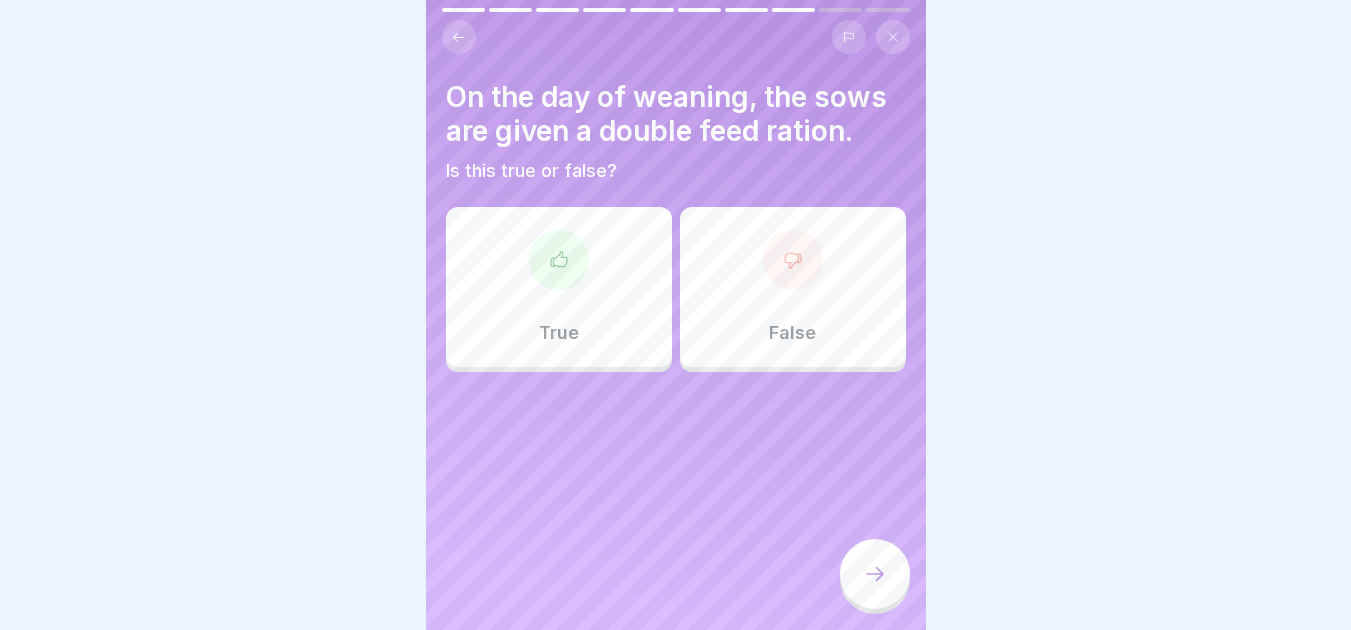 click on "False" at bounding box center [793, 287] 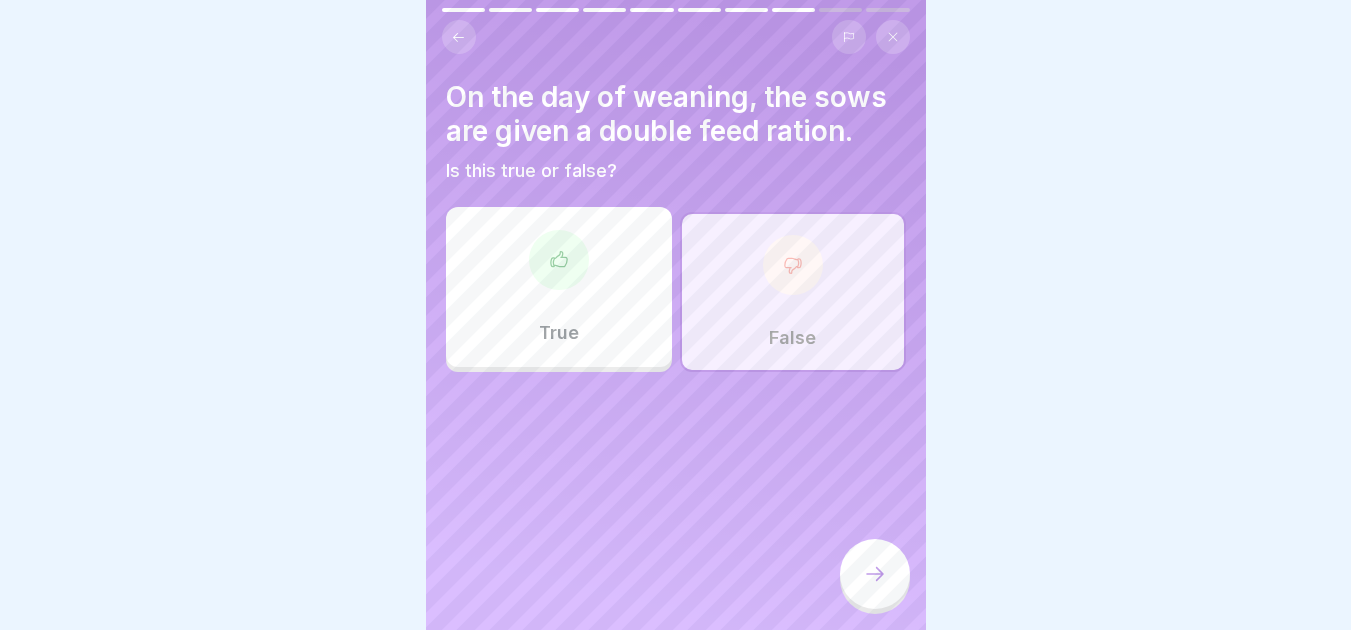 click 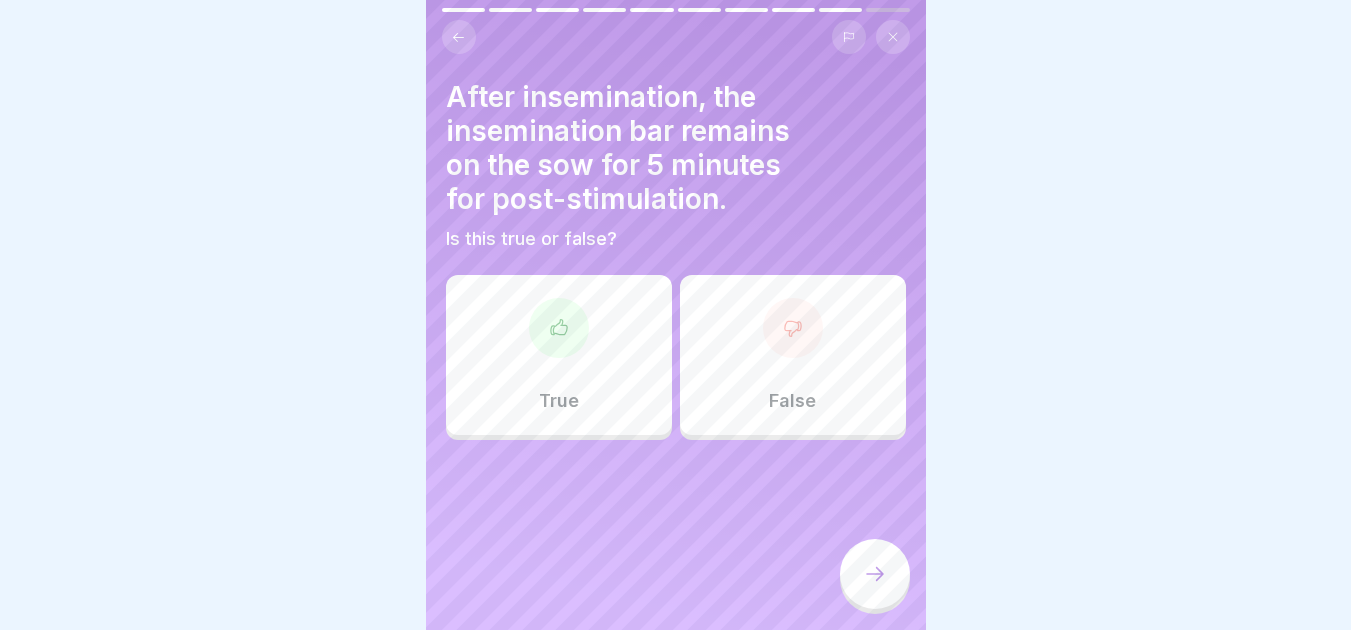 click on "True" at bounding box center [559, 355] 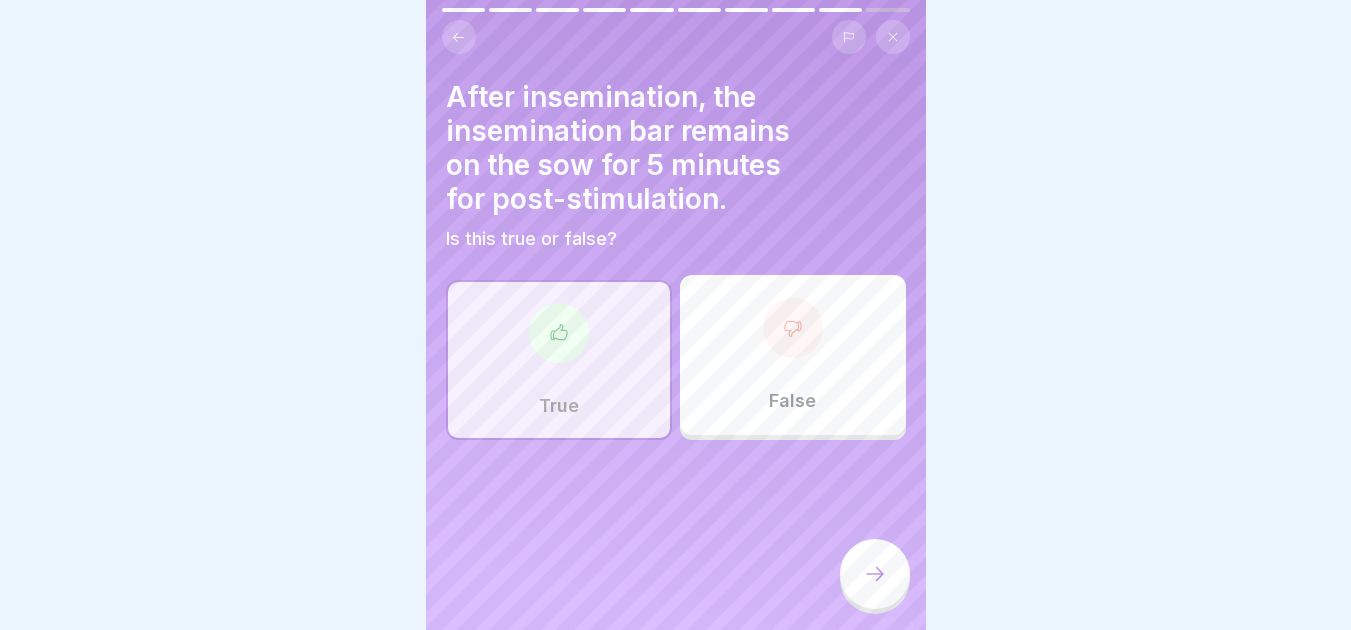 click on "True" at bounding box center [559, 360] 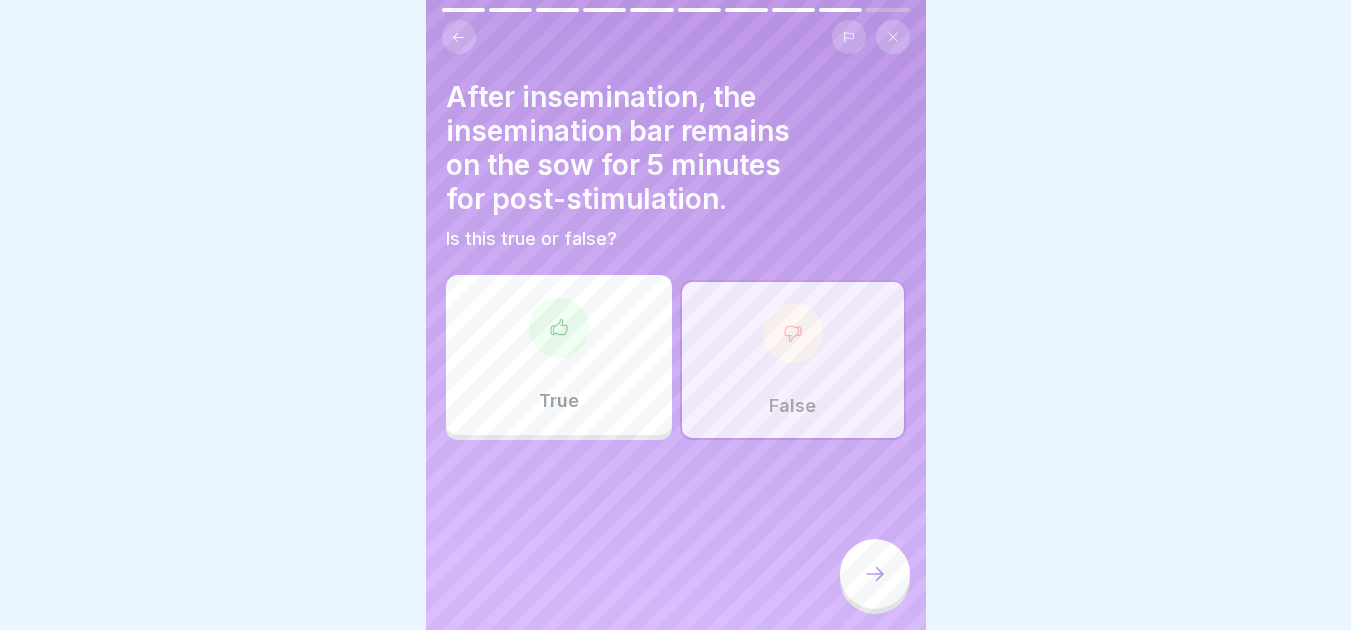 click on "True" at bounding box center [559, 355] 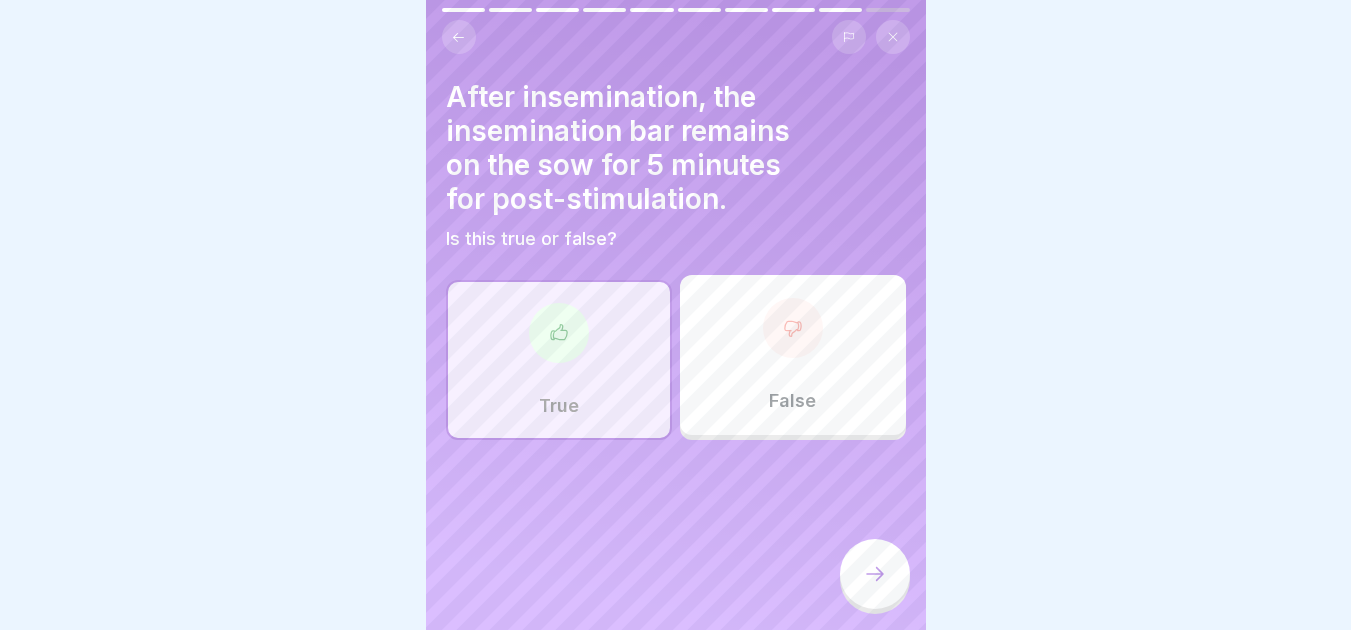 click 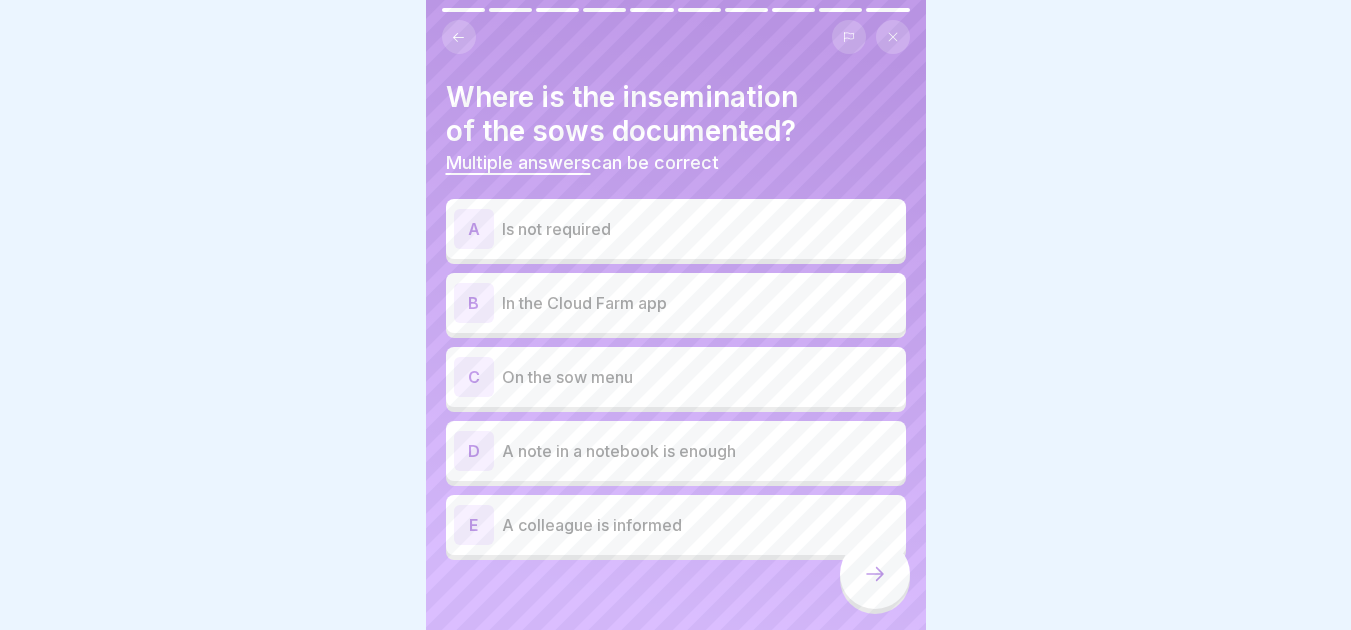 click on "In the Cloud Farm app" at bounding box center (700, 303) 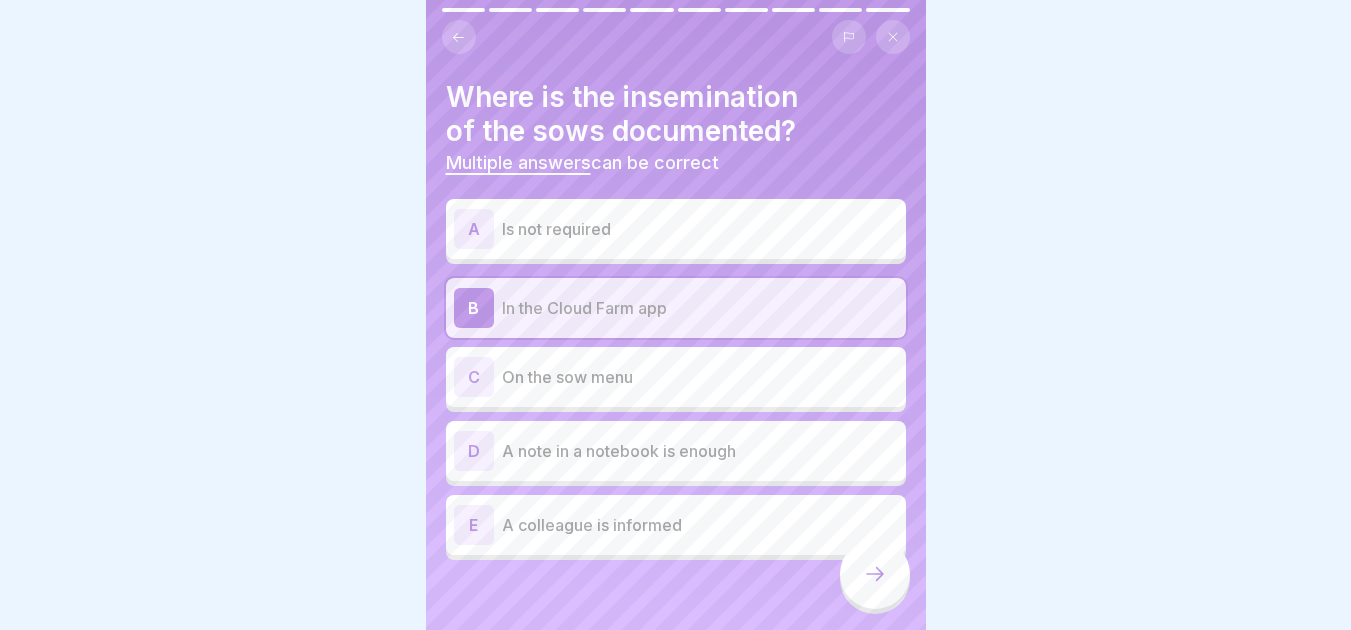 click on "On the sow menu" at bounding box center [700, 377] 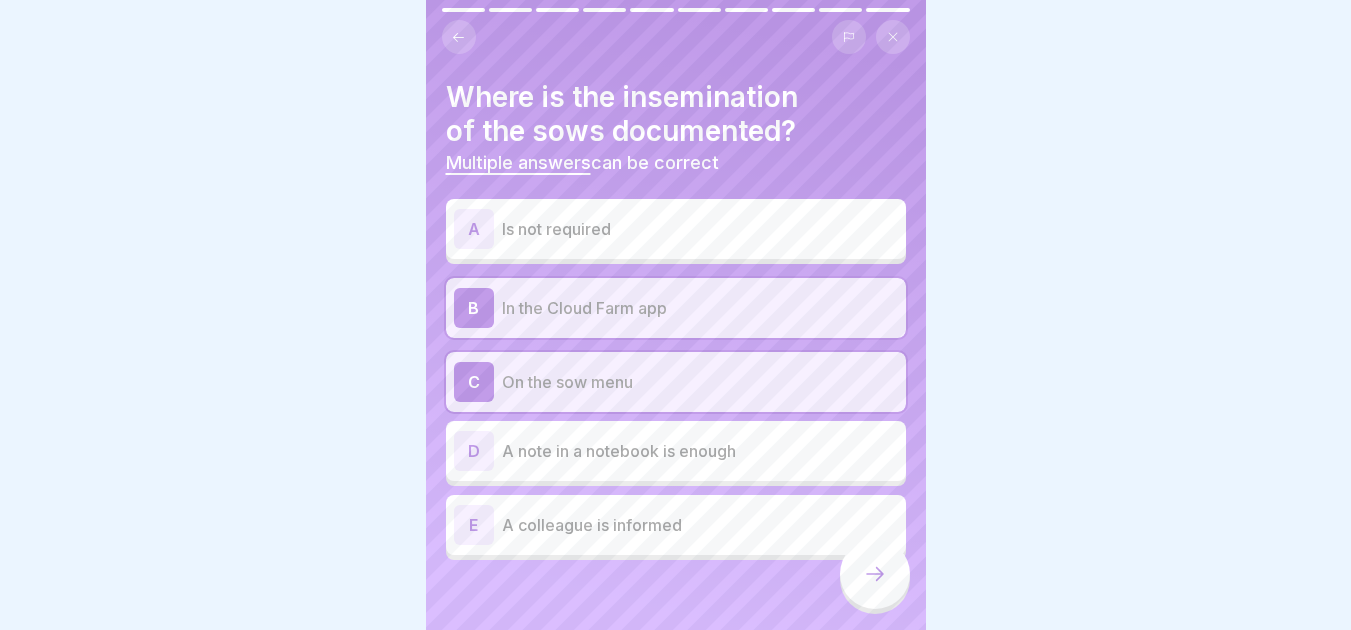 click 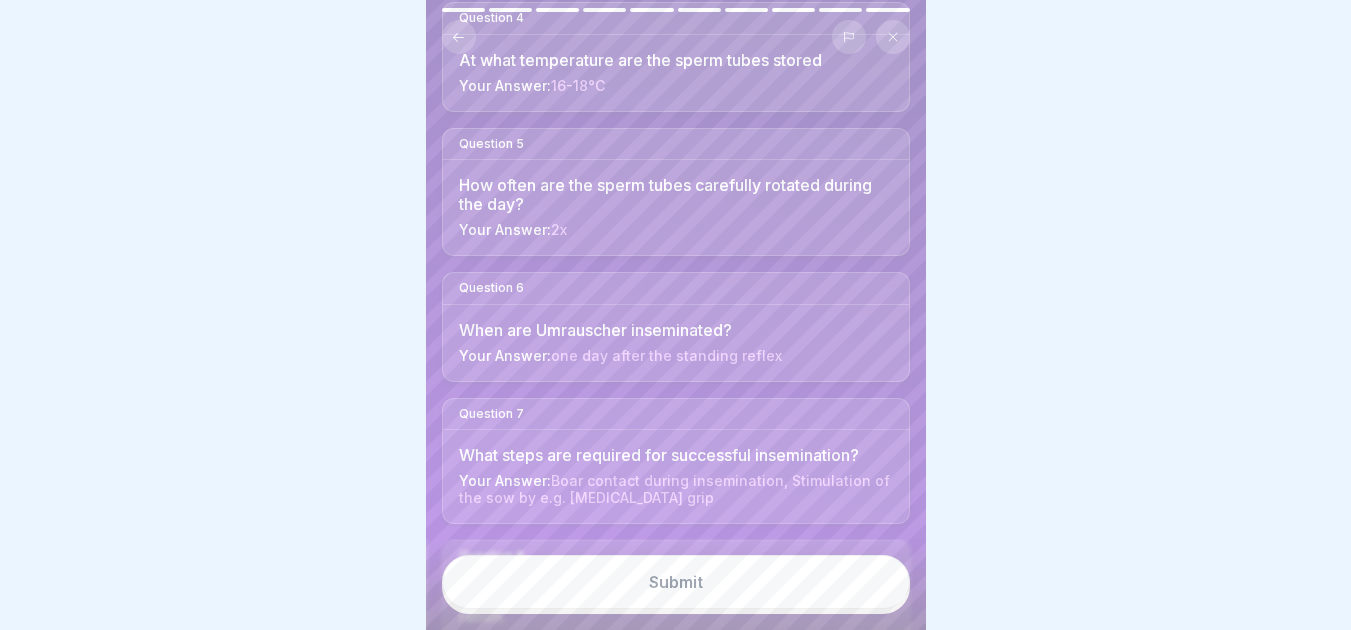 scroll, scrollTop: 0, scrollLeft: 0, axis: both 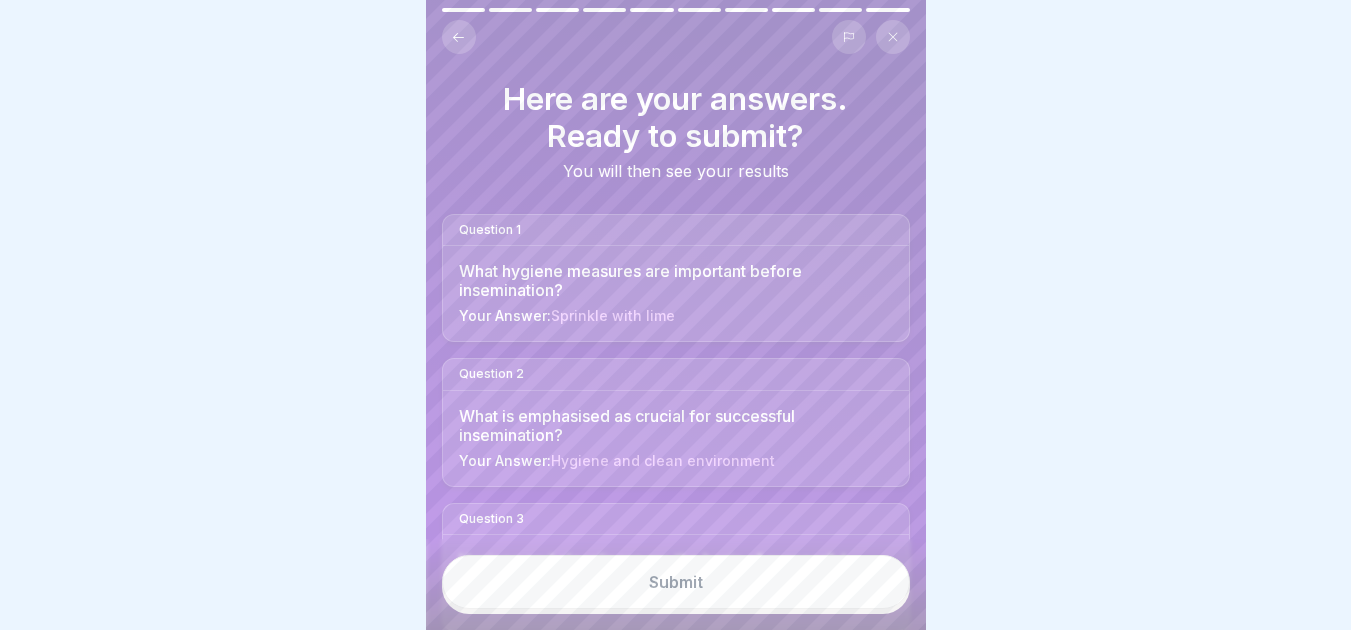 click on "Submit" at bounding box center [676, 582] 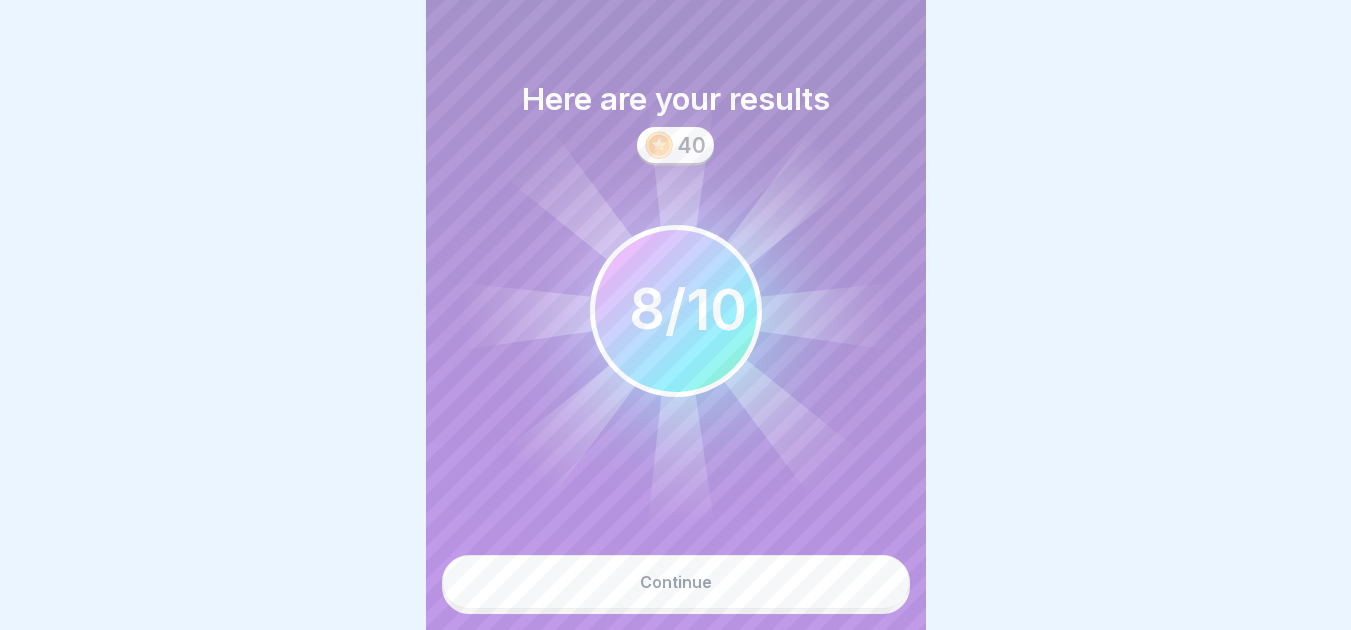 click on "Continue" at bounding box center [676, 582] 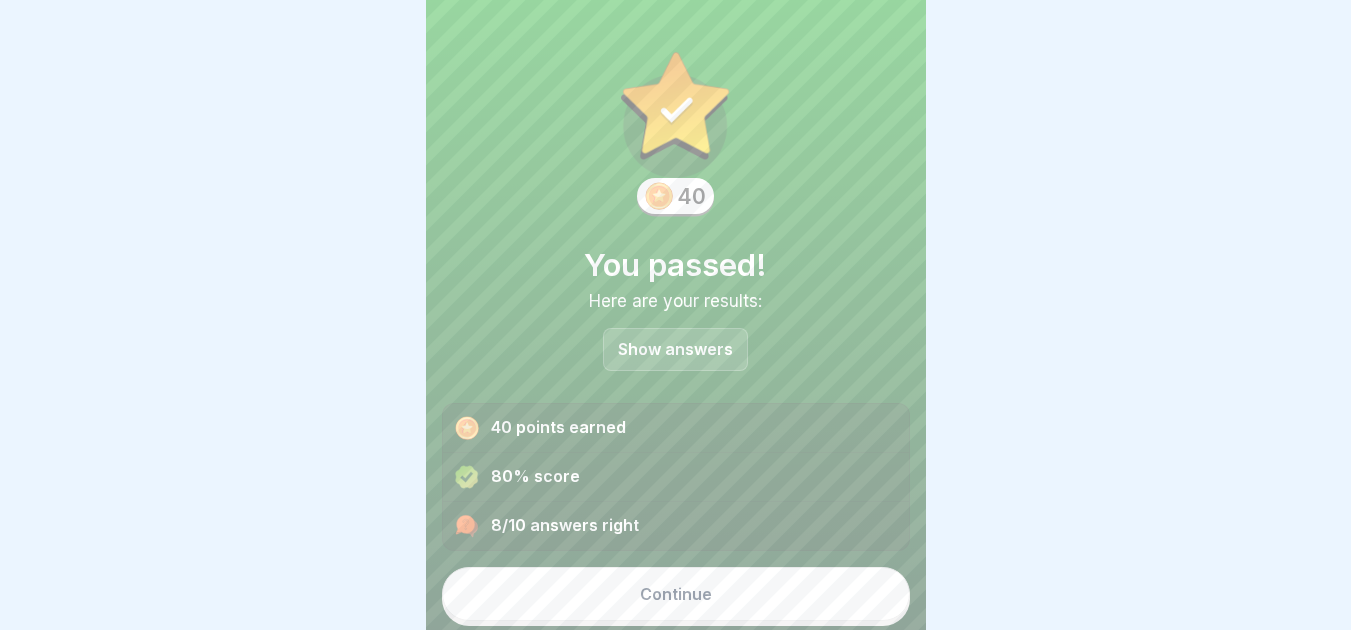 click on "Continue" at bounding box center [676, 594] 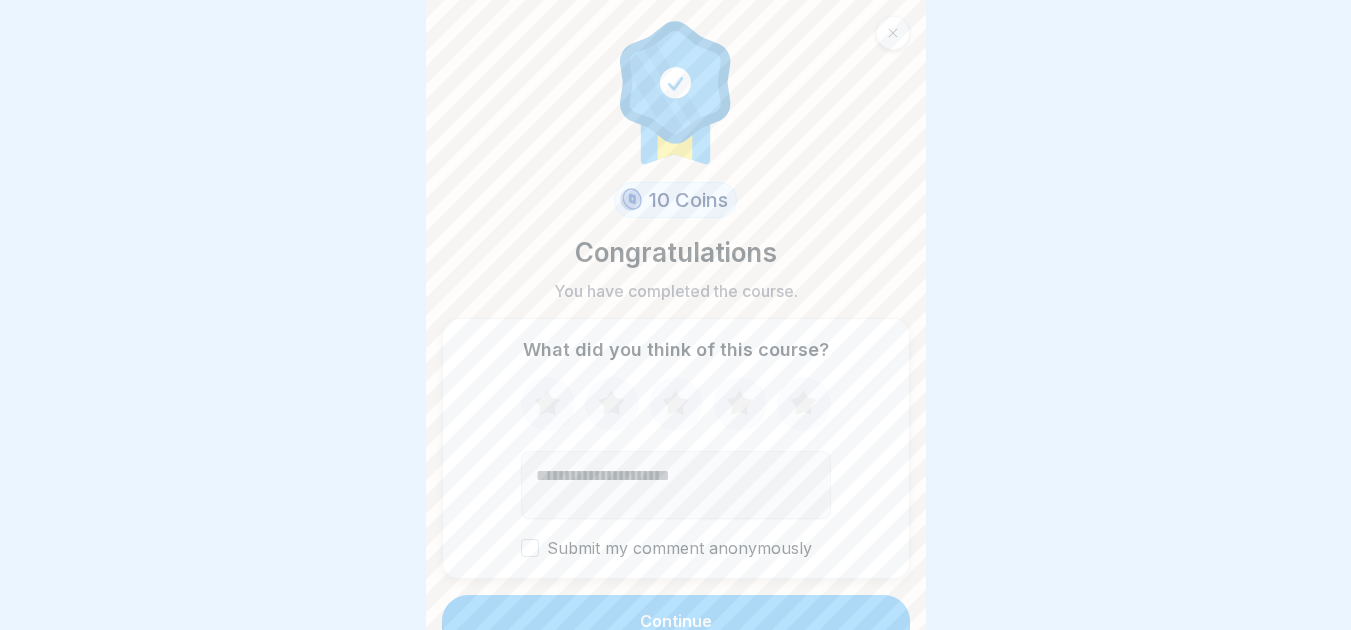 click 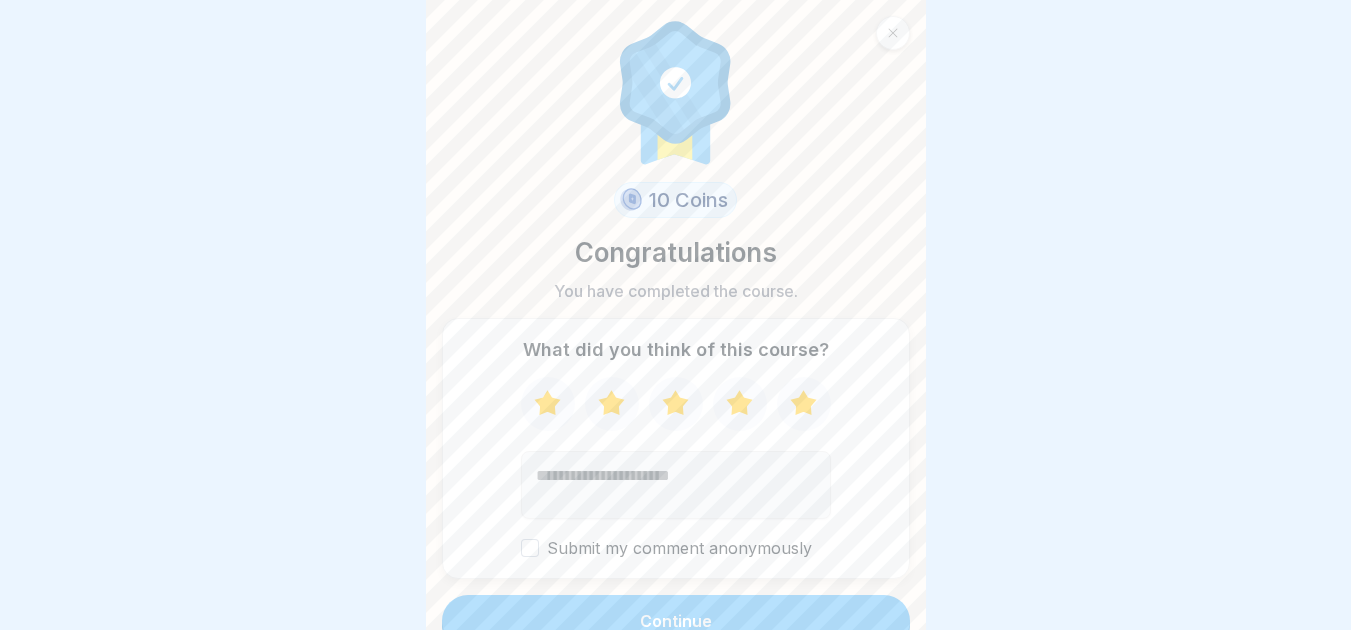 click at bounding box center (676, 485) 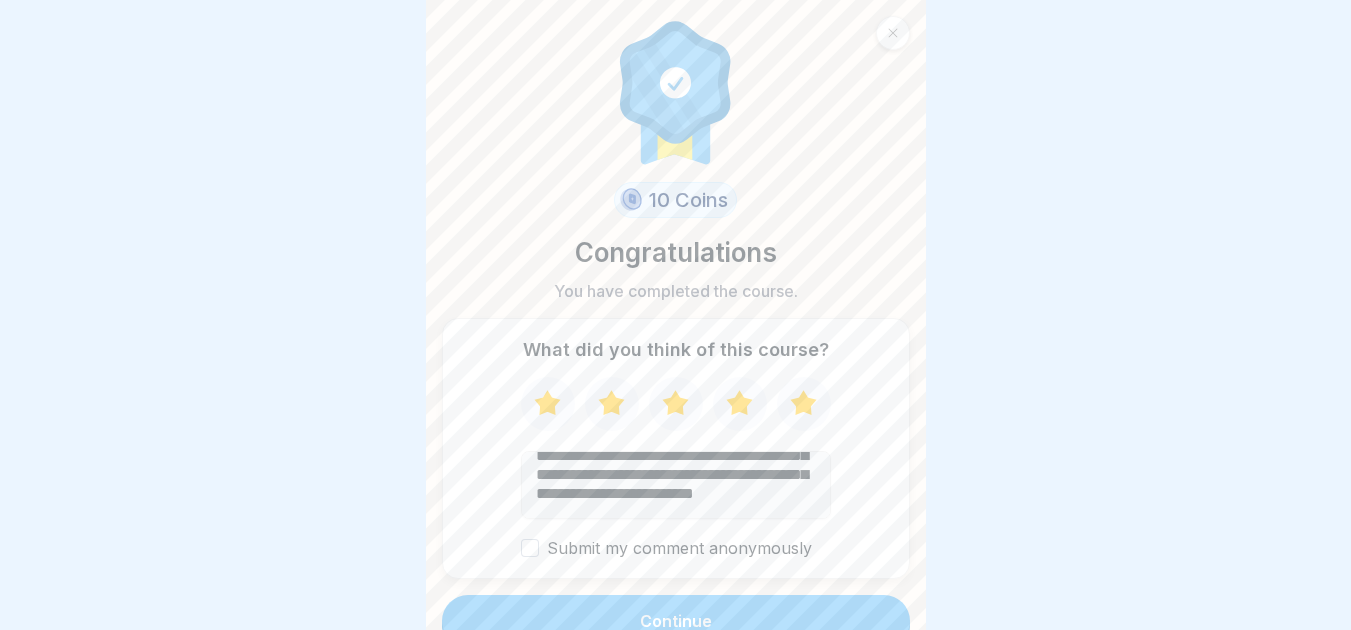 scroll, scrollTop: 12, scrollLeft: 0, axis: vertical 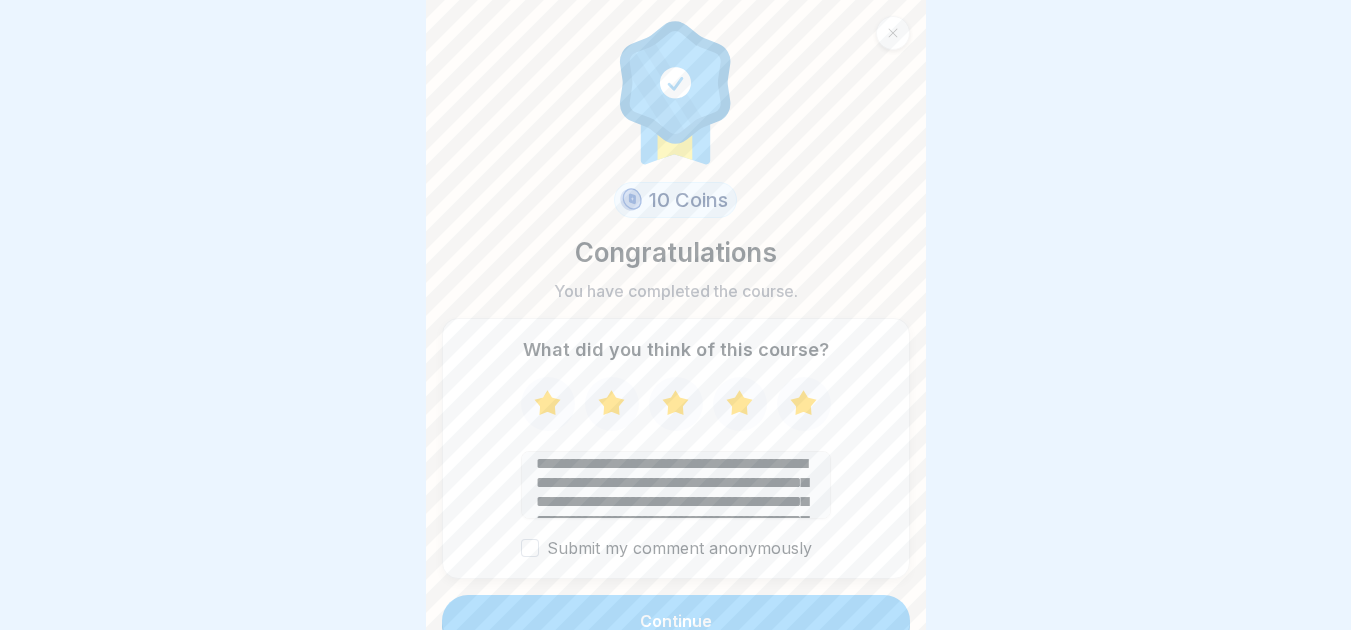 type on "**********" 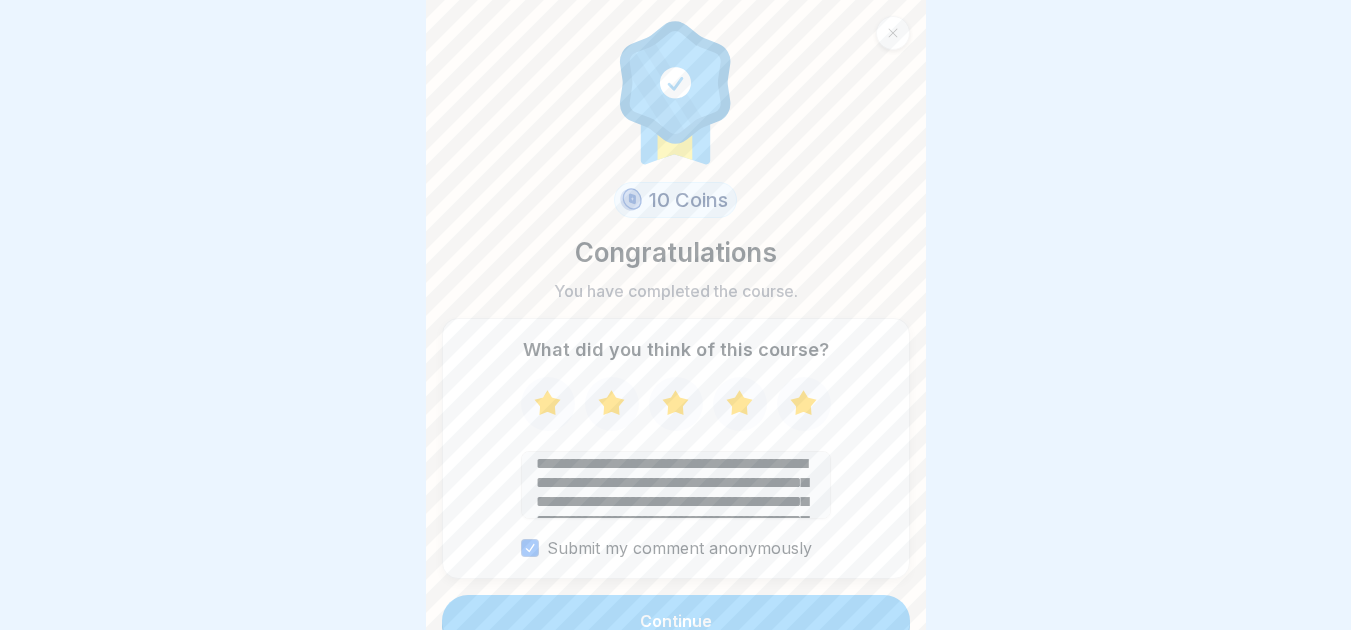 click on "Continue" at bounding box center (676, 621) 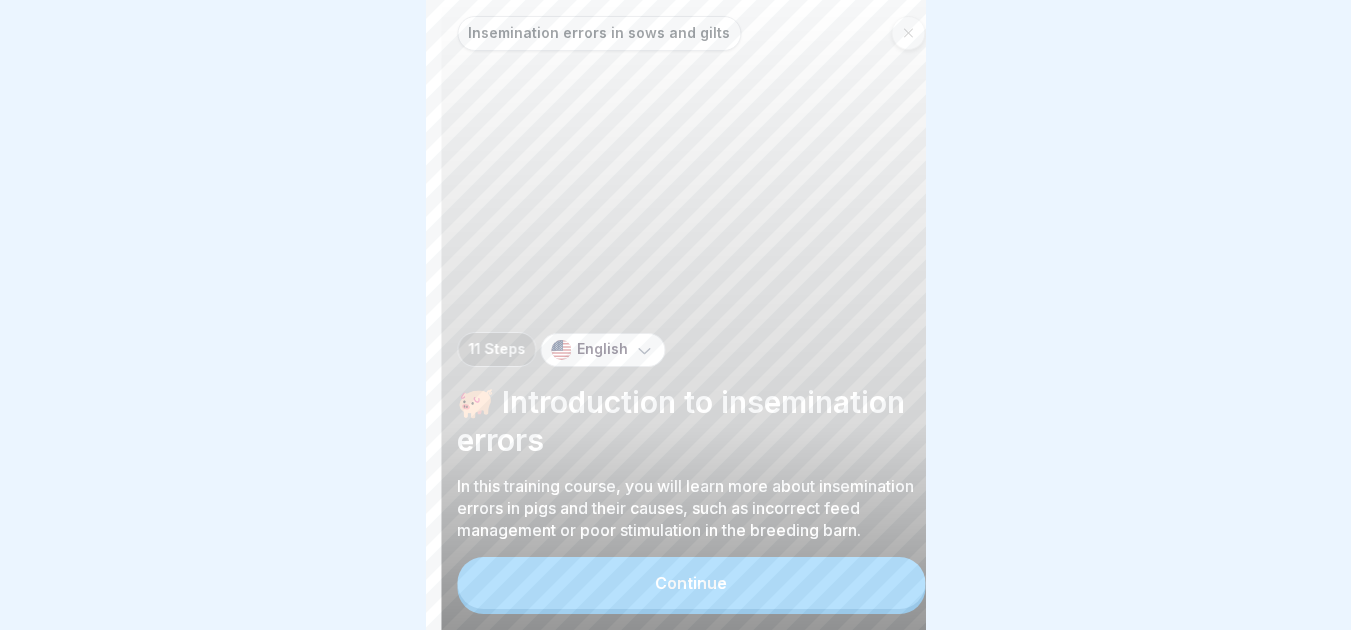 click on "In this training course, you will learn more about insemination errors in pigs and their causes, such as incorrect feed management or poor stimulation in the breeding barn." at bounding box center (691, 508) 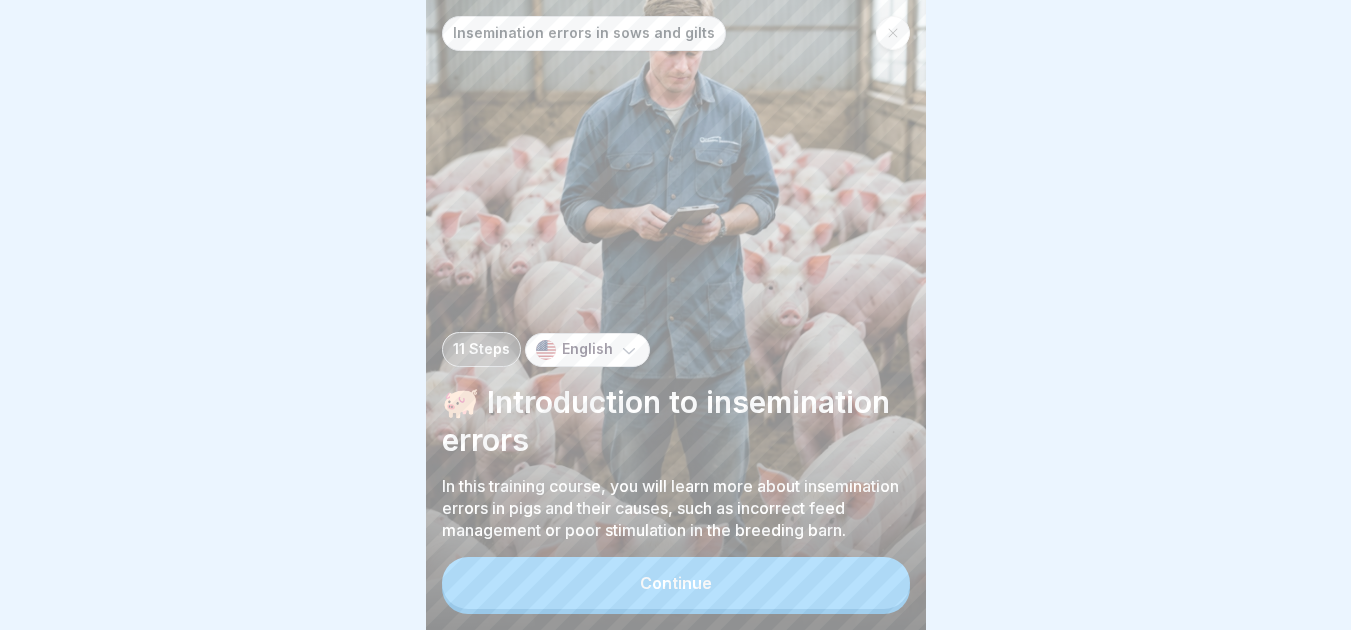 click on "Continue" at bounding box center [676, 583] 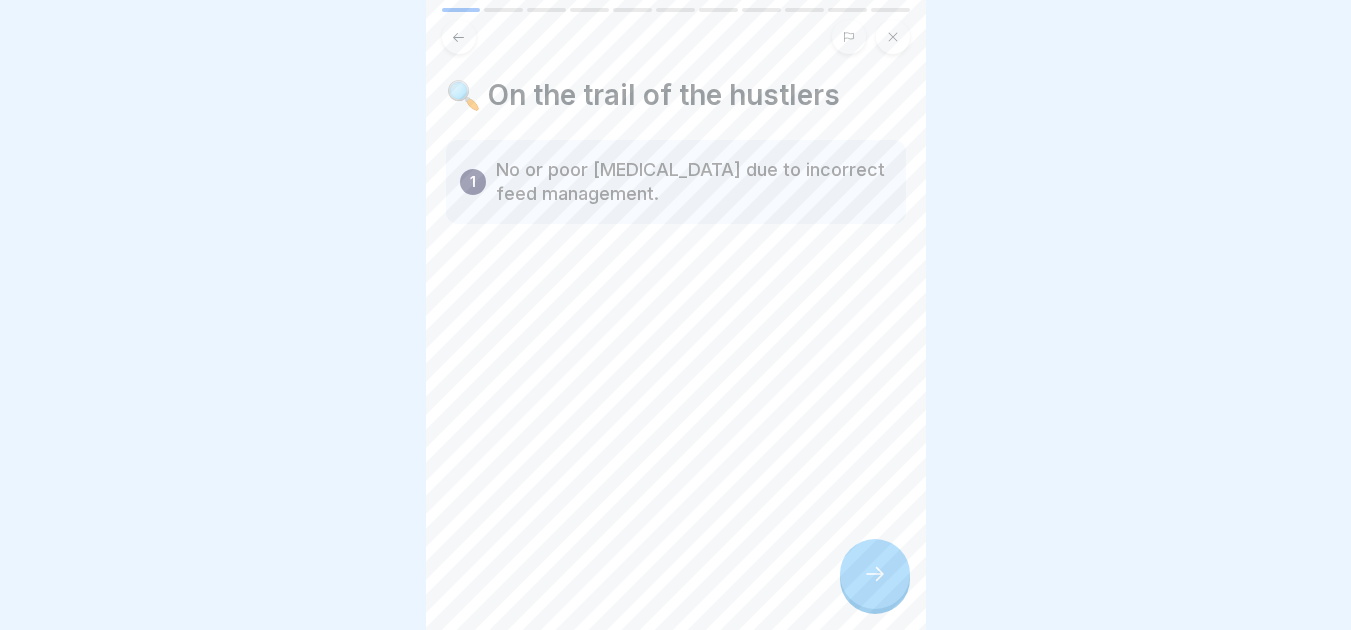 click 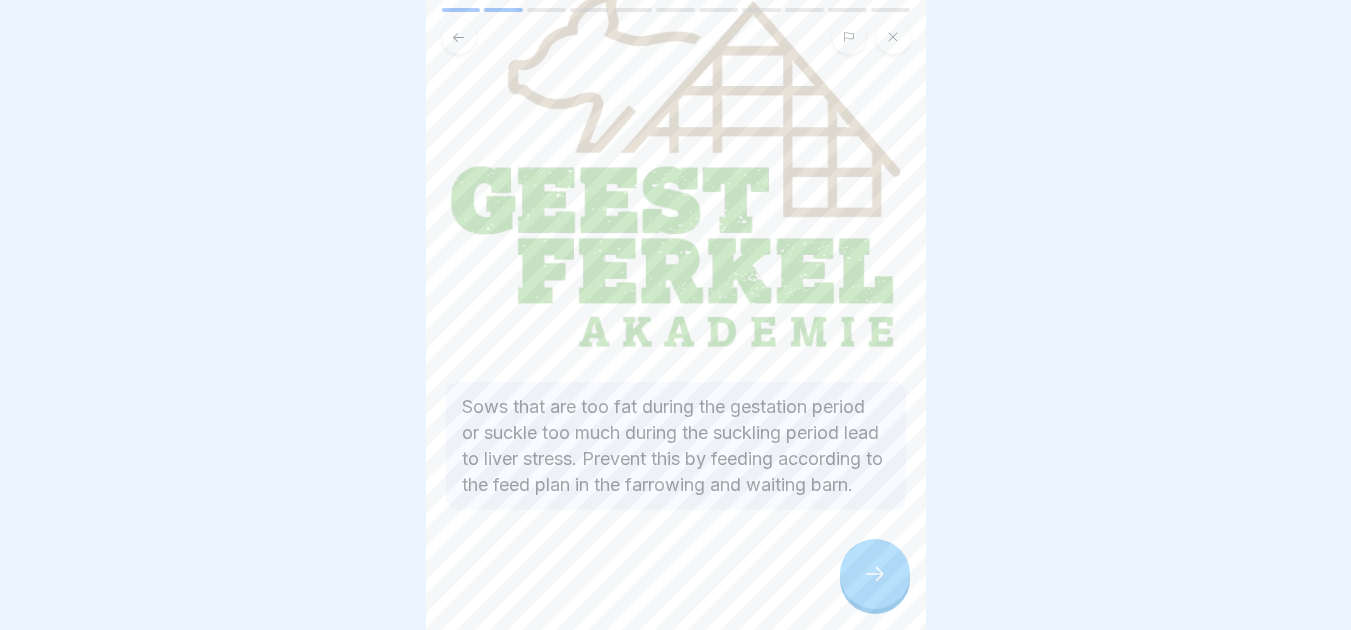 scroll, scrollTop: 201, scrollLeft: 0, axis: vertical 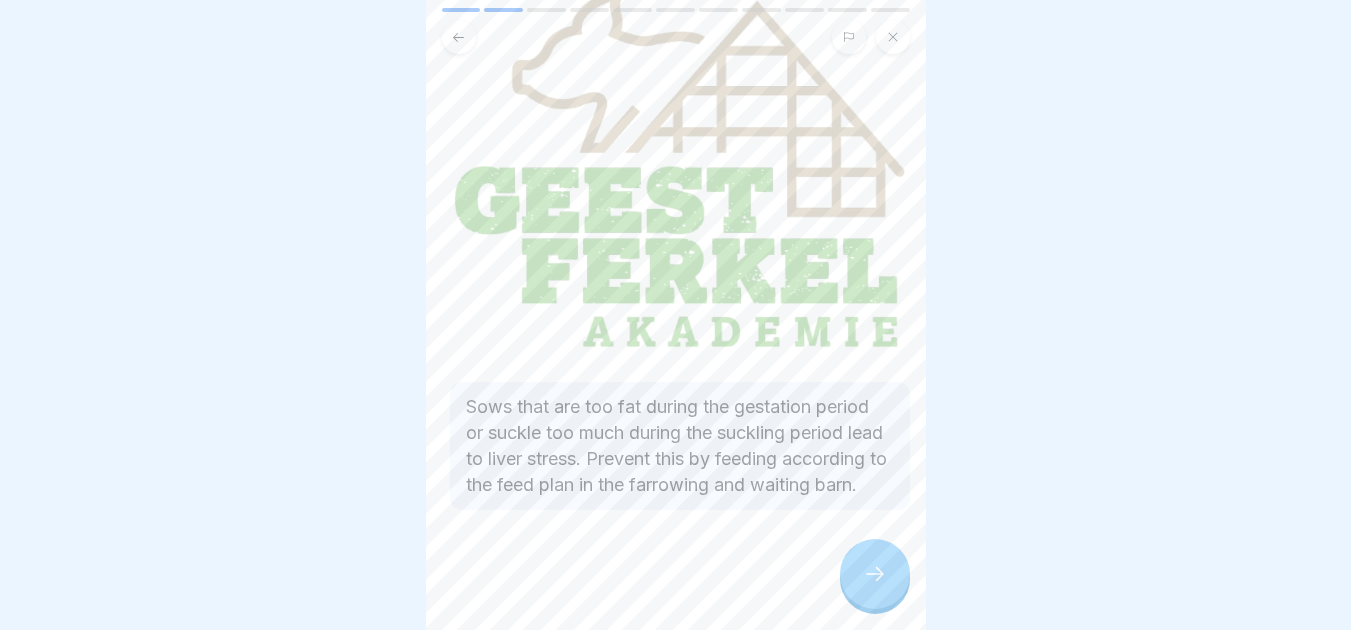 click on "Sows that are too fat during the gestation period or suckle too much during the suckling period lead to liver stress. Prevent this by feeding according to the feed plan in the farrowing and waiting barn." at bounding box center (680, 446) 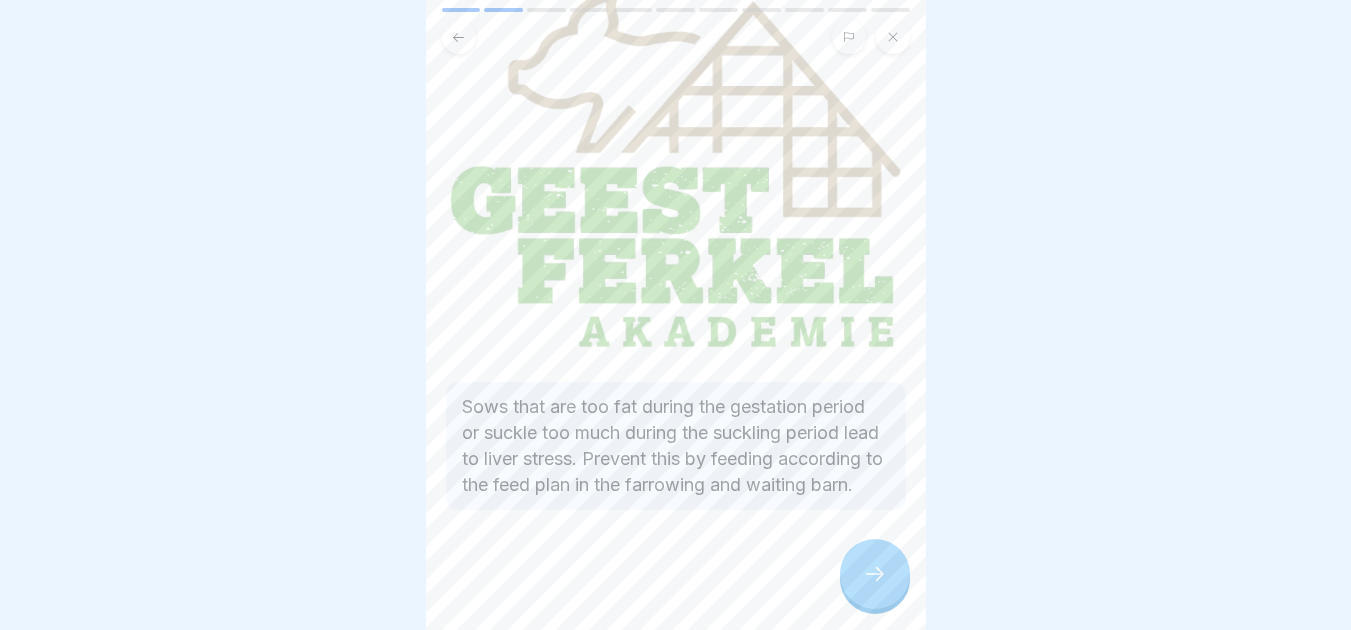 click 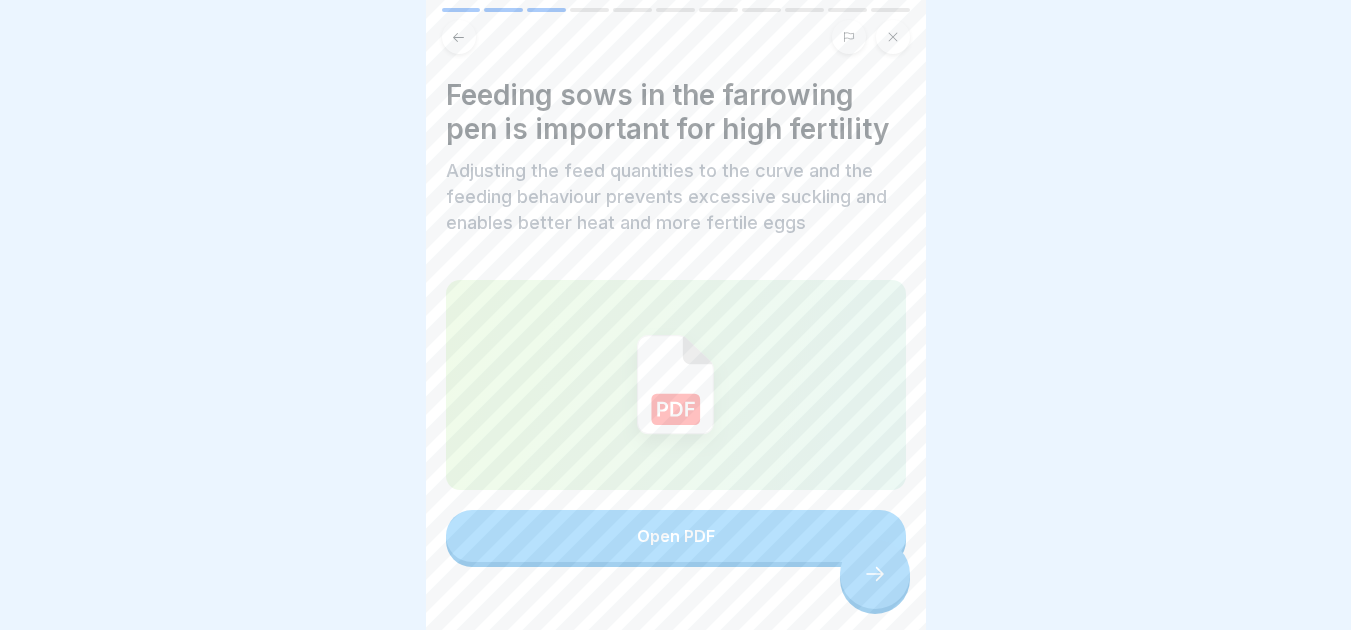 click on "Open PDF" at bounding box center [676, 536] 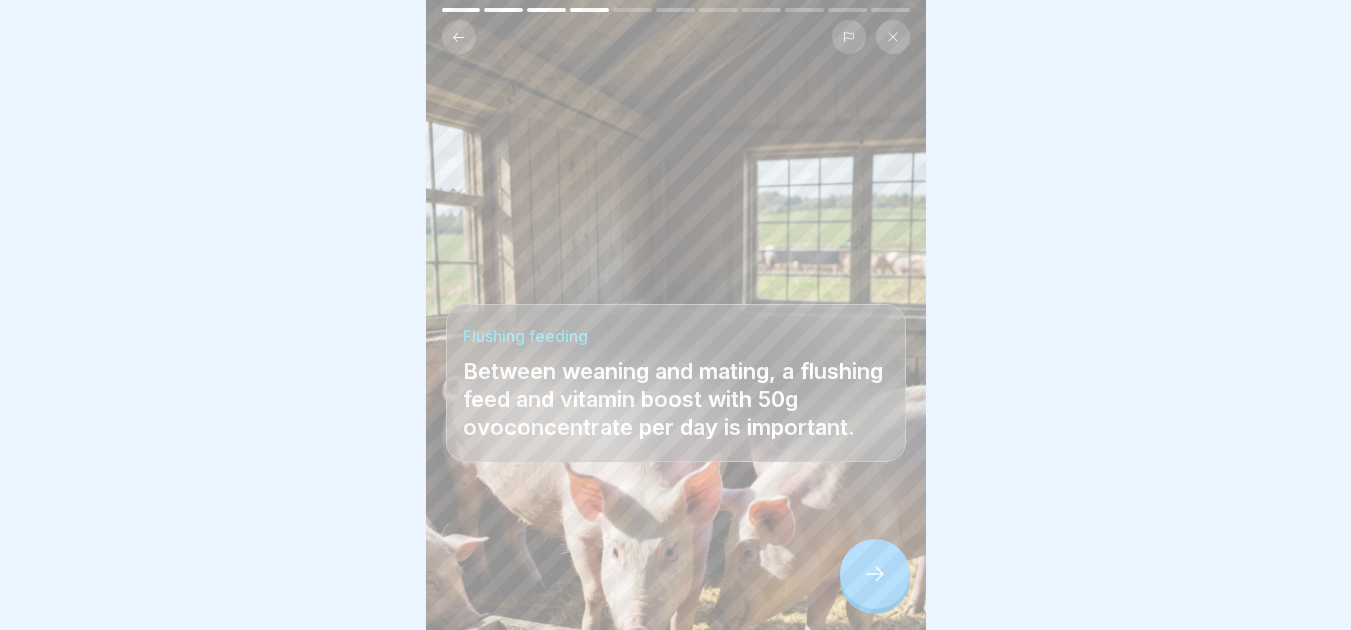 click at bounding box center (675, 315) 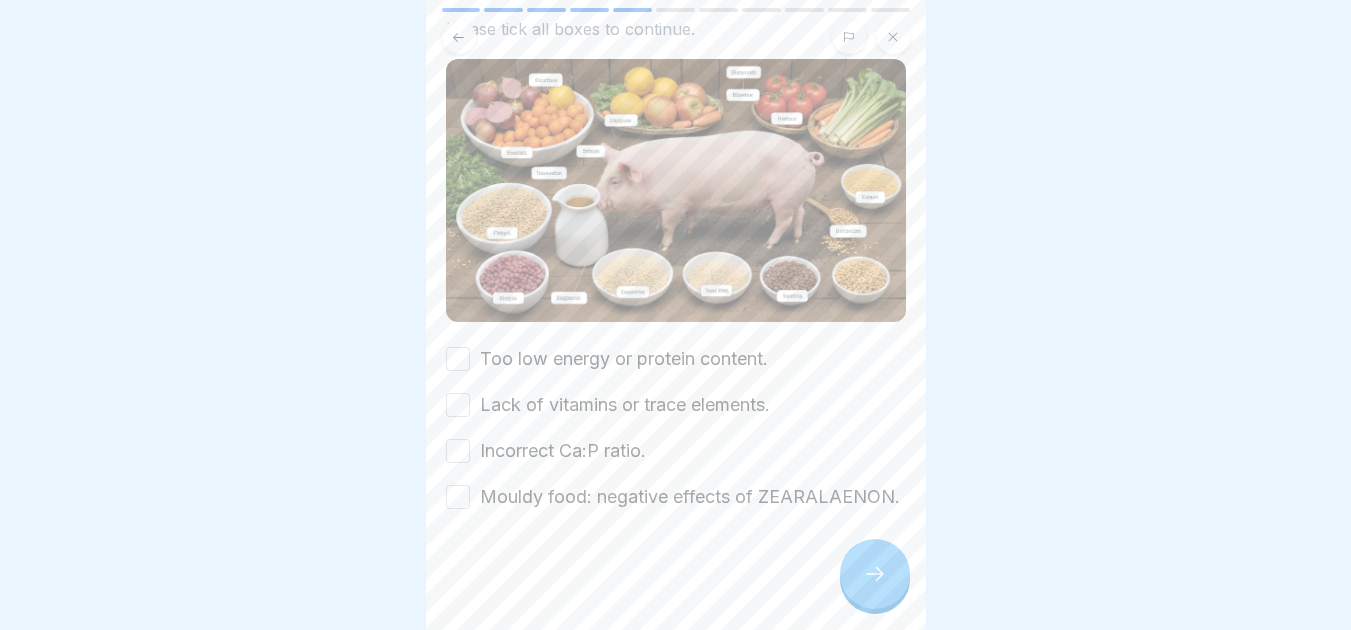 scroll, scrollTop: 167, scrollLeft: 0, axis: vertical 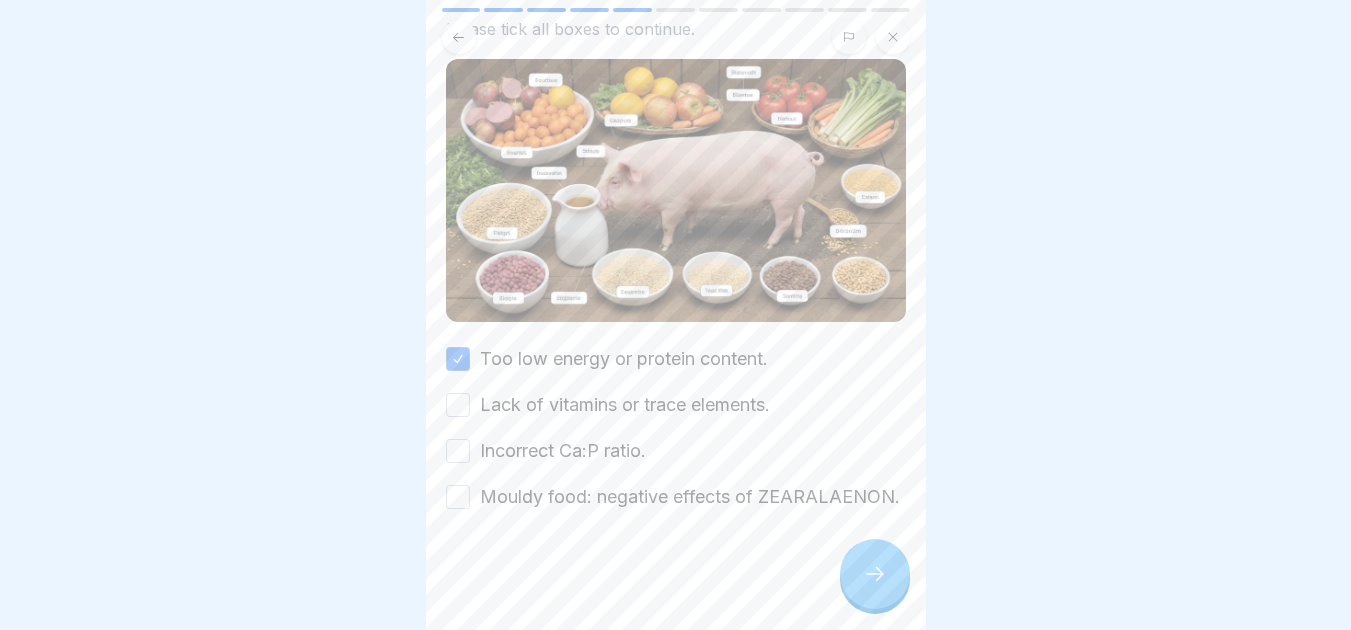 click on "Lack of vitamins or trace elements." at bounding box center (458, 405) 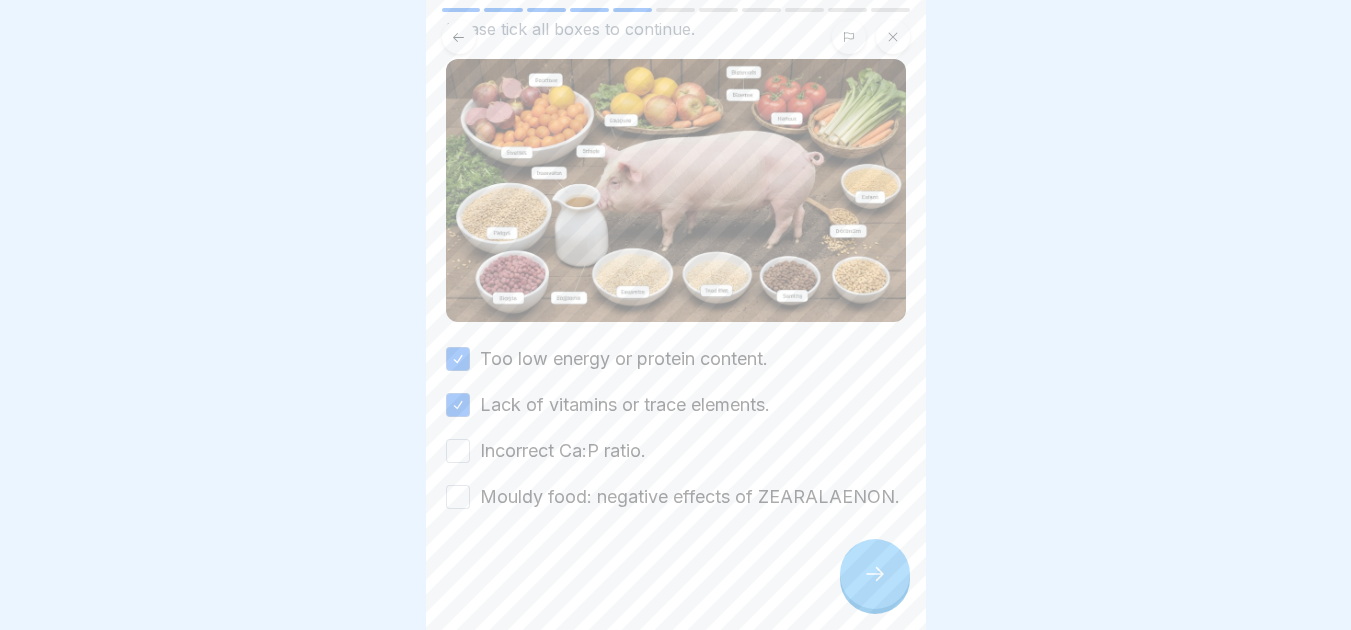 click on "Incorrect Ca:P ratio." at bounding box center [458, 451] 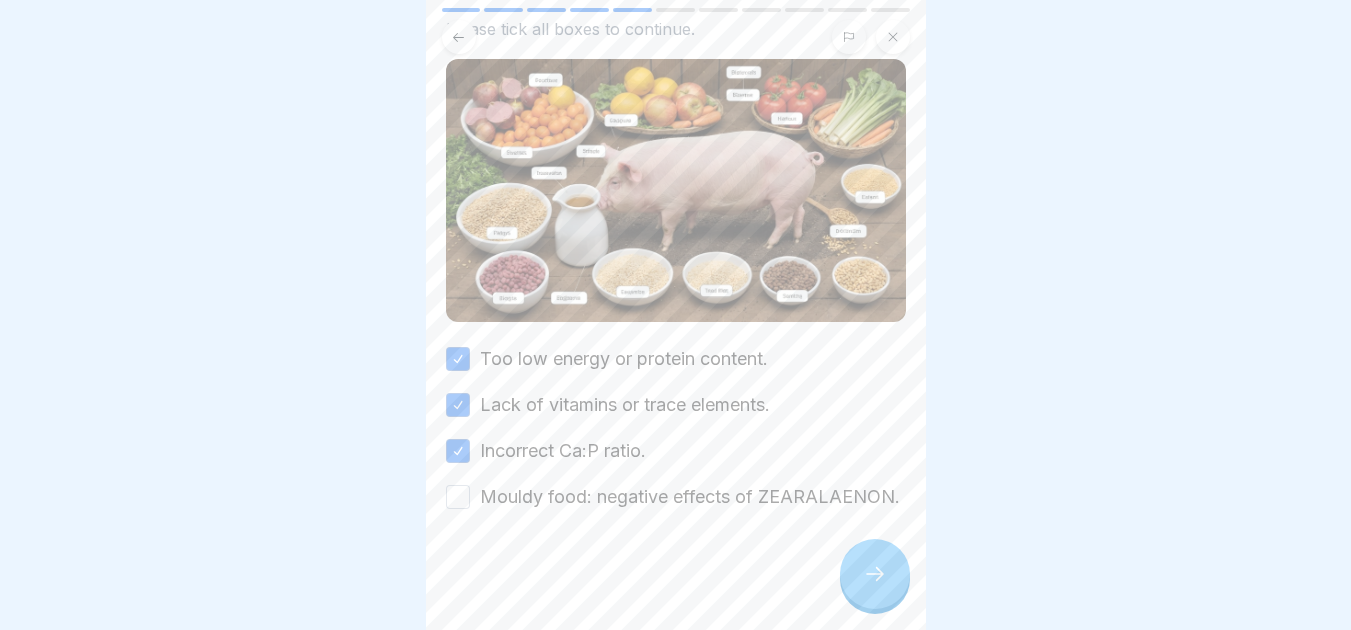 click on "Mouldy food: negative effects of ZEARALAENON." at bounding box center (458, 497) 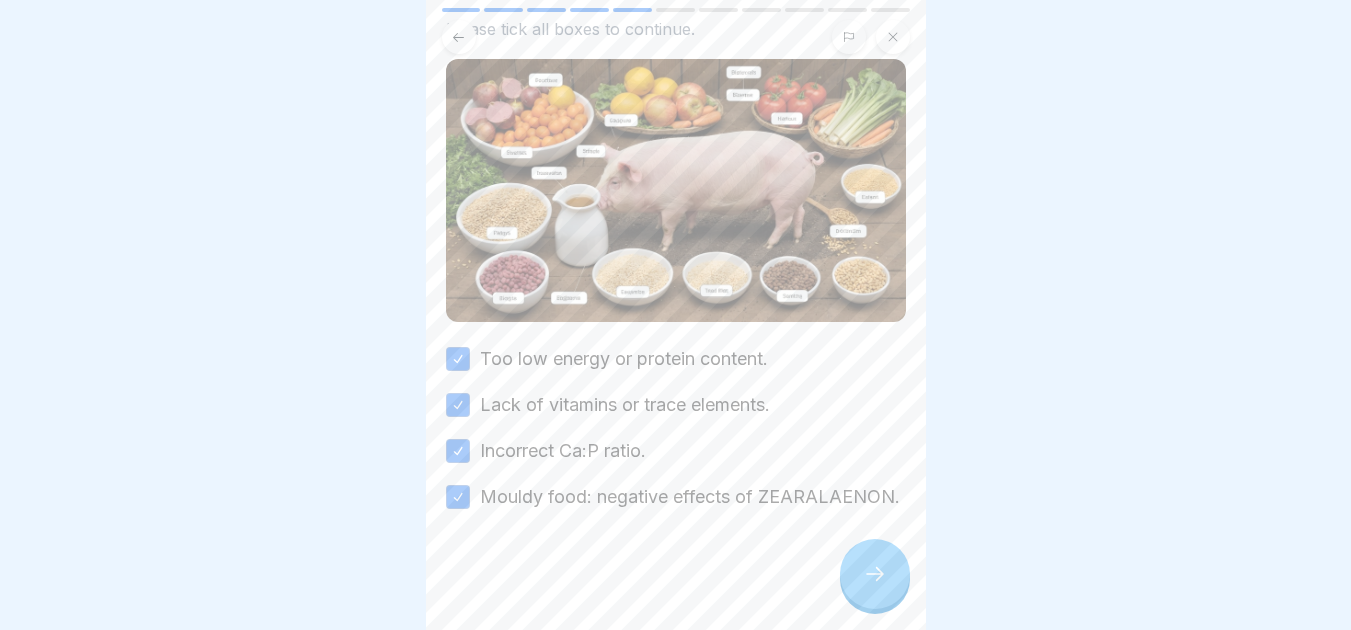 click 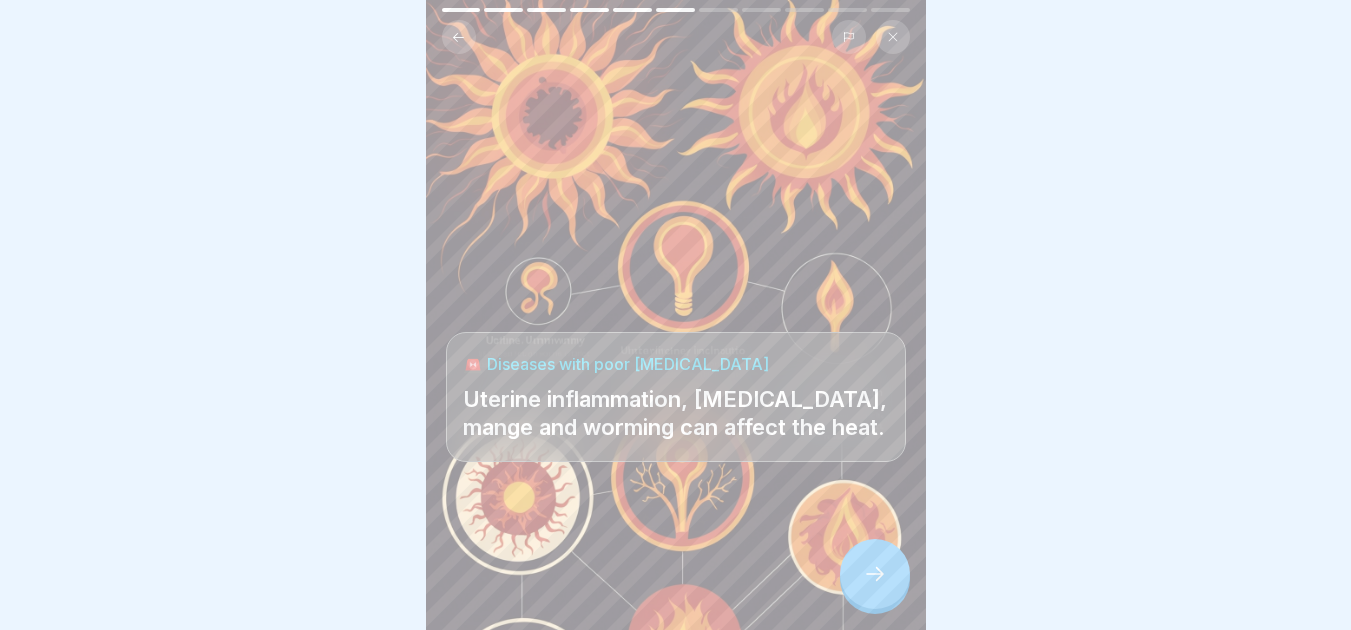 click 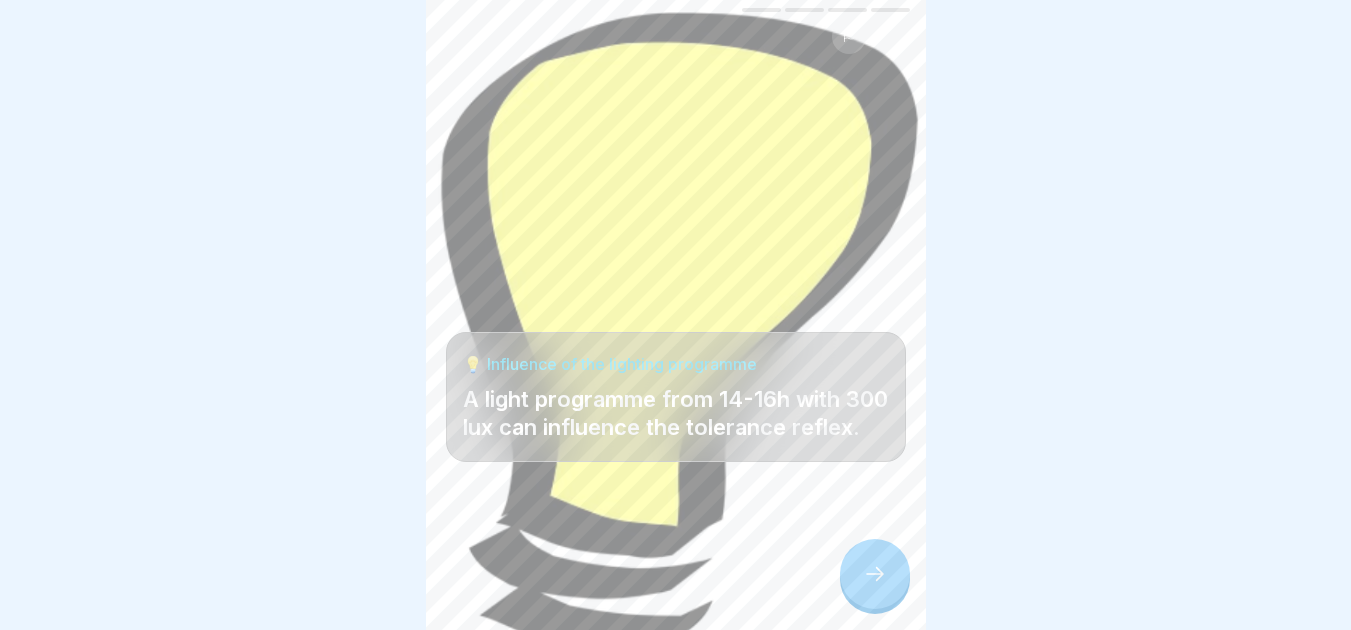 click 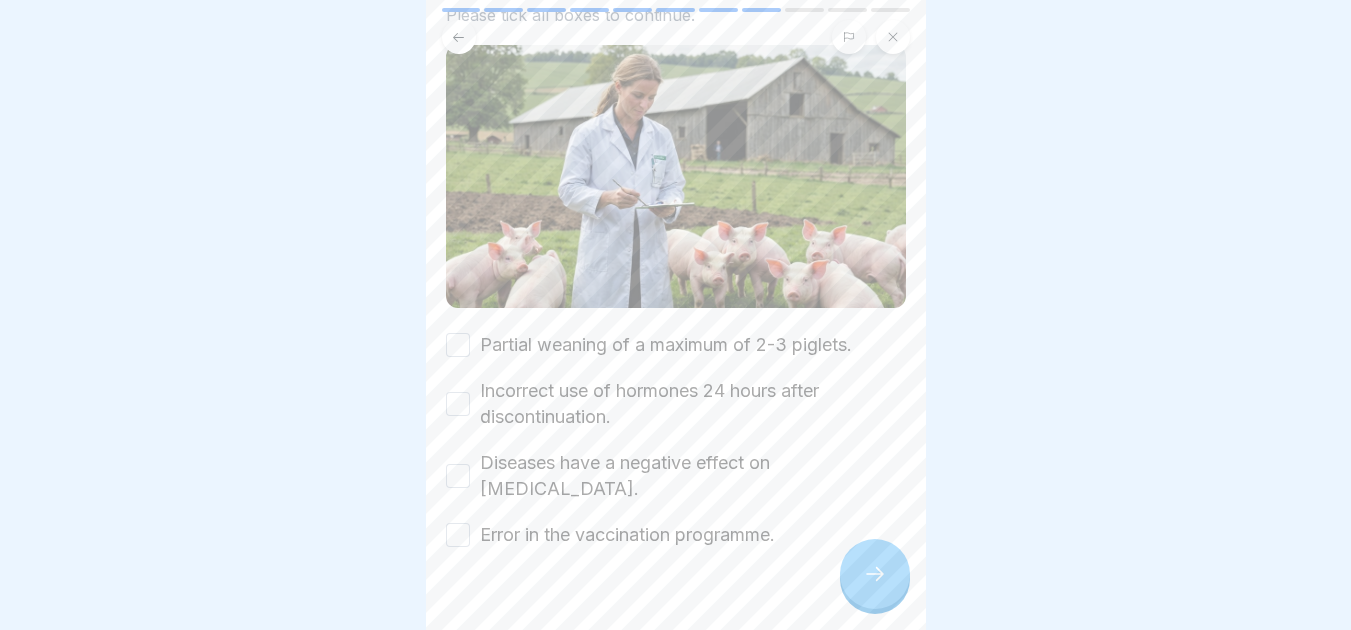 scroll, scrollTop: 133, scrollLeft: 0, axis: vertical 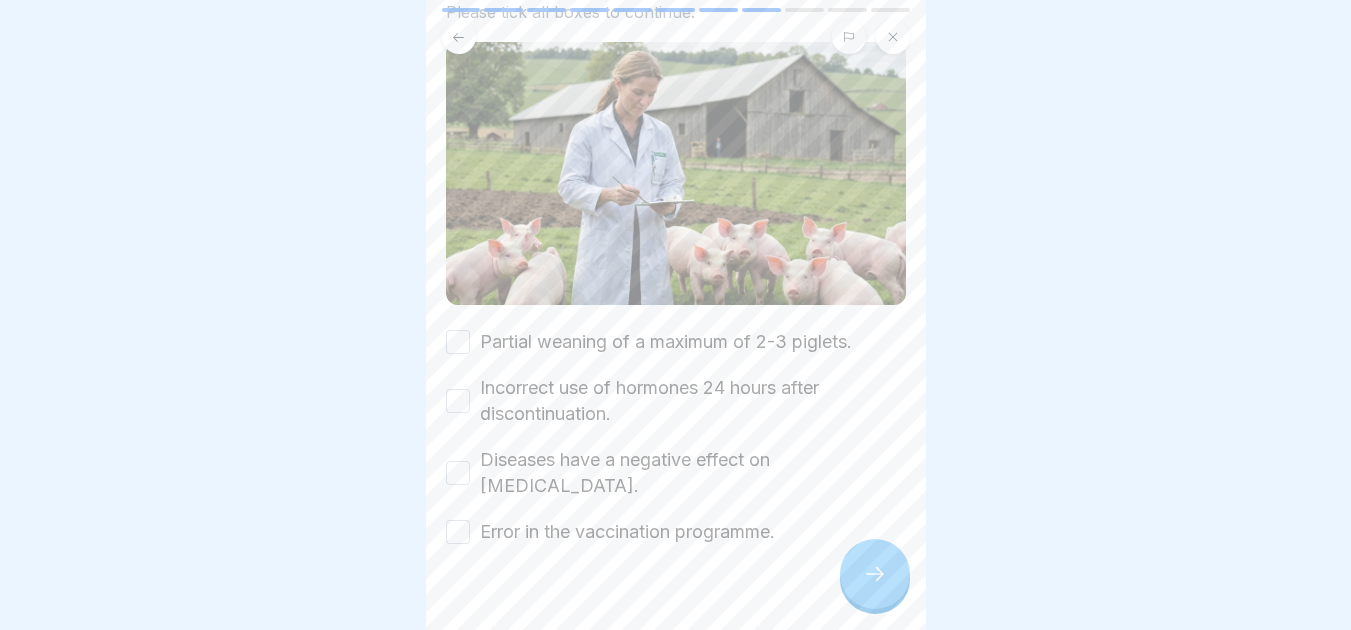 click on "Incorrect use of hormones 24 hours after discontinuation." at bounding box center [458, 401] 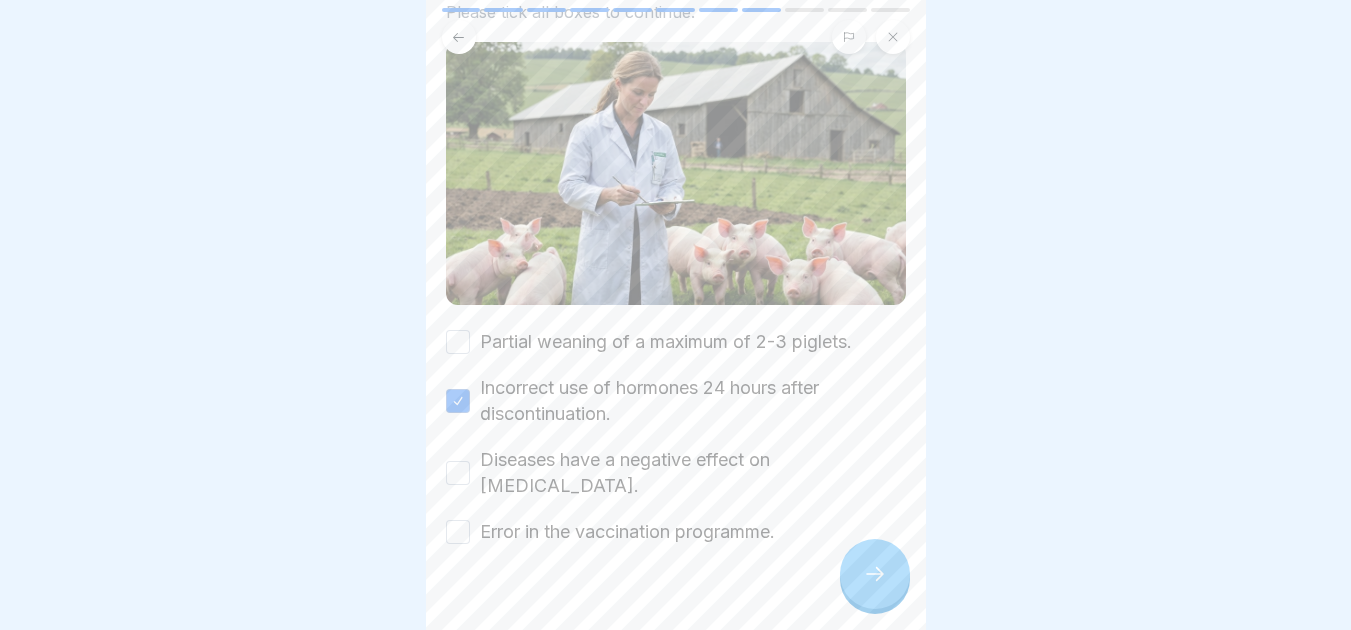 click on "Diseases have a negative effect on [MEDICAL_DATA]." at bounding box center [458, 473] 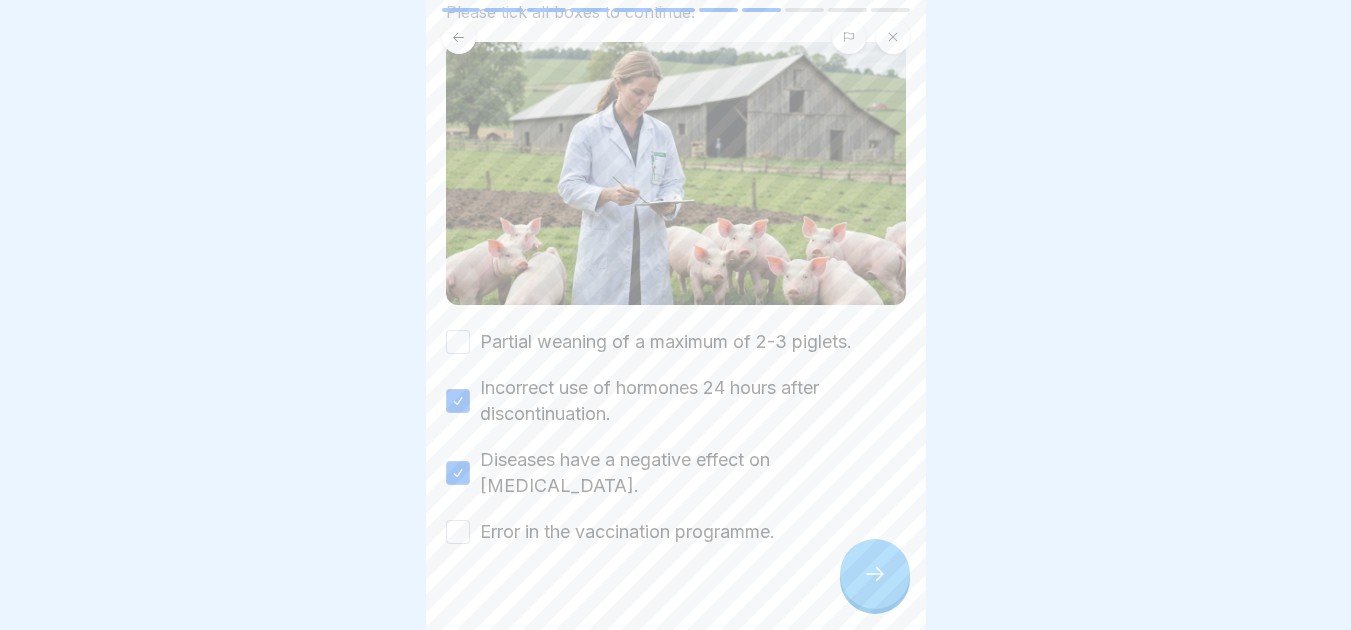 click on "Error in the vaccination programme." at bounding box center (458, 532) 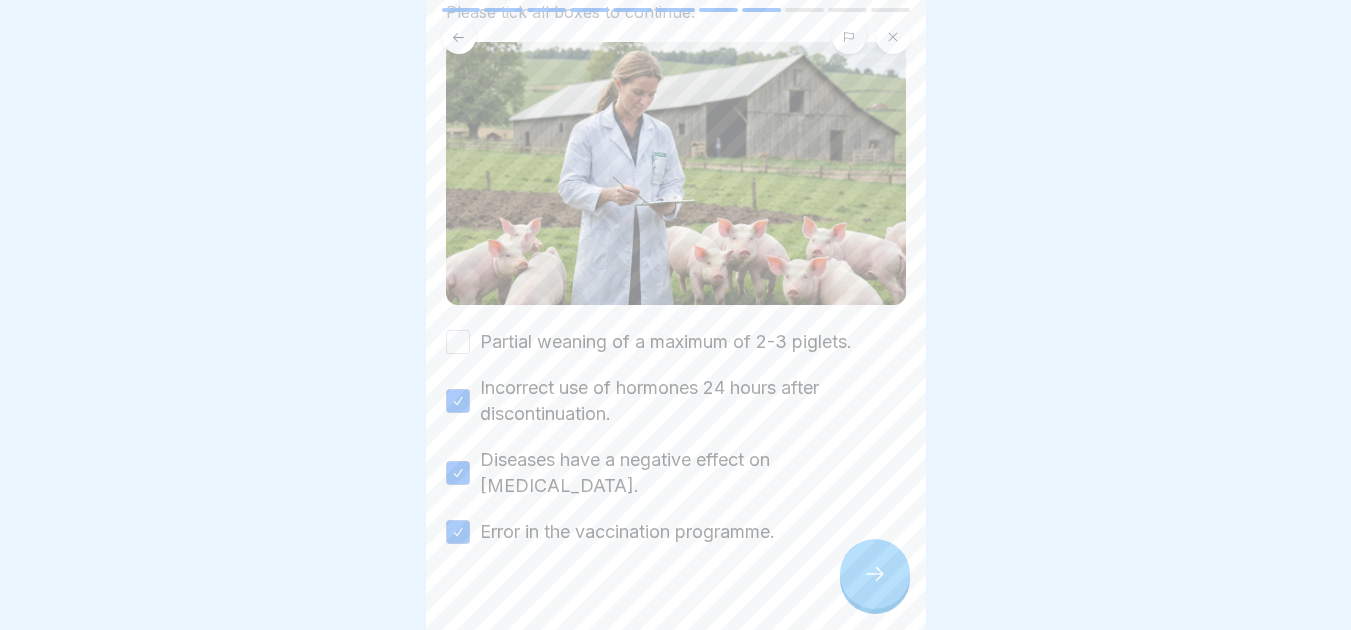 click on "Partial weaning of a maximum of 2-3 piglets." at bounding box center (458, 342) 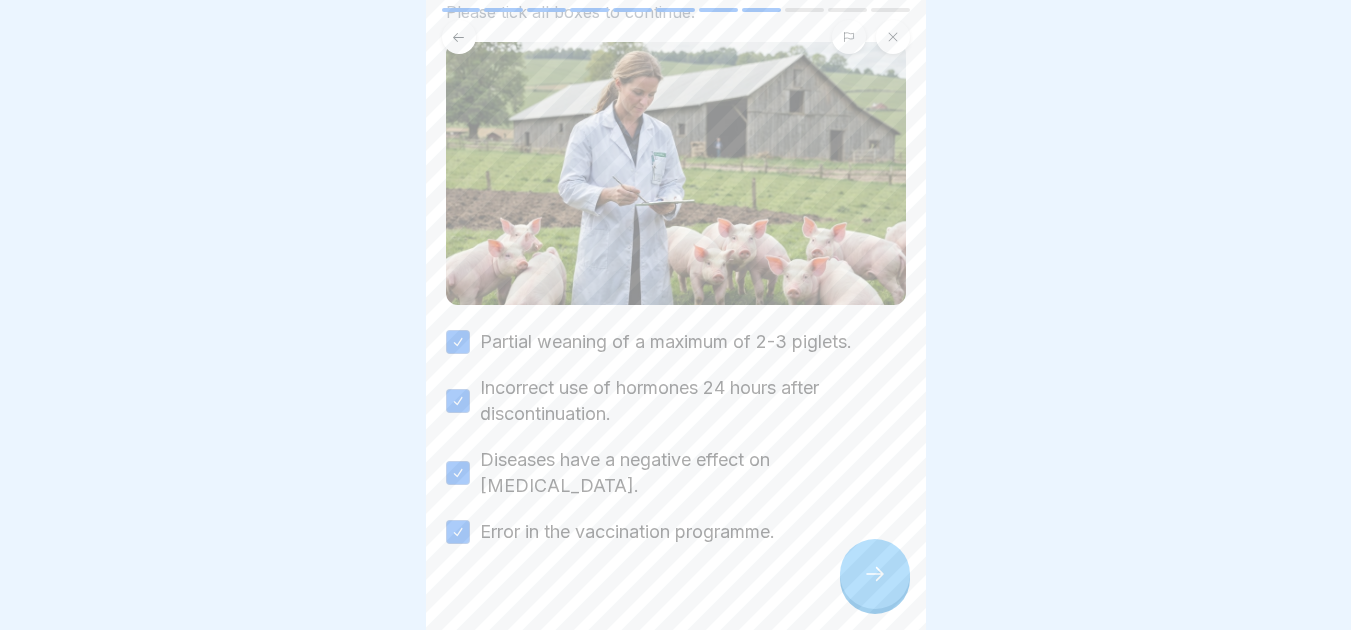 click 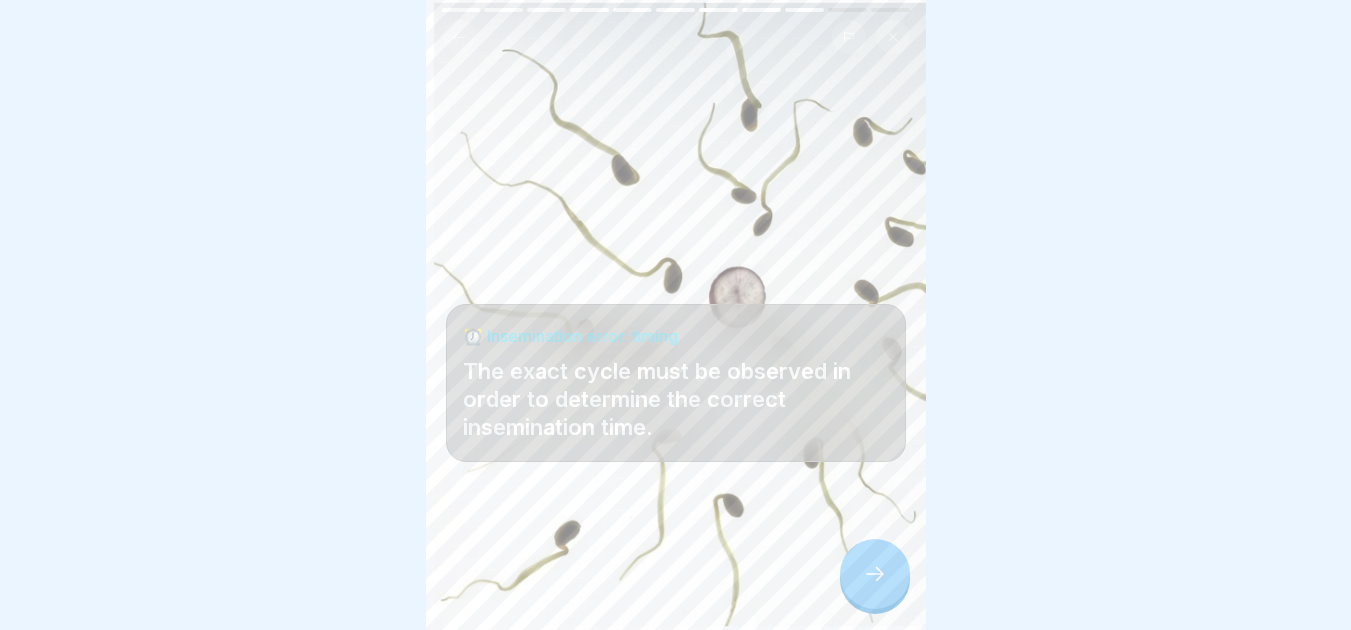 click 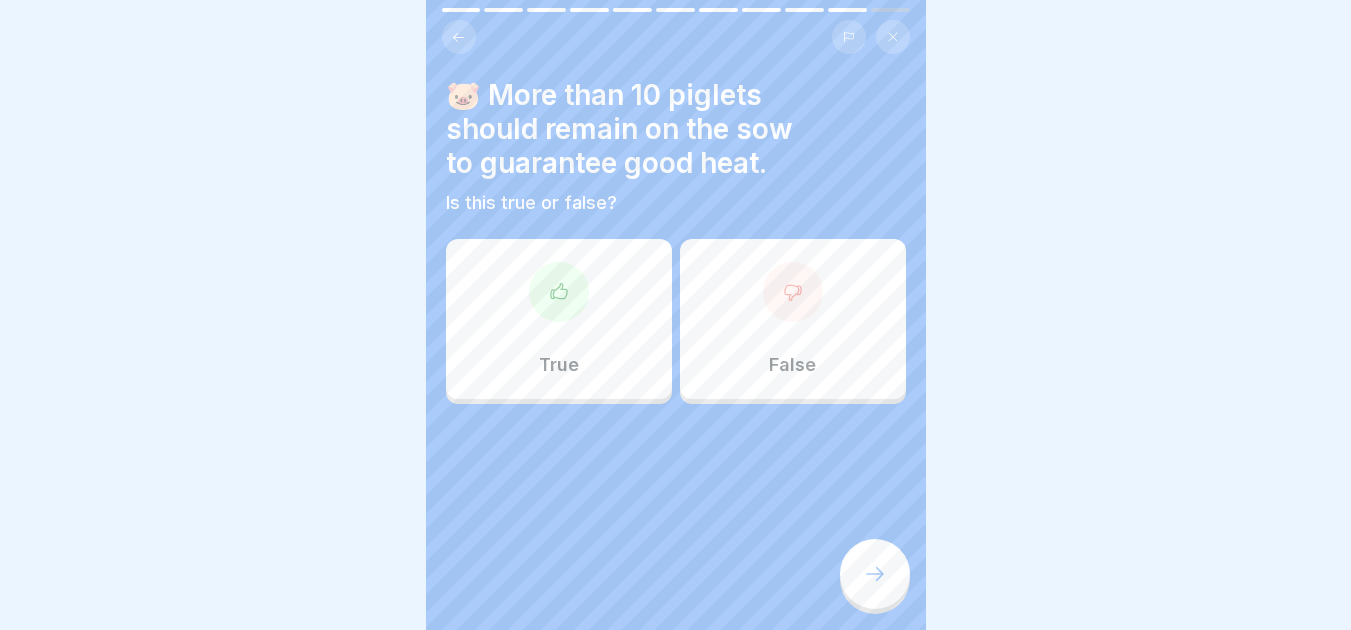 click on "False" at bounding box center [793, 319] 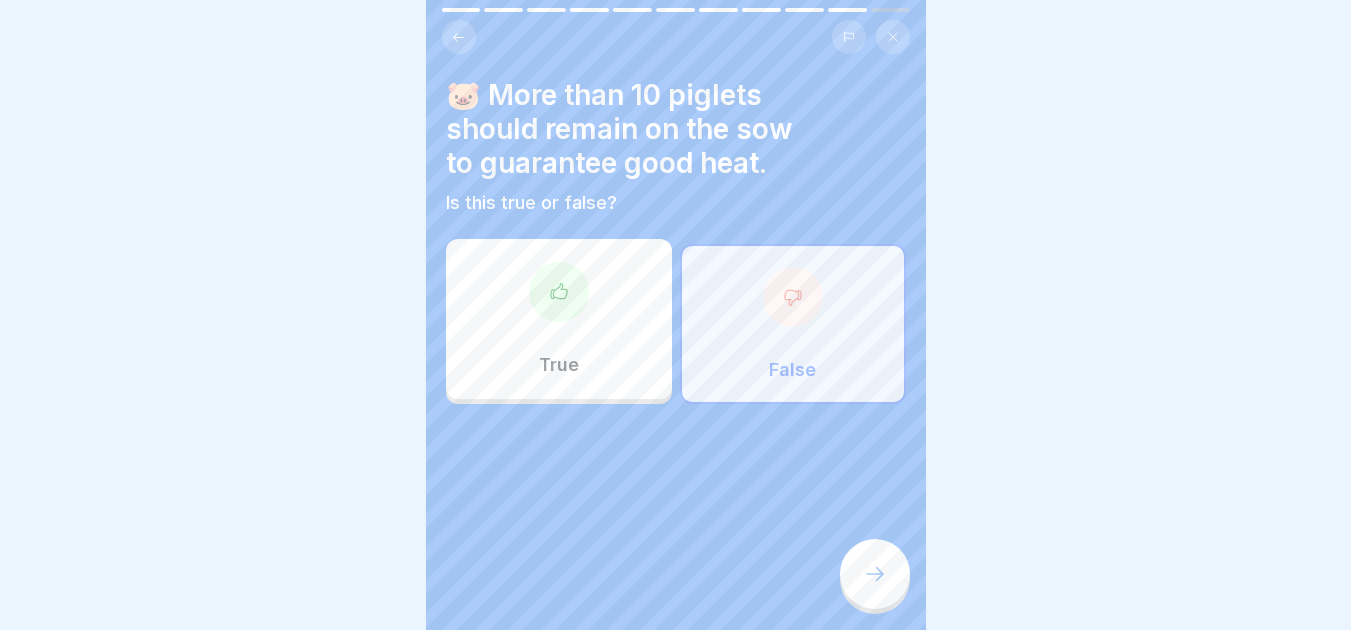 click at bounding box center (875, 574) 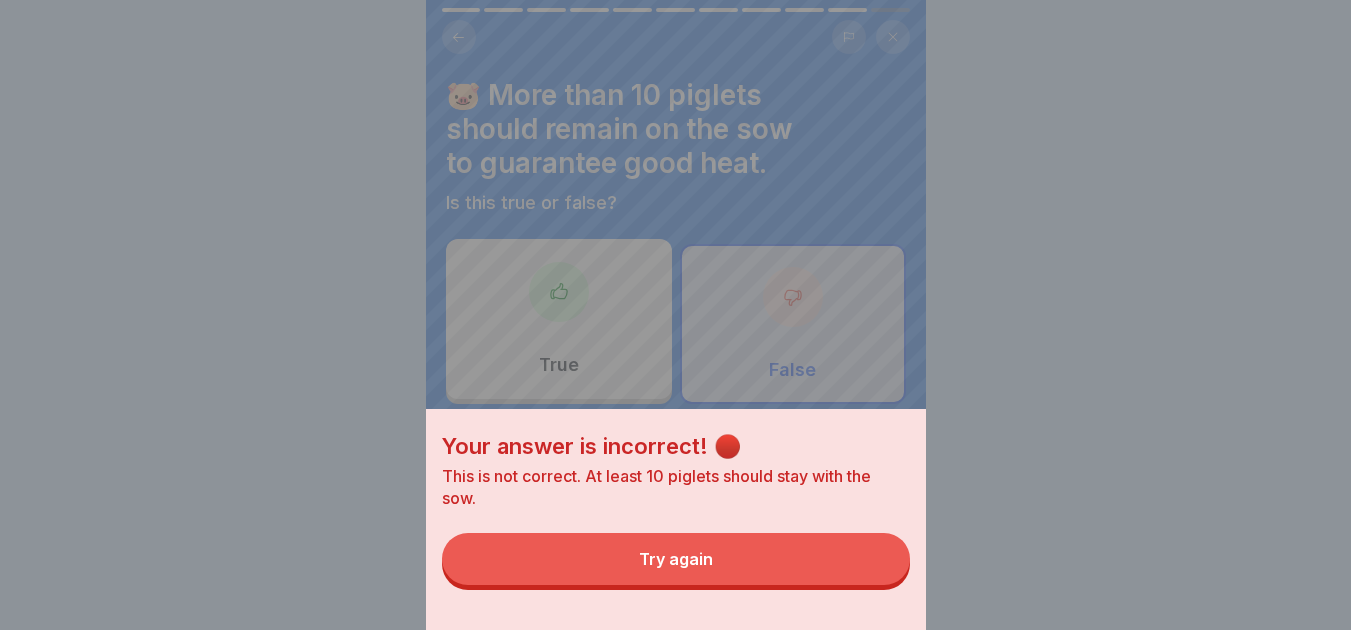 click on "Try again" at bounding box center (676, 559) 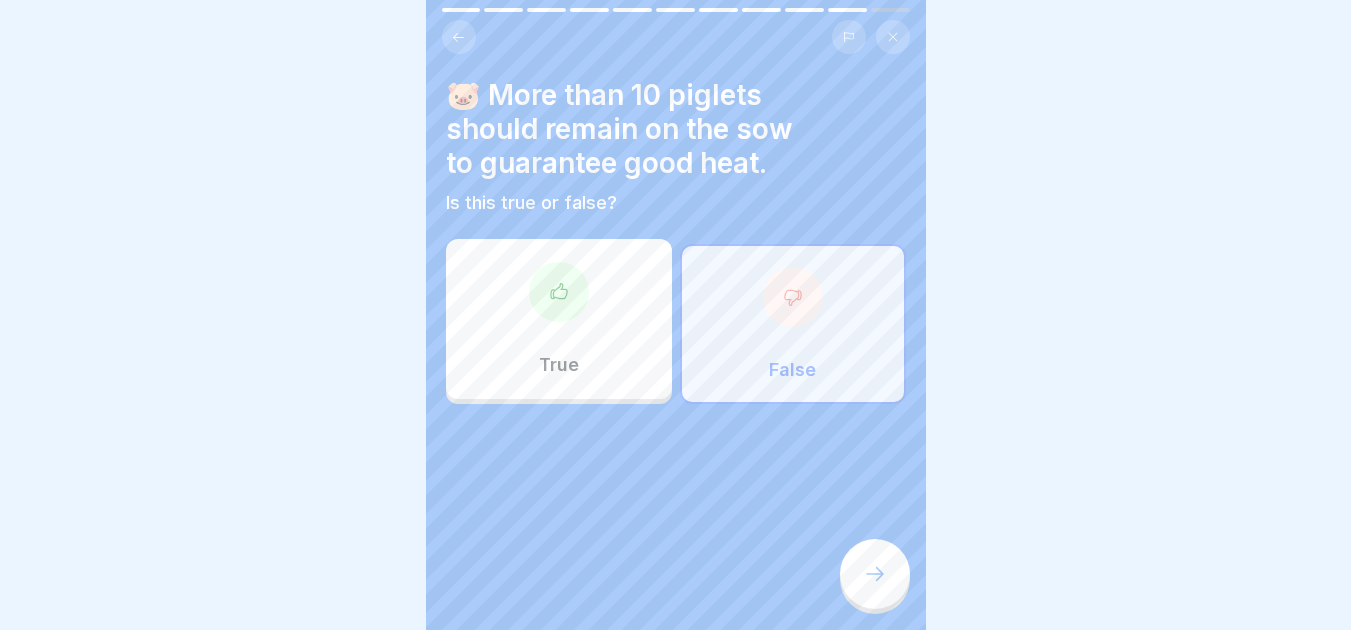 click on "True" at bounding box center (559, 319) 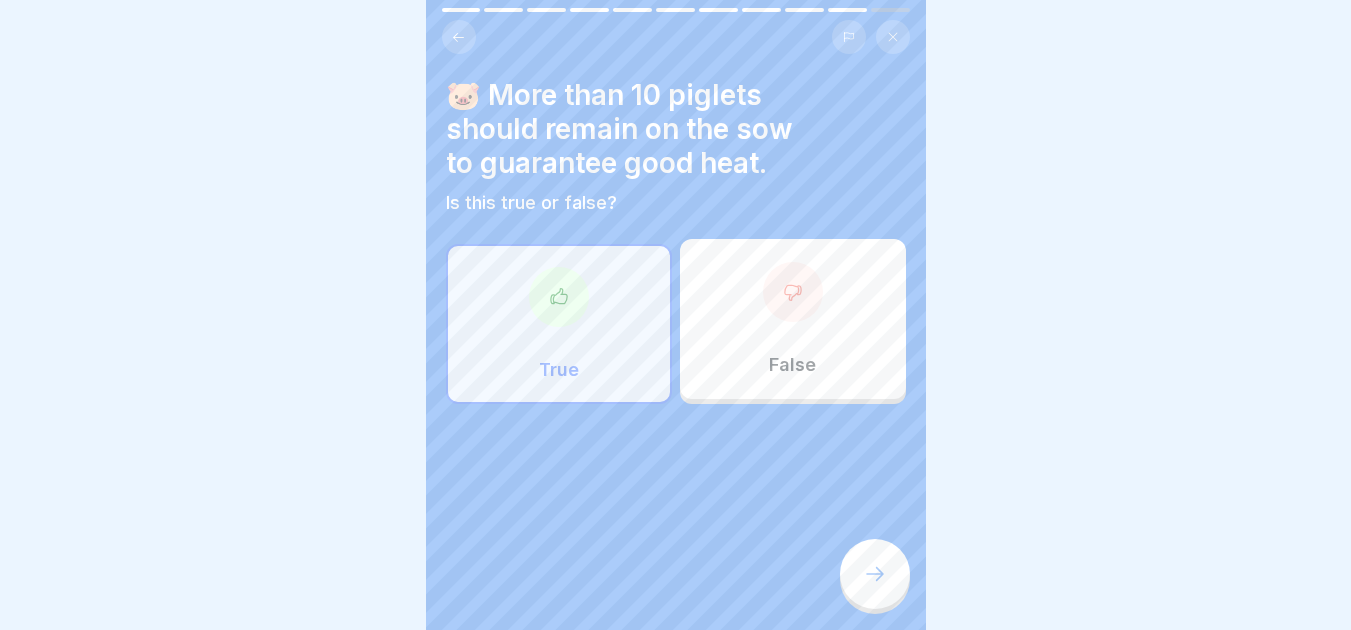 click on "False" at bounding box center [793, 319] 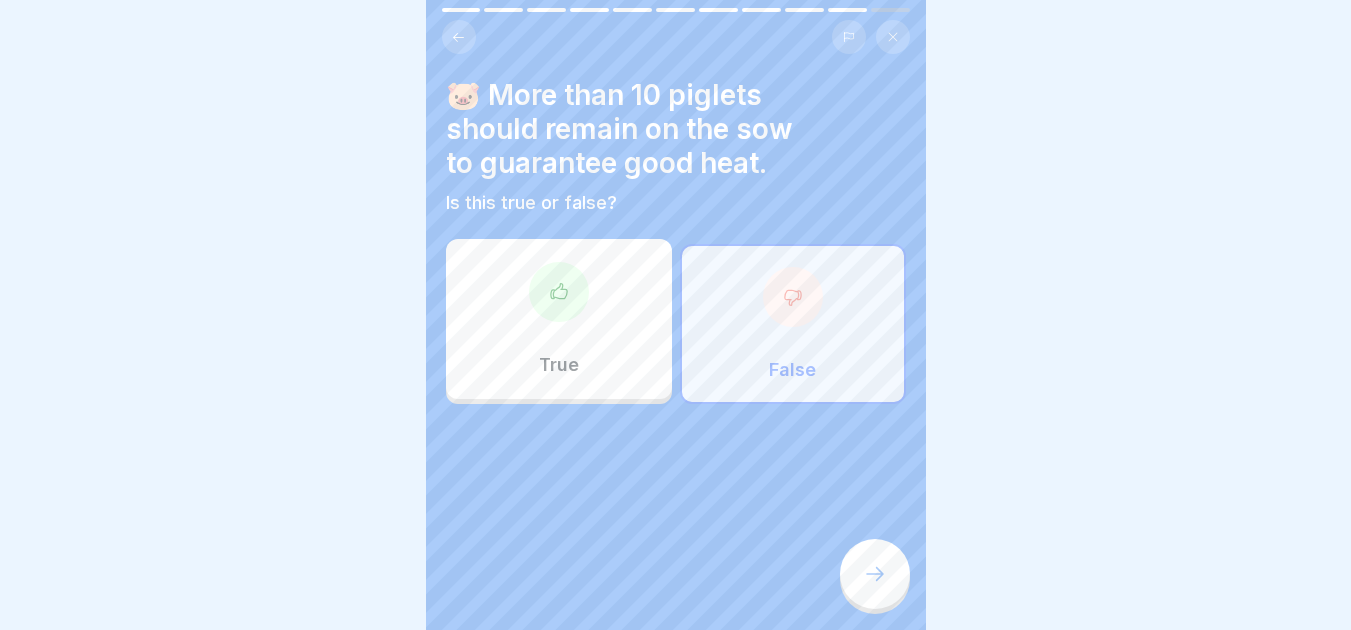click on "True" at bounding box center (559, 319) 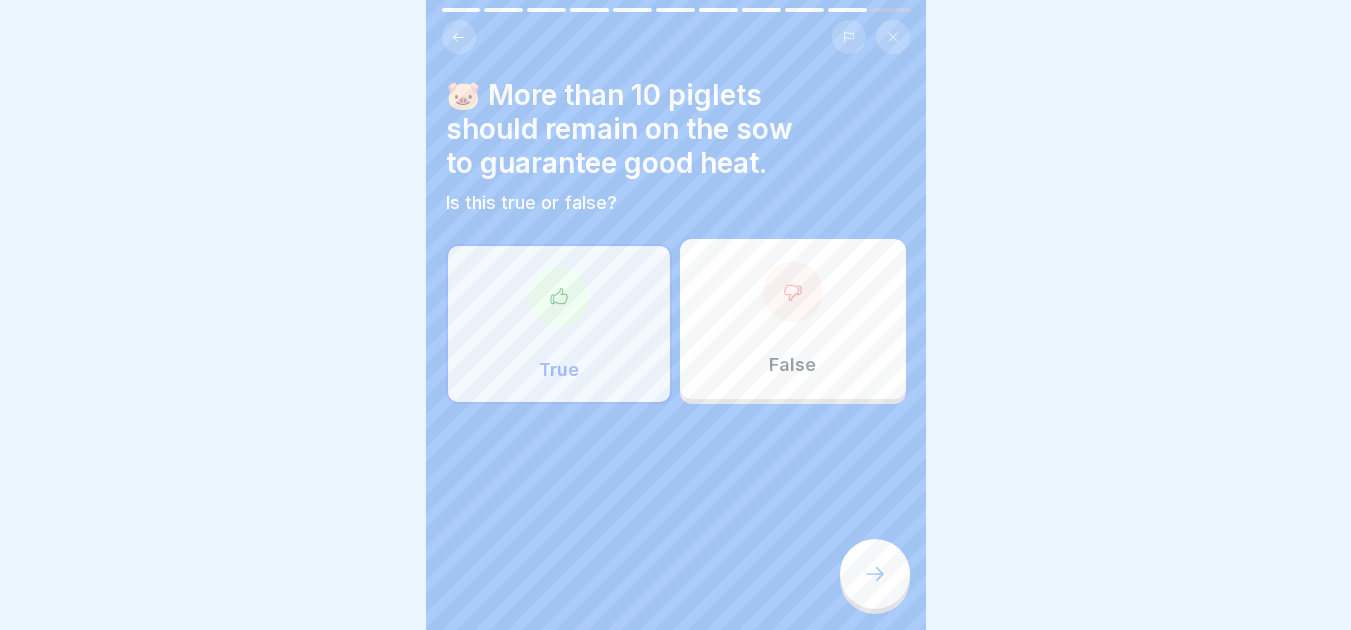 click at bounding box center [875, 574] 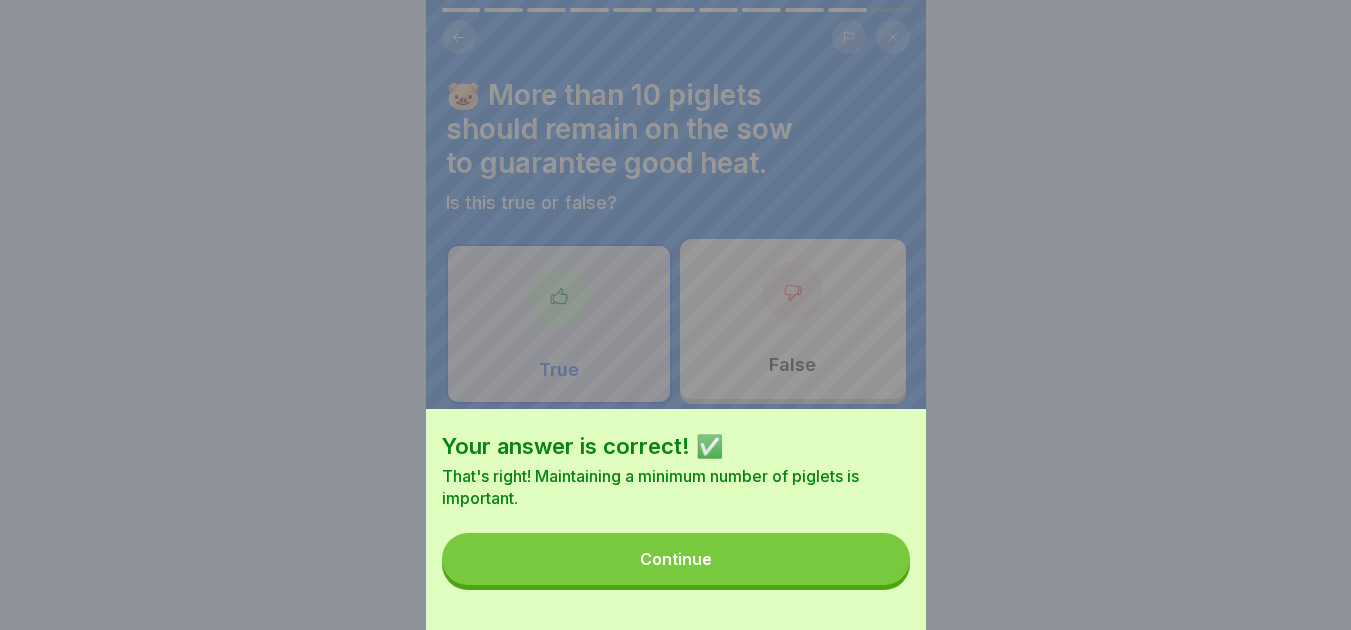 click on "Continue" at bounding box center [676, 559] 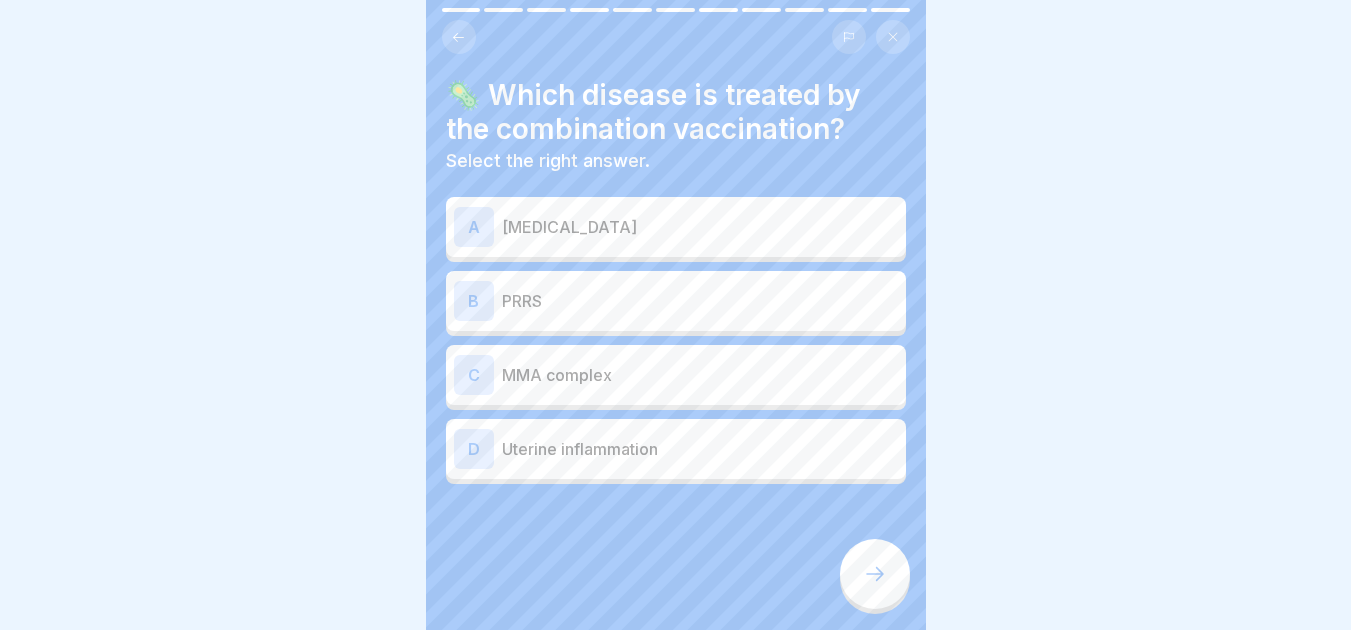 click on "[MEDICAL_DATA]" at bounding box center [700, 227] 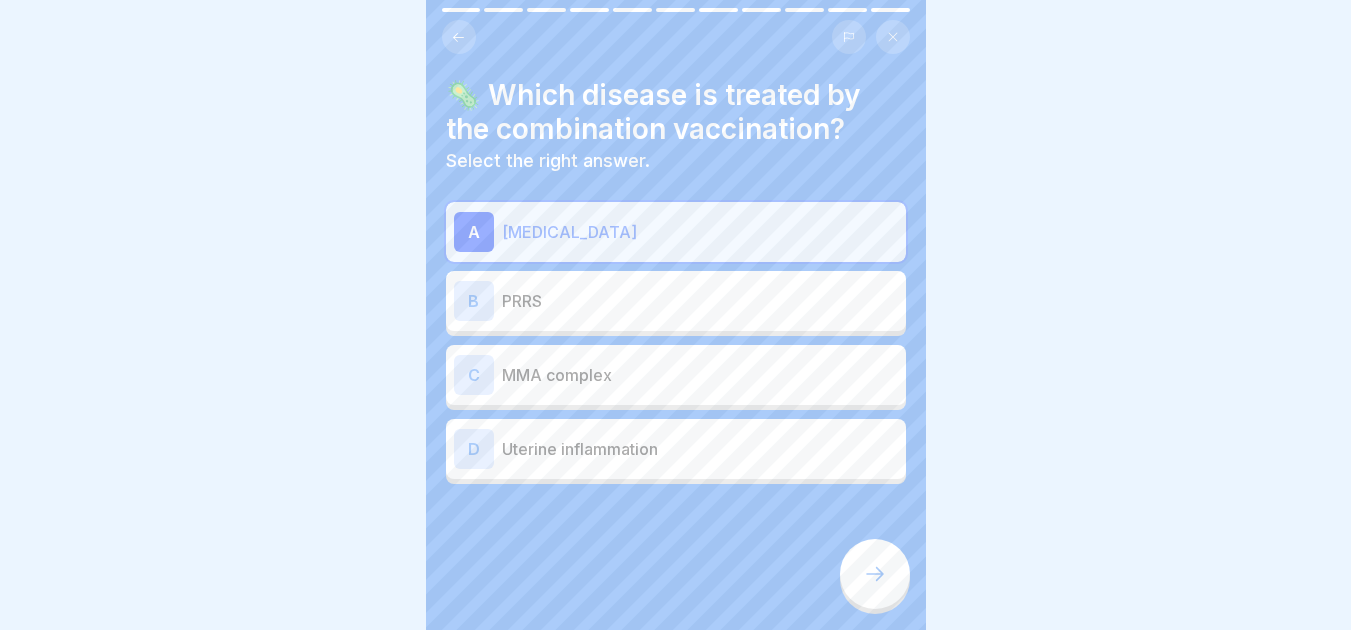 click 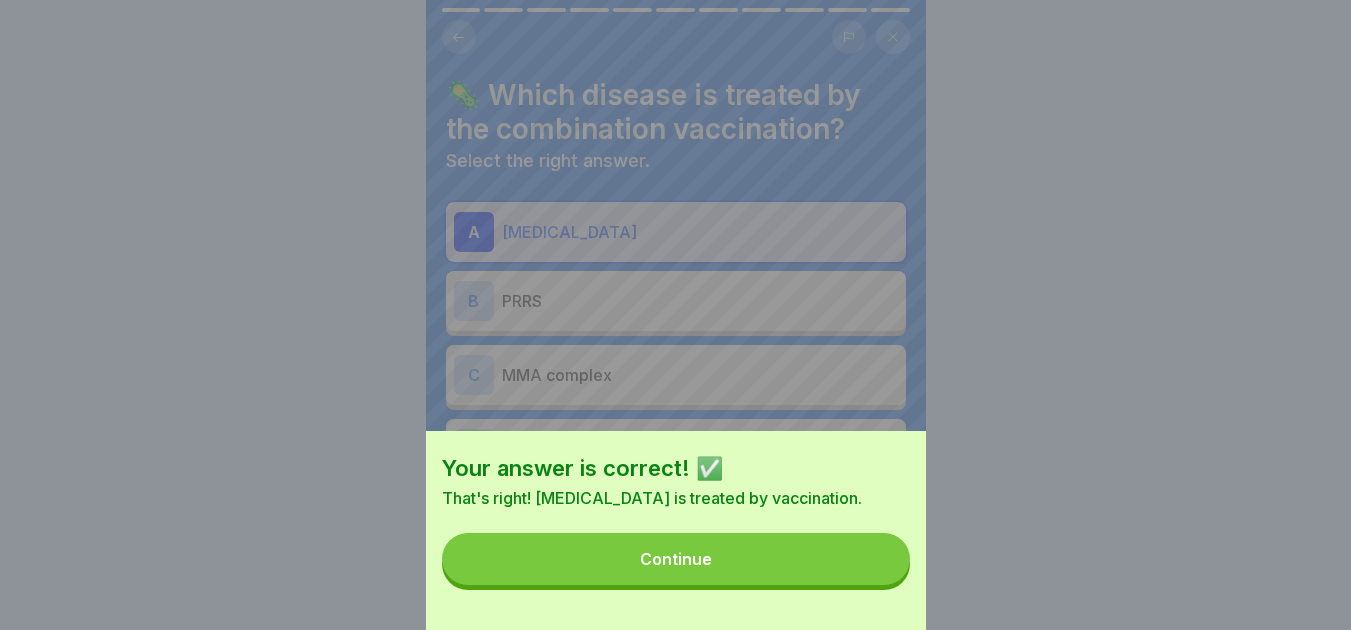 click on "Continue" at bounding box center (676, 559) 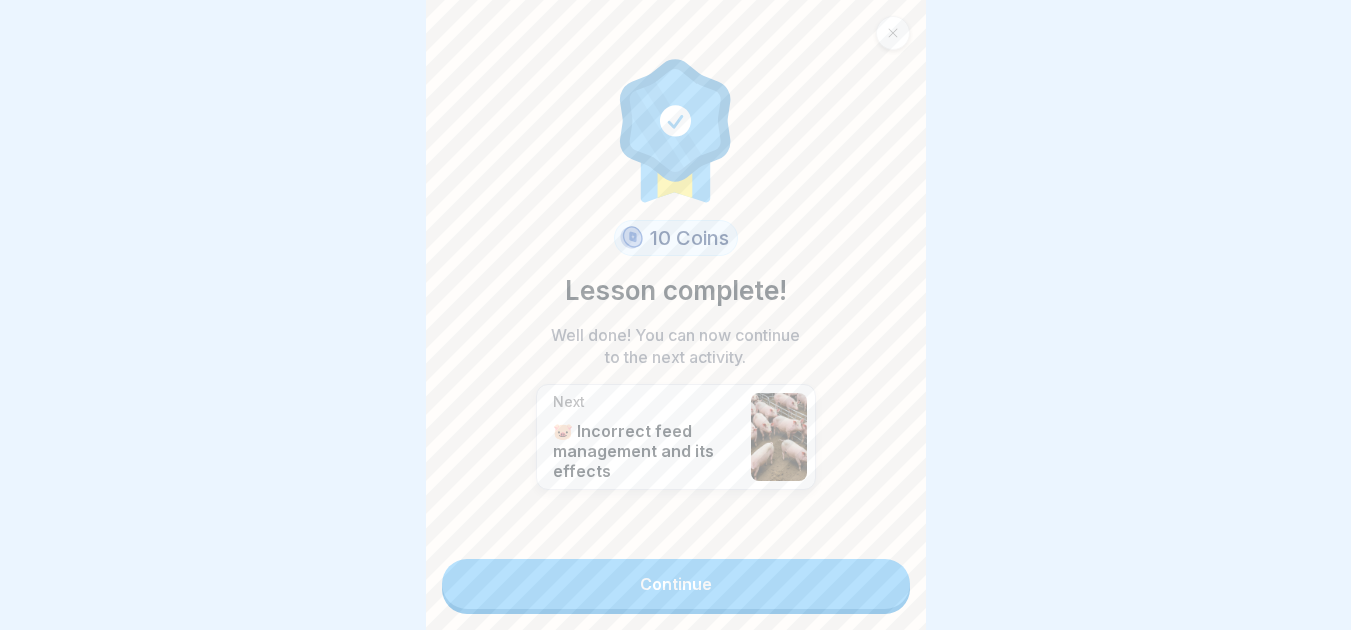 click on "Continue" at bounding box center [676, 584] 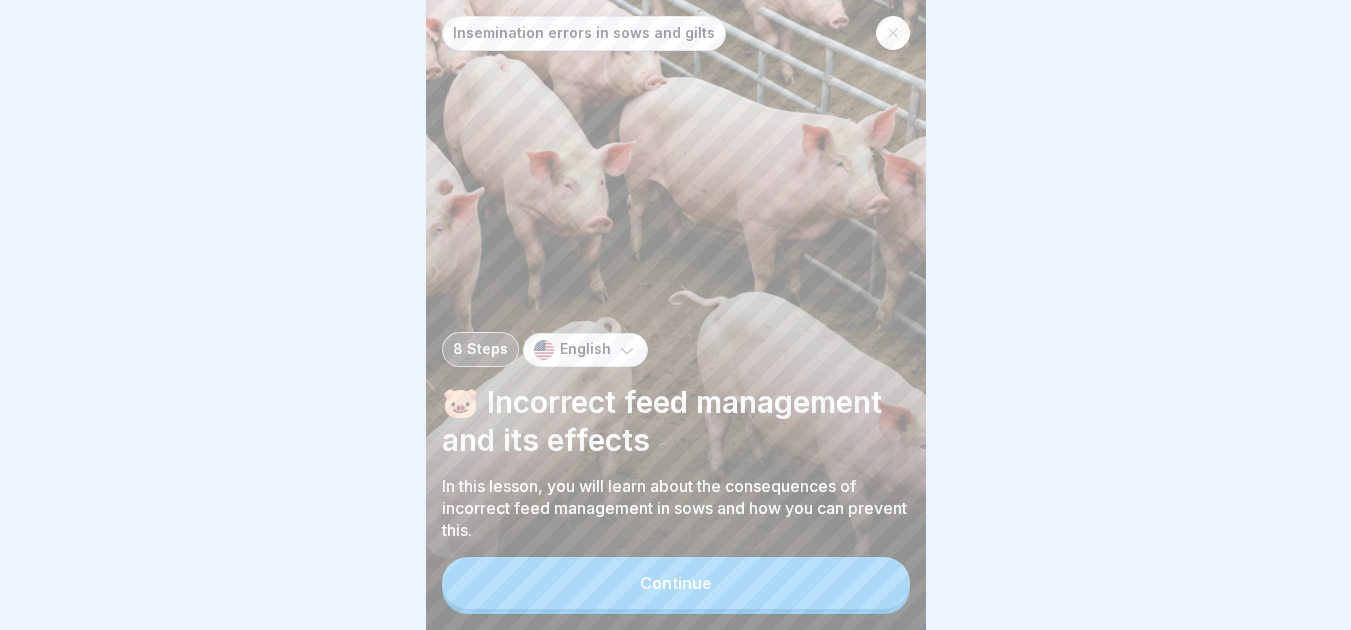 click 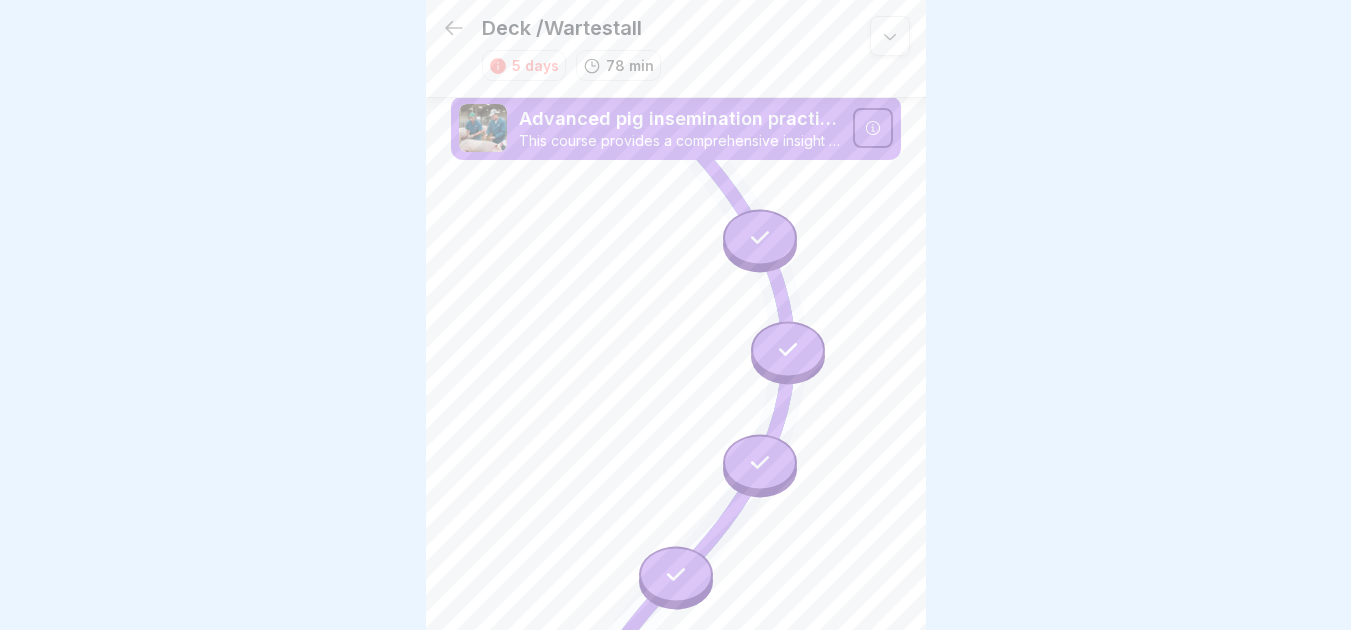 scroll, scrollTop: 7, scrollLeft: 0, axis: vertical 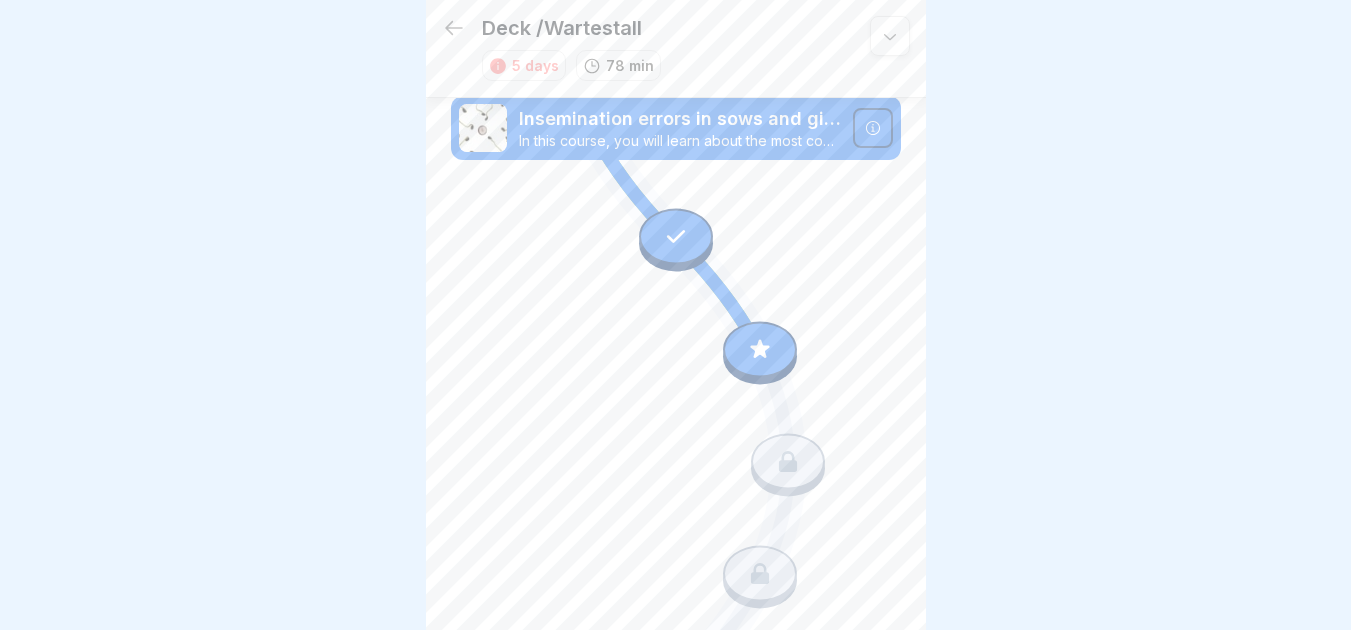 click 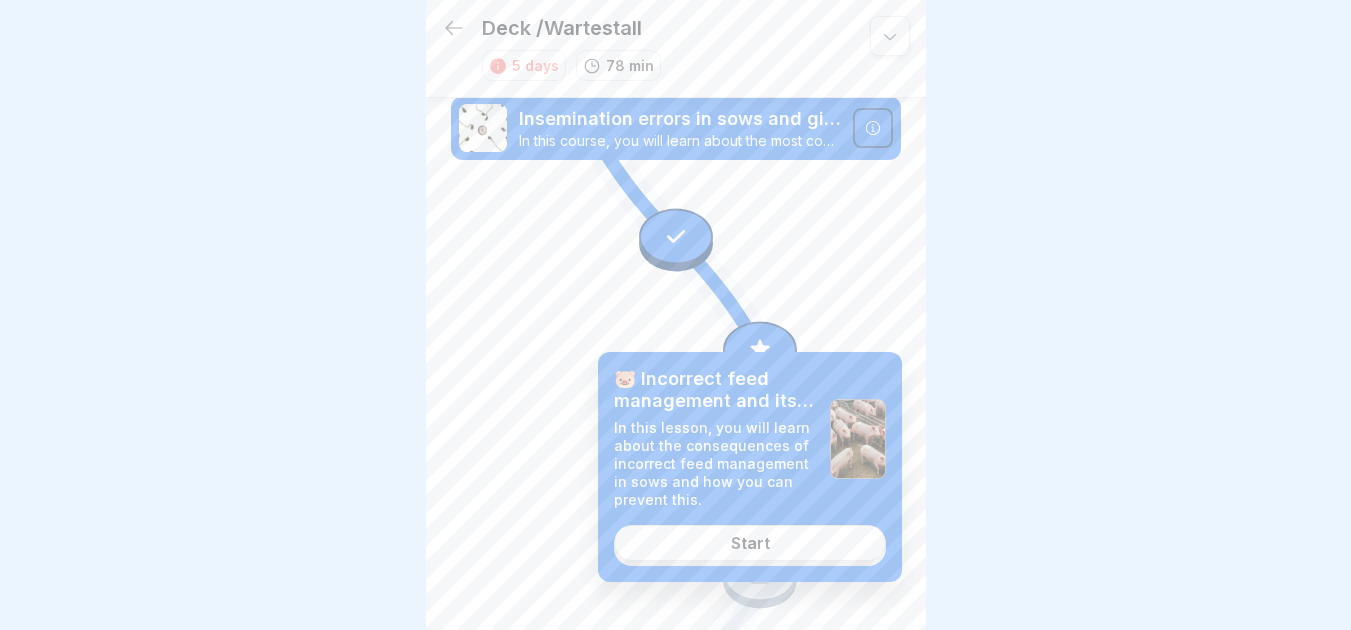 click on "Start" at bounding box center (750, 543) 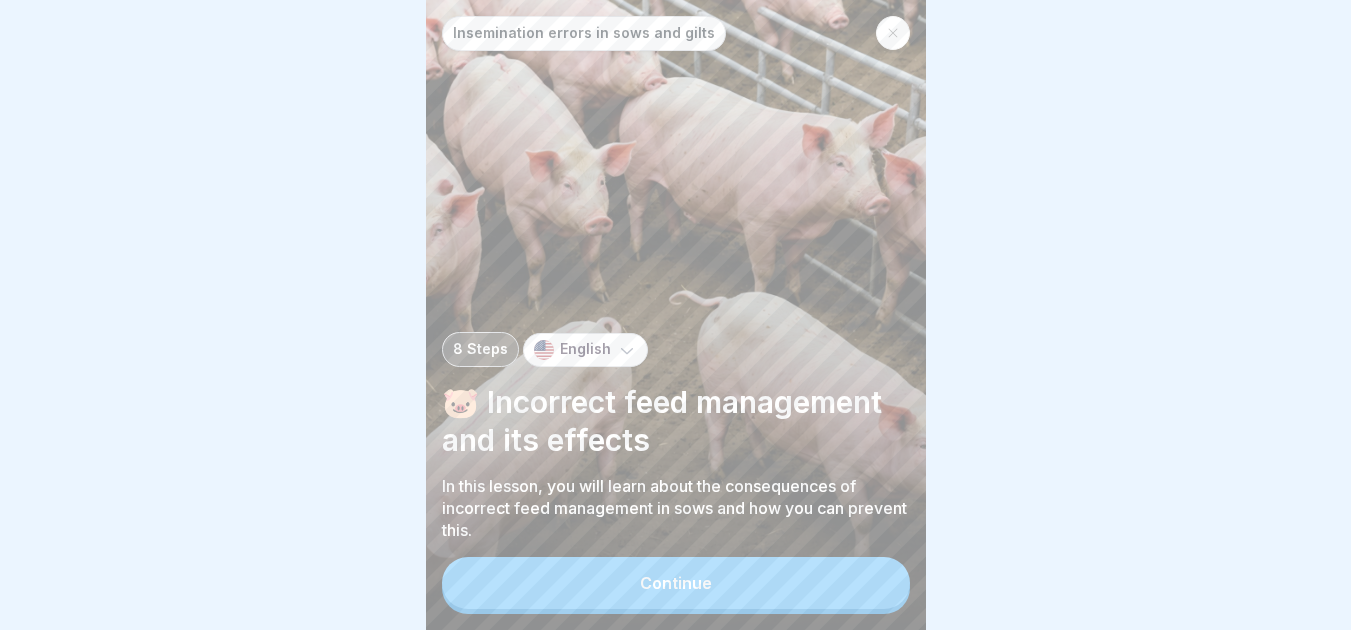 scroll, scrollTop: 0, scrollLeft: 0, axis: both 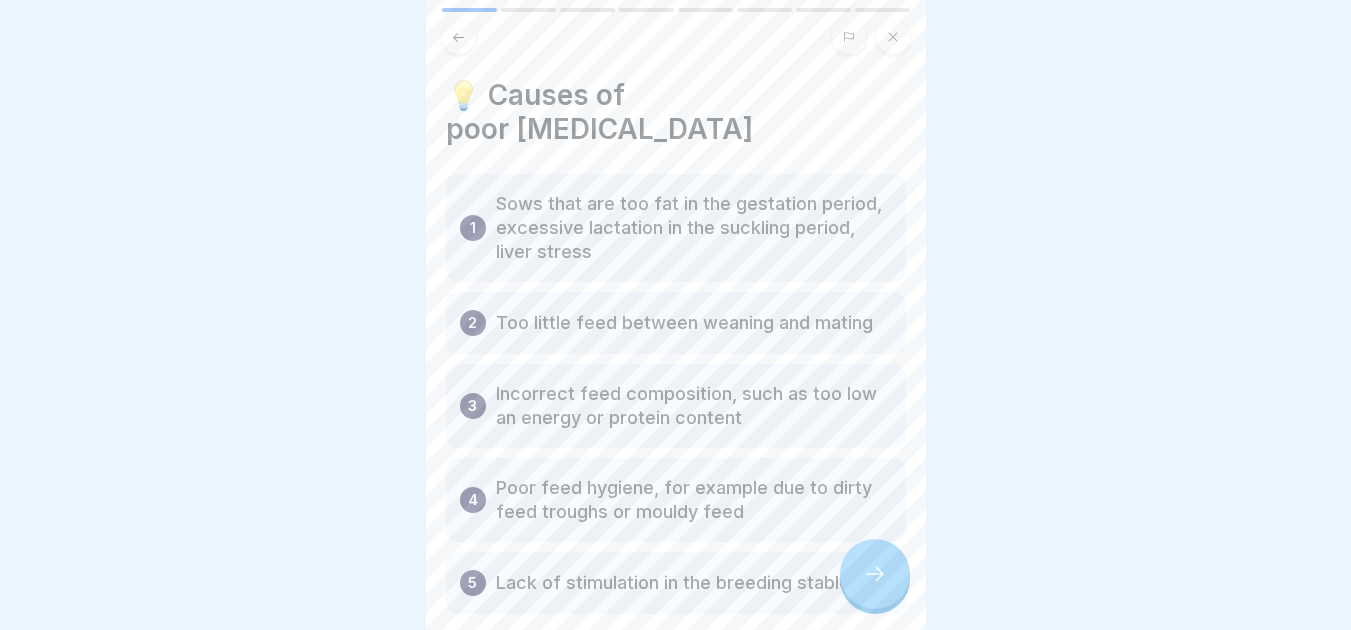 click at bounding box center [875, 574] 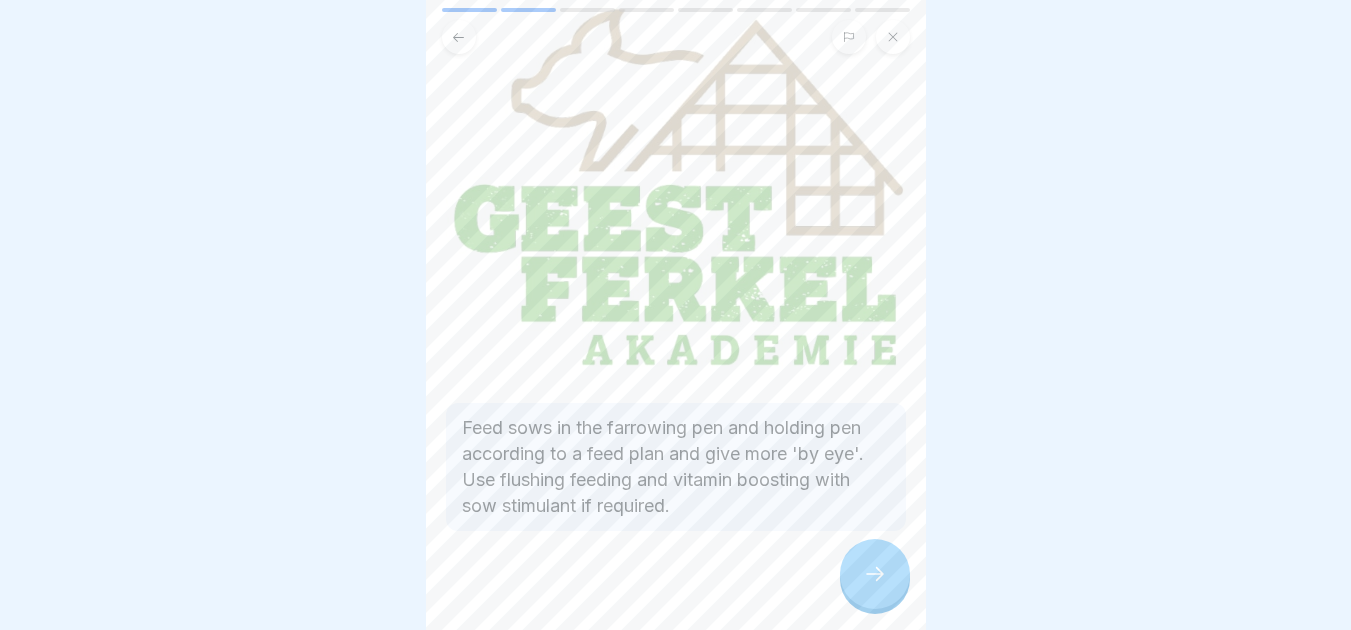 scroll, scrollTop: 178, scrollLeft: 0, axis: vertical 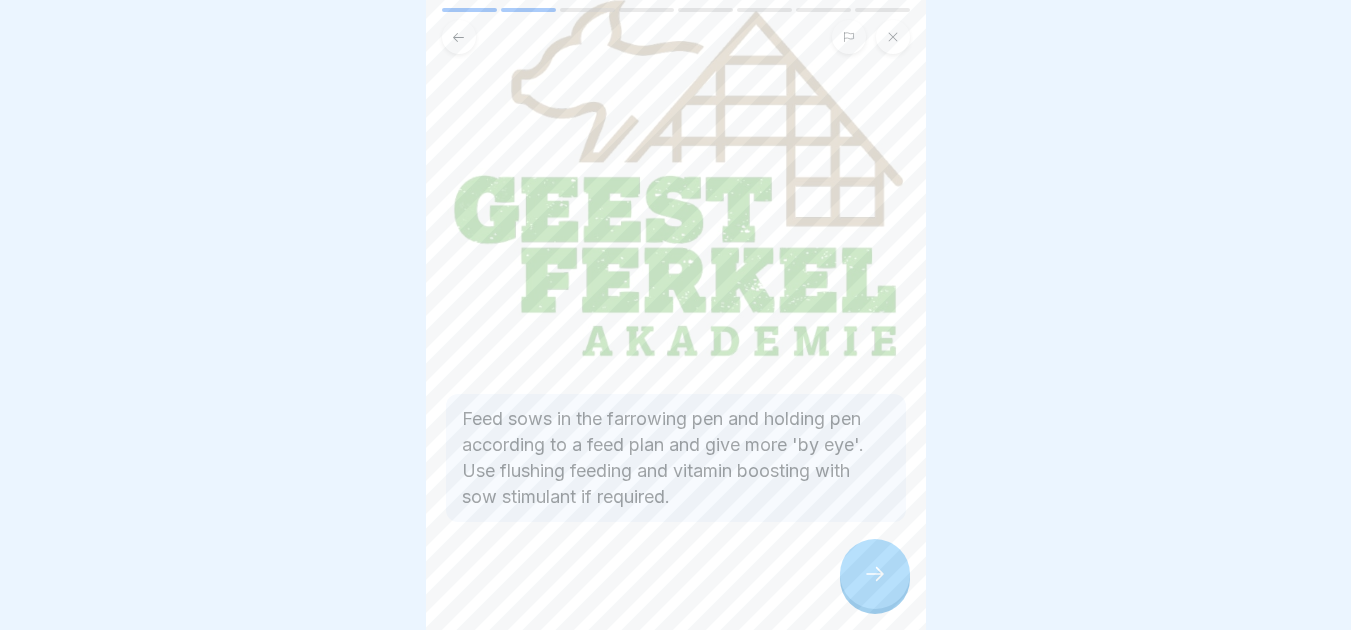 click at bounding box center (675, 315) 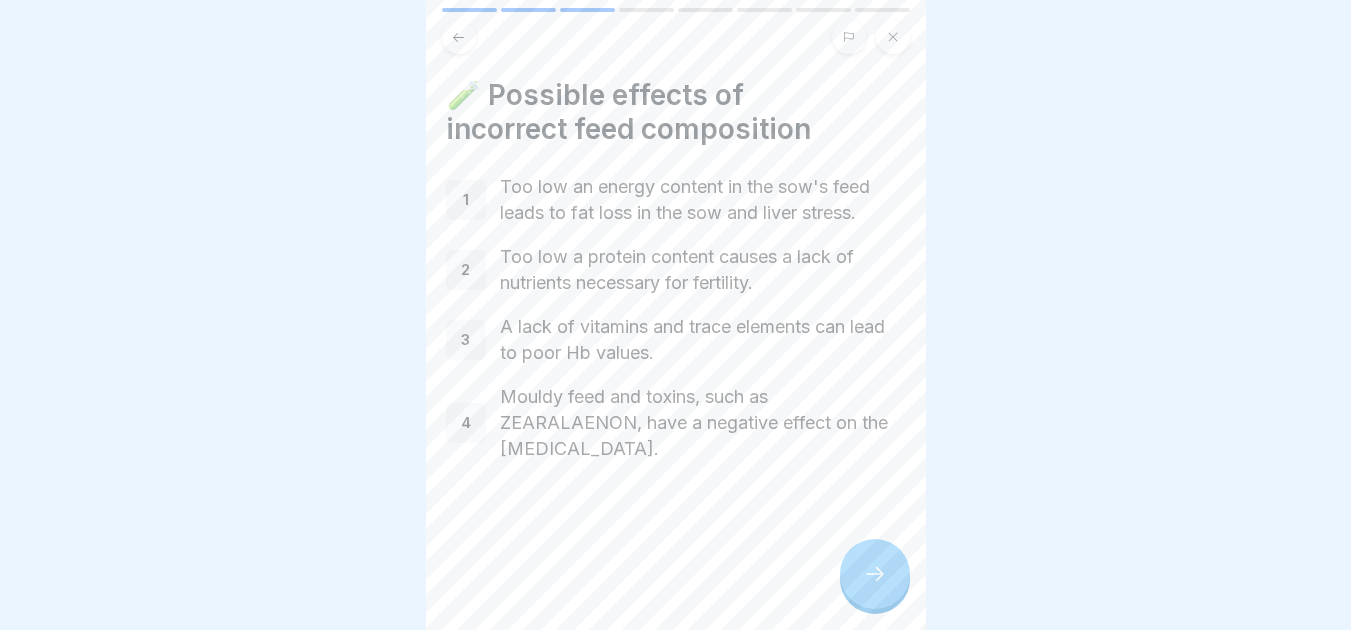 click 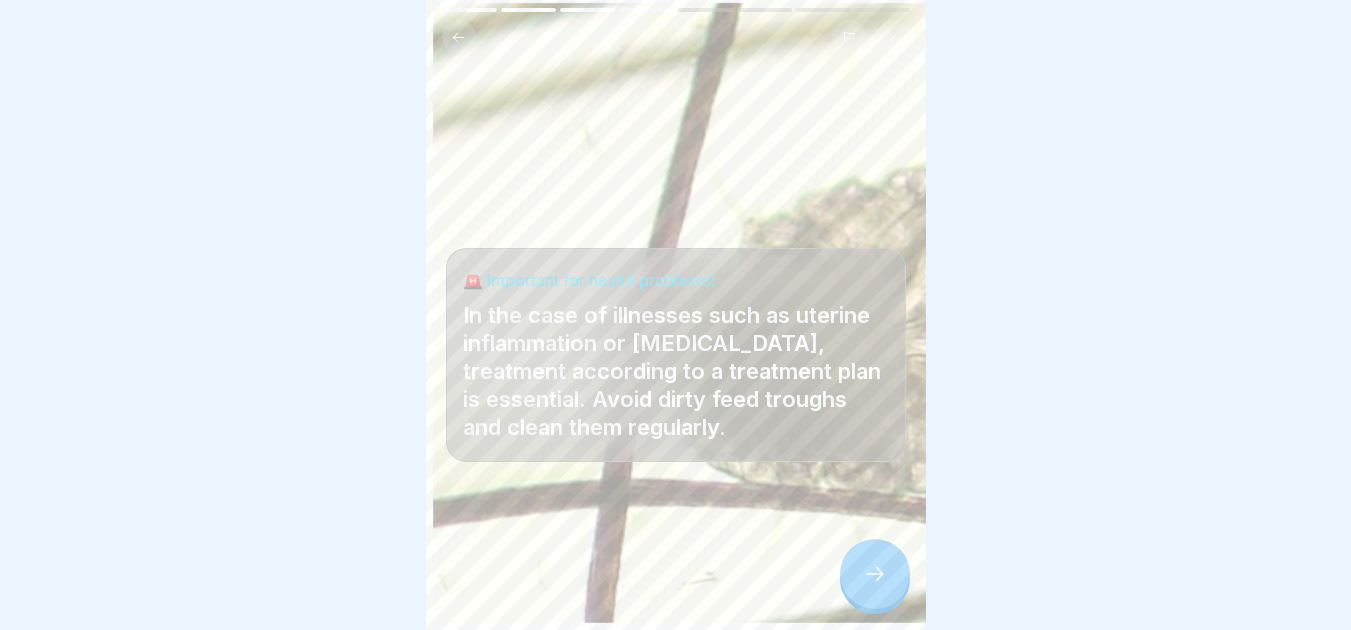 click 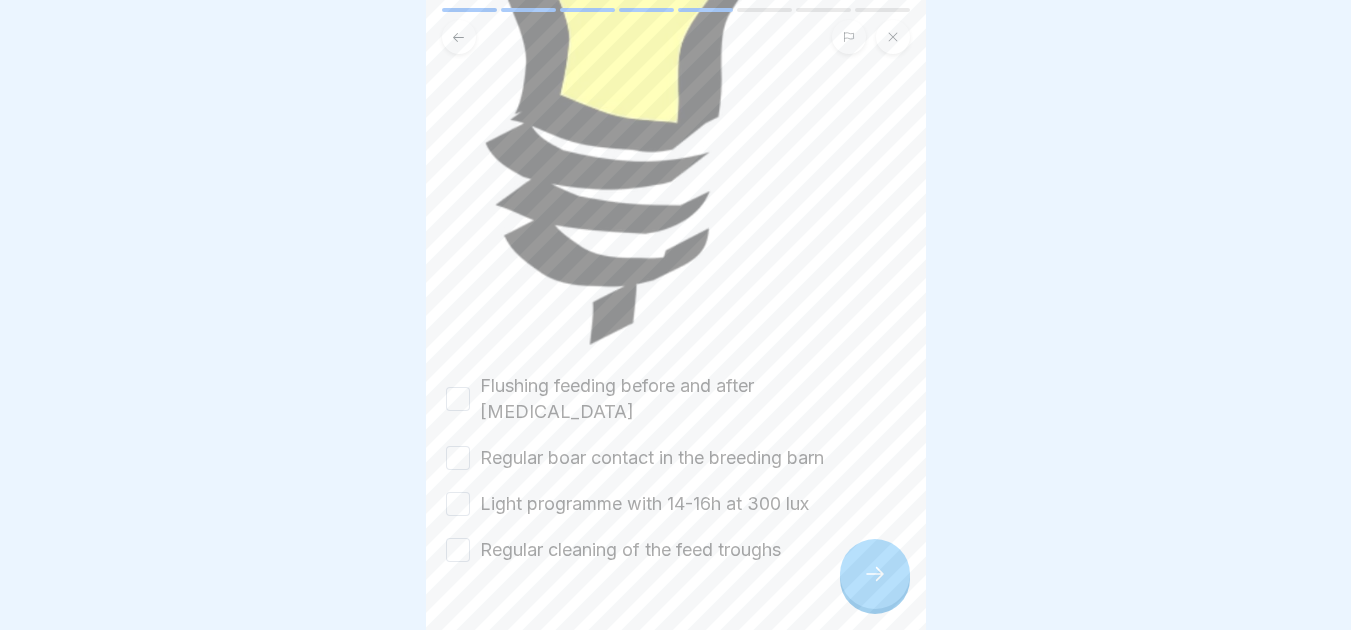scroll, scrollTop: 540, scrollLeft: 0, axis: vertical 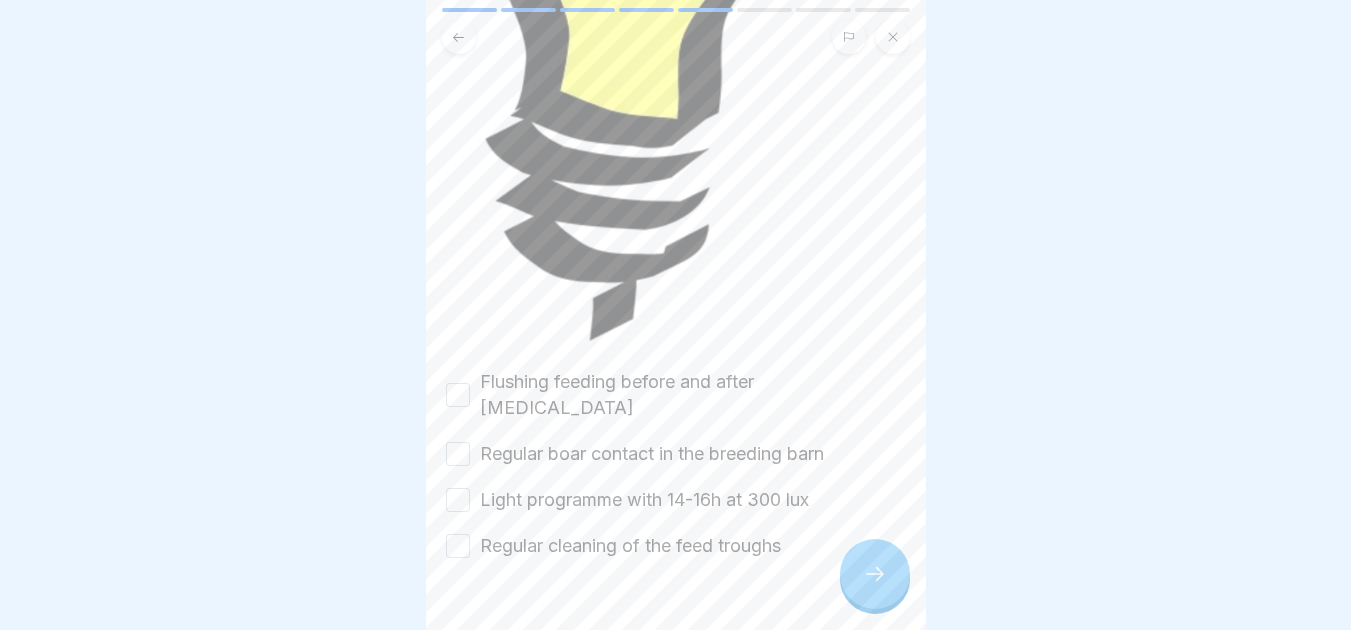click on "Flushing feeding before and after [MEDICAL_DATA]" at bounding box center [458, 395] 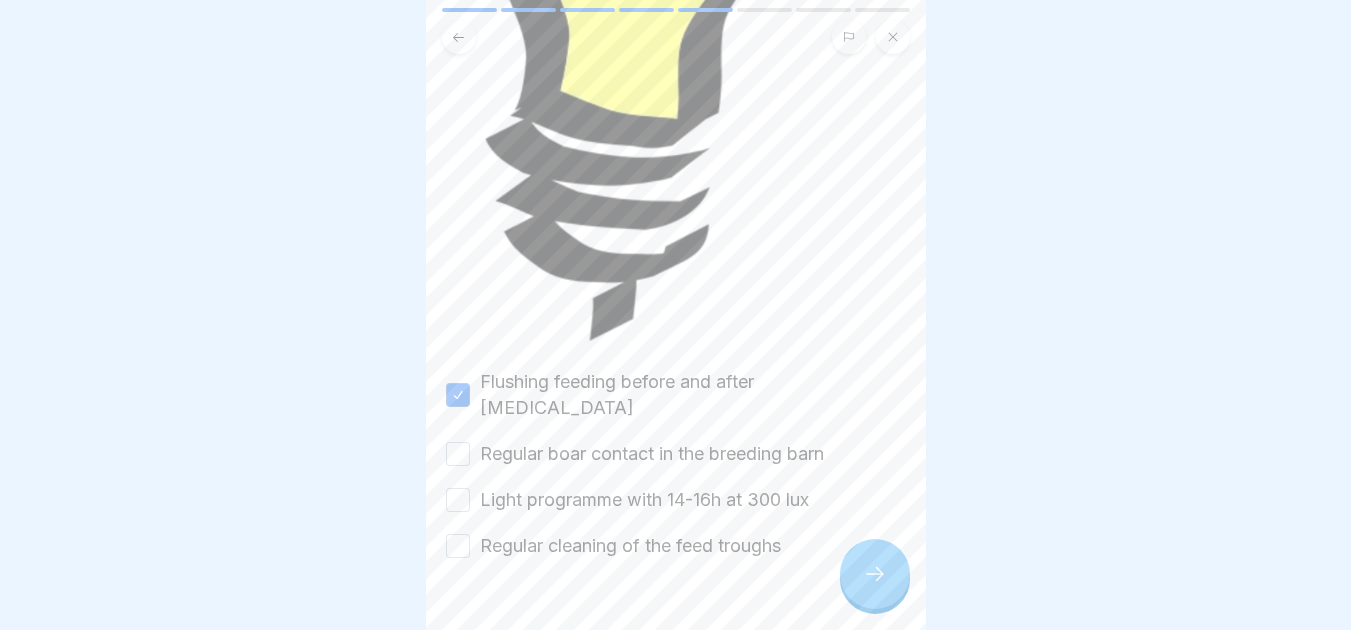 click on "Regular boar contact in the breeding barn" at bounding box center (458, 454) 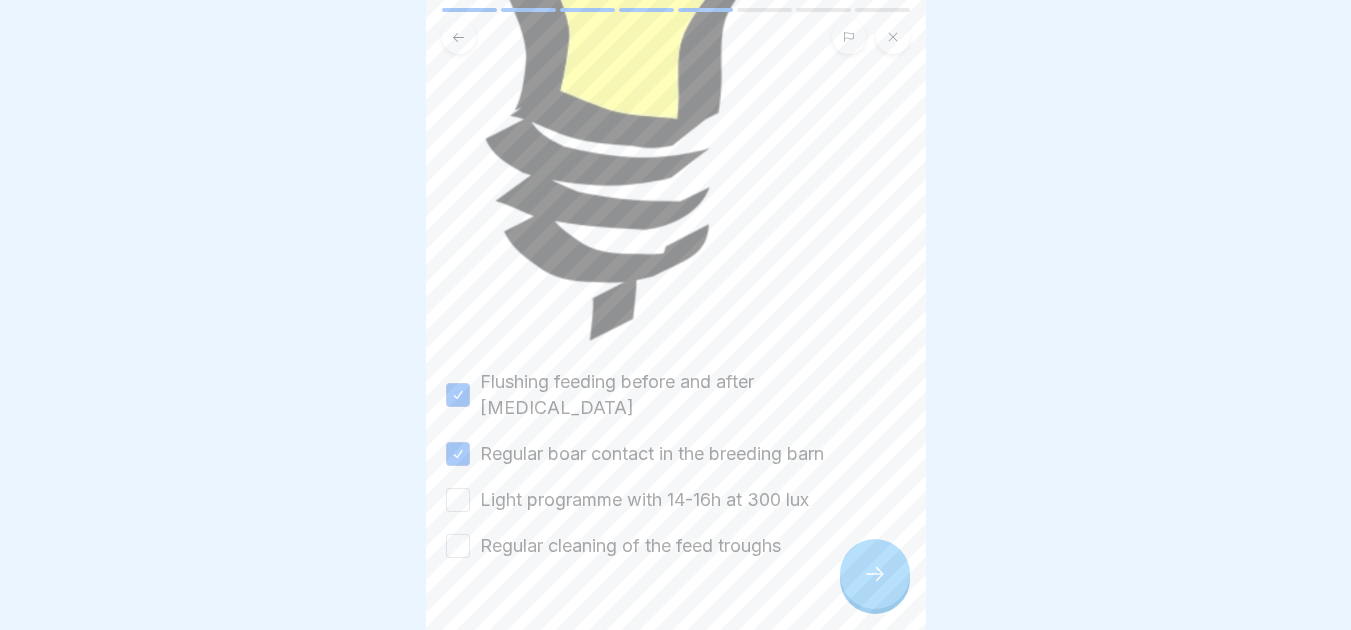click on "Light programme with 14-16h at 300 lux" at bounding box center [458, 500] 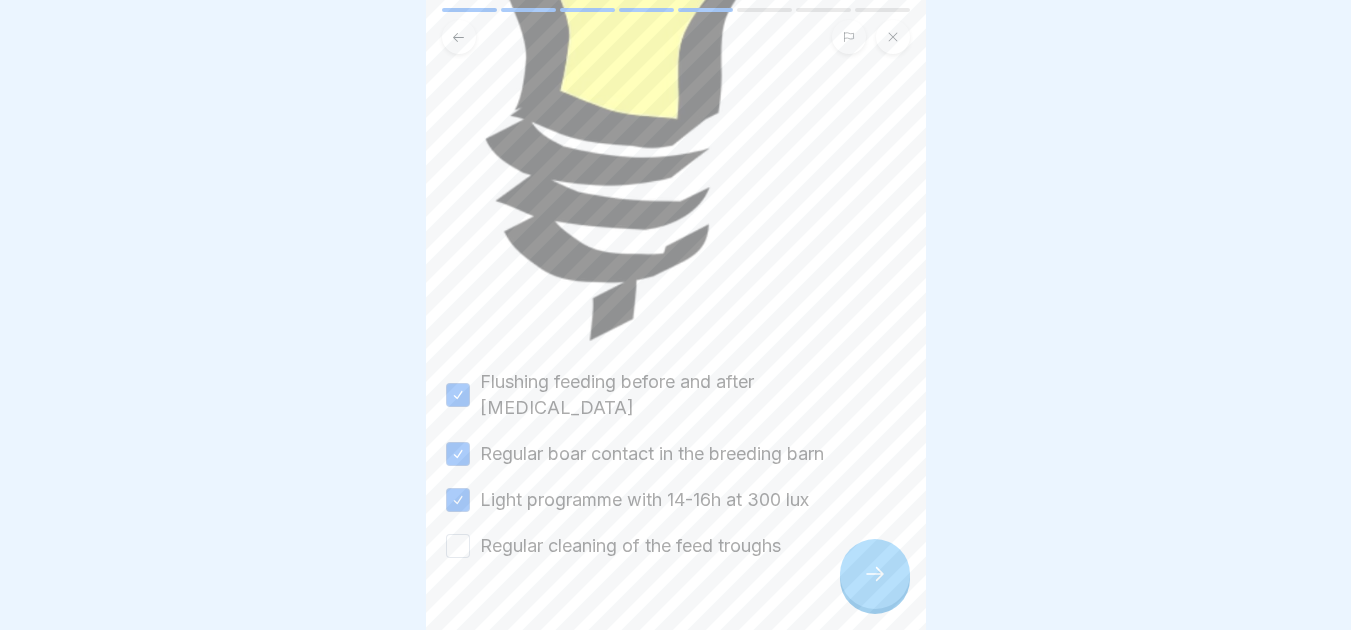 click on "Regular cleaning of the feed troughs" at bounding box center [458, 546] 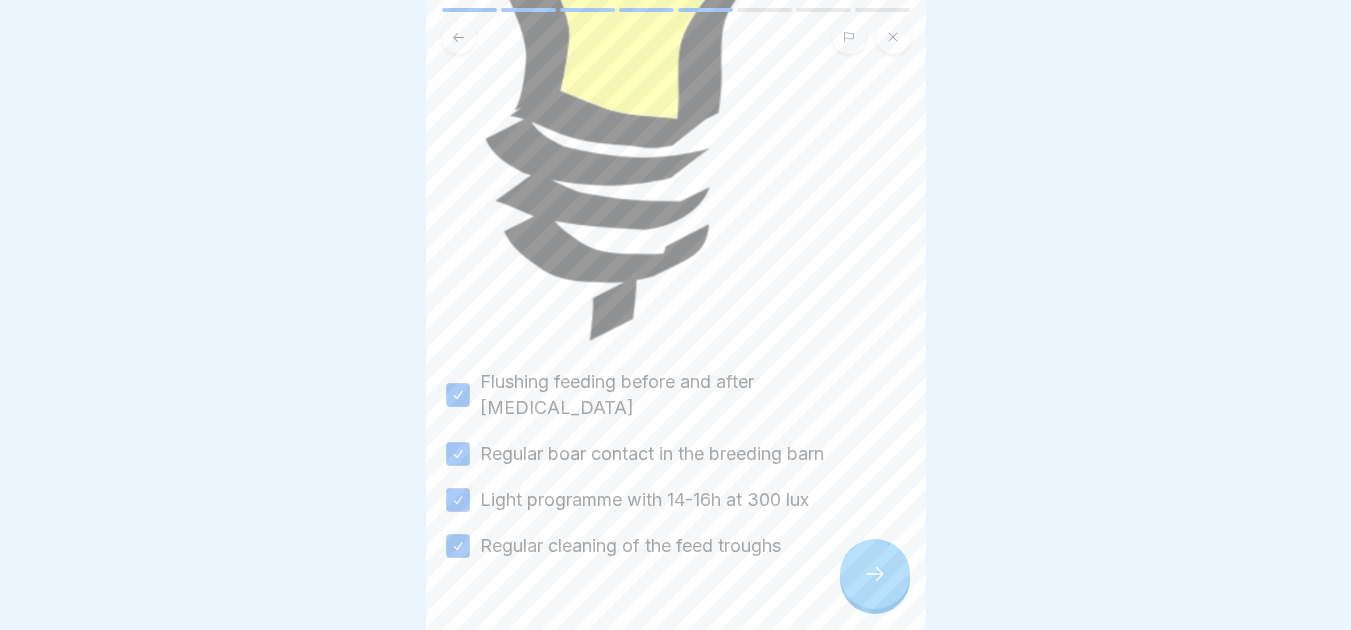 click 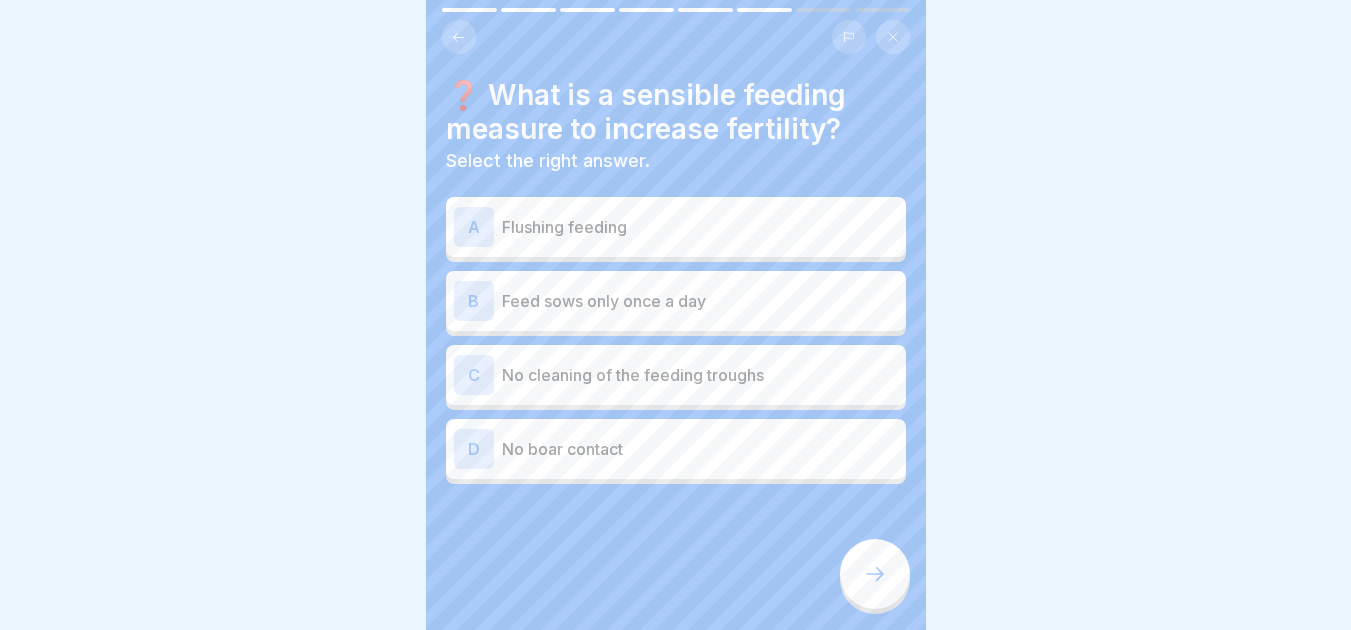click on "Flushing feeding" at bounding box center (700, 227) 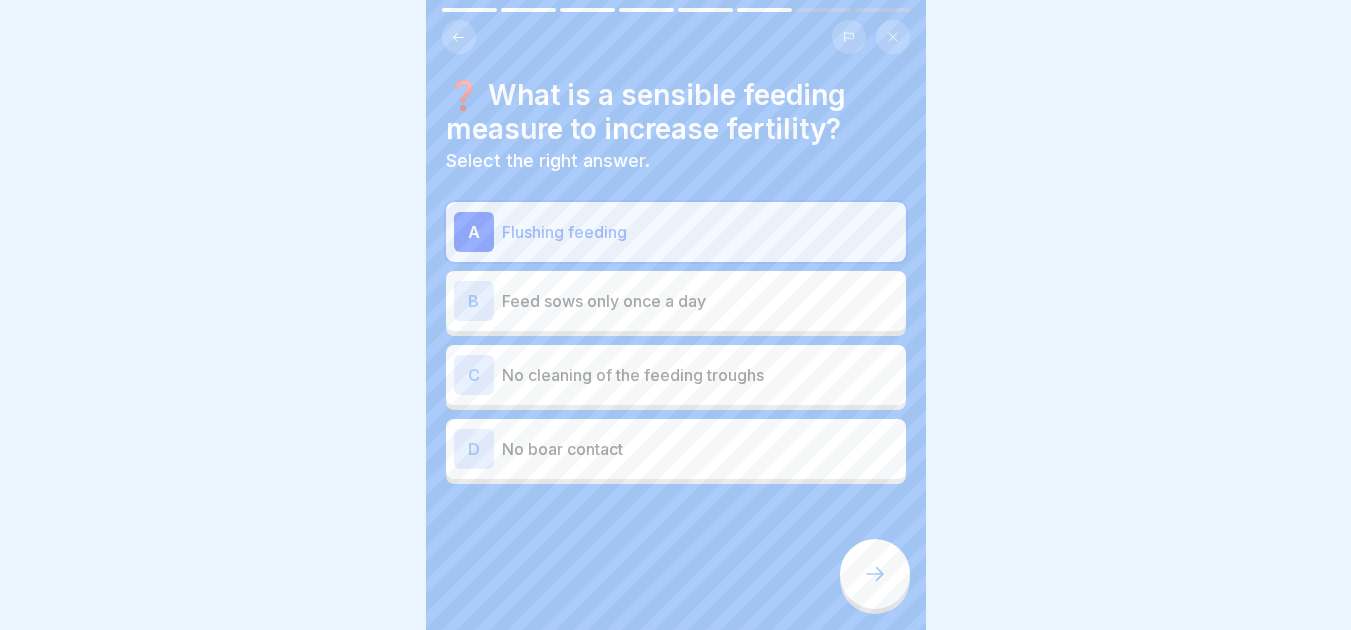 click at bounding box center (875, 574) 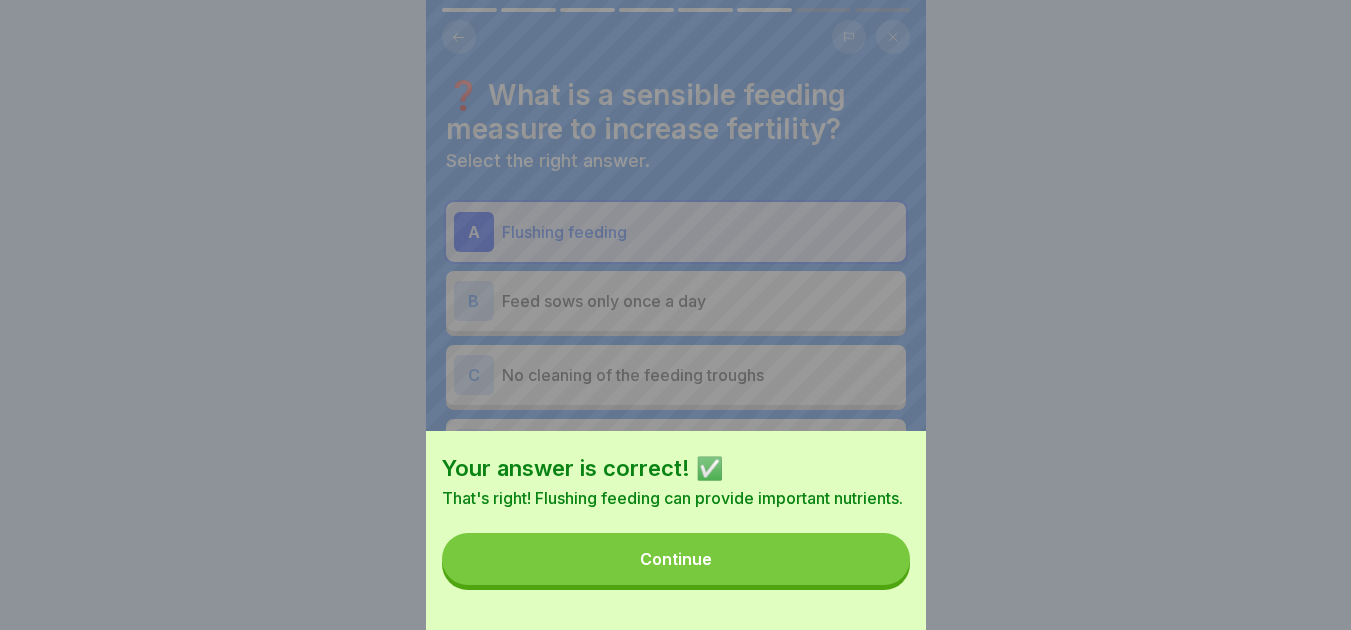 click on "Continue" at bounding box center (676, 559) 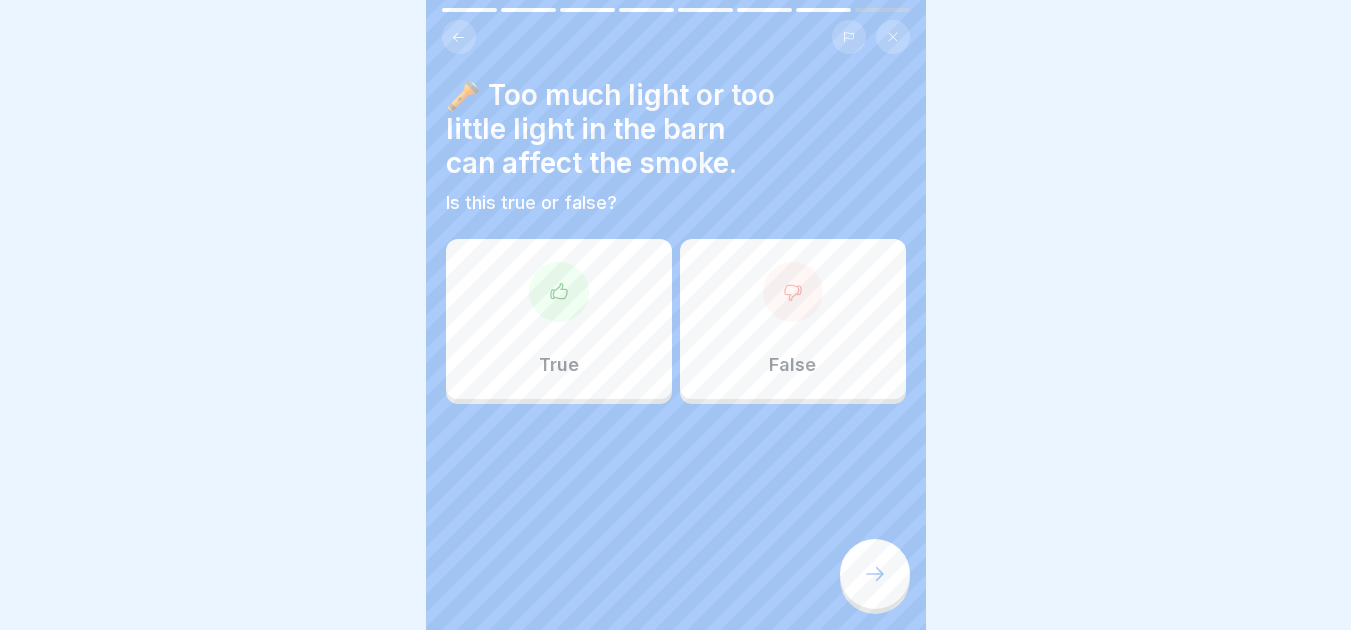 click at bounding box center (559, 292) 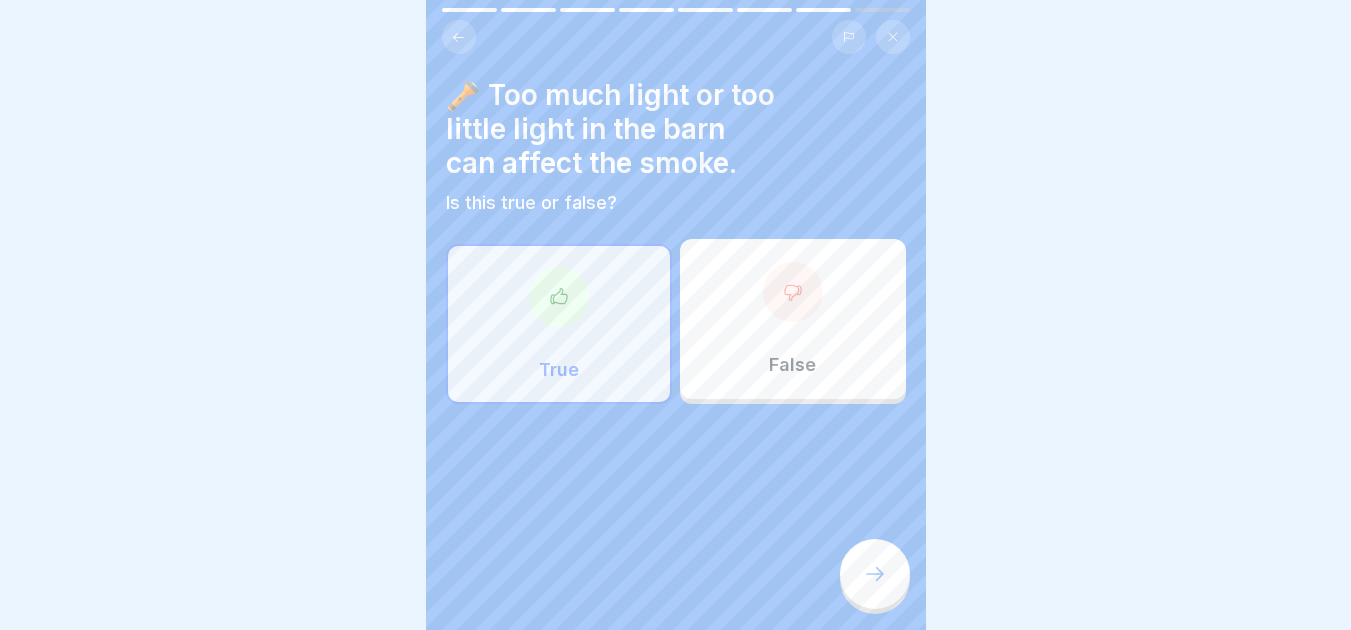 click at bounding box center (875, 574) 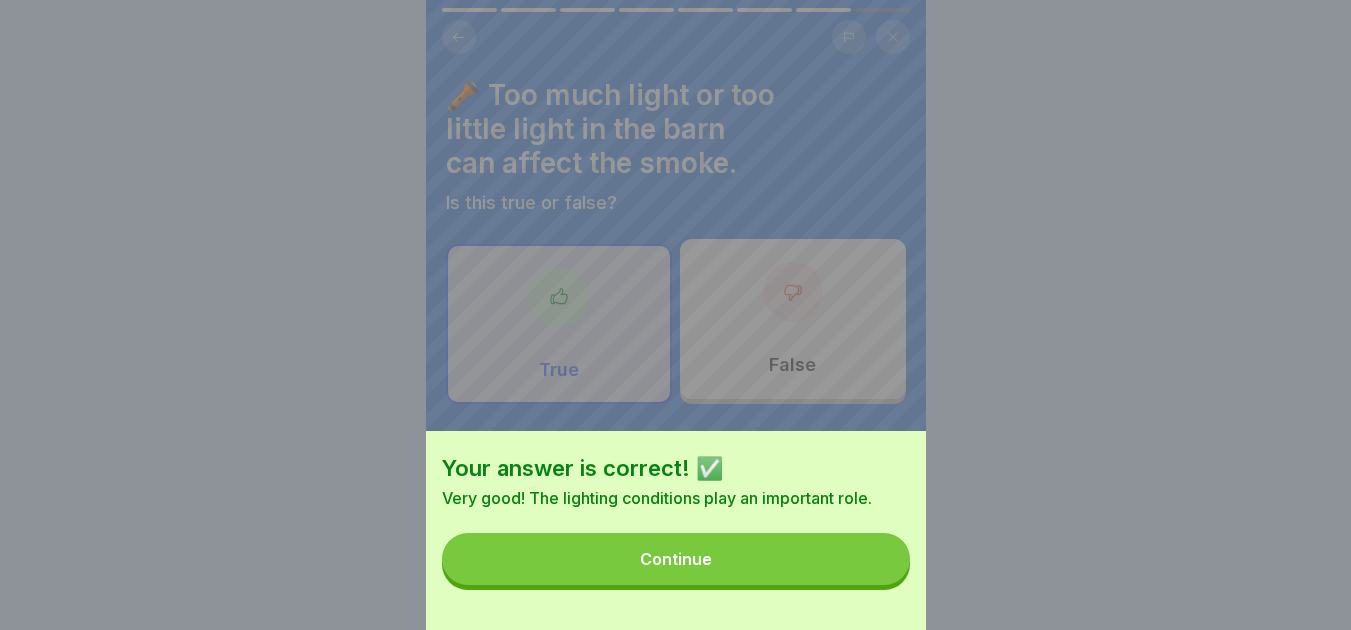 click on "Continue" at bounding box center [676, 559] 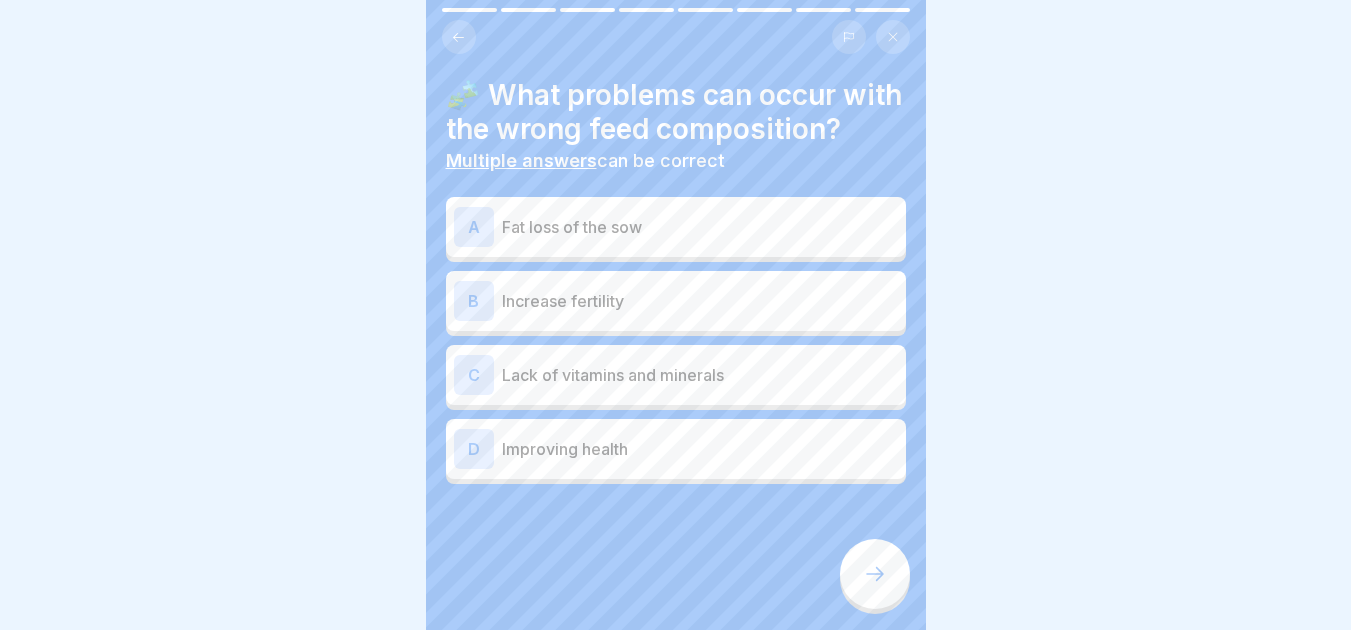 click on "A Fat loss of the sow" at bounding box center [676, 227] 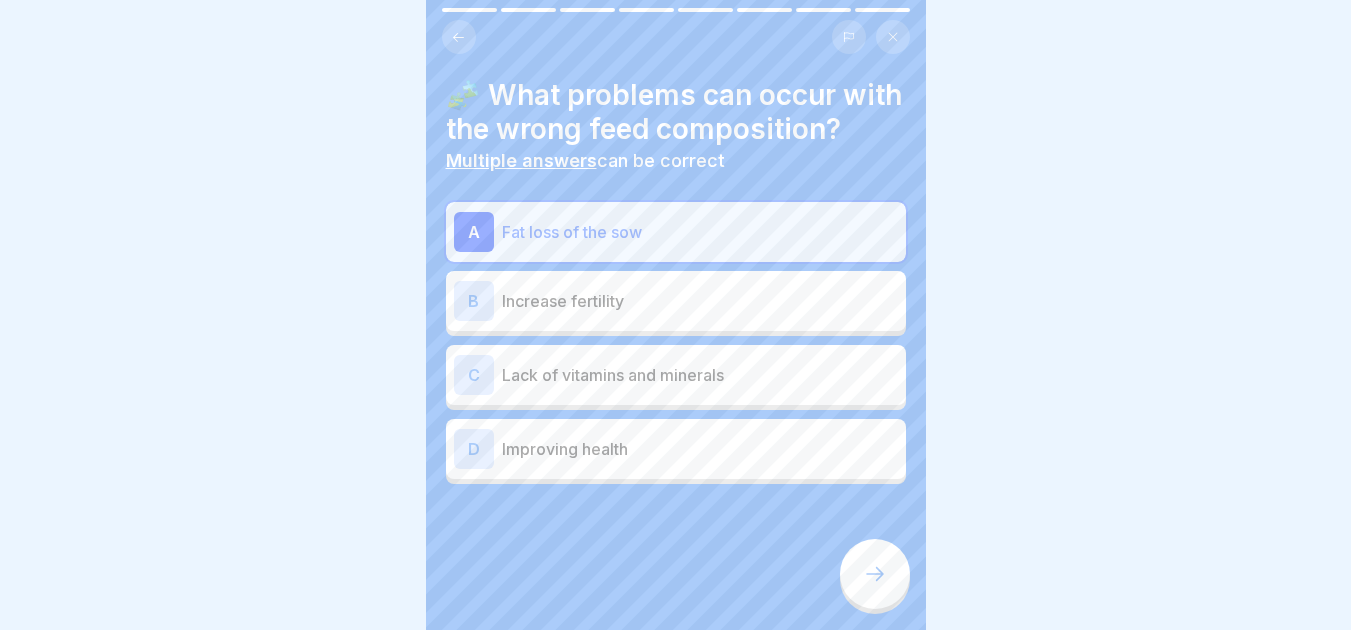 click on "Lack of vitamins and minerals" at bounding box center (700, 375) 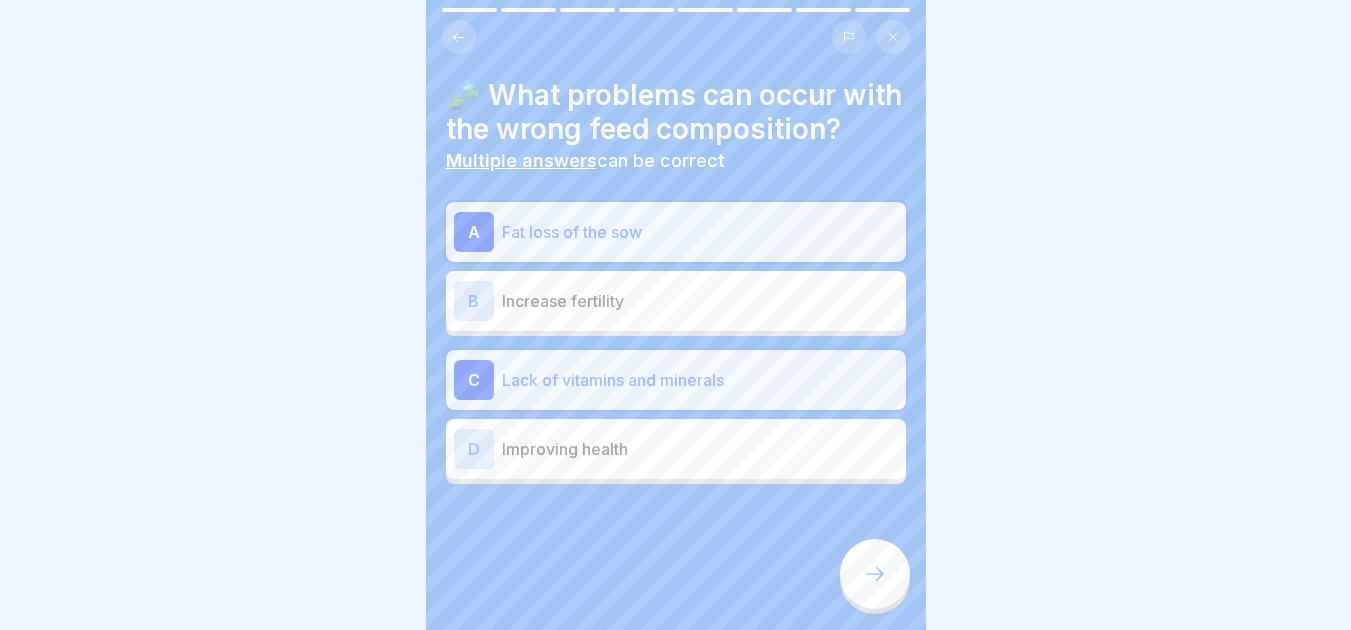 click 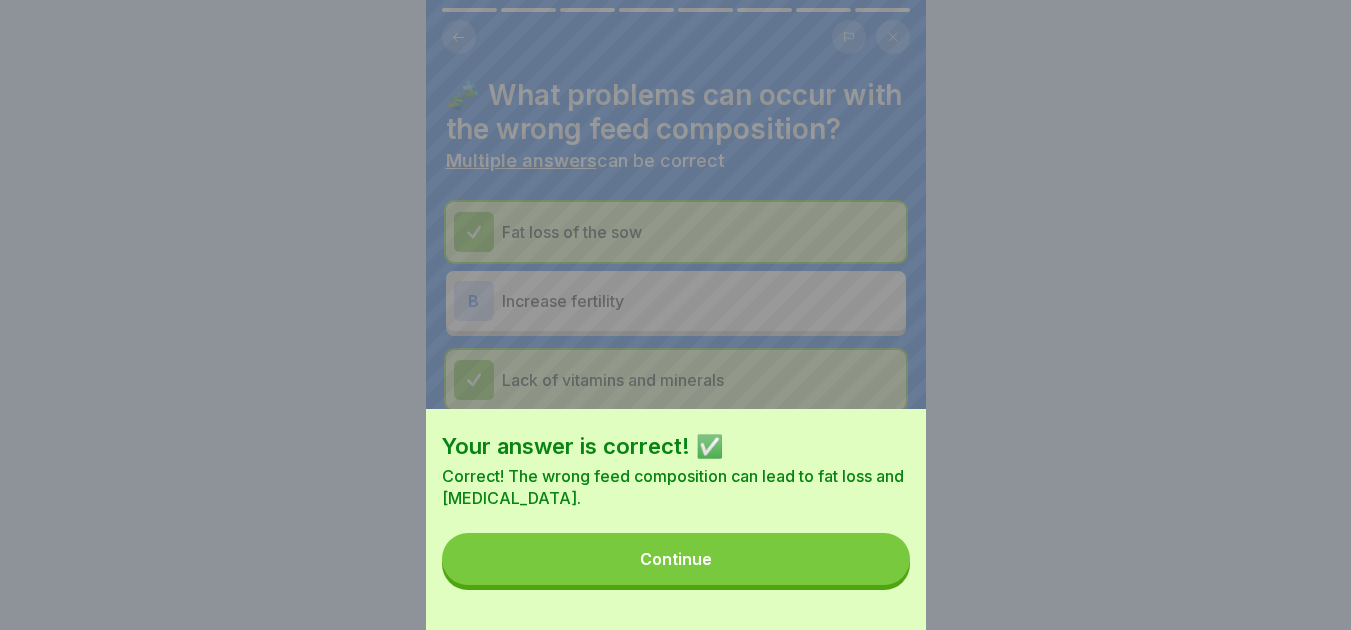 click on "Continue" at bounding box center (676, 559) 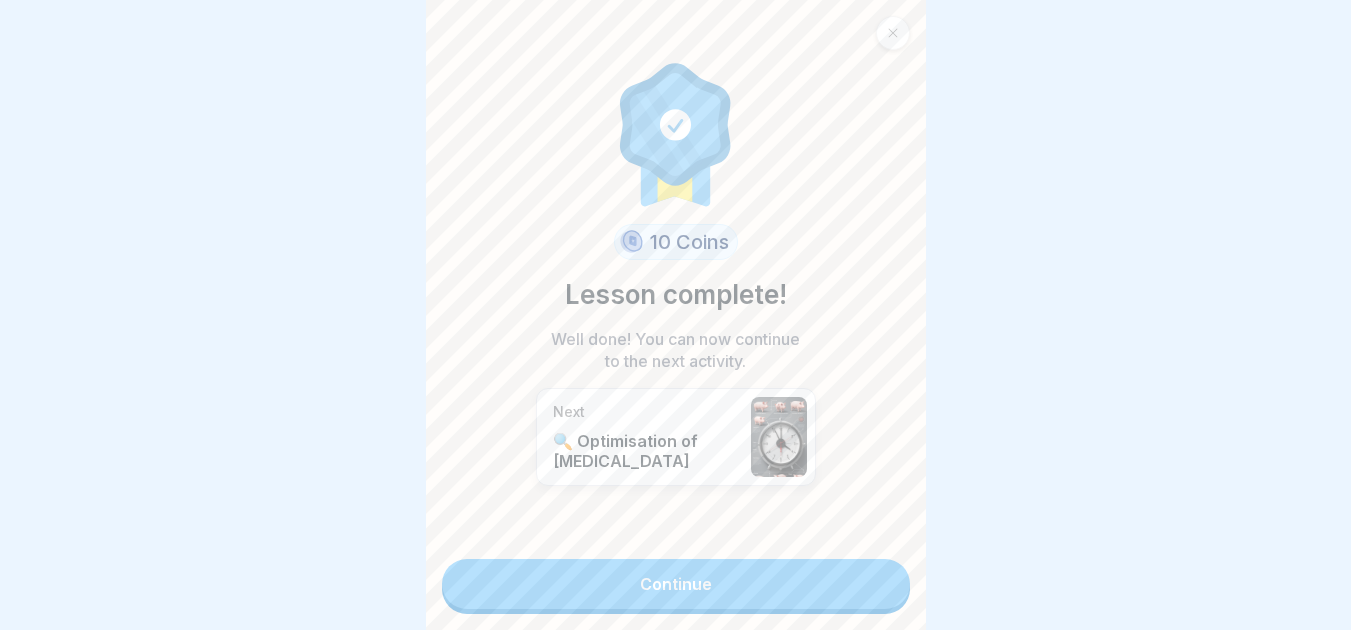 click on "Continue" at bounding box center [676, 584] 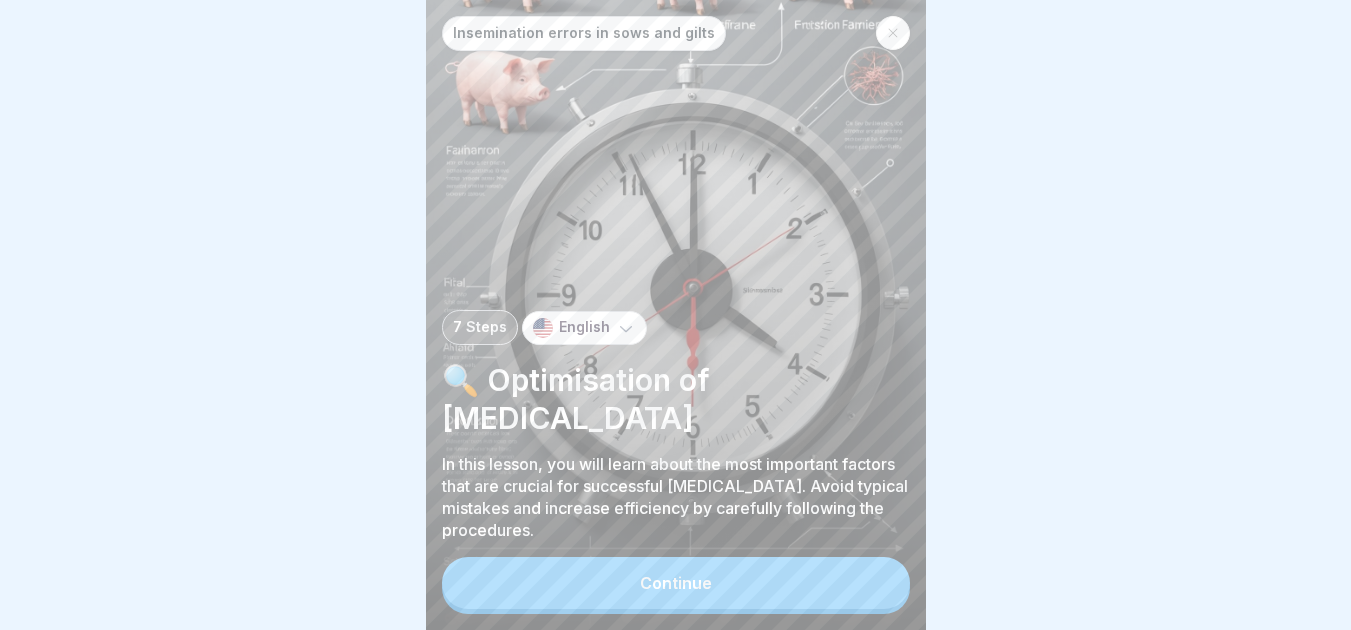 click on "Continue" at bounding box center (676, 583) 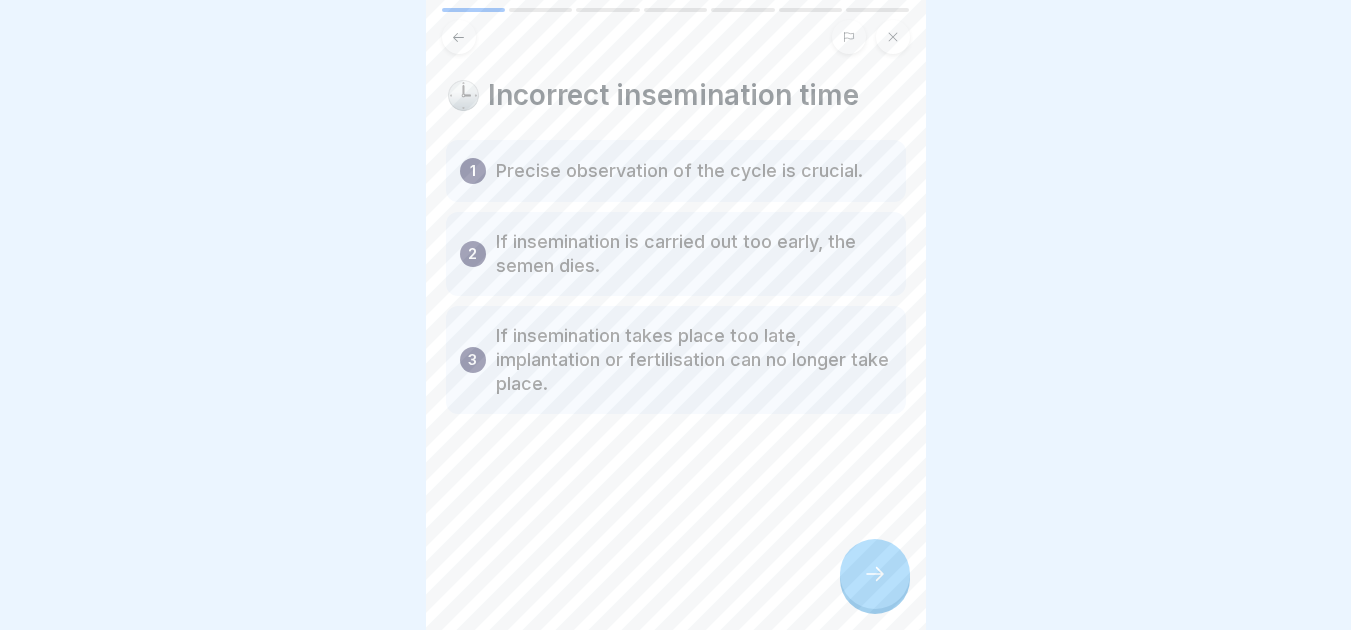 click 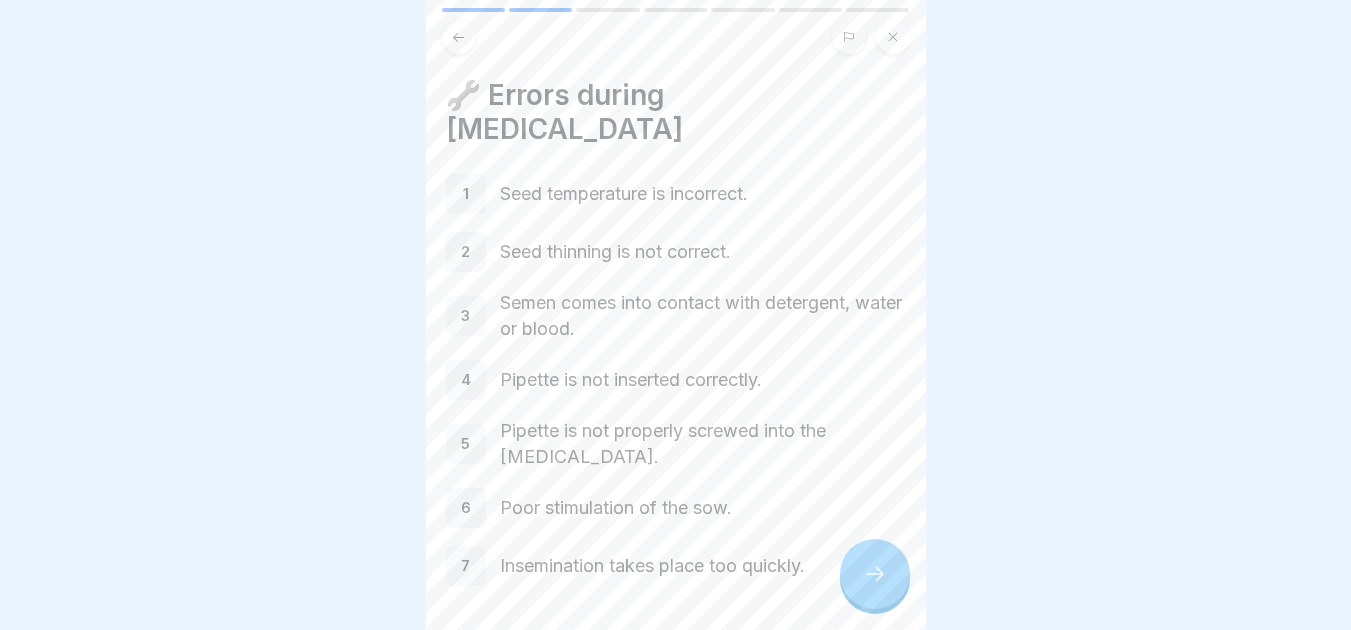 click at bounding box center (675, 315) 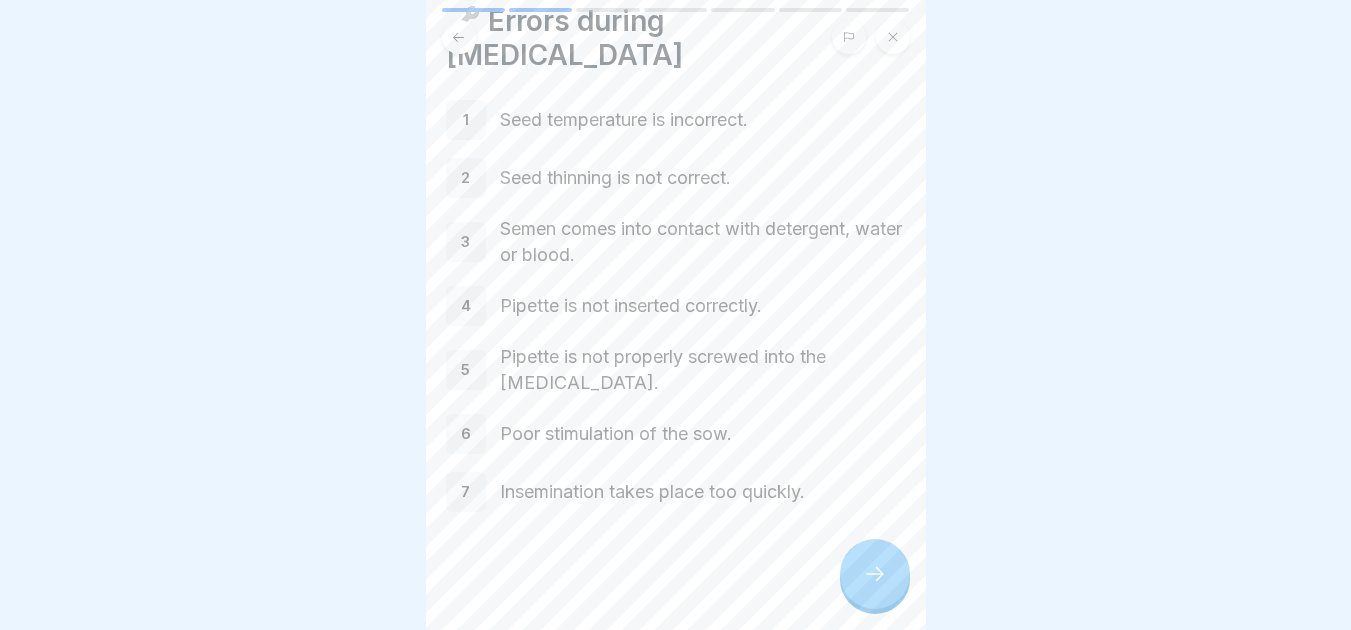 scroll, scrollTop: 76, scrollLeft: 0, axis: vertical 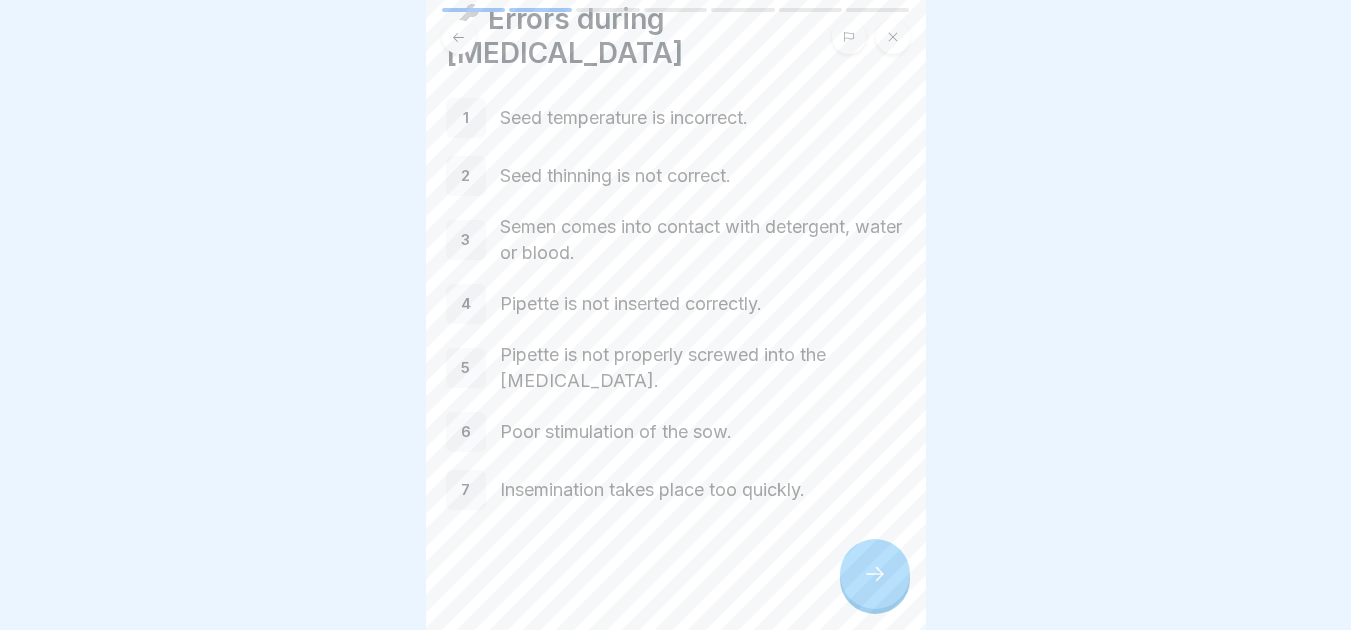 click 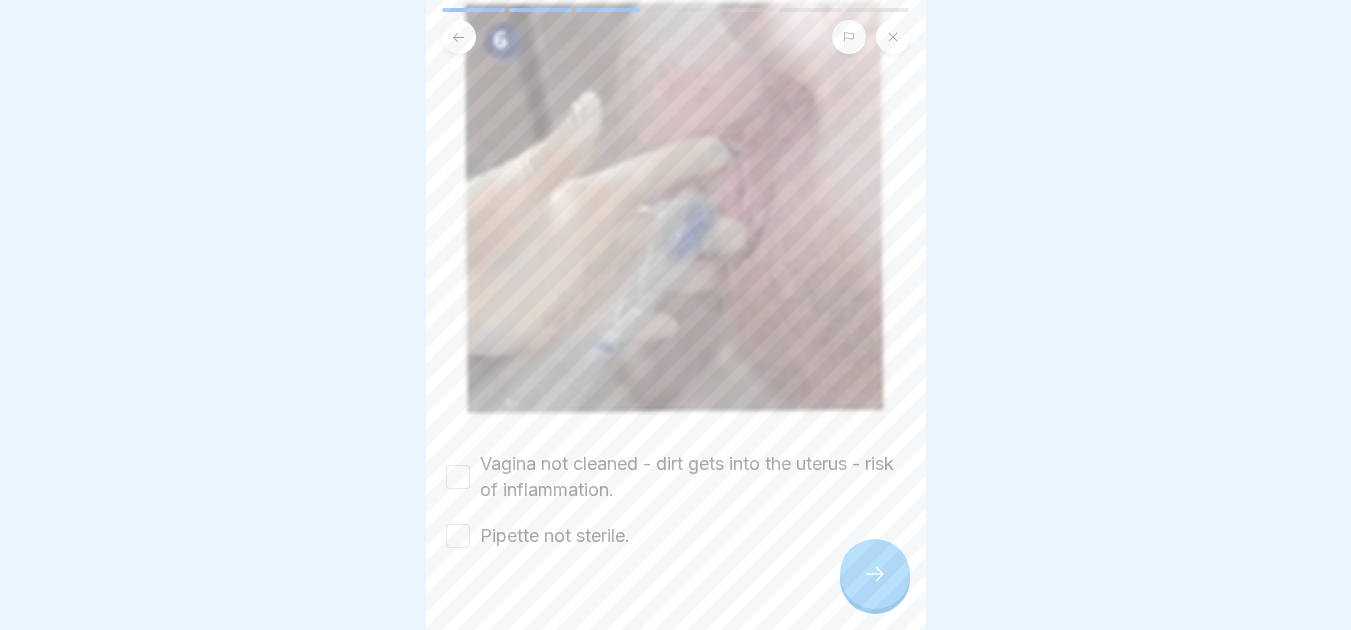 scroll, scrollTop: 635, scrollLeft: 0, axis: vertical 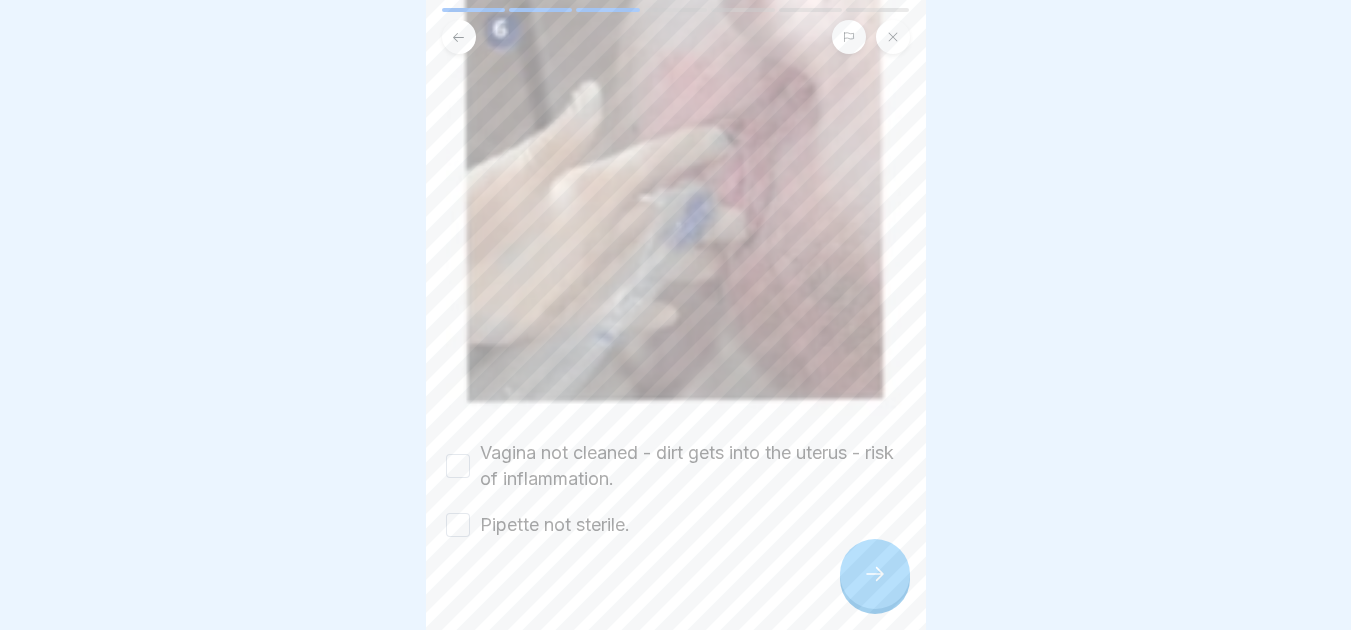 click on "Vagina not cleaned - dirt gets into the uterus - risk of inflammation." at bounding box center (458, 466) 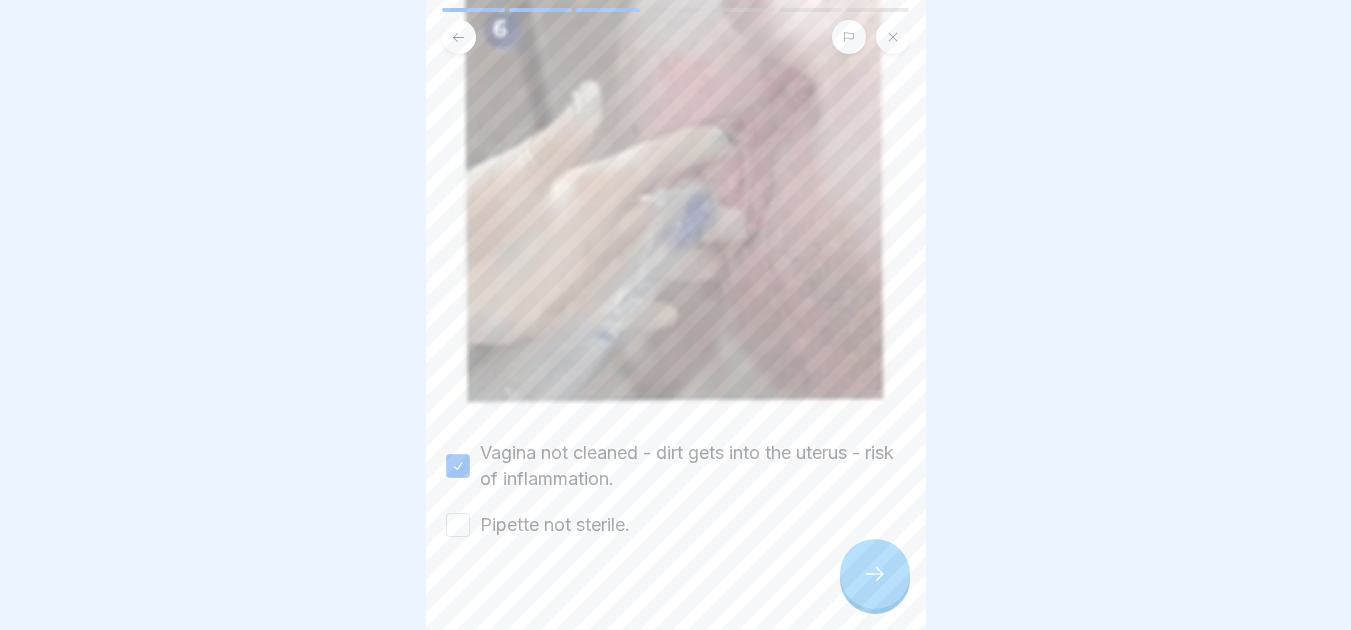 click on "Pipette not sterile." at bounding box center [458, 525] 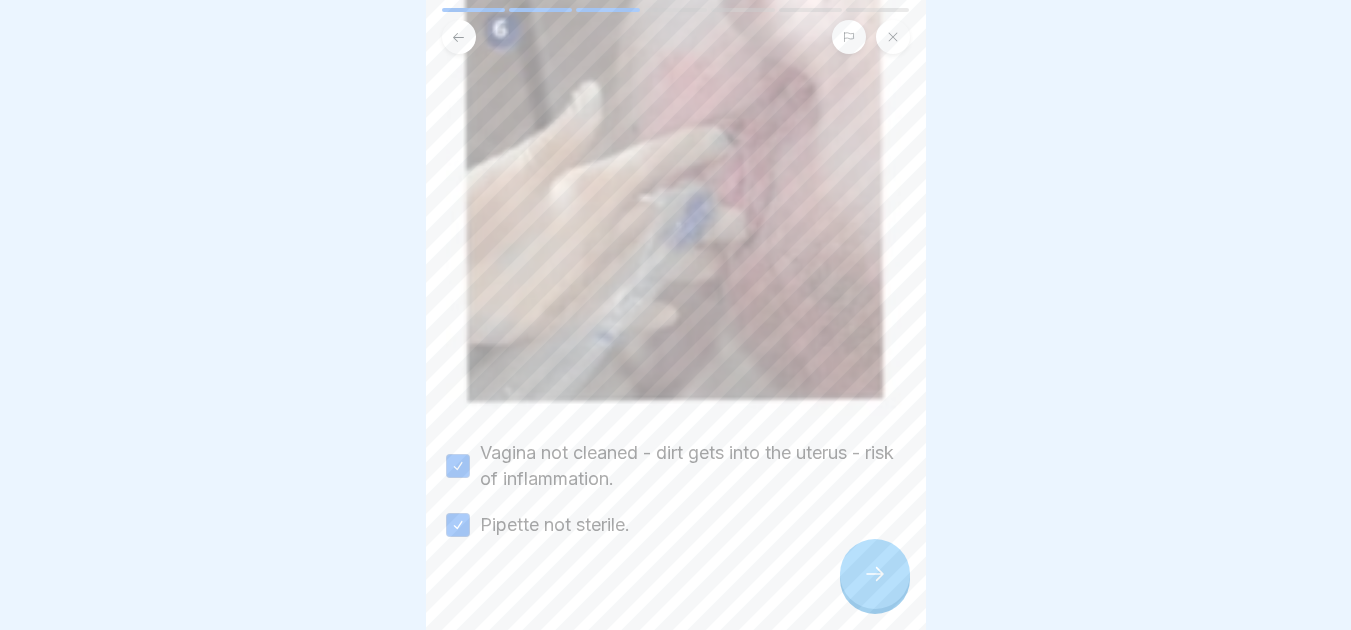 click at bounding box center (875, 574) 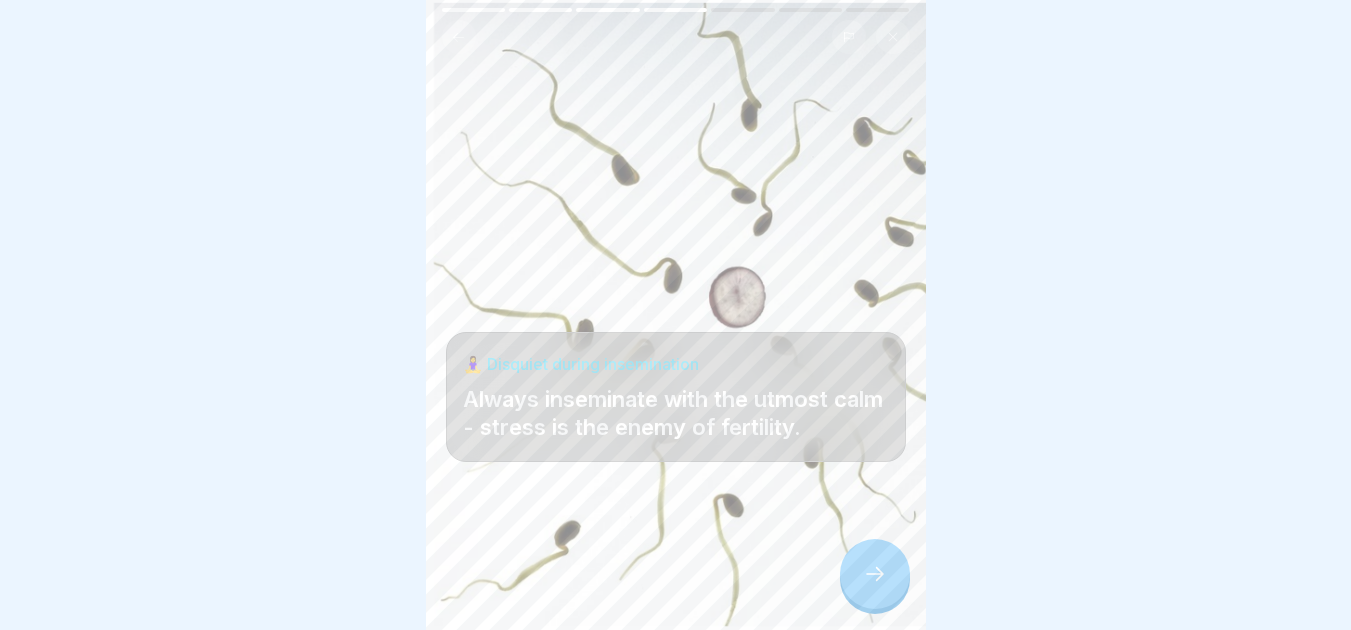 click at bounding box center (875, 574) 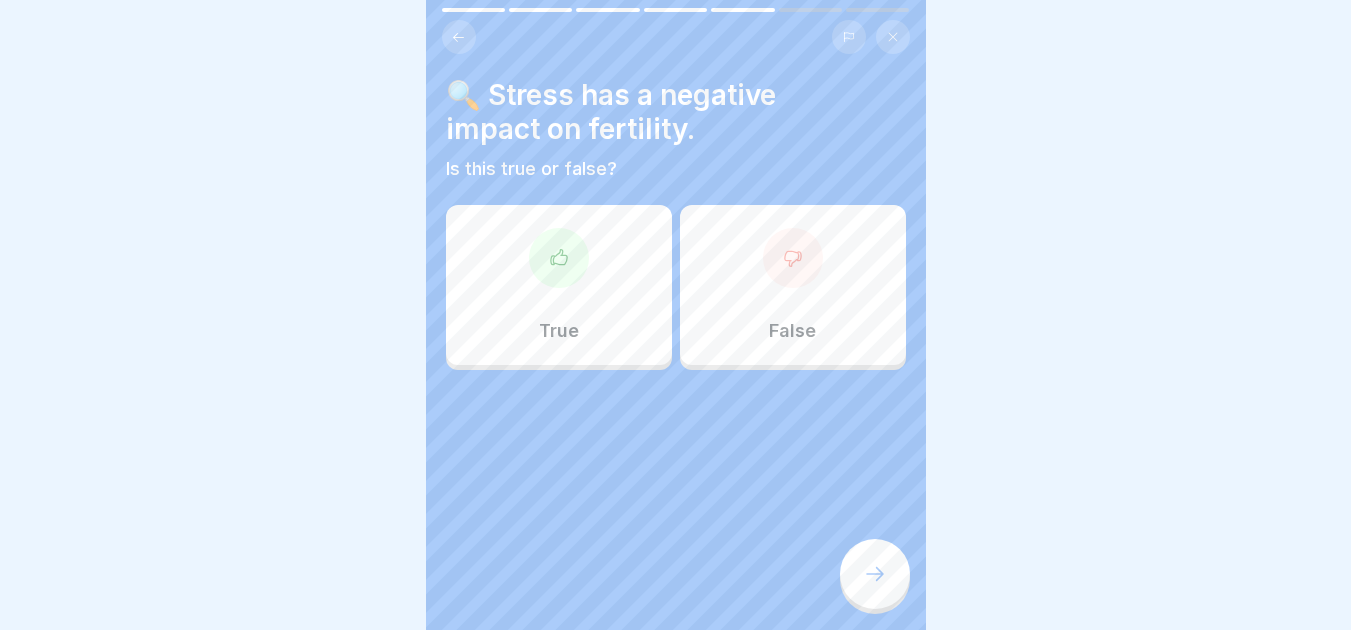 click at bounding box center [559, 258] 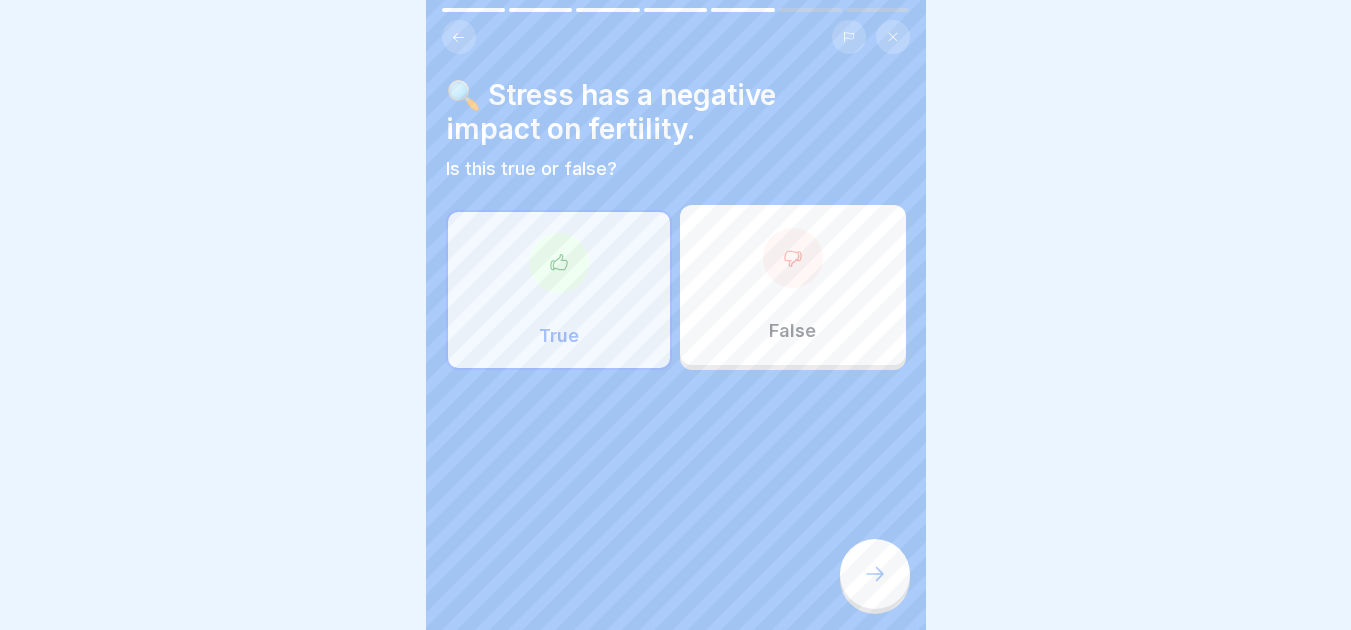 click at bounding box center [875, 574] 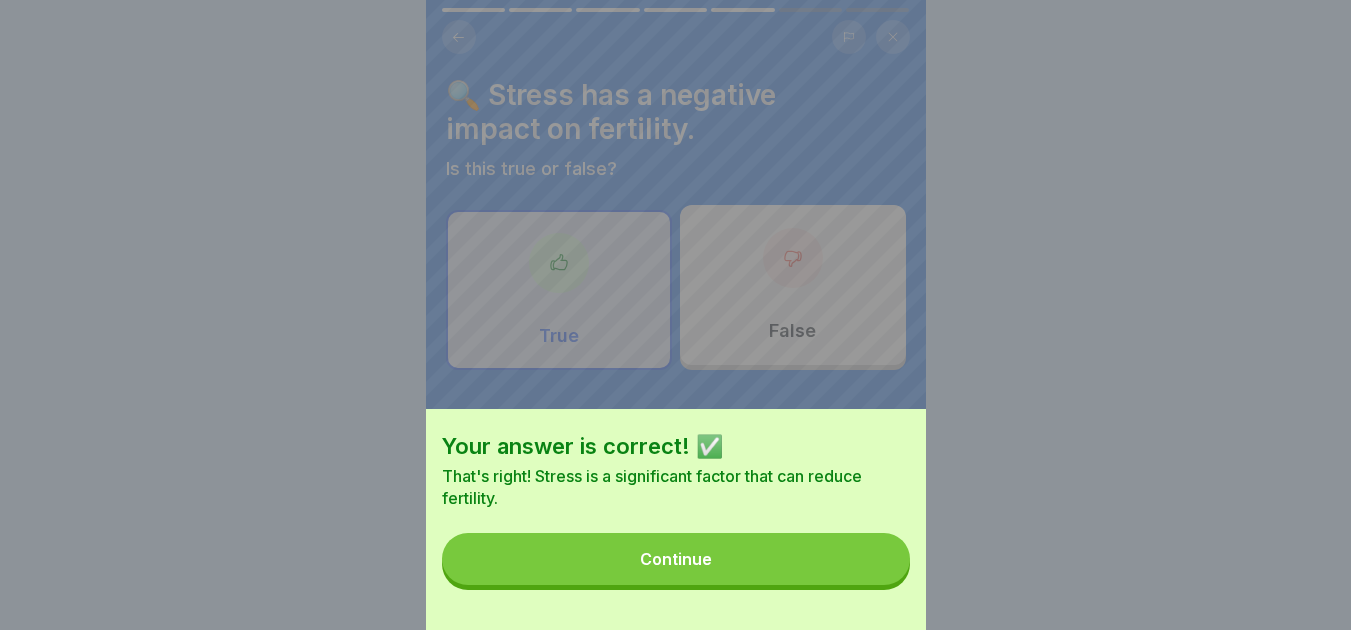 click on "Continue" at bounding box center (676, 559) 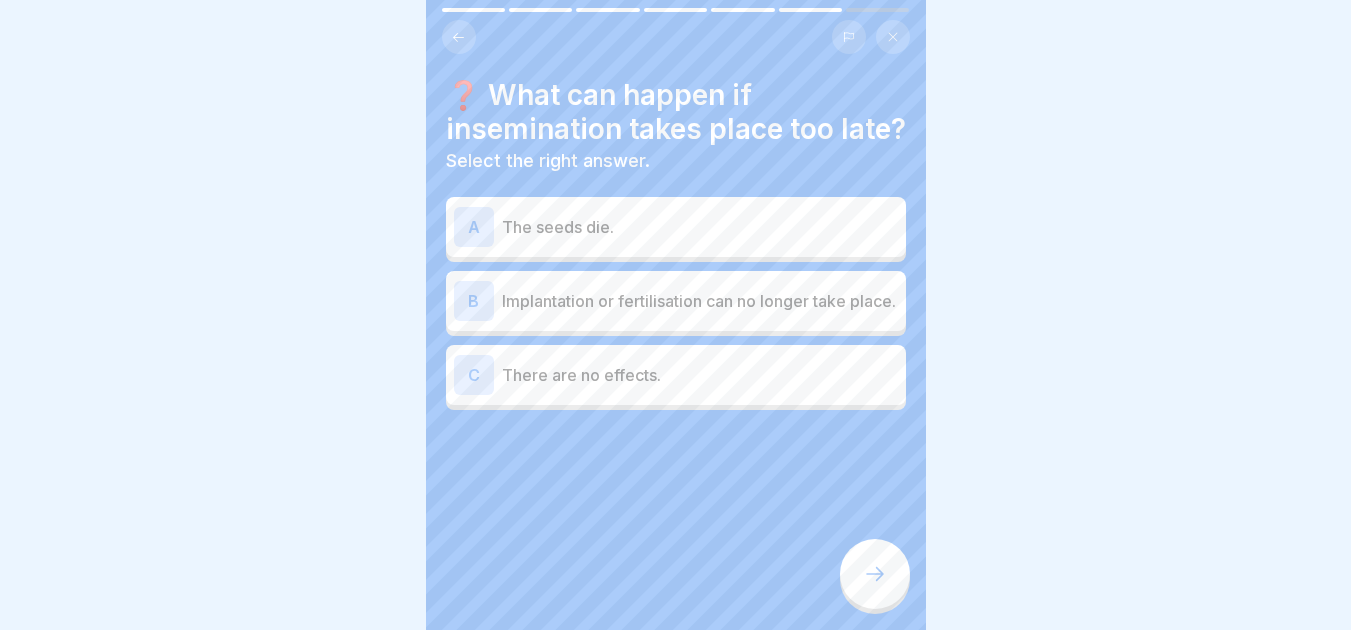 click at bounding box center [875, 574] 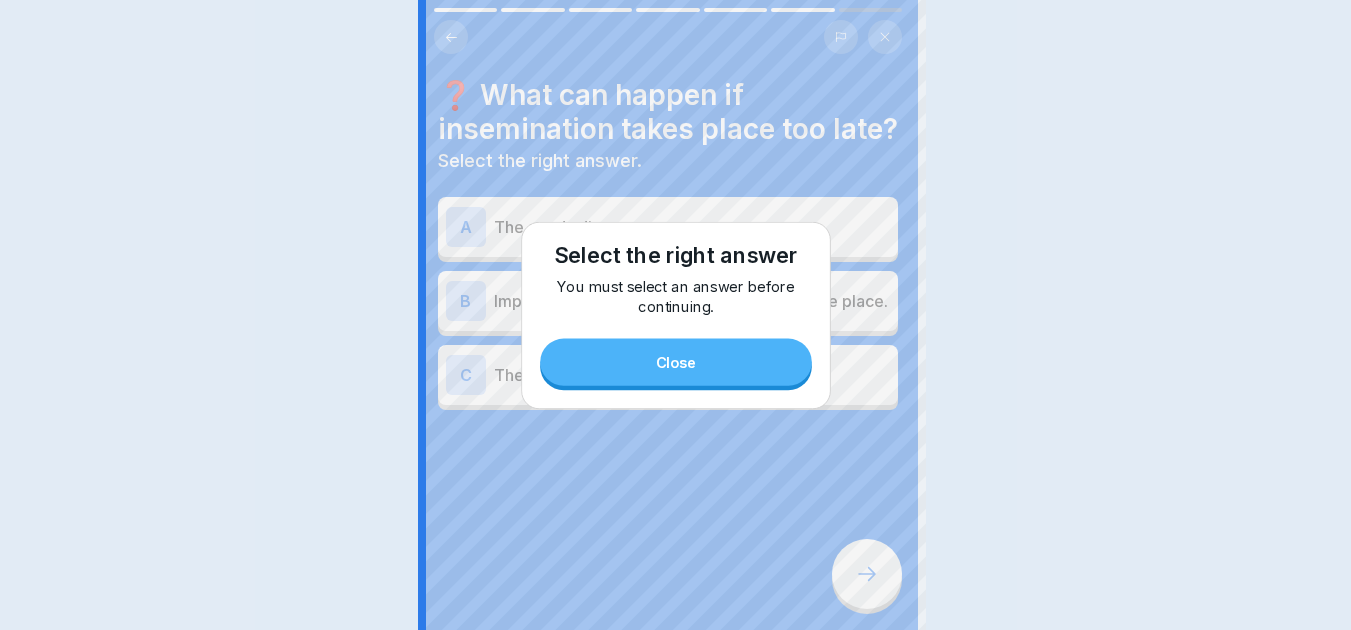 scroll, scrollTop: 0, scrollLeft: 0, axis: both 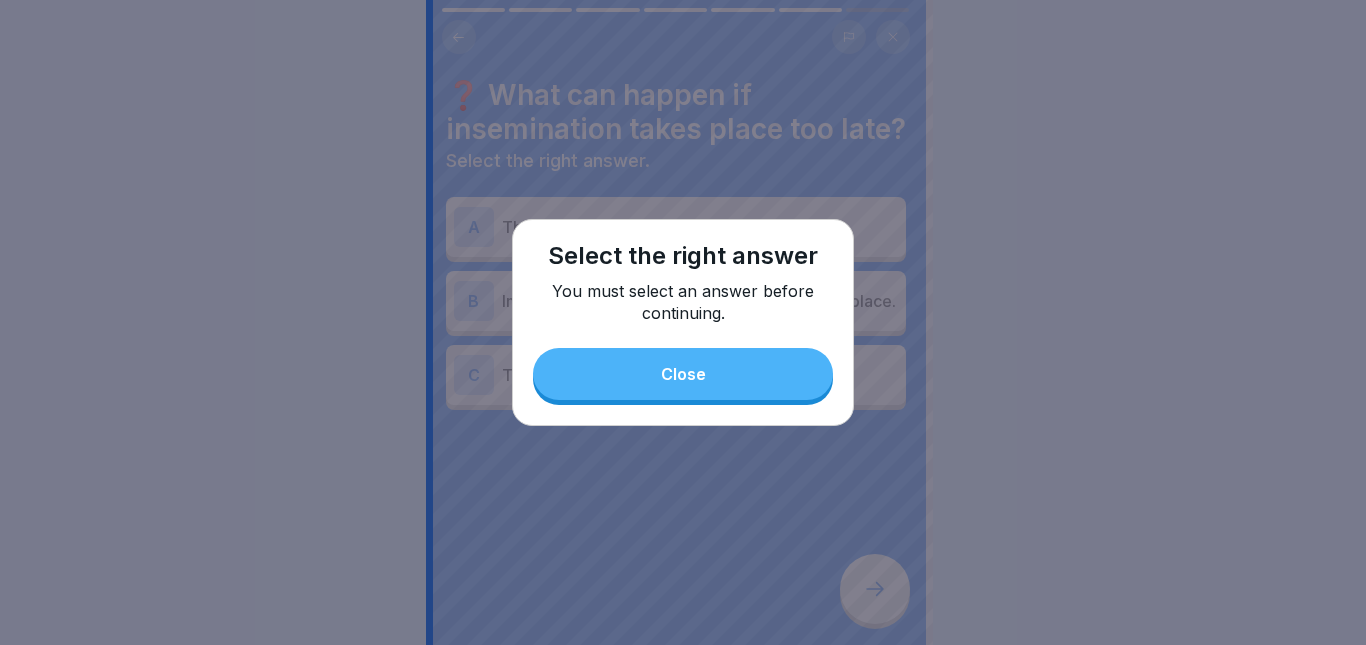 click on "Close" at bounding box center [683, 374] 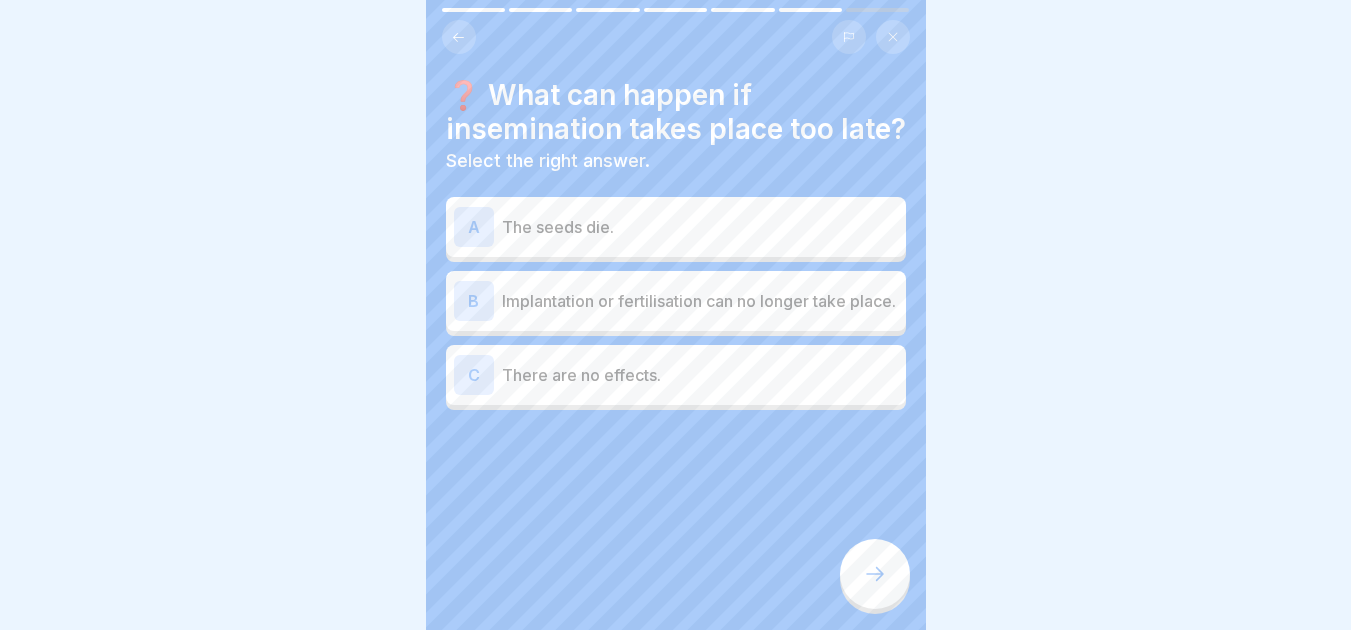 click on "Implantation or fertilisation can no longer take place." at bounding box center (700, 301) 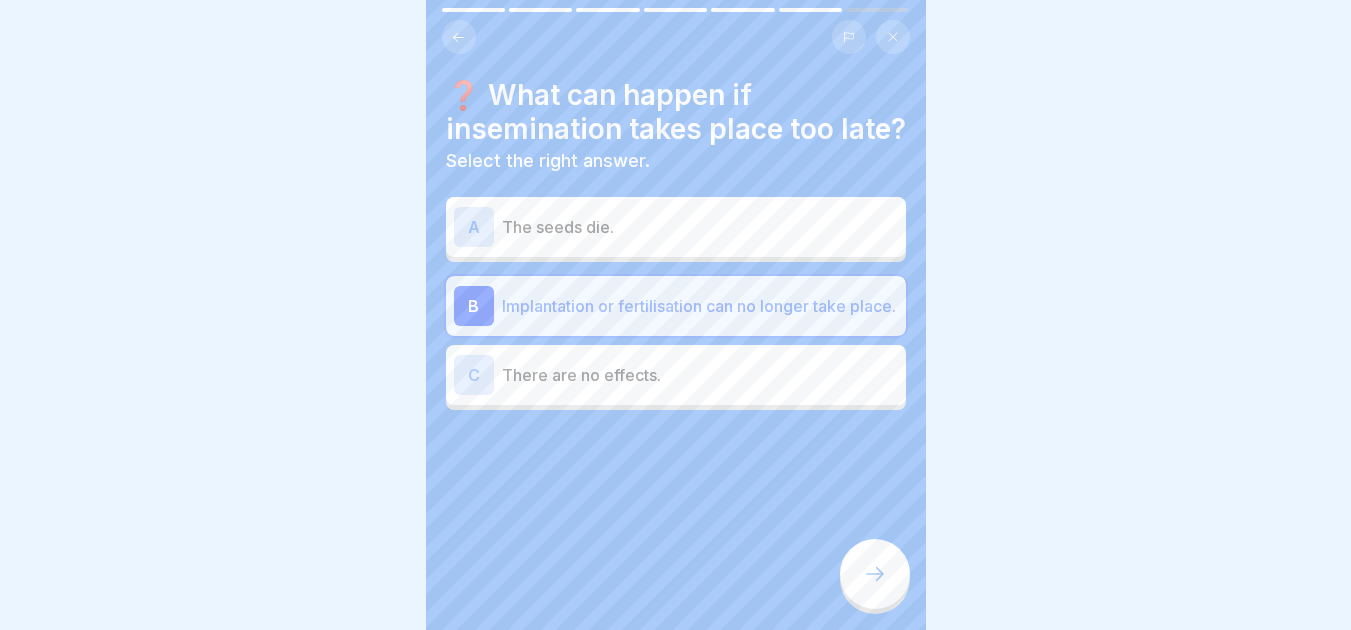 click at bounding box center (875, 574) 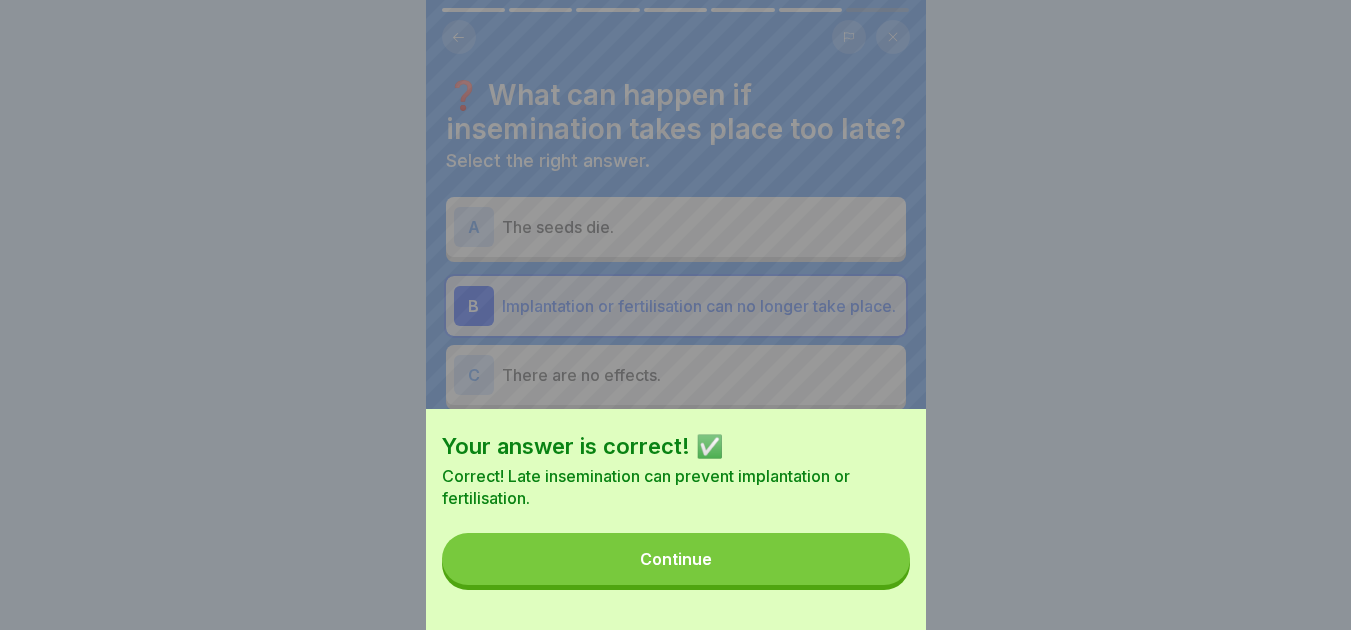 click on "Continue" at bounding box center [676, 559] 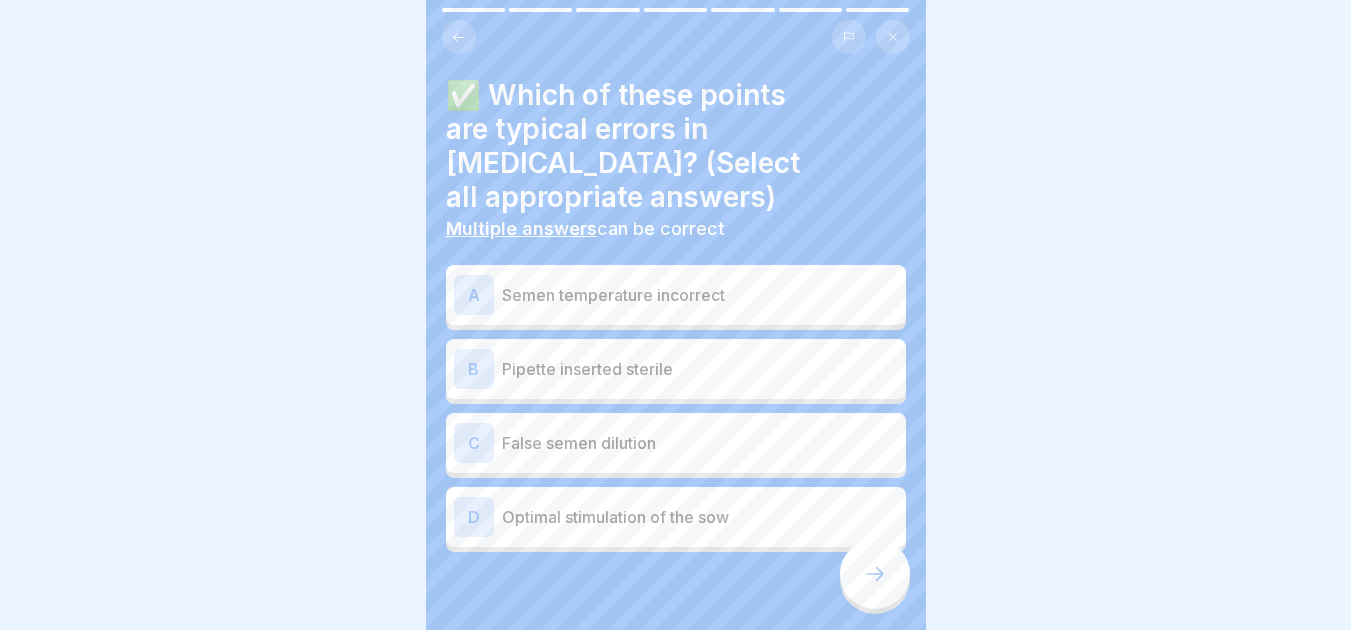 click on "False semen dilution" at bounding box center [700, 443] 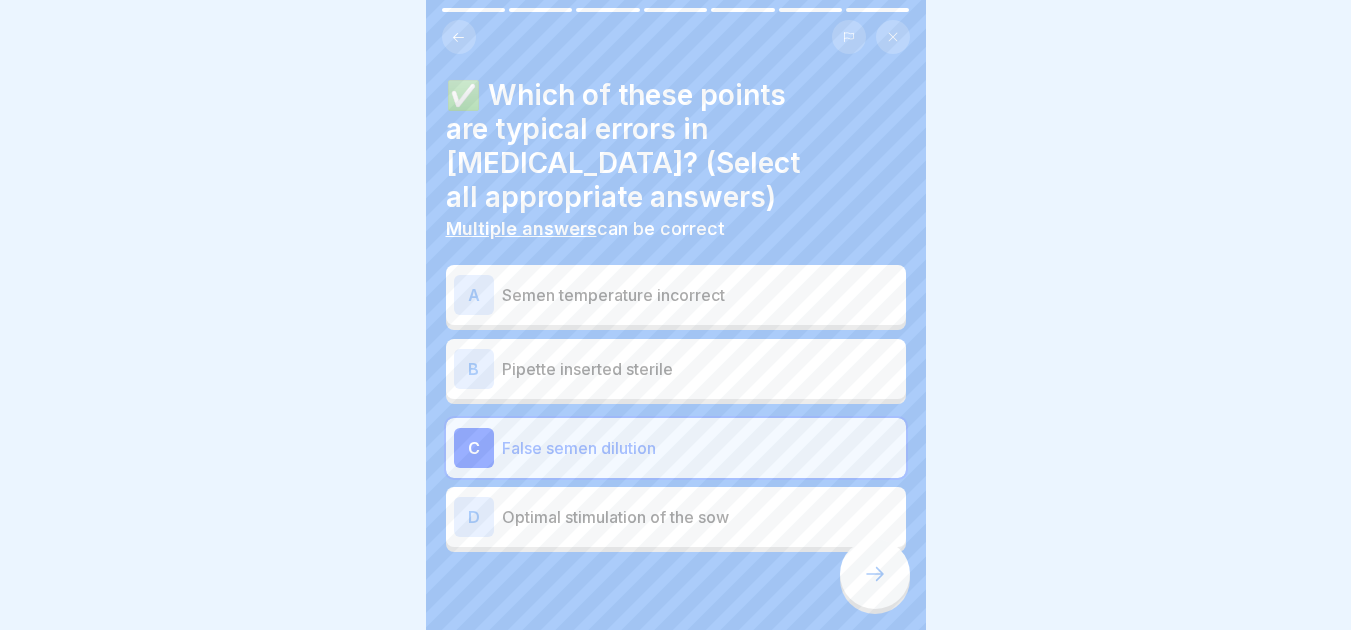 click on "Semen temperature incorrect" at bounding box center [700, 295] 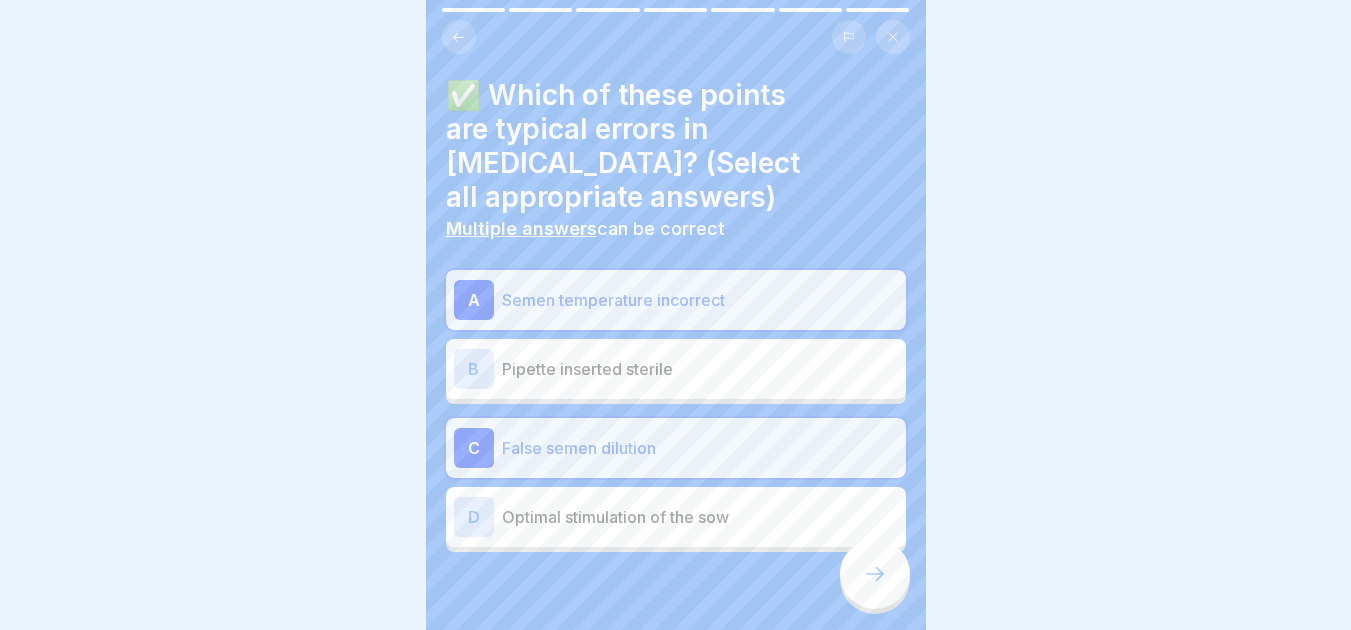 click at bounding box center (875, 574) 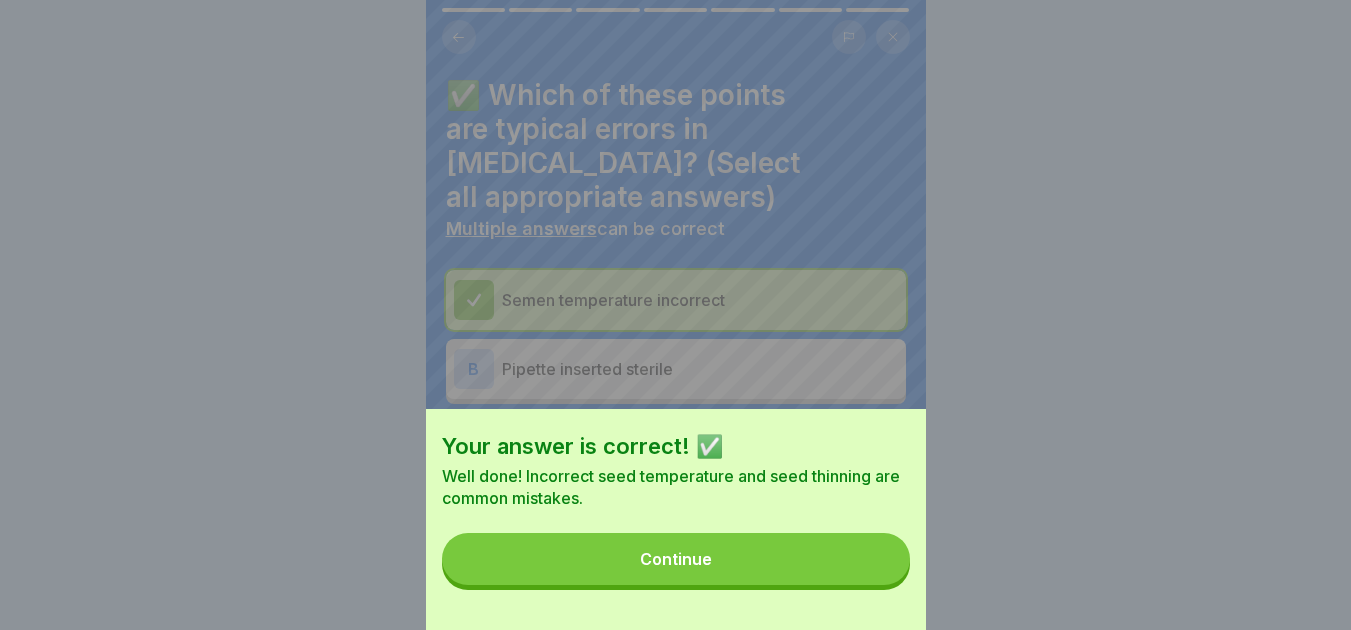 click on "Continue" at bounding box center (676, 559) 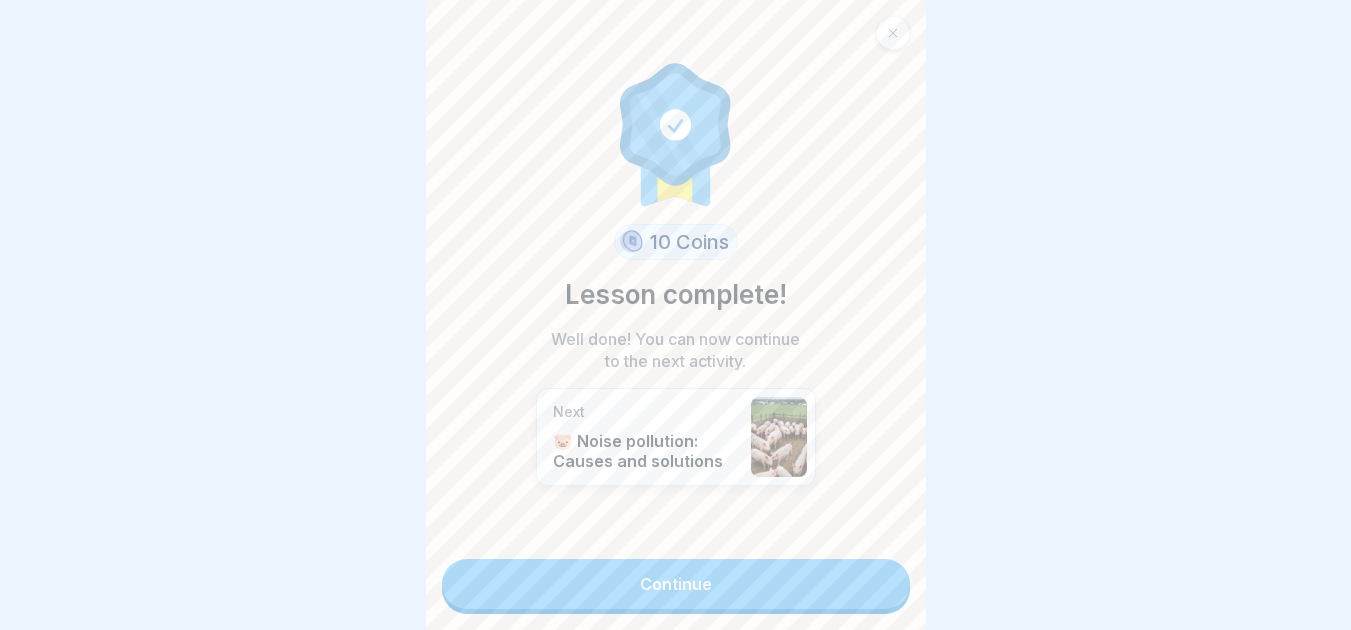 click on "Continue" at bounding box center [676, 584] 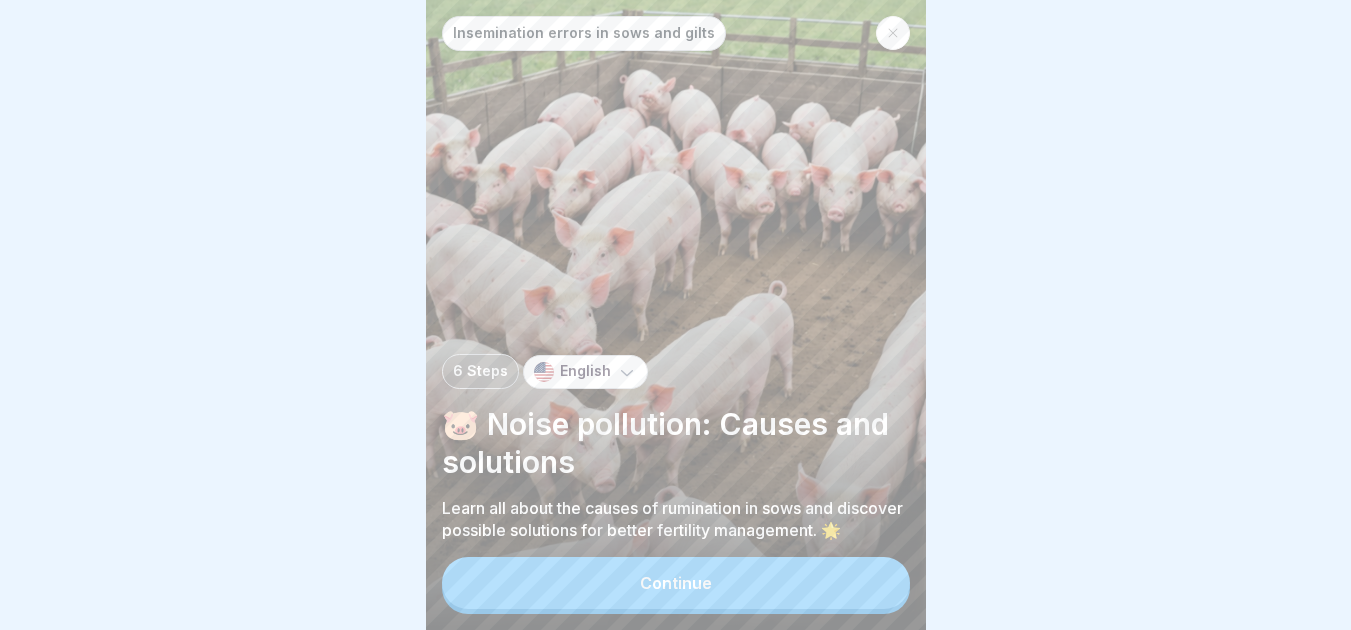 click on "Continue" at bounding box center (676, 583) 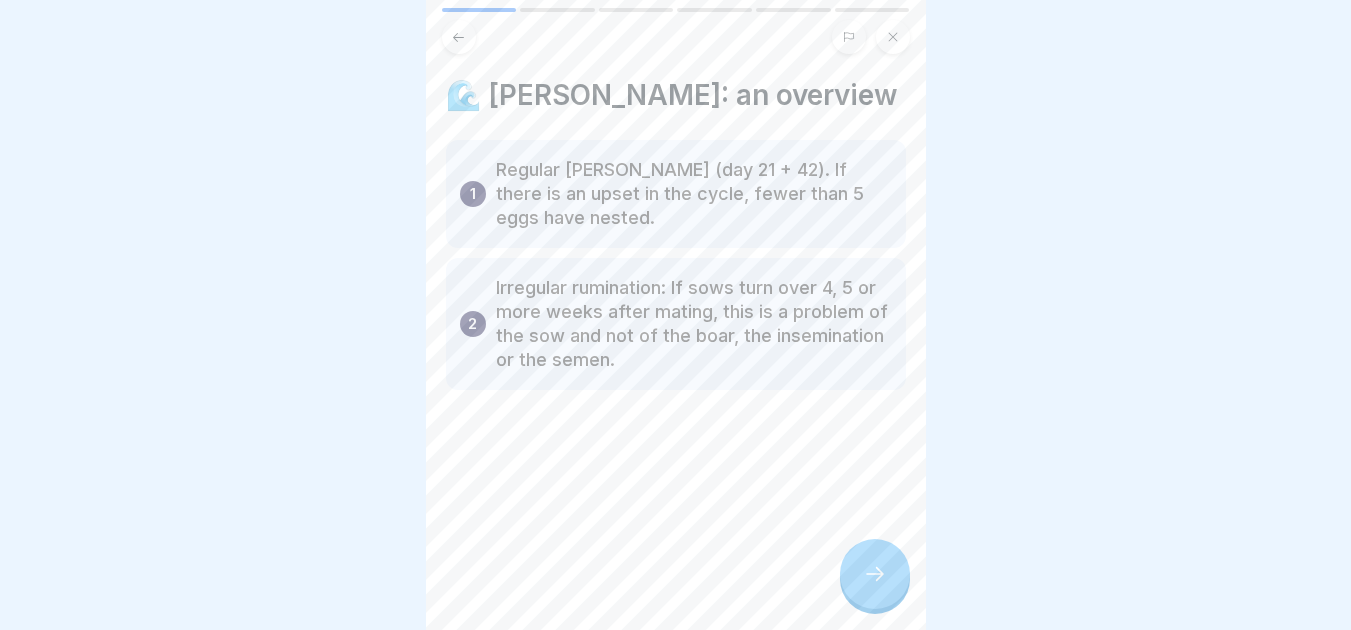click at bounding box center (875, 574) 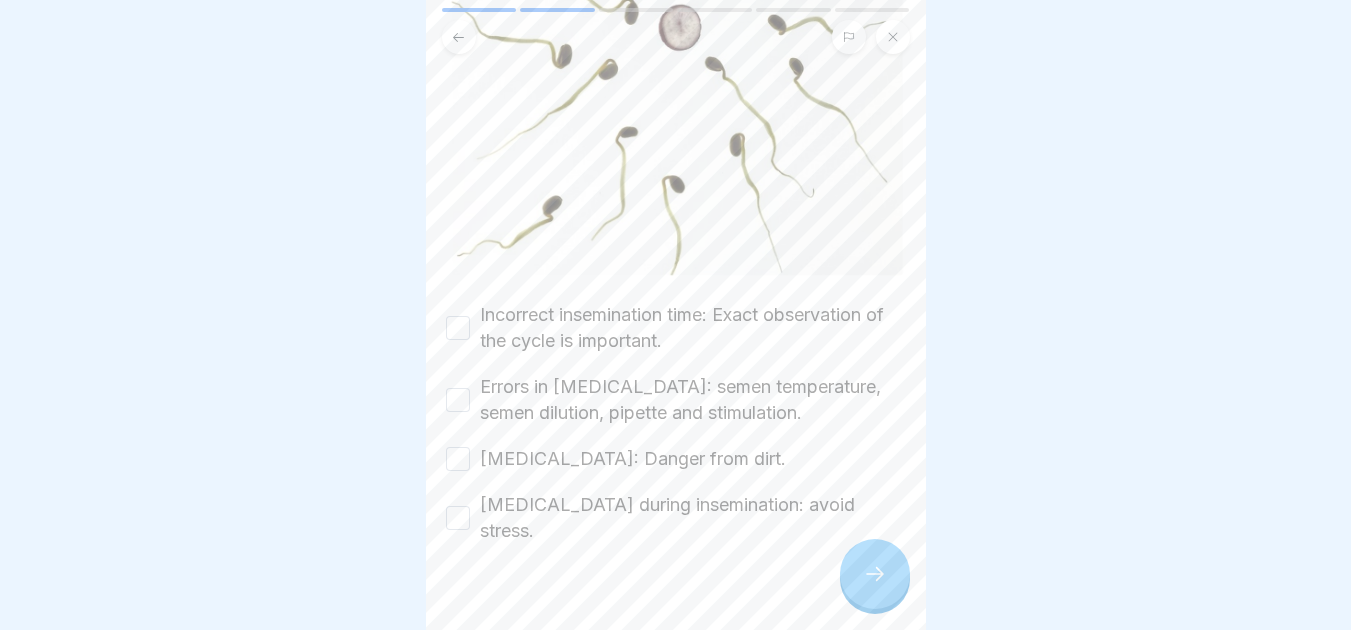 scroll, scrollTop: 423, scrollLeft: 0, axis: vertical 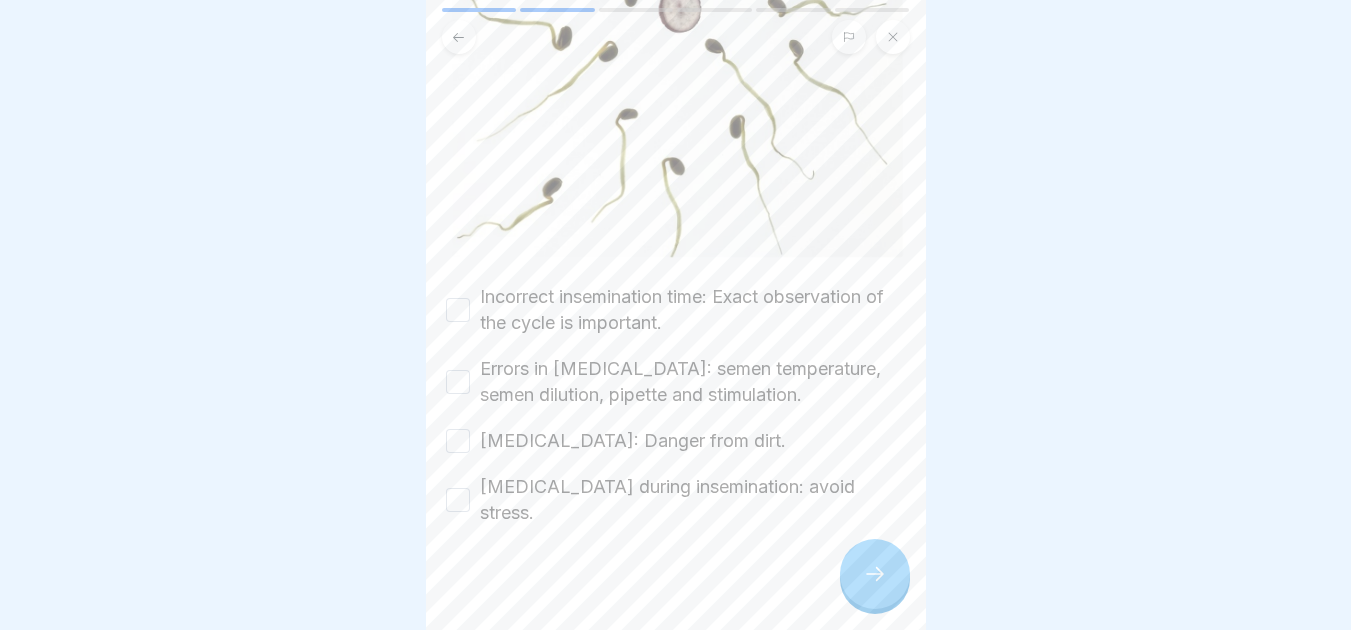 click on "Incorrect insemination time: Exact observation of the cycle is important." at bounding box center (458, 310) 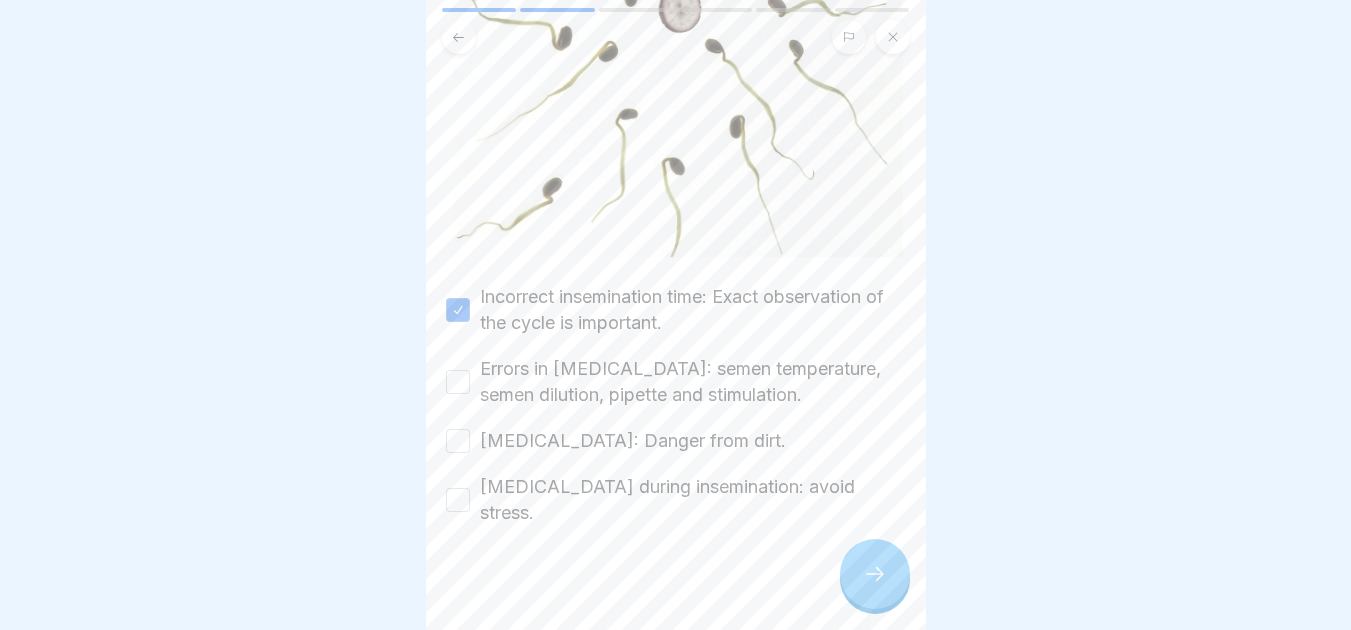 click on "Errors in [MEDICAL_DATA]: semen temperature, semen dilution, pipette and stimulation." at bounding box center [458, 382] 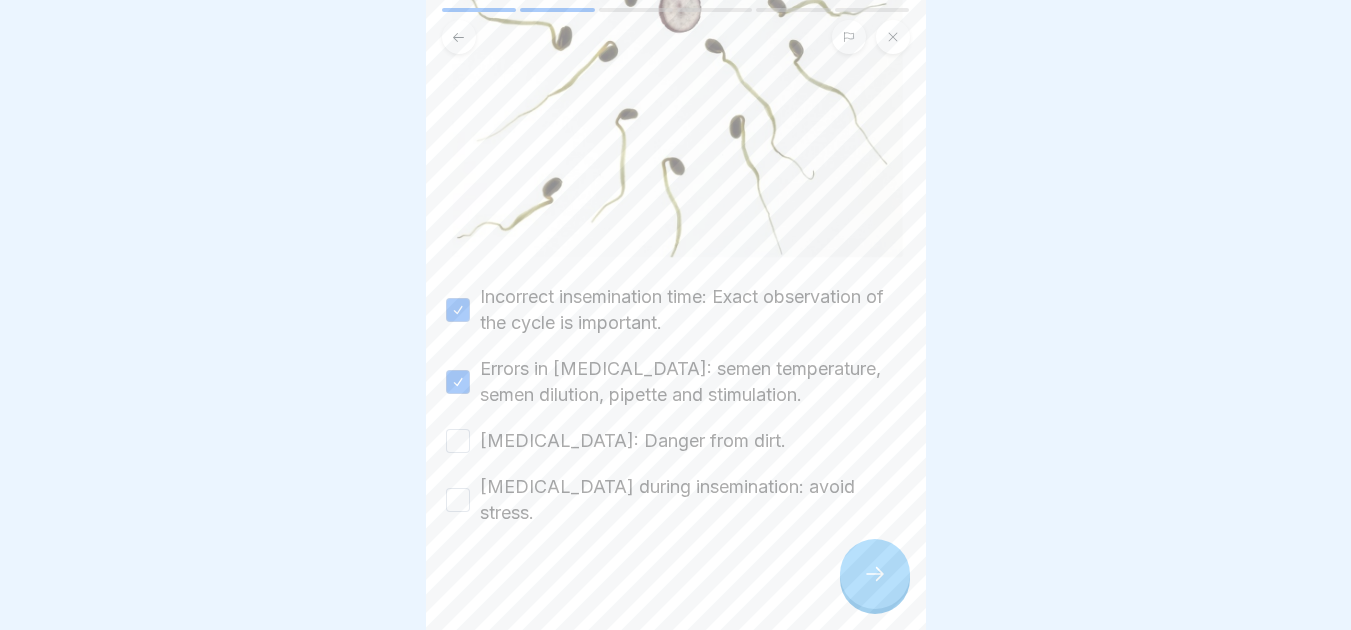 click on "[MEDICAL_DATA]: Danger from dirt." at bounding box center [458, 441] 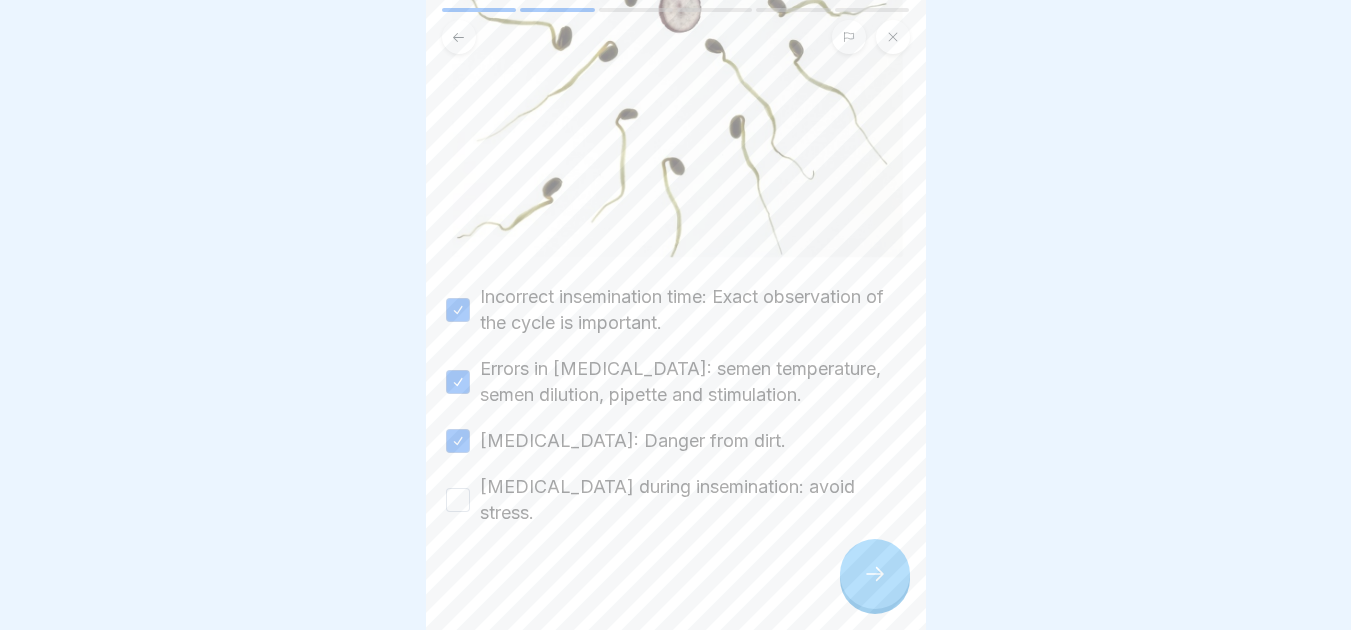 click on "[MEDICAL_DATA] during insemination: avoid stress." at bounding box center (458, 500) 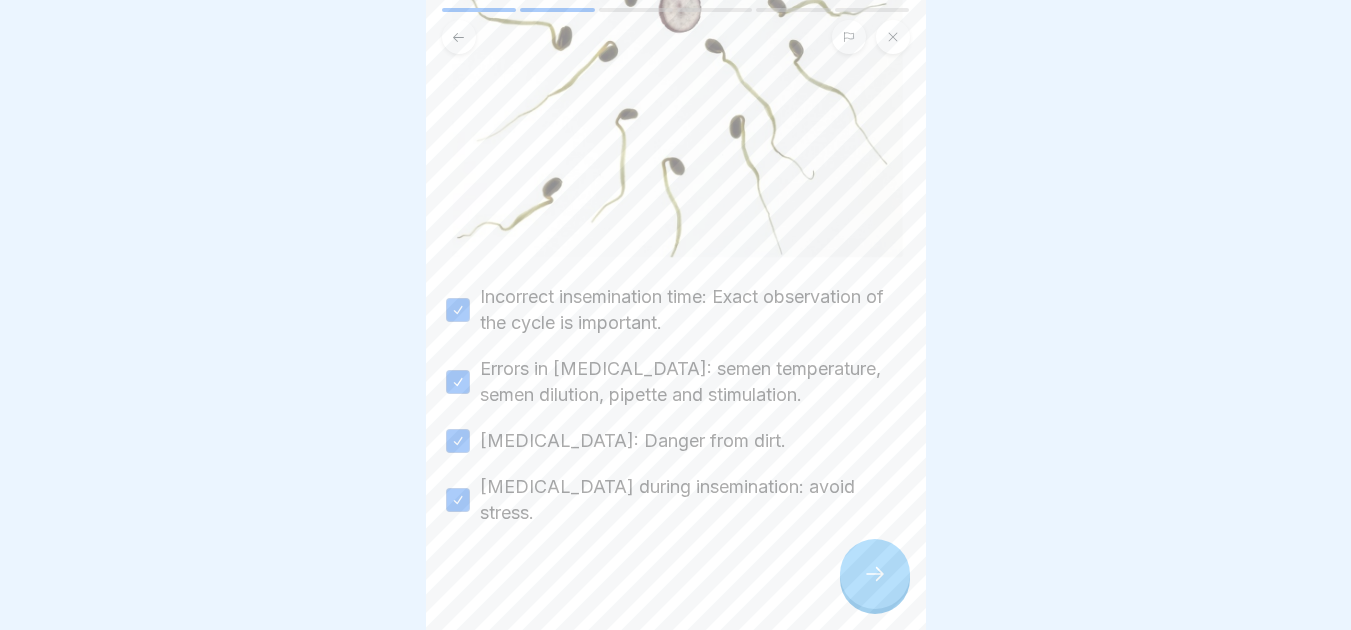 click 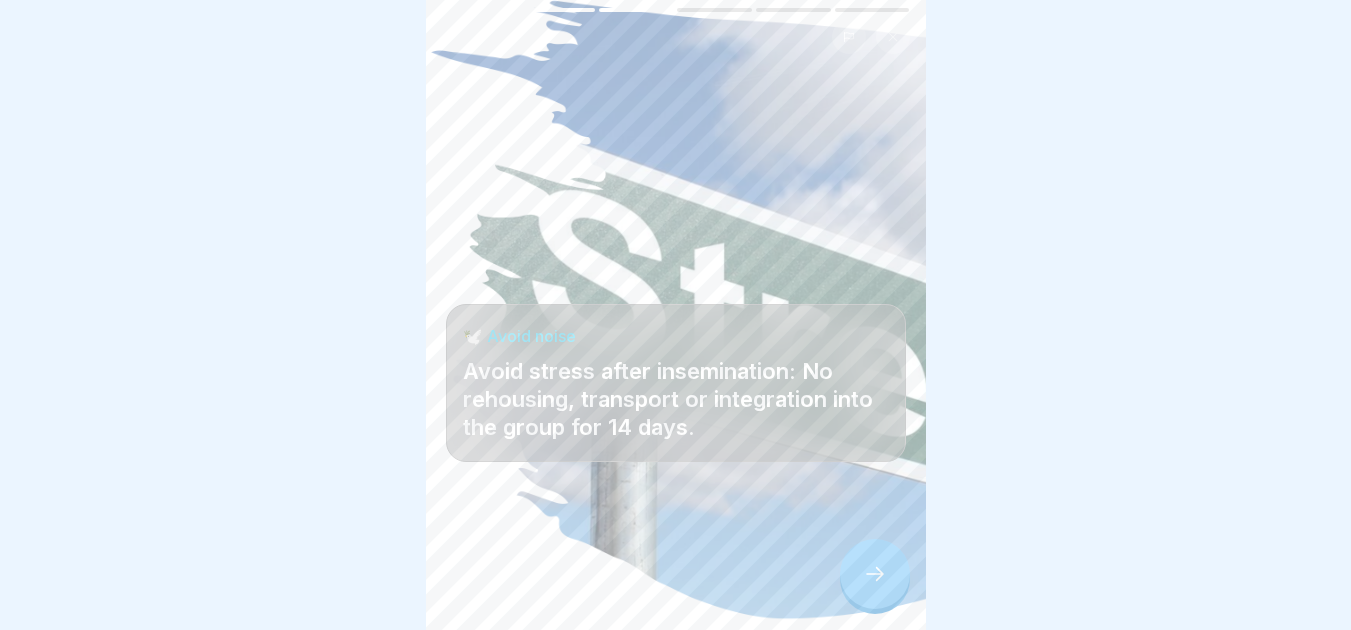 click 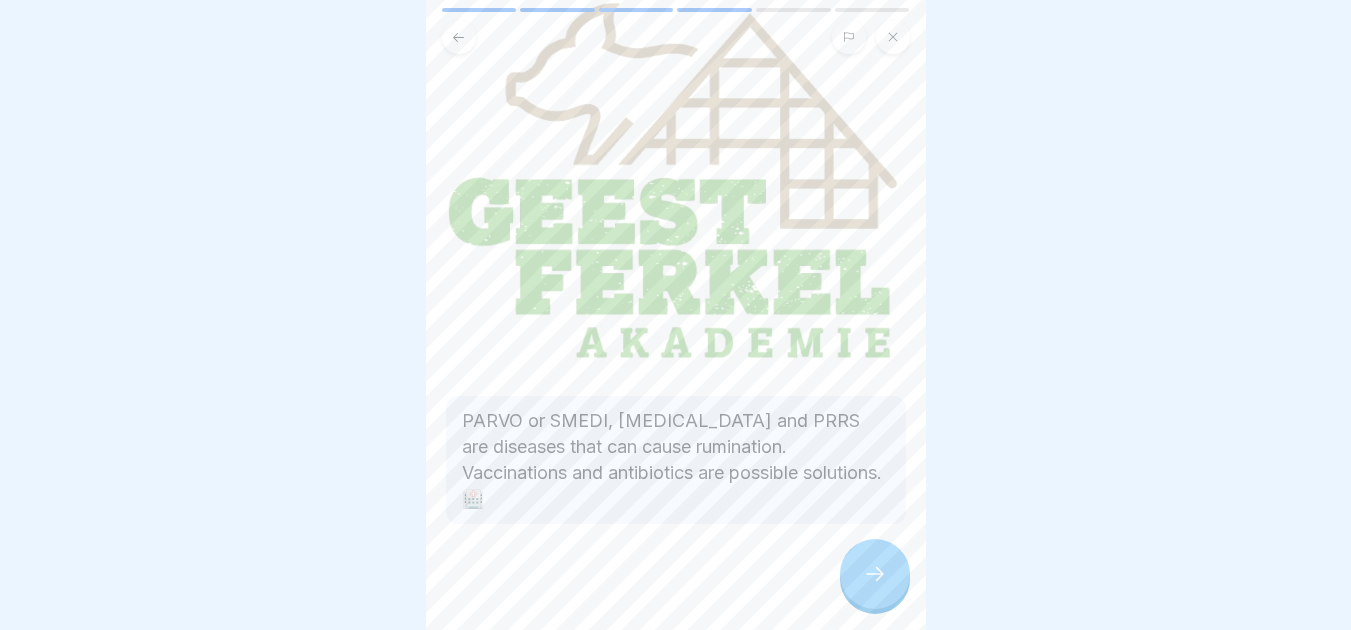 scroll, scrollTop: 149, scrollLeft: 0, axis: vertical 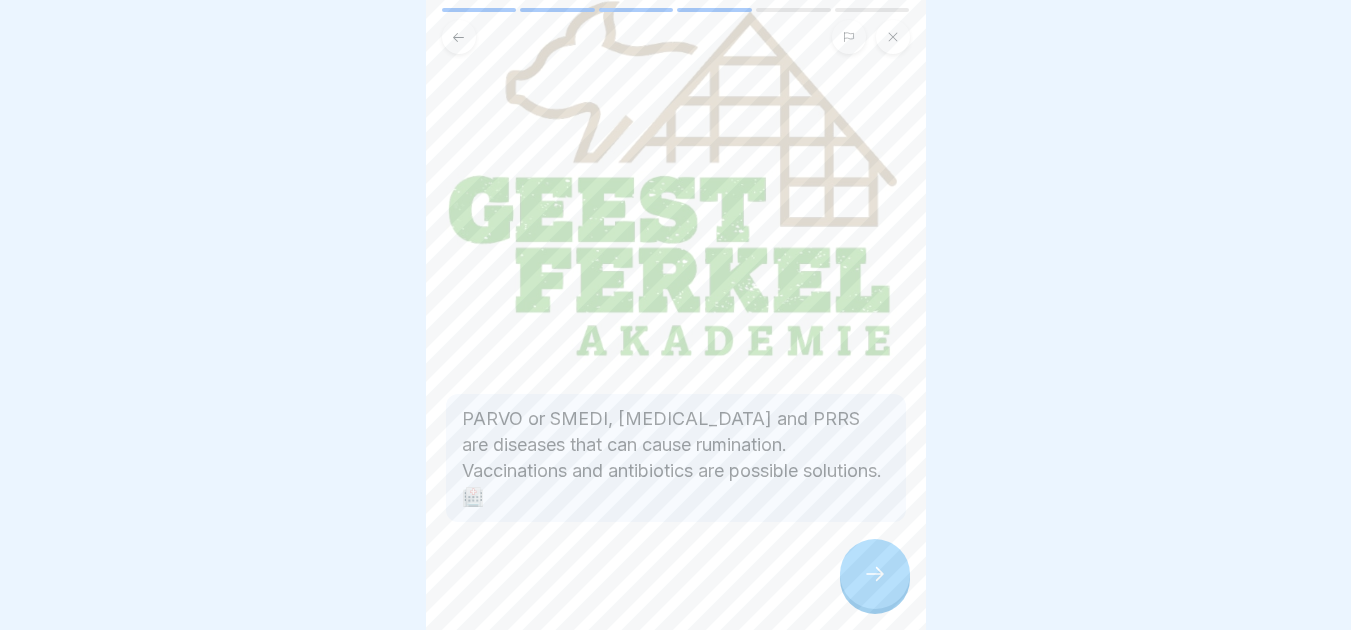click at bounding box center (875, 574) 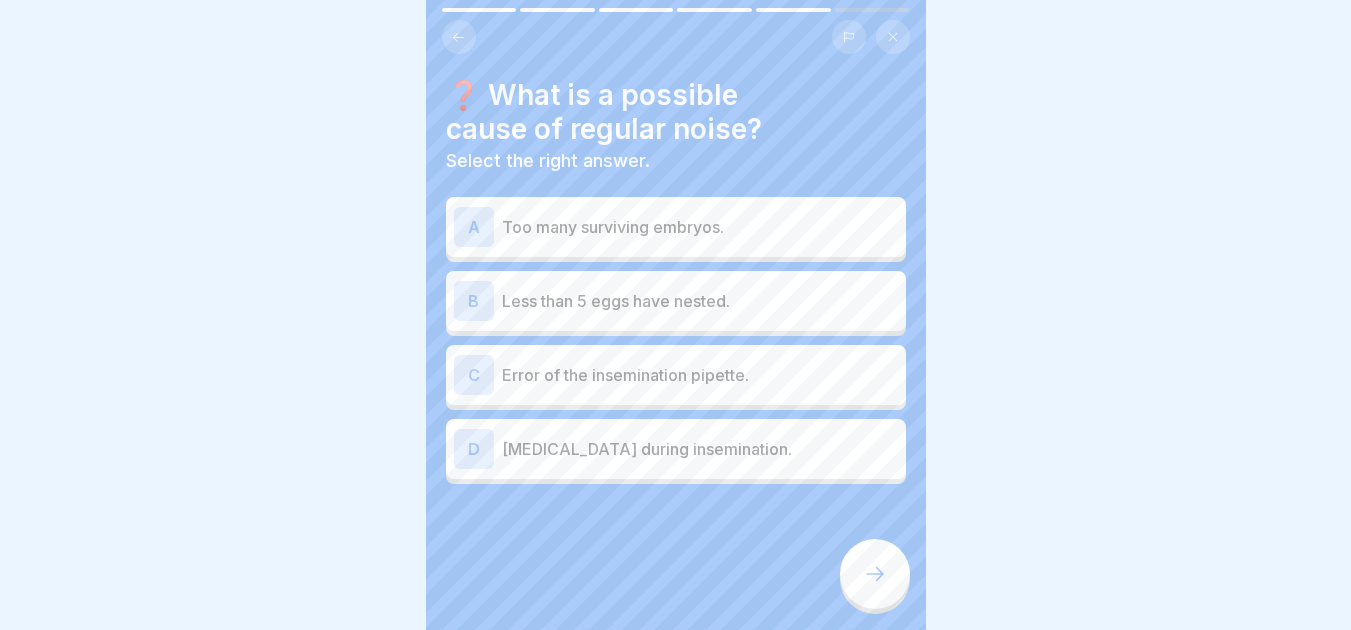 click on "Error of the insemination pipette." at bounding box center [700, 375] 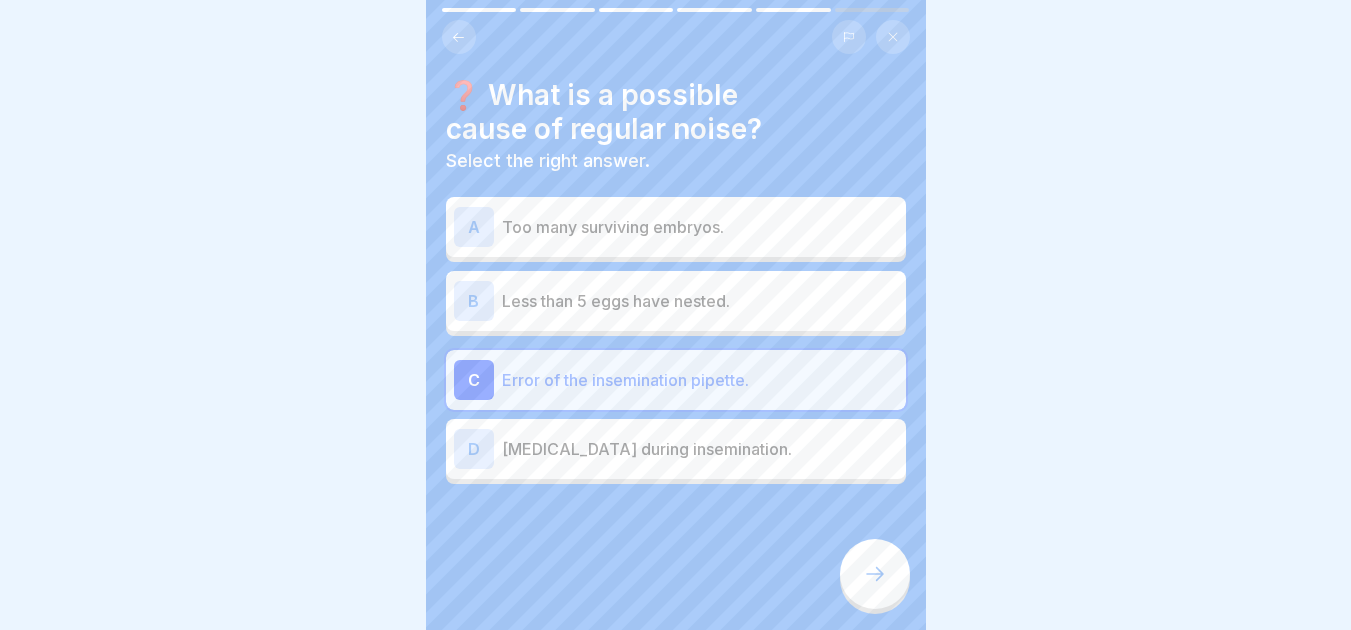 click at bounding box center [875, 574] 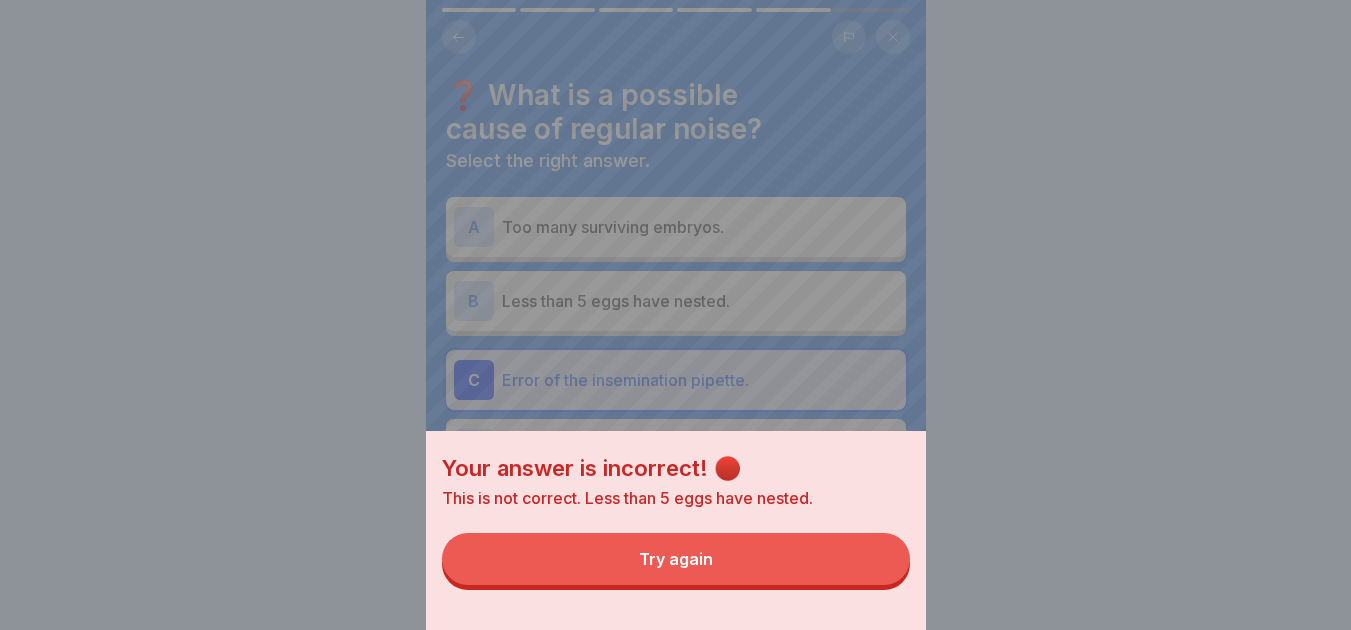 click on "Try again" at bounding box center (676, 559) 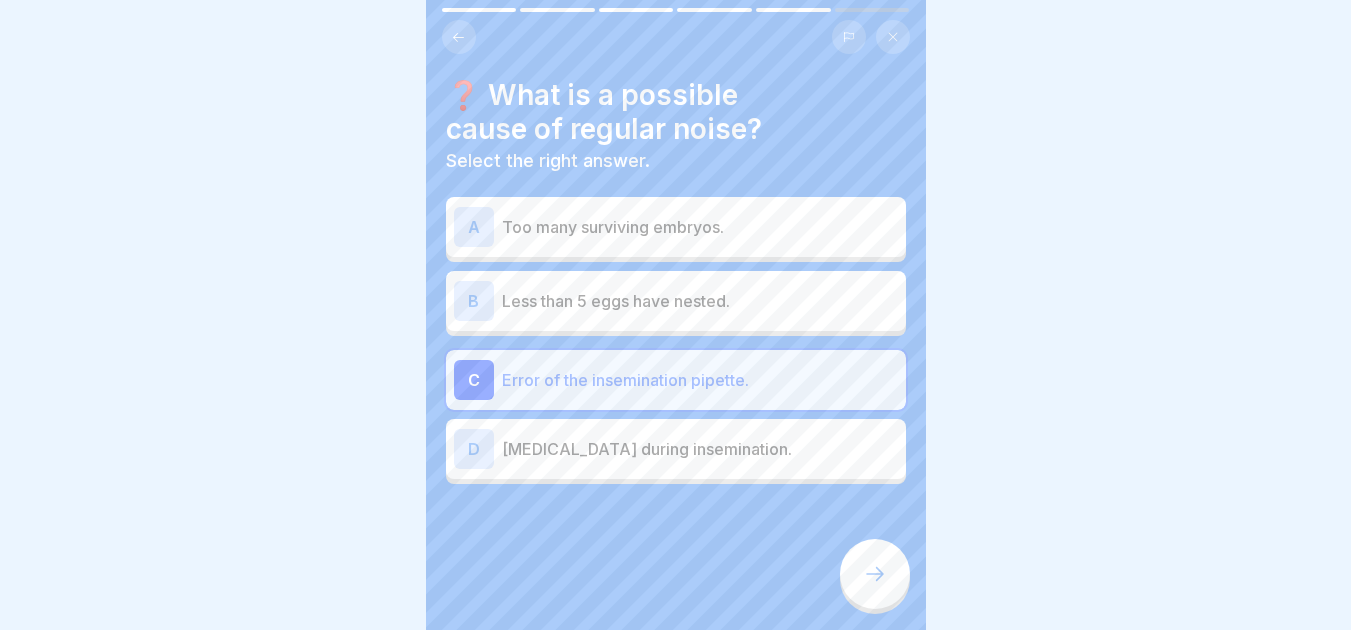 click on "Less than 5 eggs have nested." at bounding box center [700, 301] 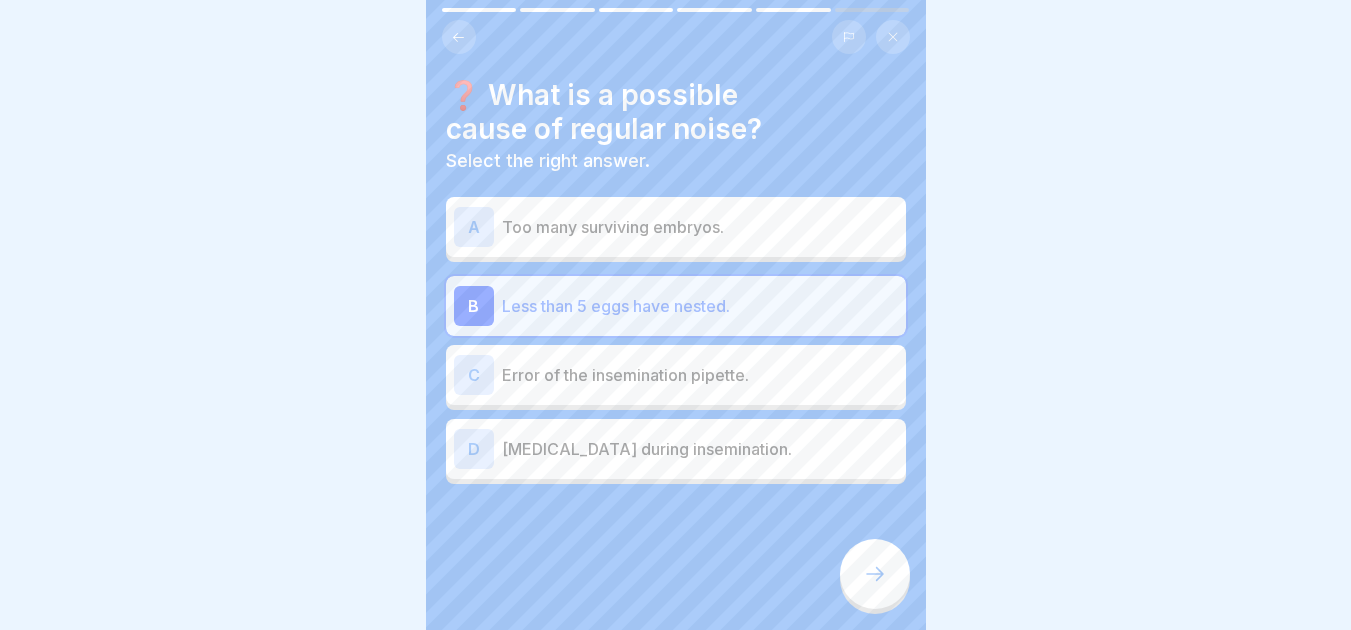 click 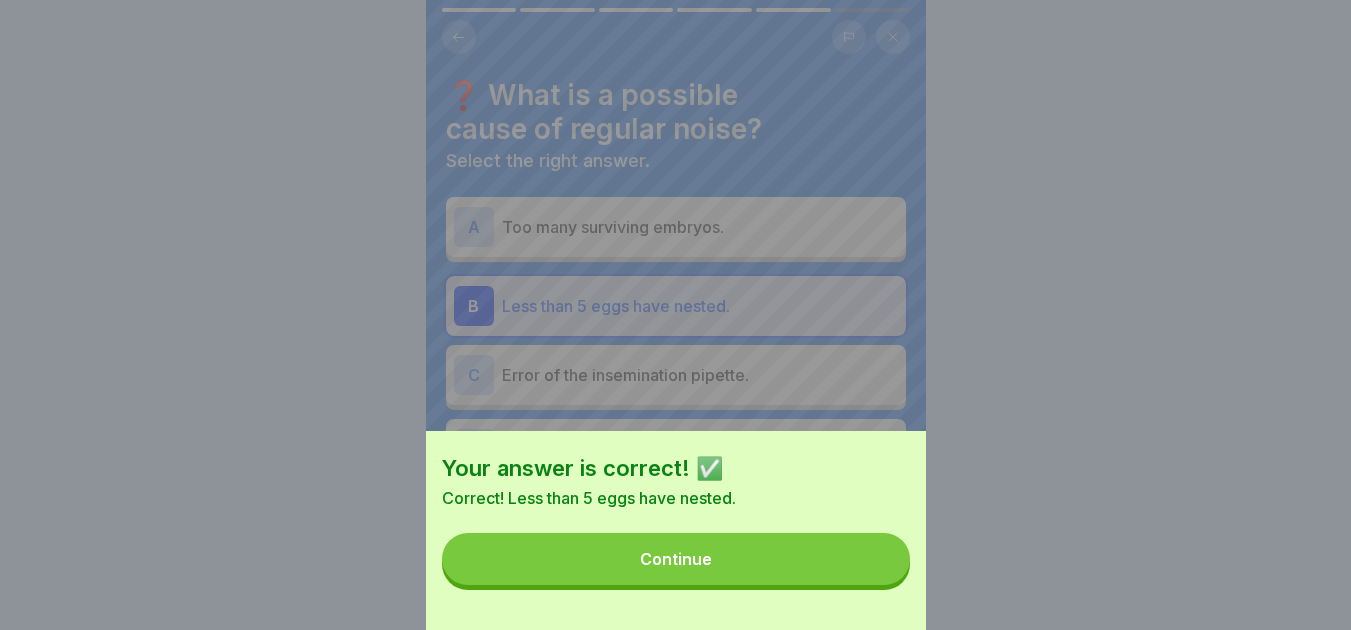 click on "Continue" at bounding box center [676, 559] 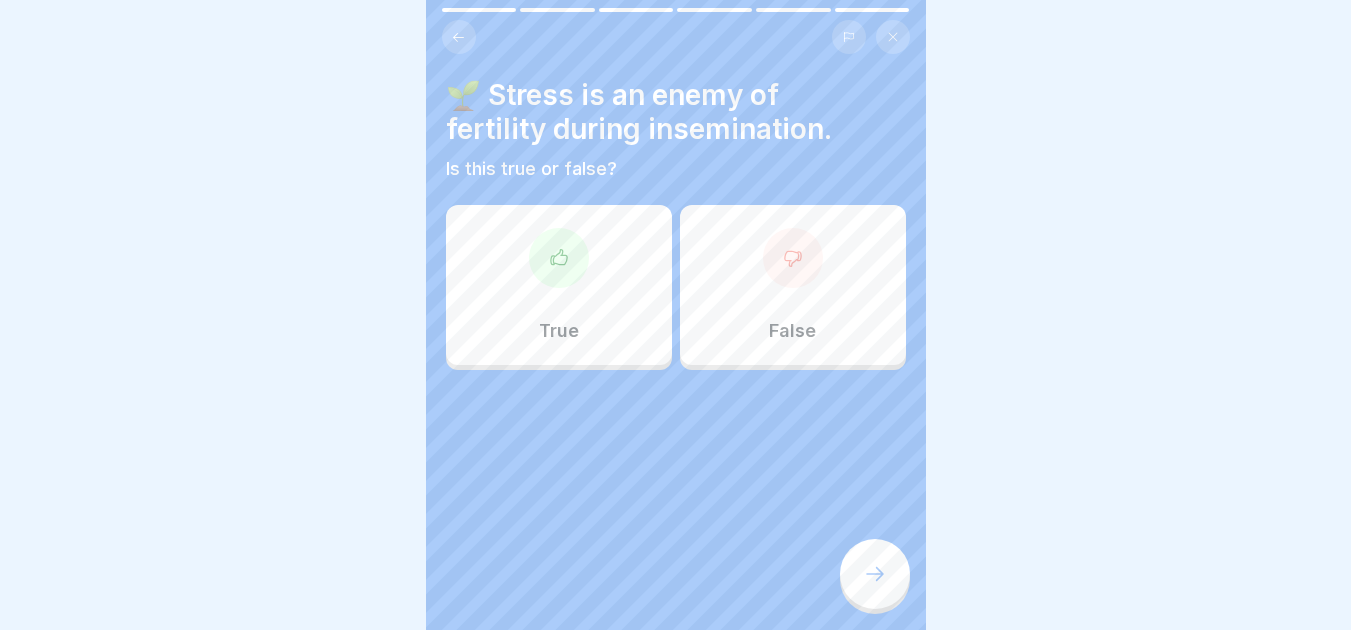 click on "True" at bounding box center [559, 285] 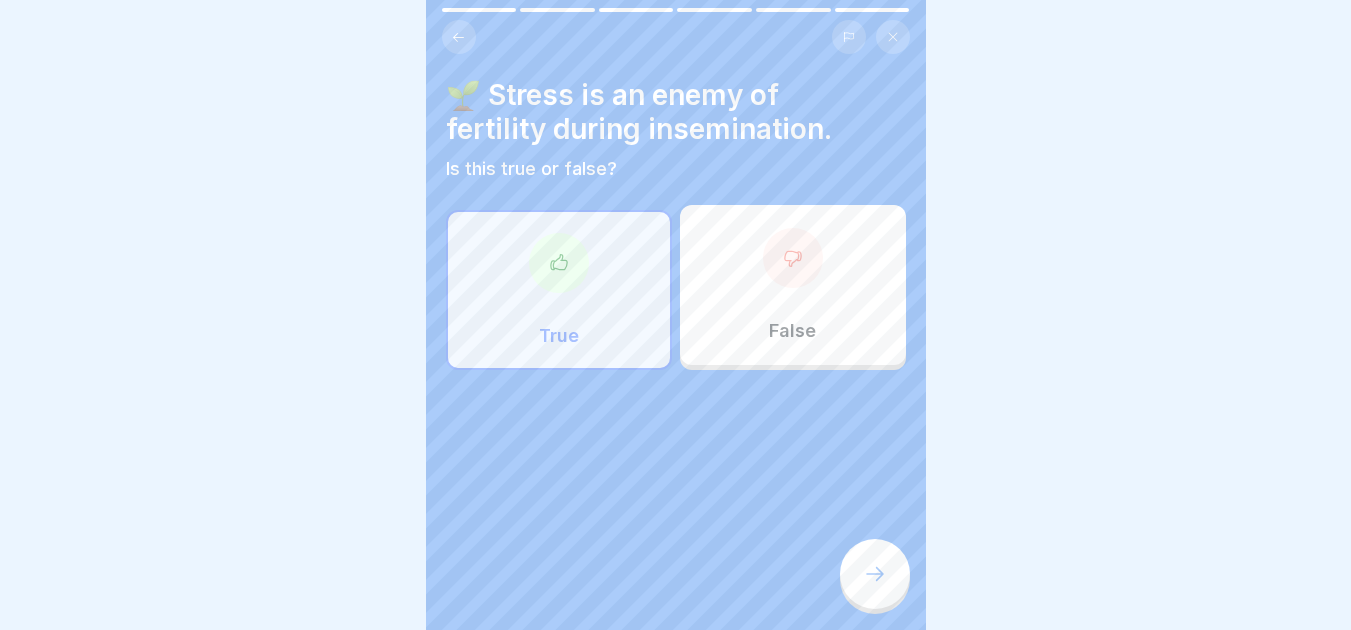 click 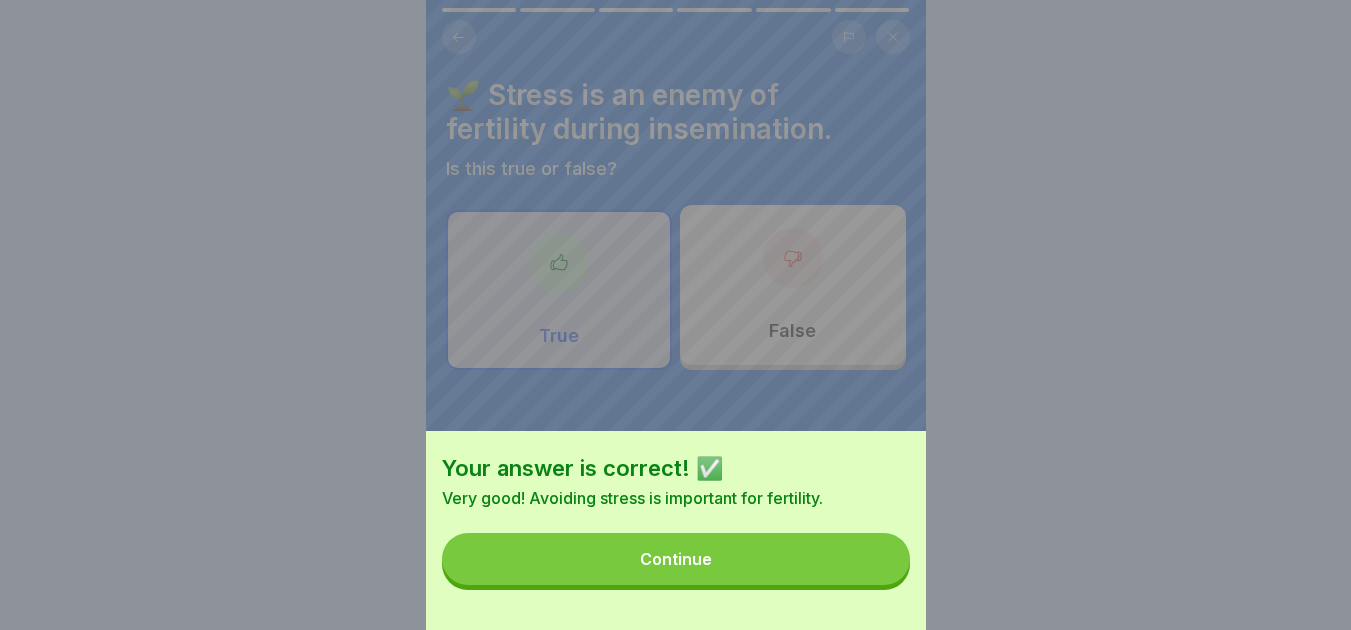 click on "Continue" at bounding box center (676, 559) 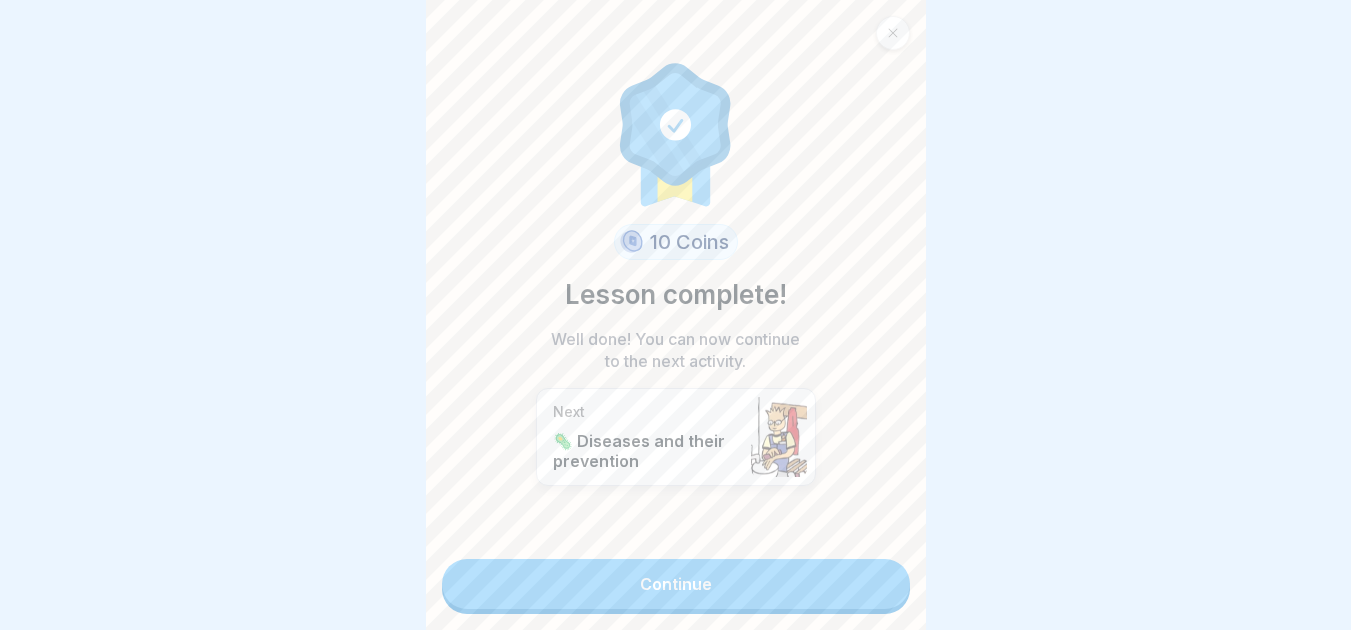 click on "Continue" at bounding box center (676, 584) 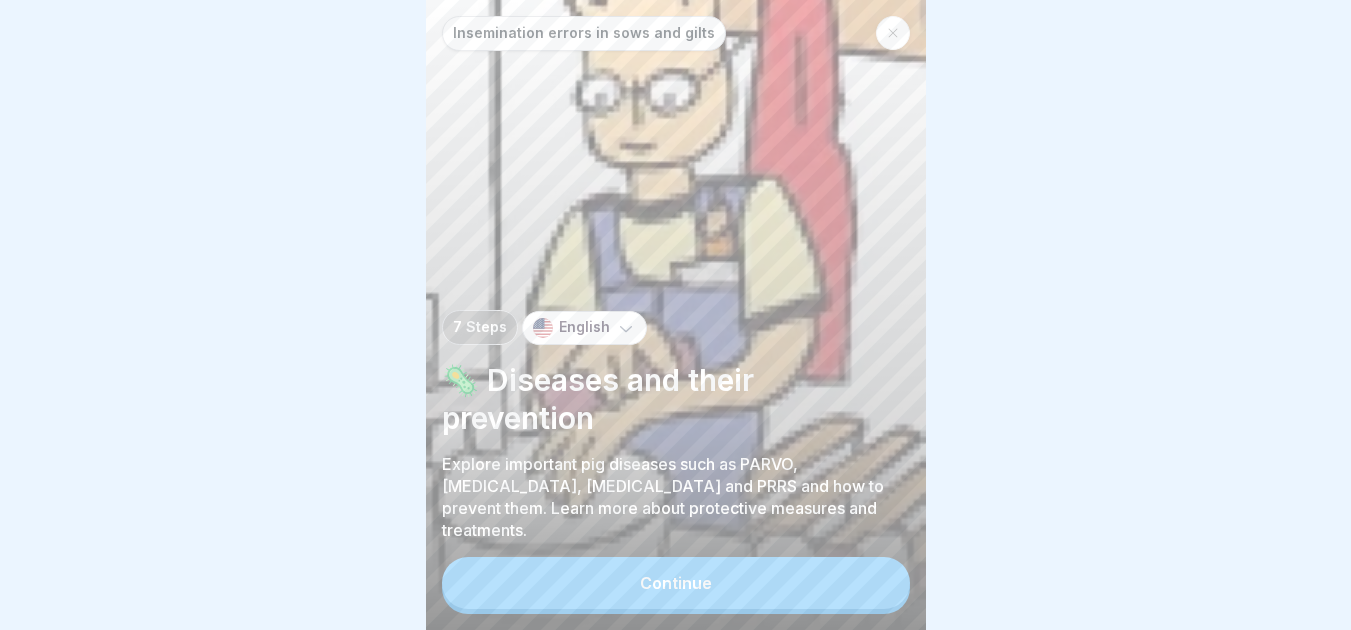 click on "Continue" at bounding box center (676, 583) 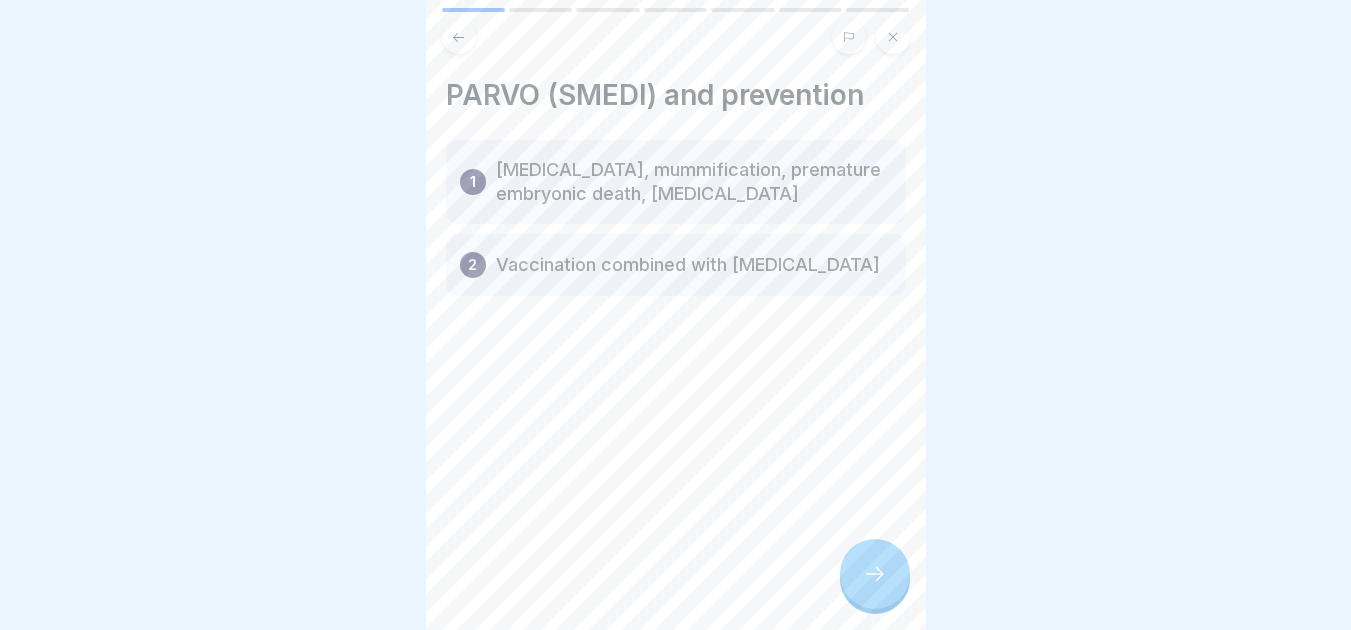 click 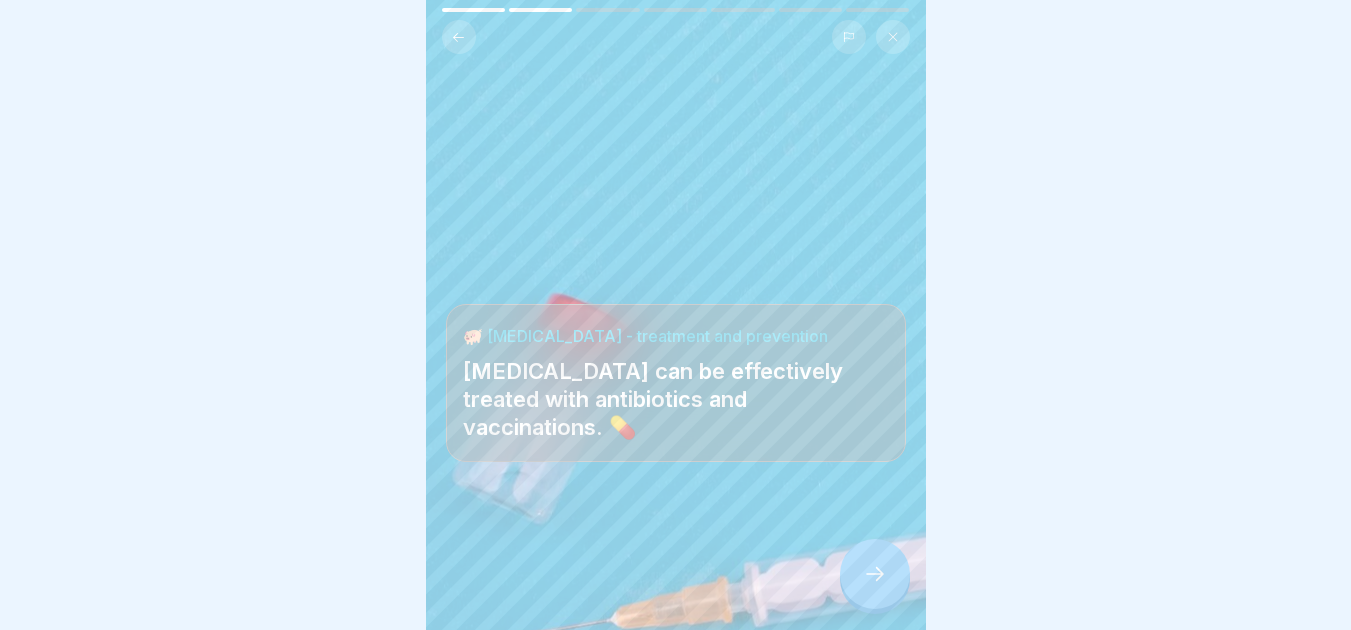 click 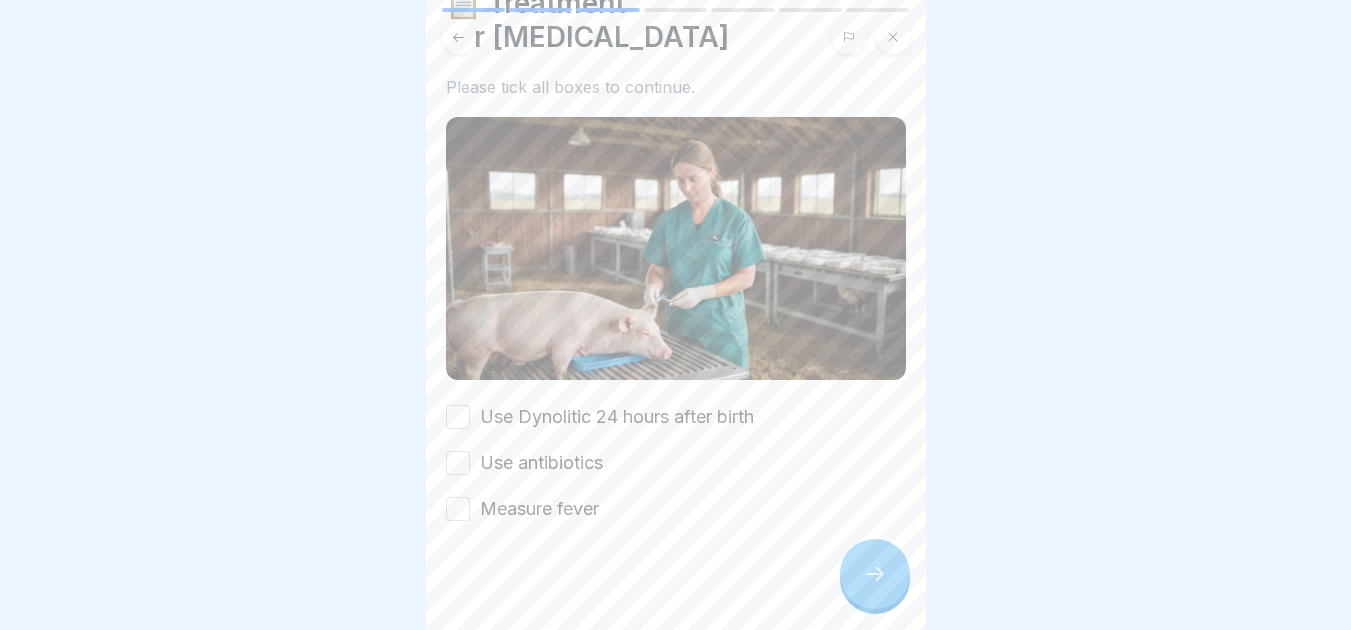 scroll, scrollTop: 95, scrollLeft: 0, axis: vertical 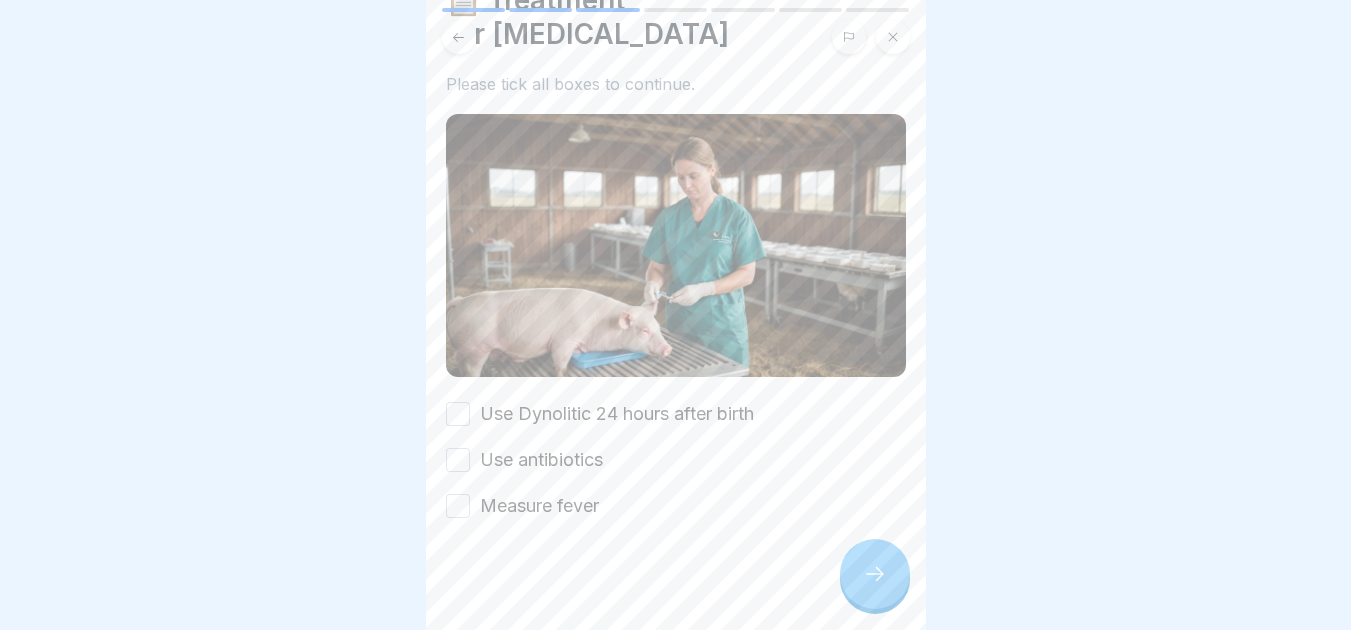 click on "Use antibiotics" at bounding box center [458, 460] 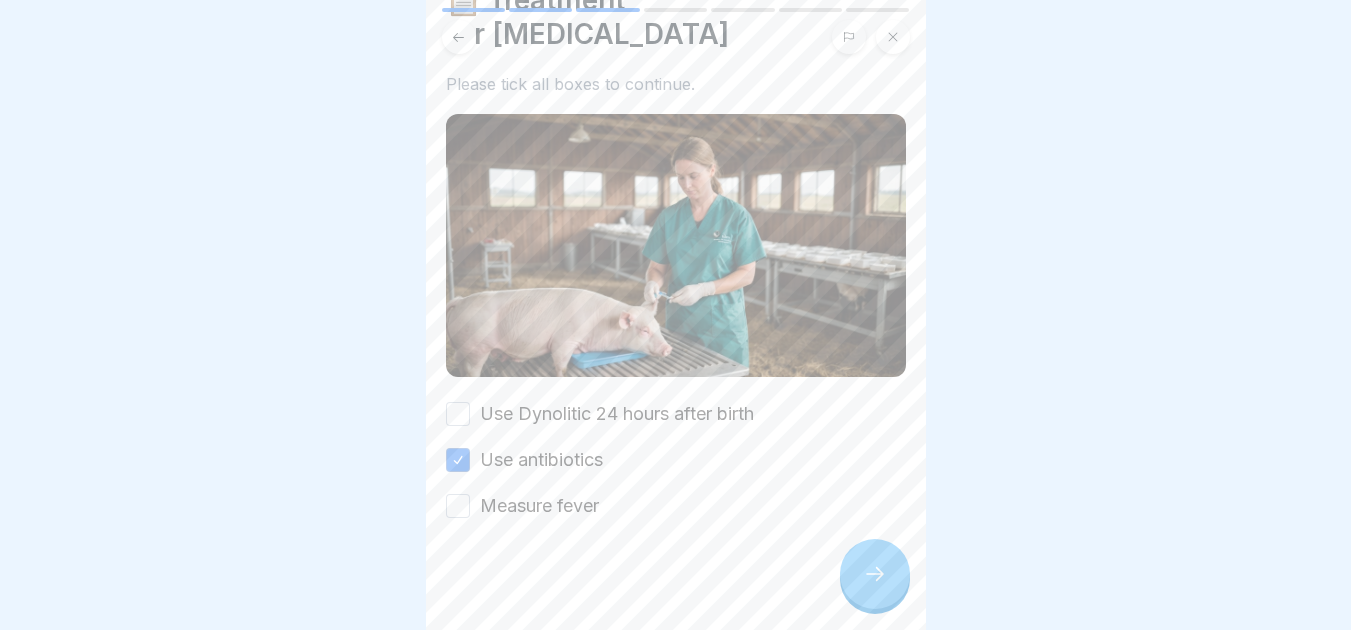 click on "Measure fever" at bounding box center [458, 506] 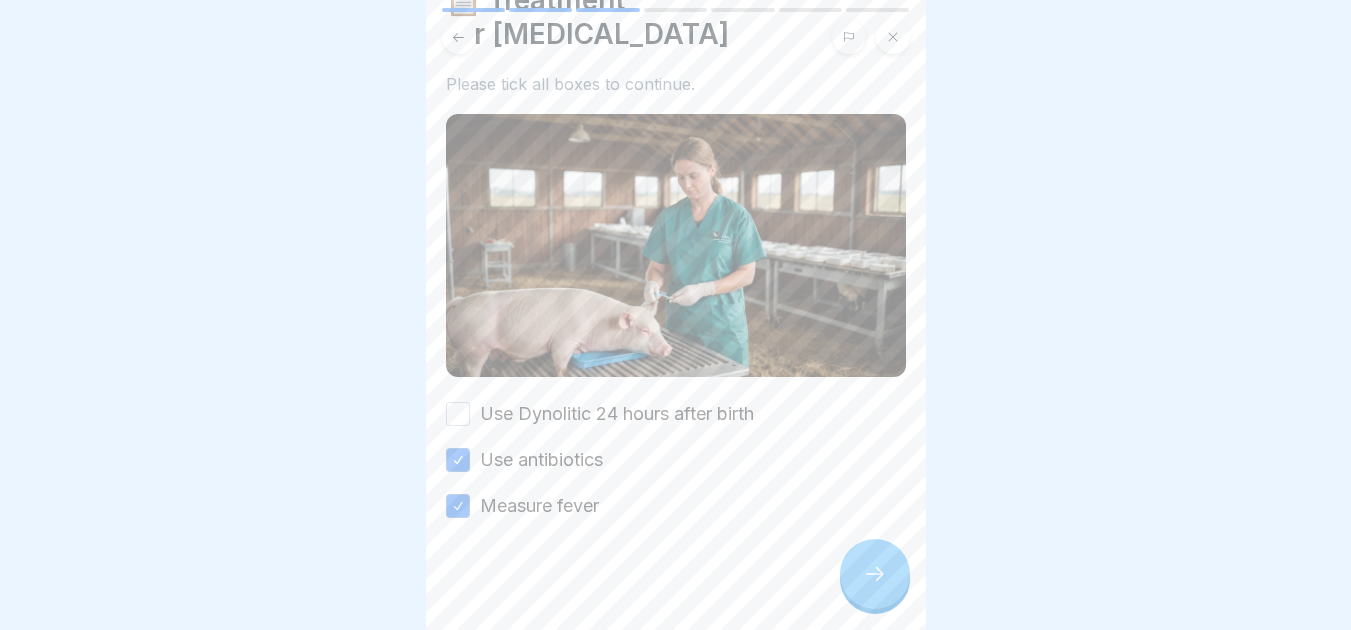 click on "Use Dynolitic 24 hours after birth Use antibiotics Measure fever" at bounding box center [676, 460] 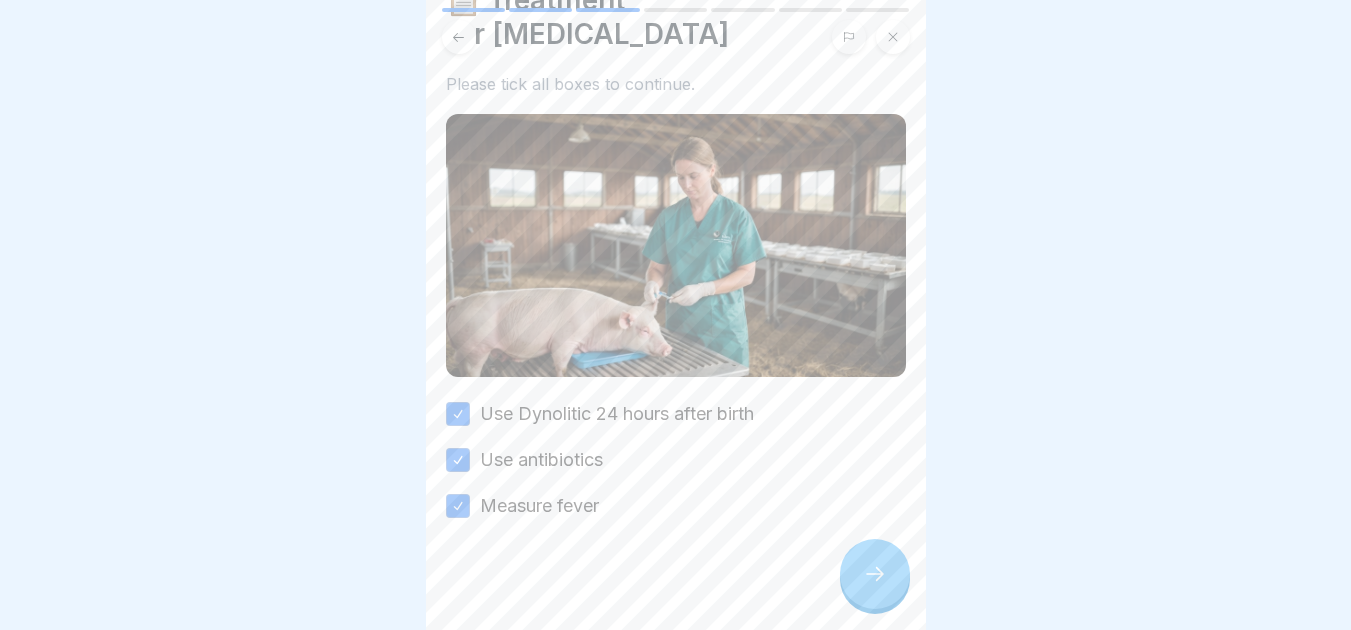 click at bounding box center (875, 574) 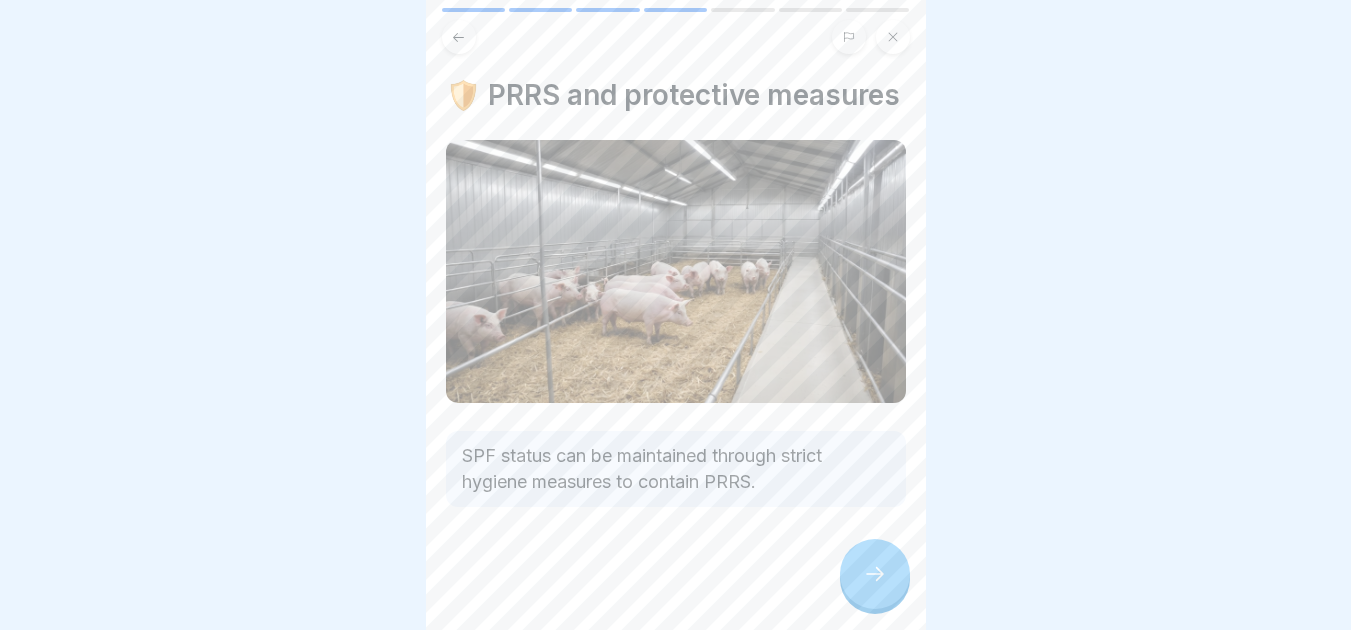 click 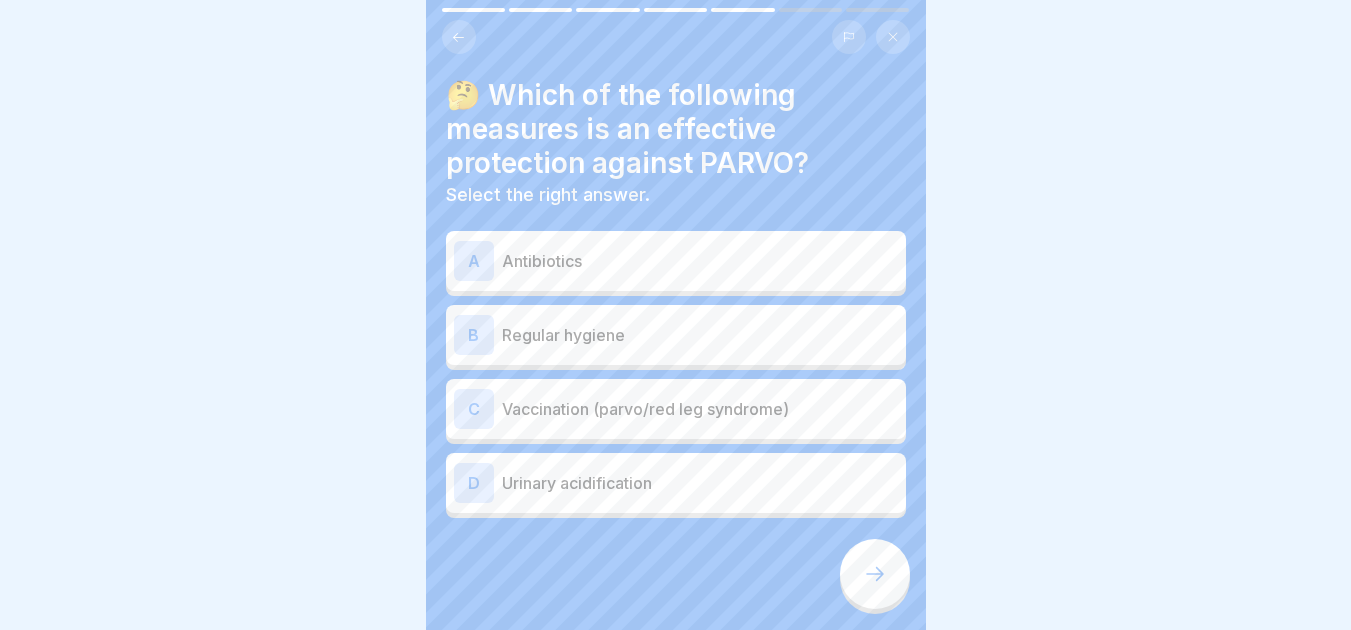 click on "A Antibiotics" at bounding box center (676, 261) 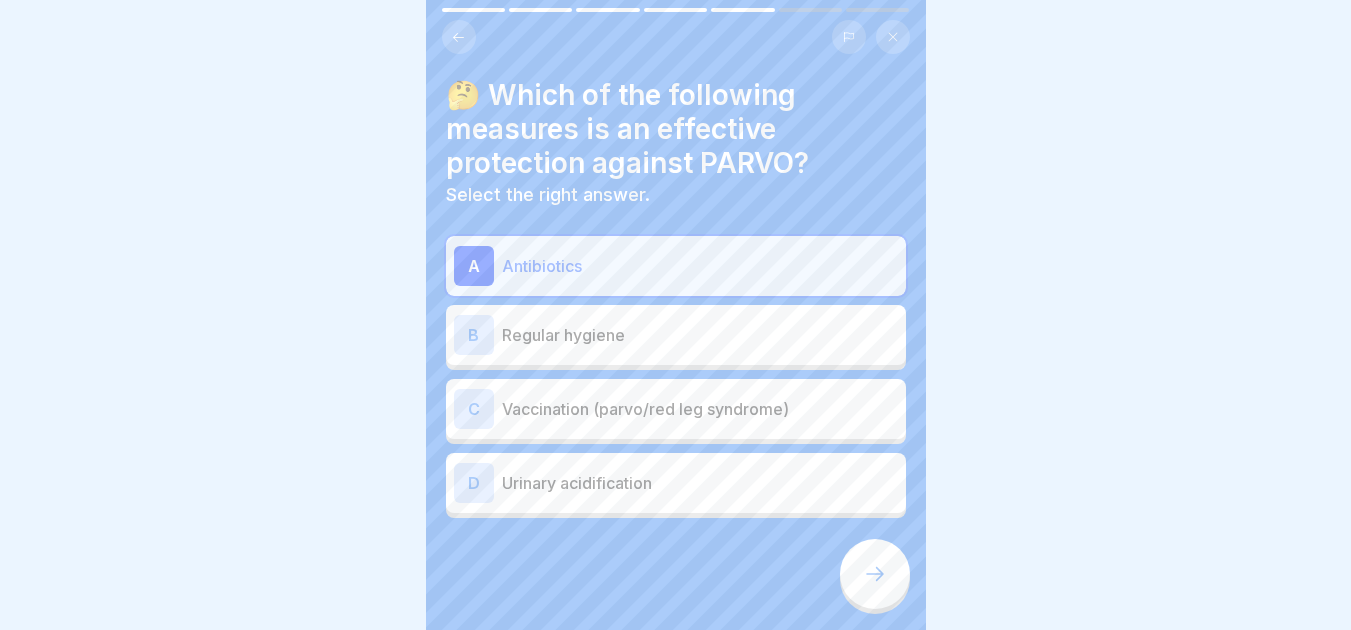 click on "Vaccination (parvo/red leg syndrome)" at bounding box center (700, 409) 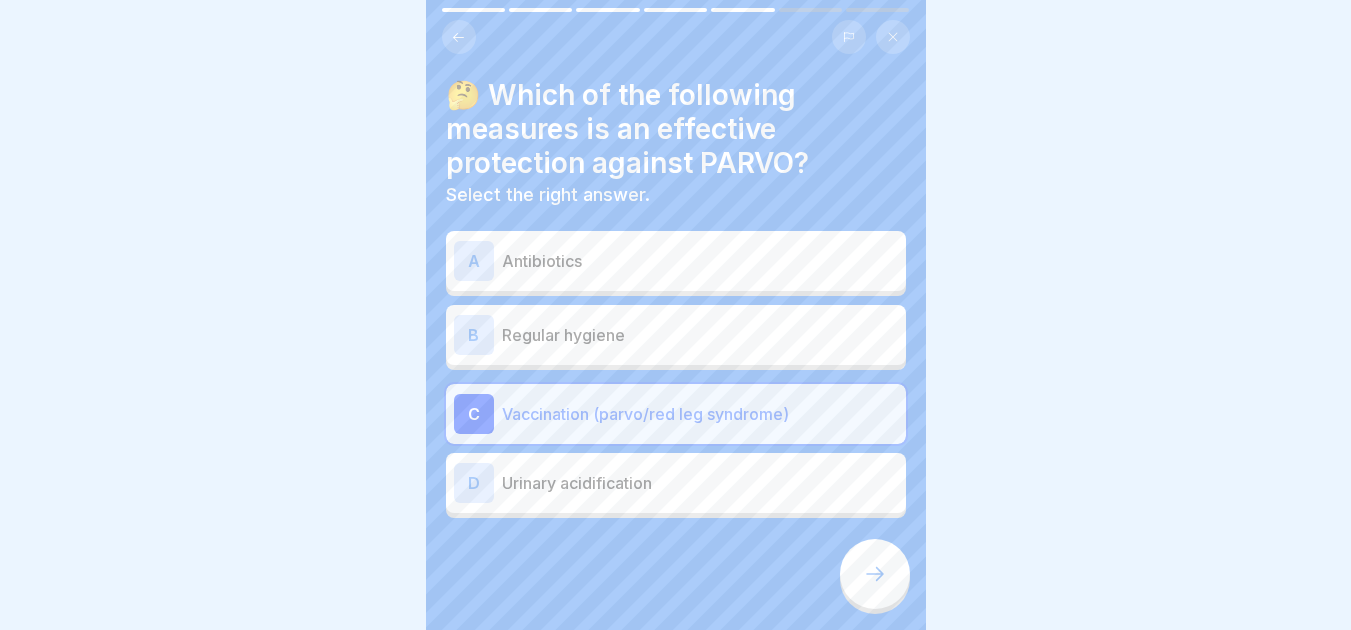click at bounding box center (875, 574) 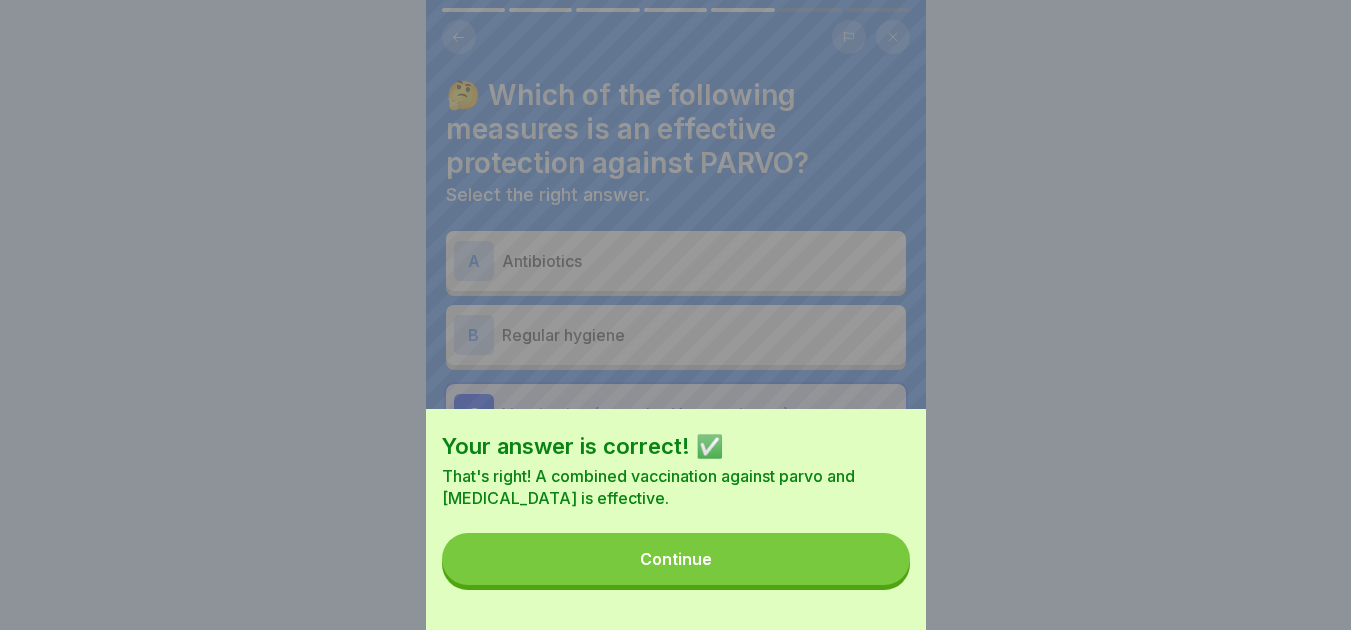 click on "Continue" at bounding box center (676, 559) 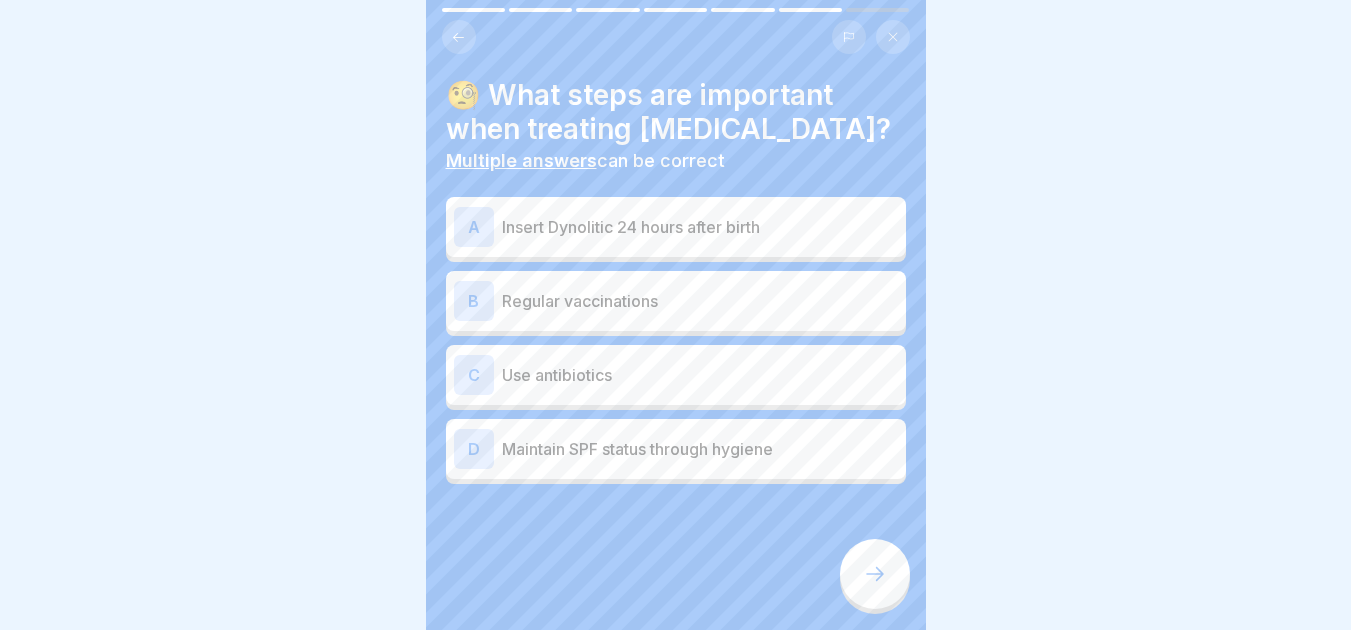 click on "Insert Dynolitic 24 hours after birth" at bounding box center [700, 227] 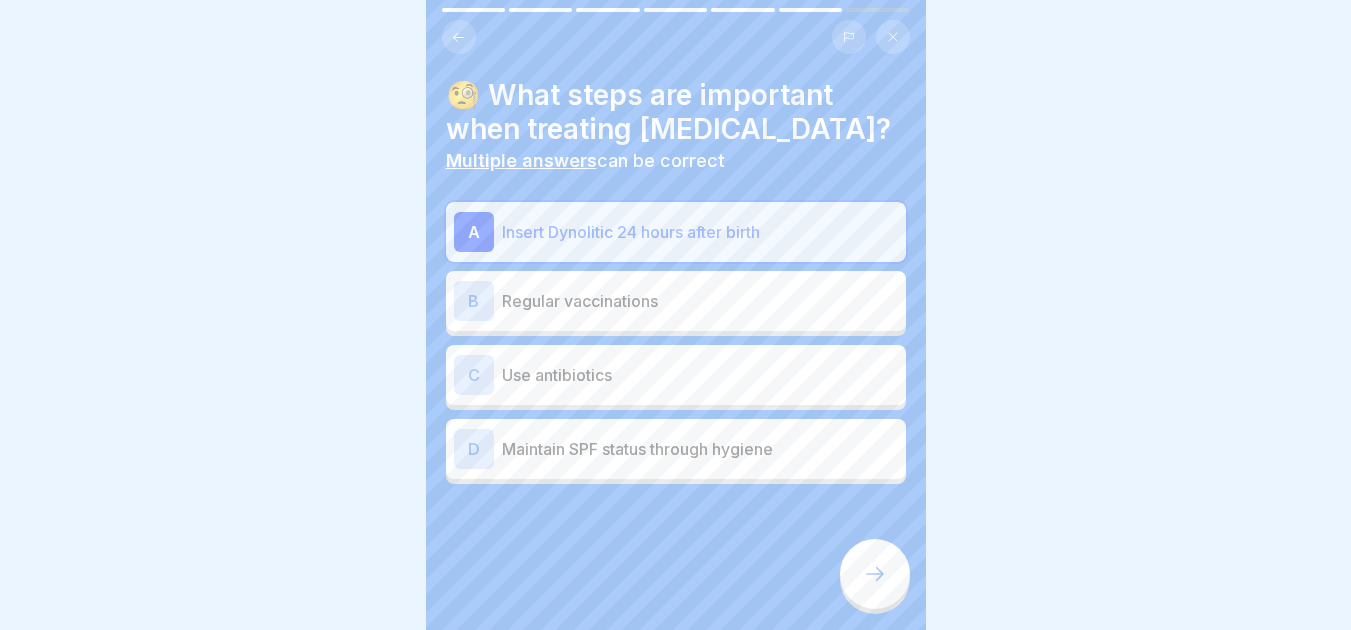 click 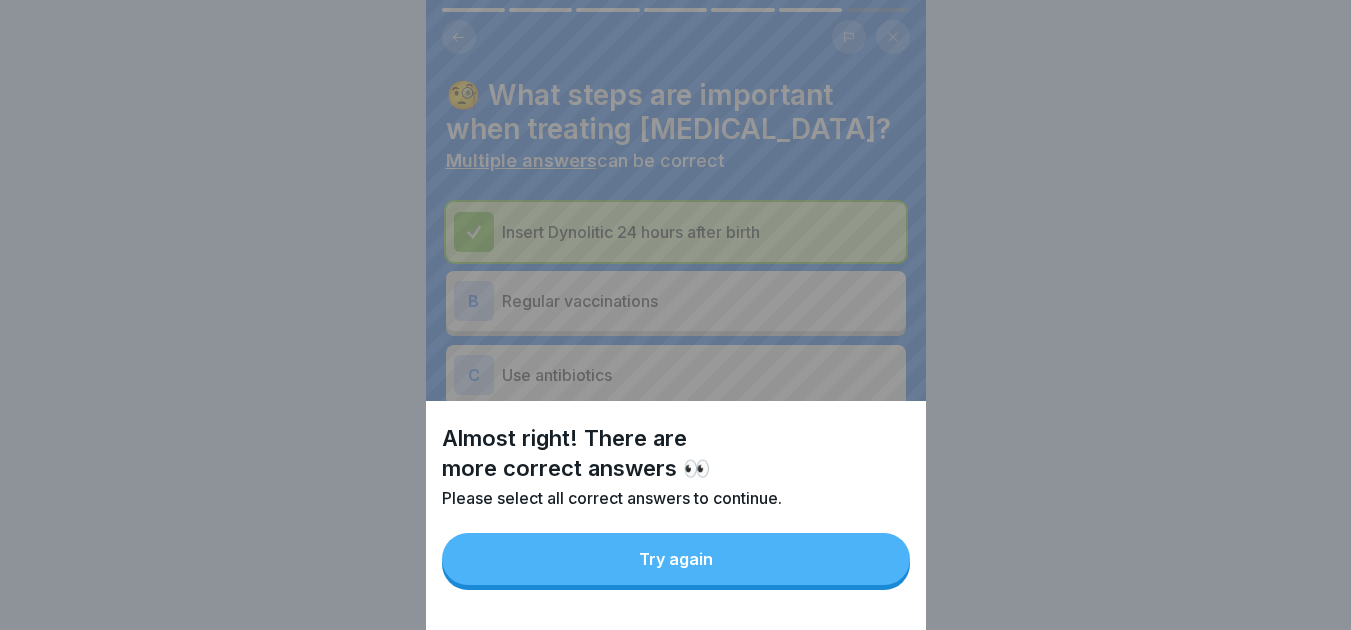 click on "Try again" at bounding box center [676, 559] 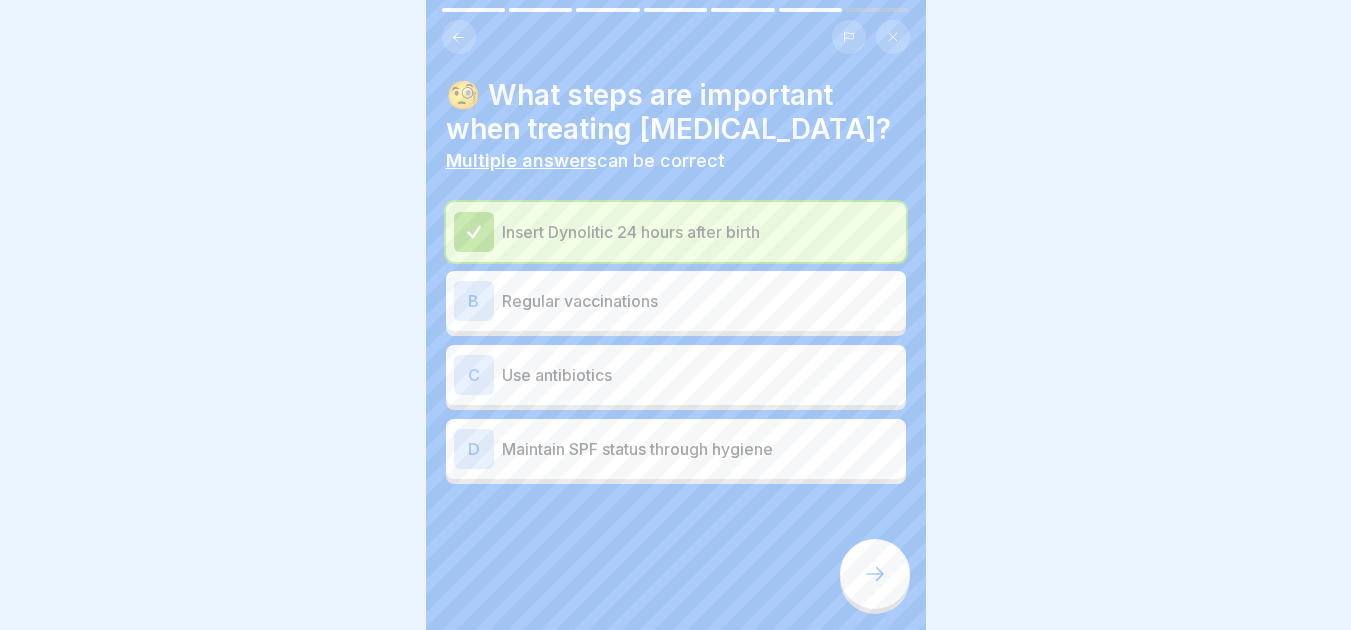 click on "Maintain SPF status through hygiene" at bounding box center [700, 449] 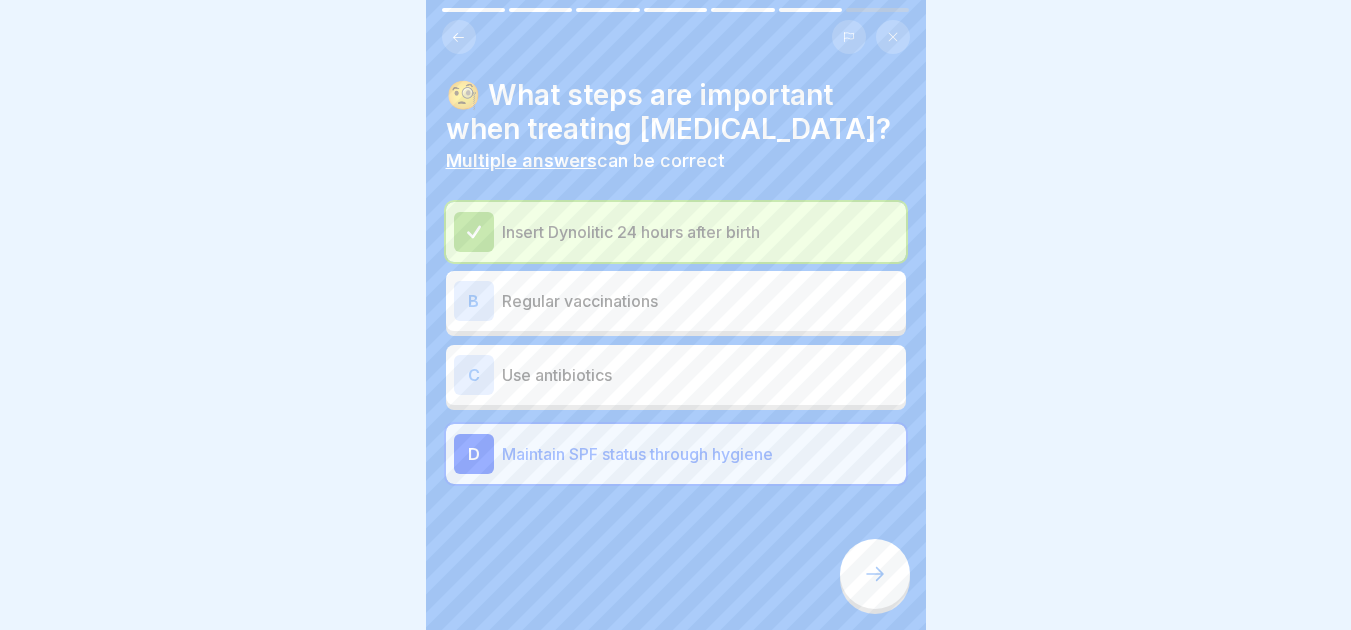 click at bounding box center (875, 574) 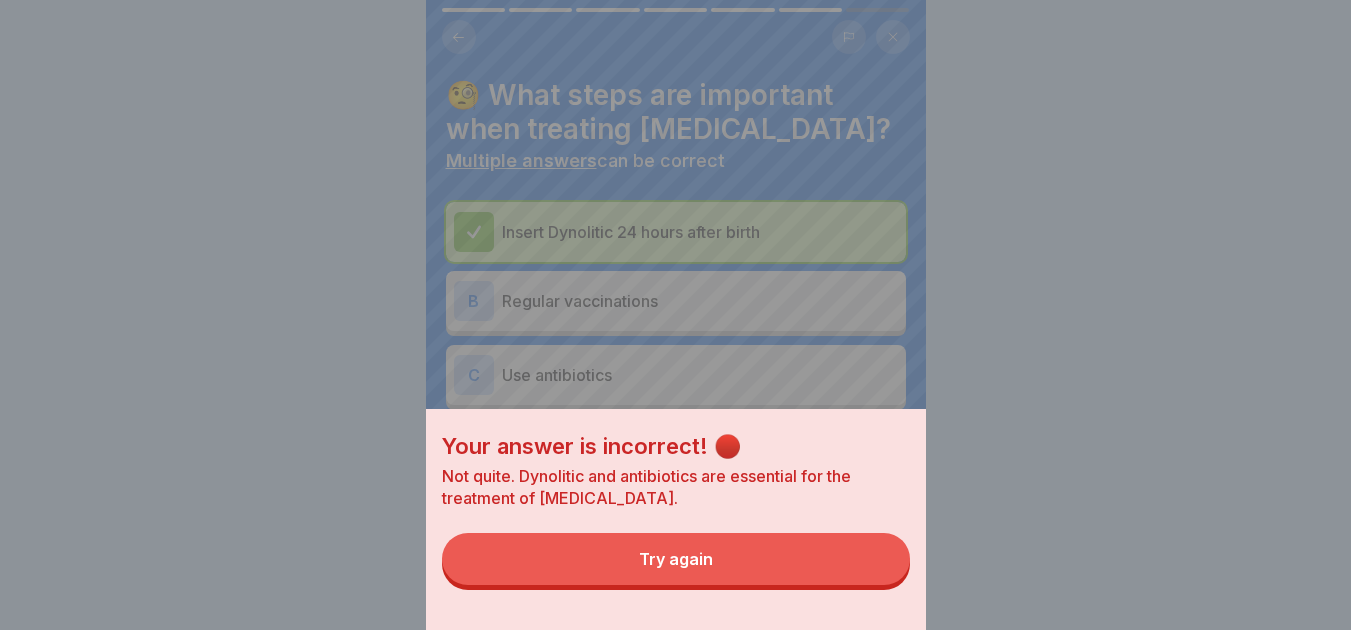 click on "Try again" at bounding box center (676, 559) 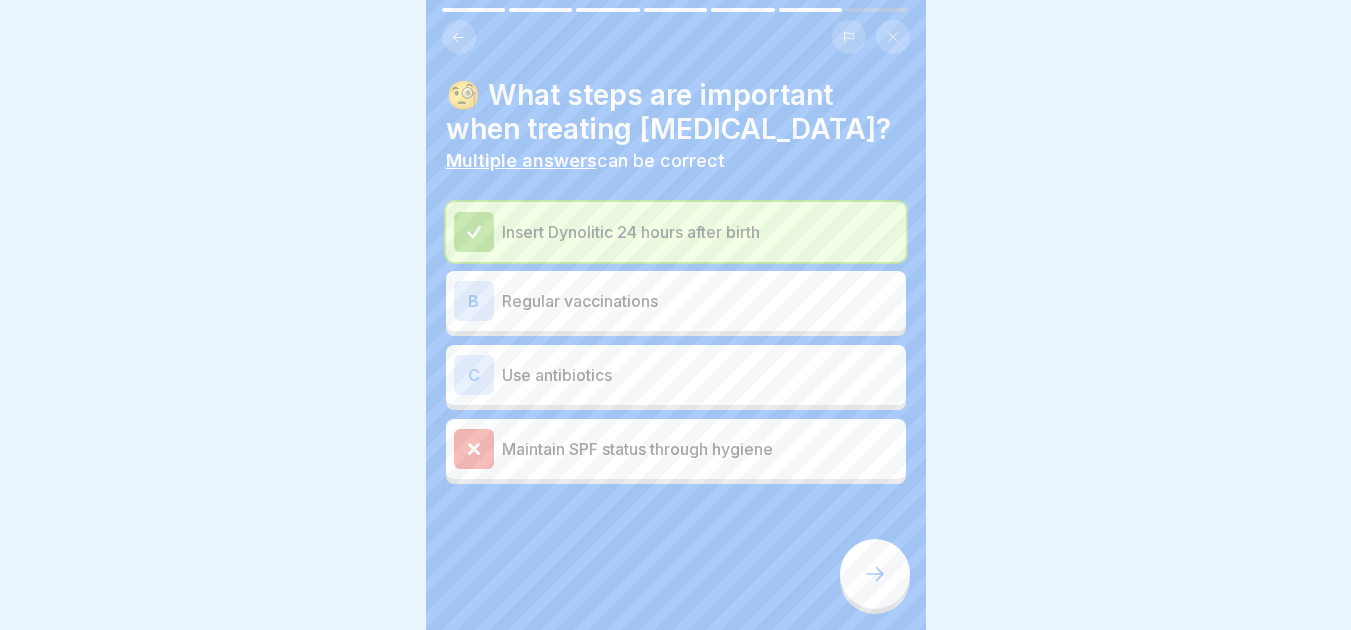 click on "C Use antibiotics" at bounding box center [676, 375] 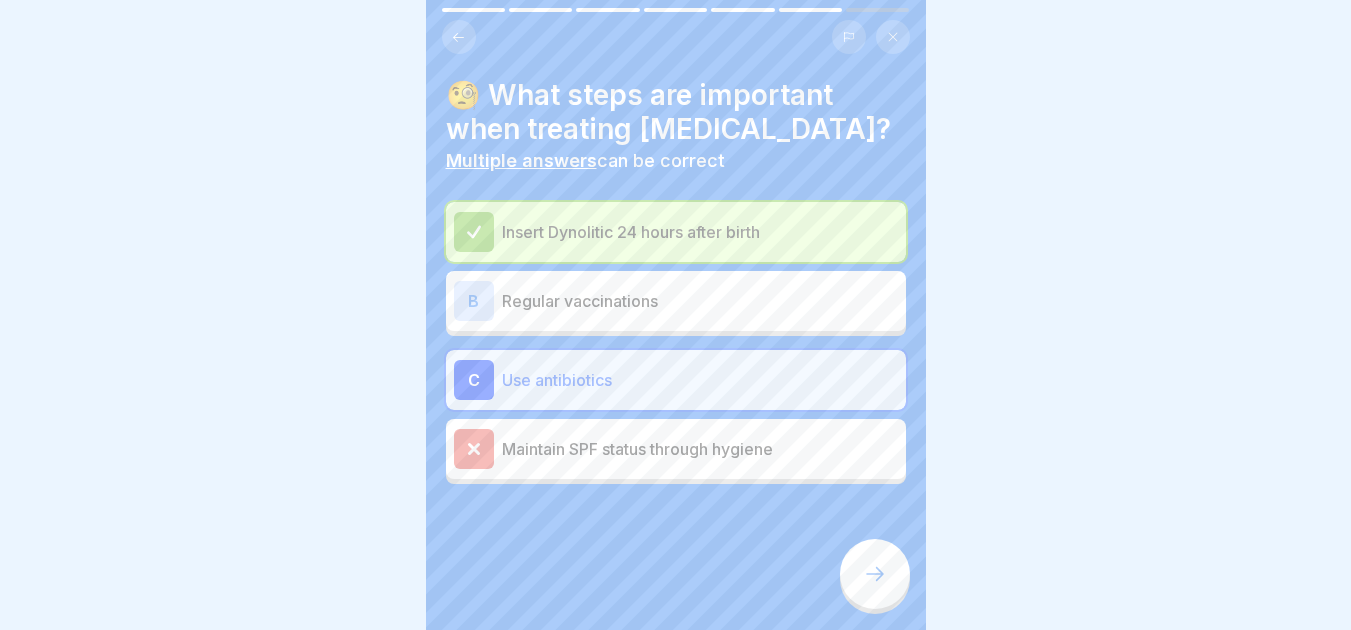 click on "Maintain SPF status through hygiene" at bounding box center (700, 449) 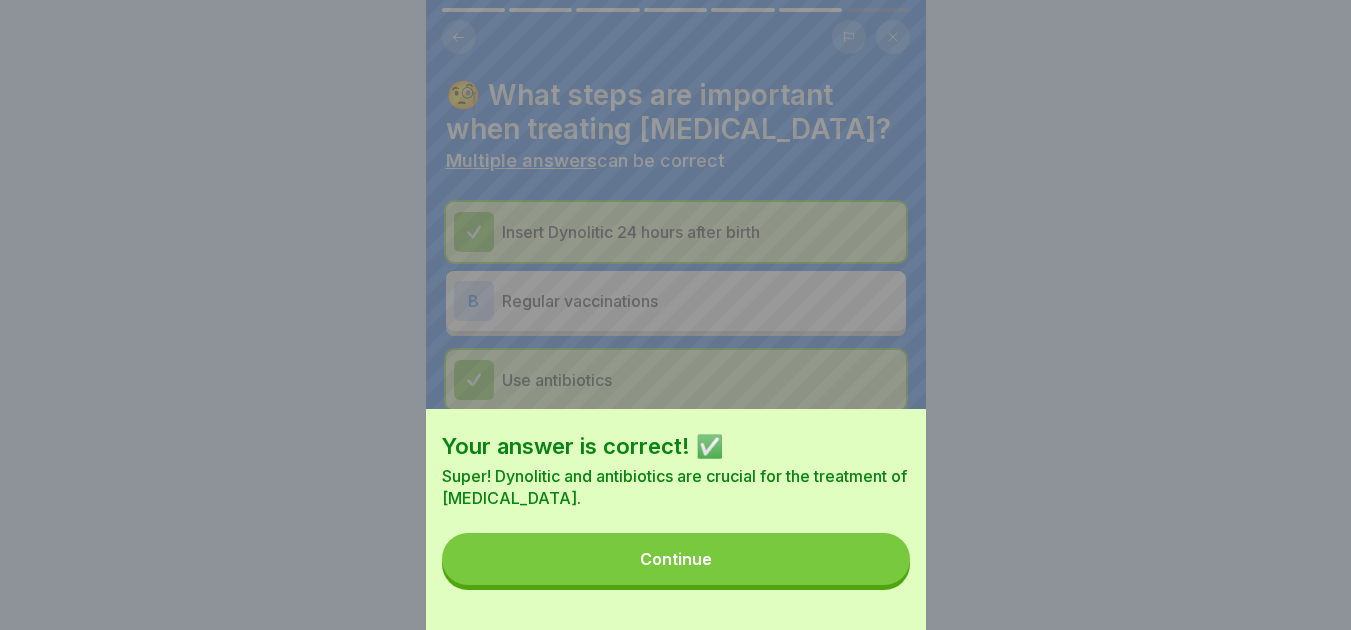 click on "Continue" at bounding box center [676, 559] 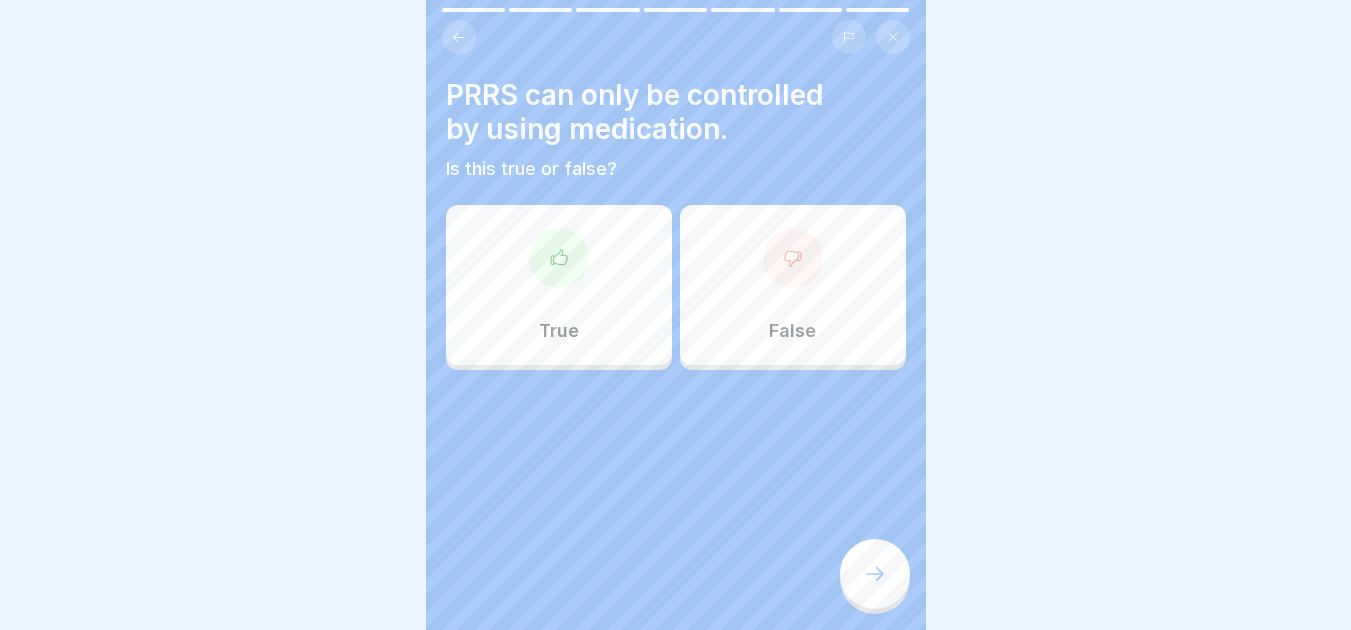 click at bounding box center [559, 258] 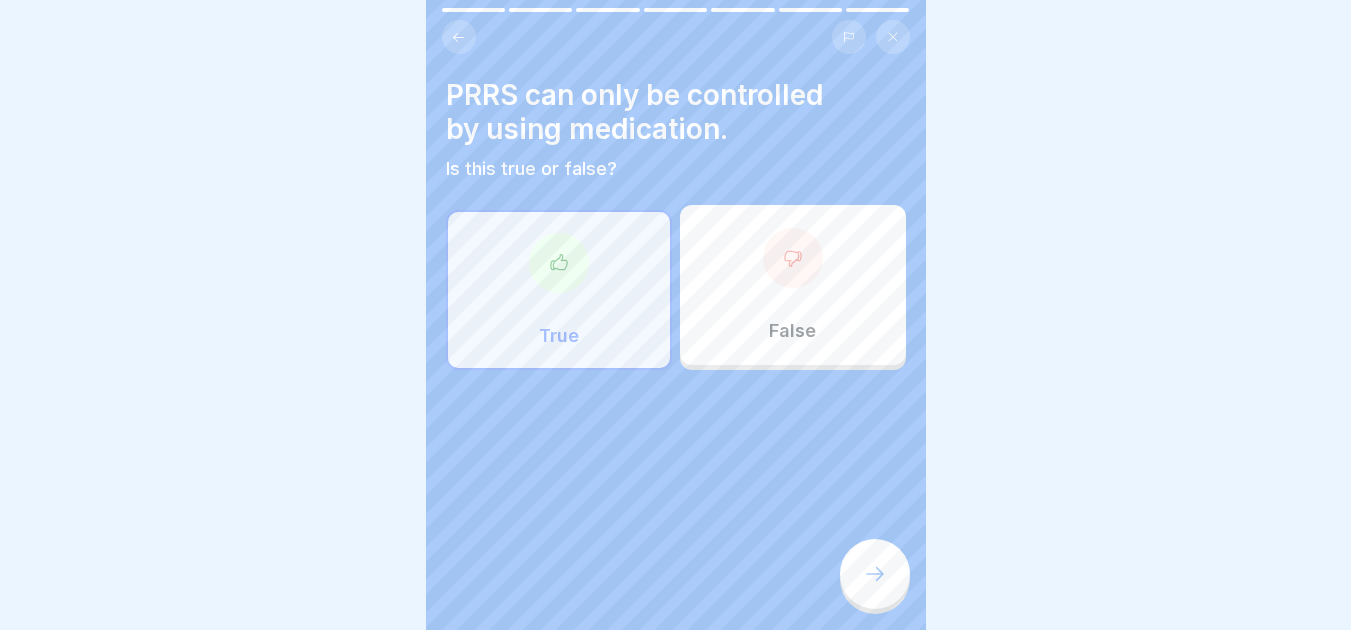 click at bounding box center [875, 574] 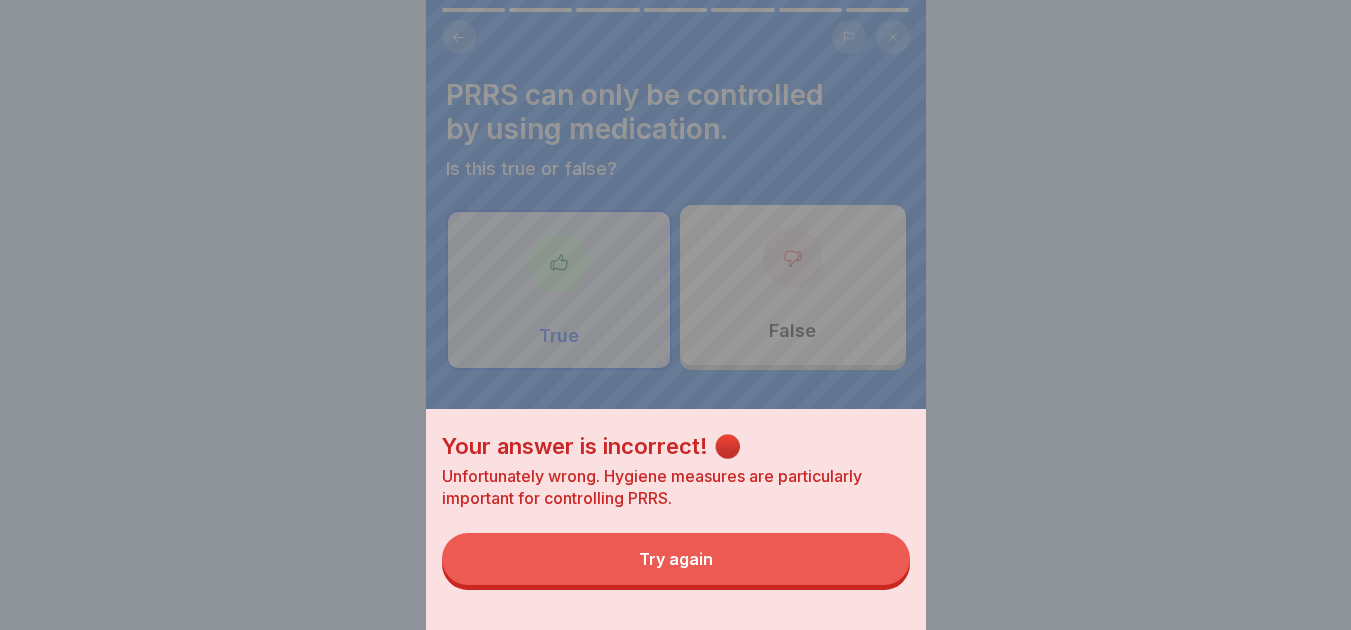 click on "Try again" at bounding box center [676, 559] 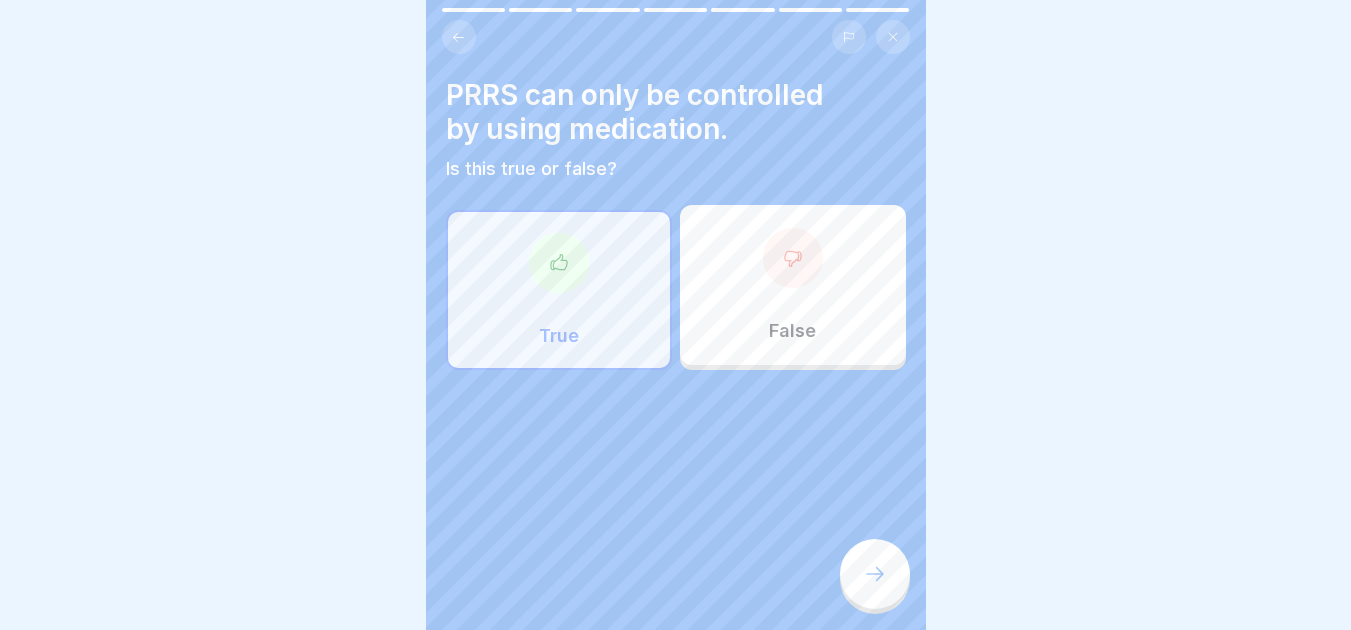 click on "False" at bounding box center (793, 285) 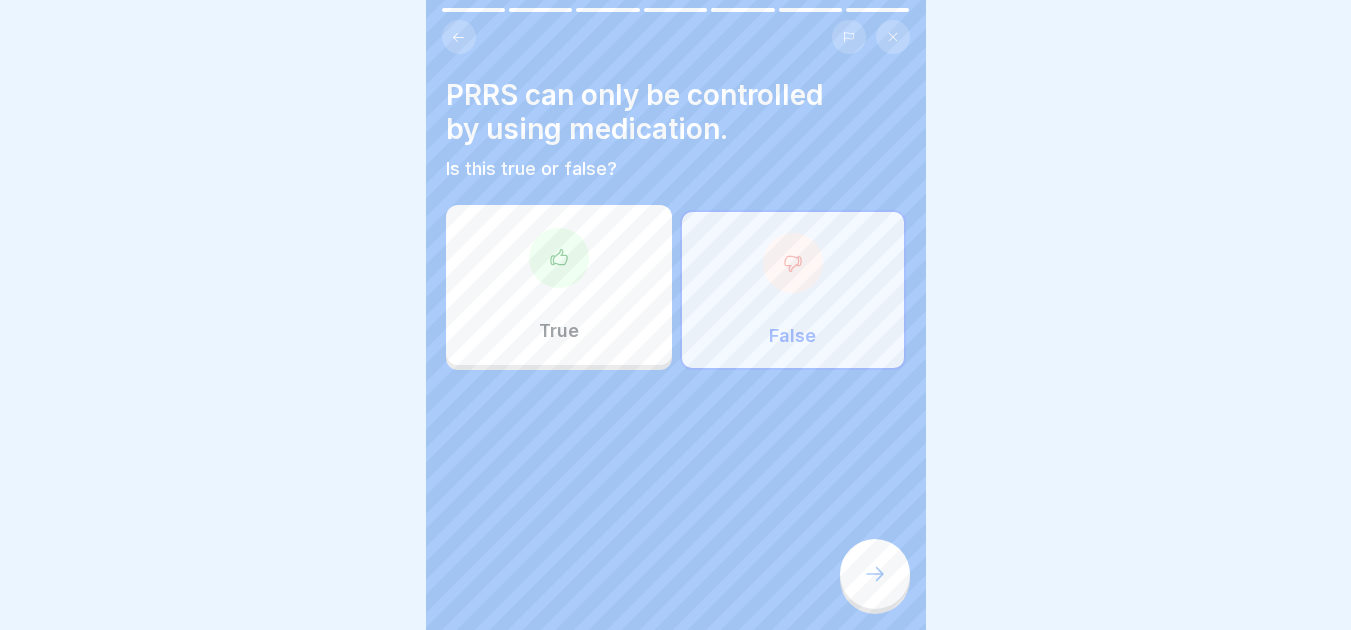 click 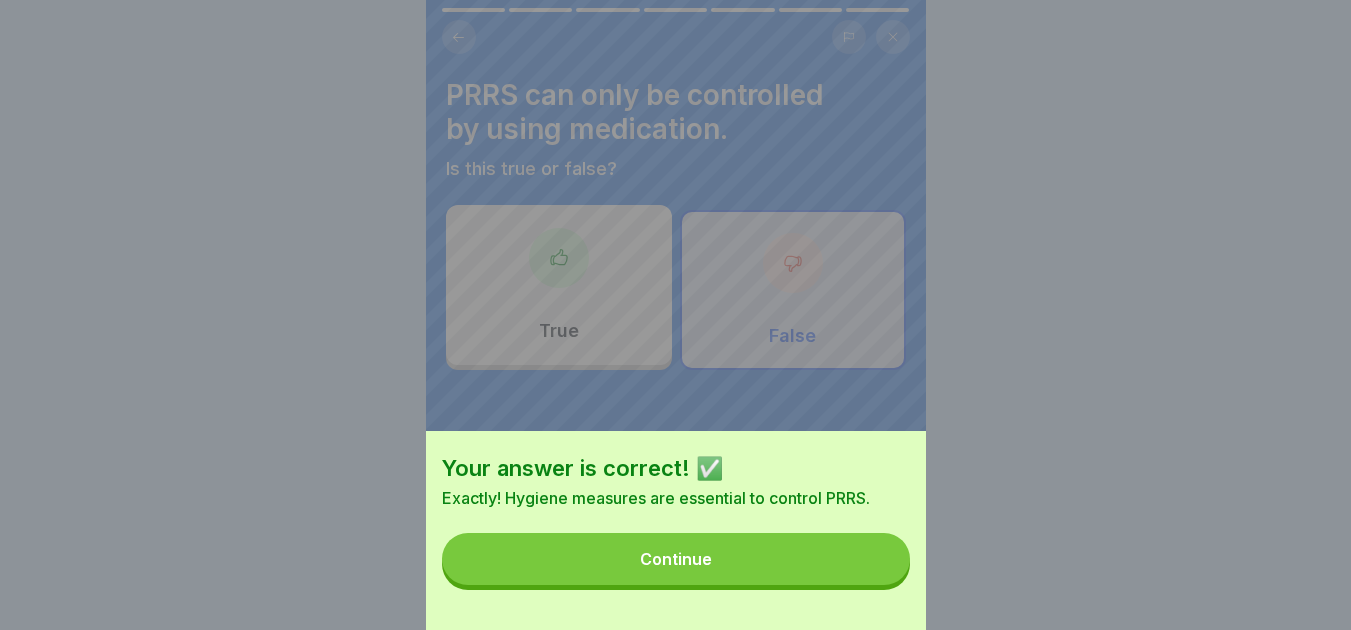 click on "Continue" at bounding box center (676, 559) 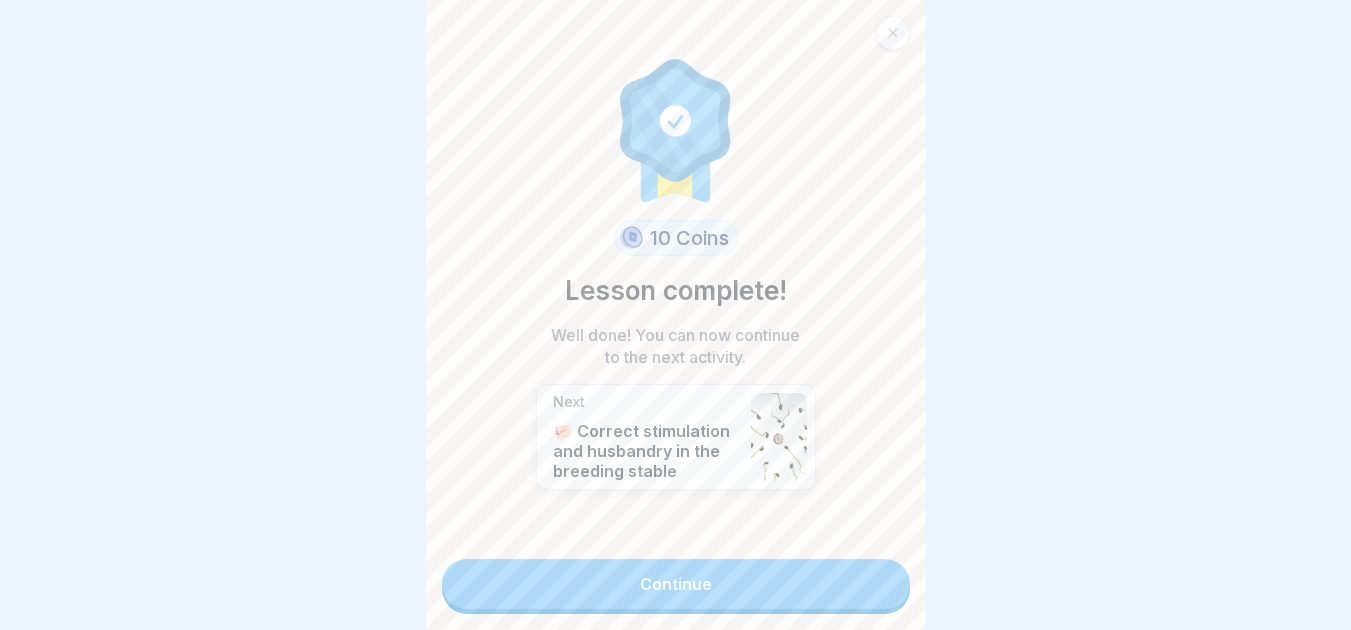 click on "Continue" at bounding box center [676, 584] 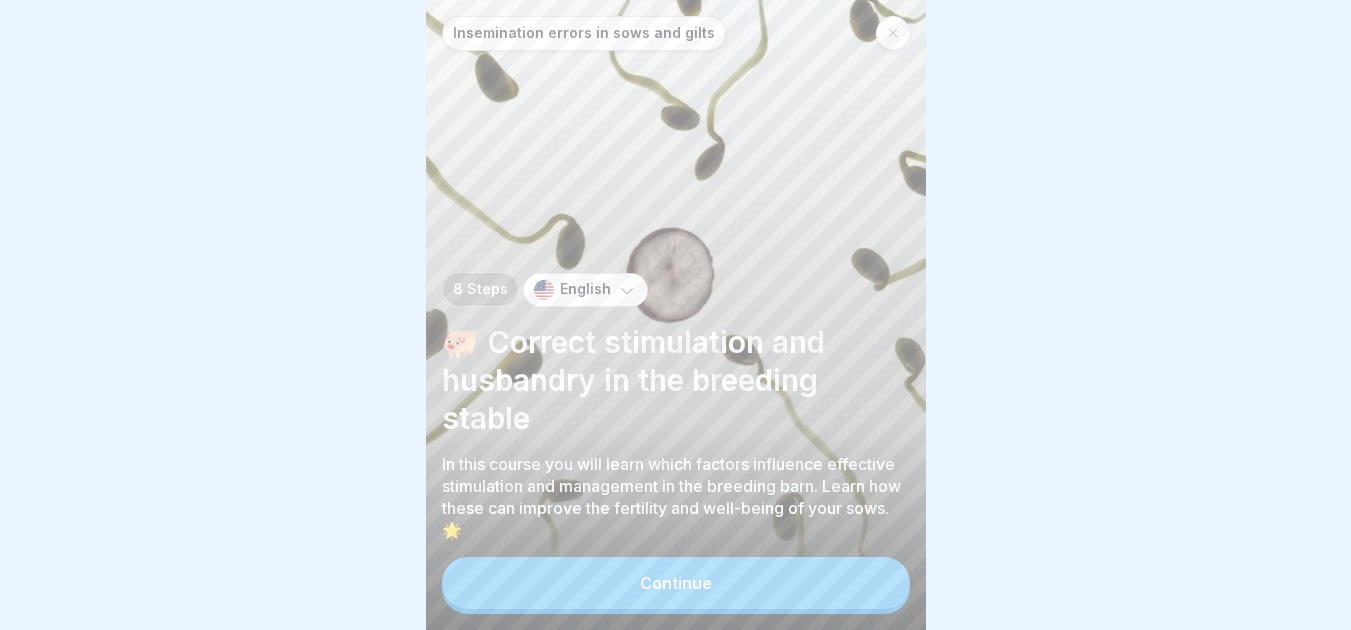 click on "Continue" at bounding box center [676, 583] 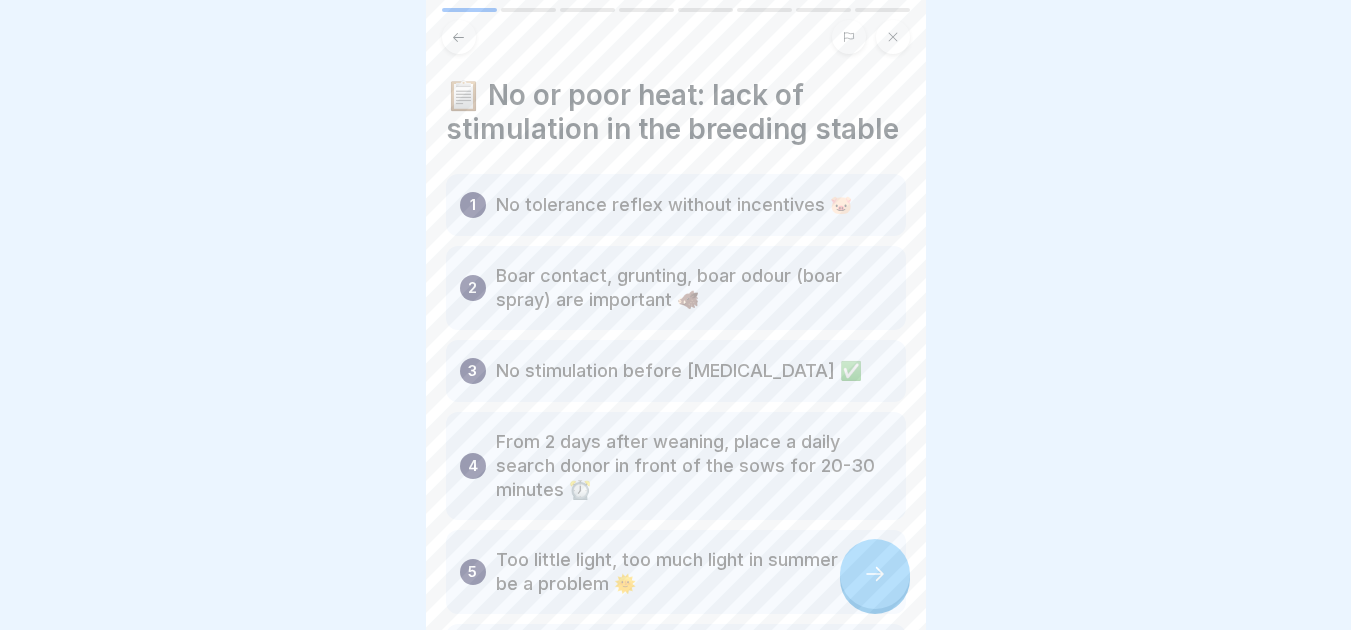 click 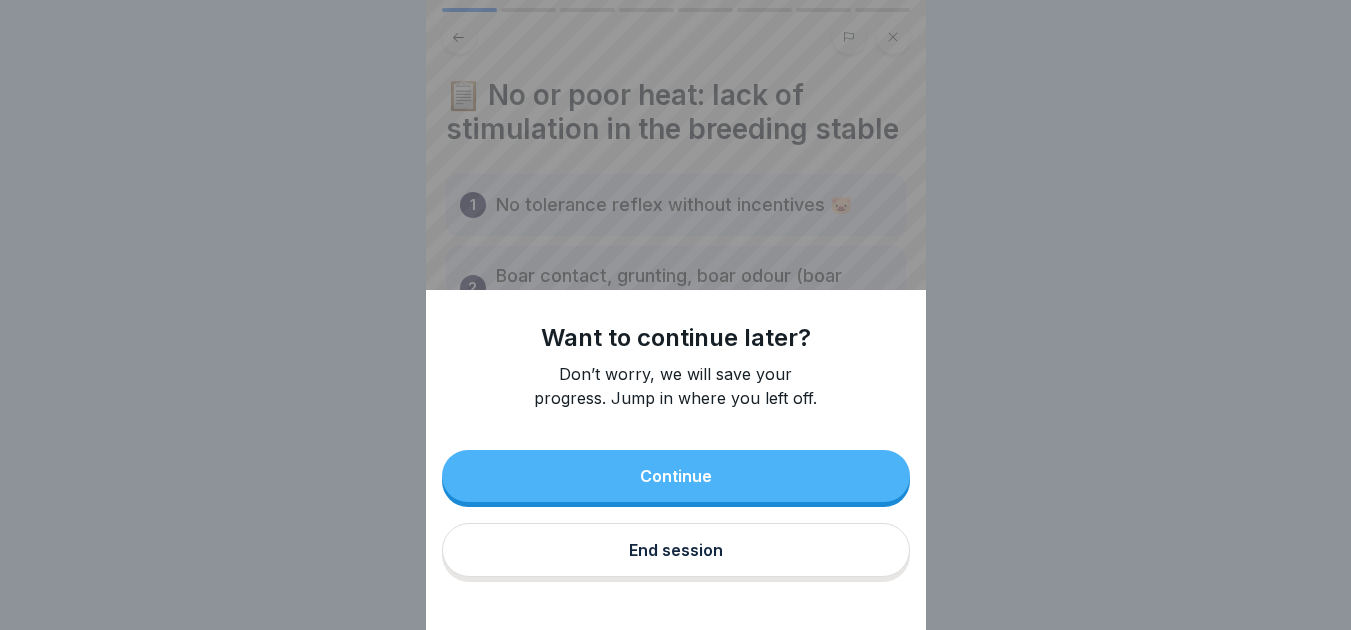 click on "End session" at bounding box center [676, 550] 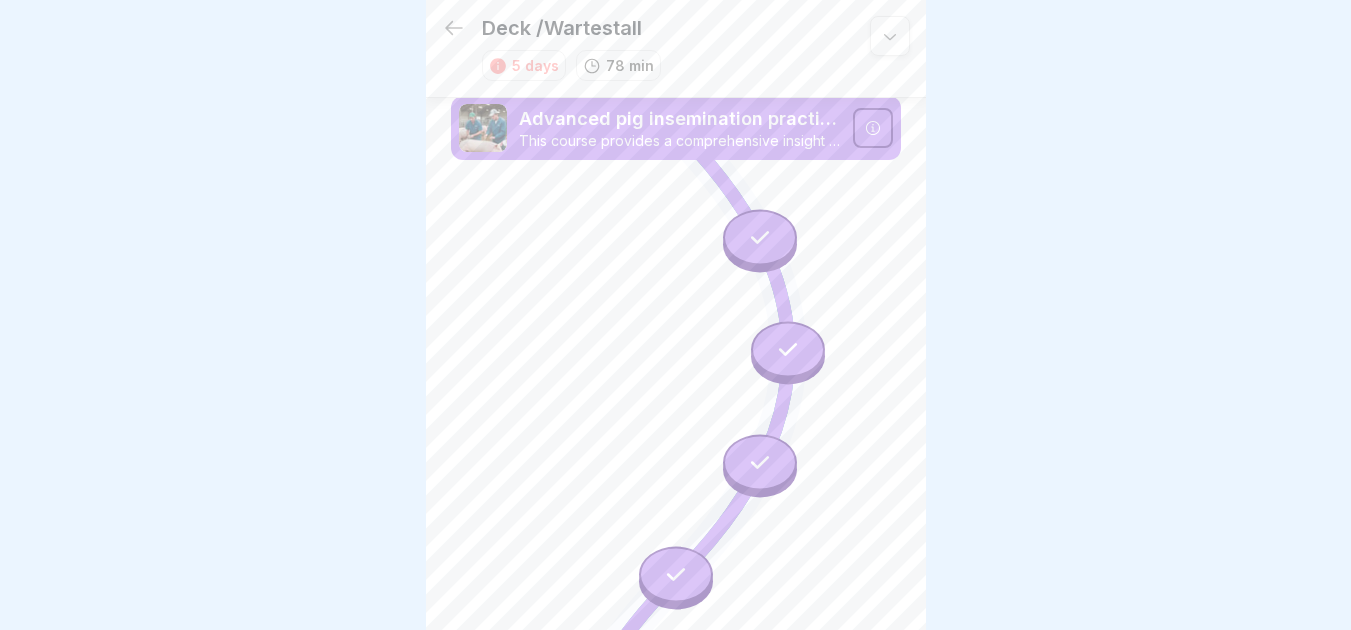 scroll, scrollTop: 7, scrollLeft: 0, axis: vertical 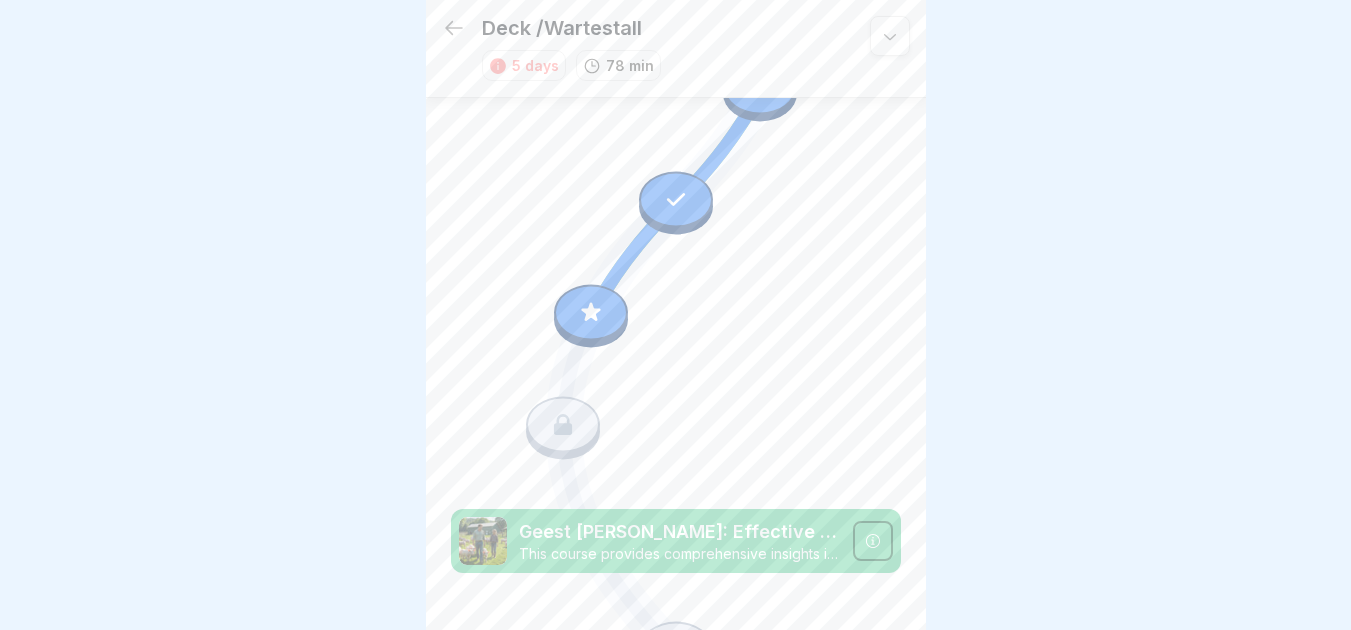 click 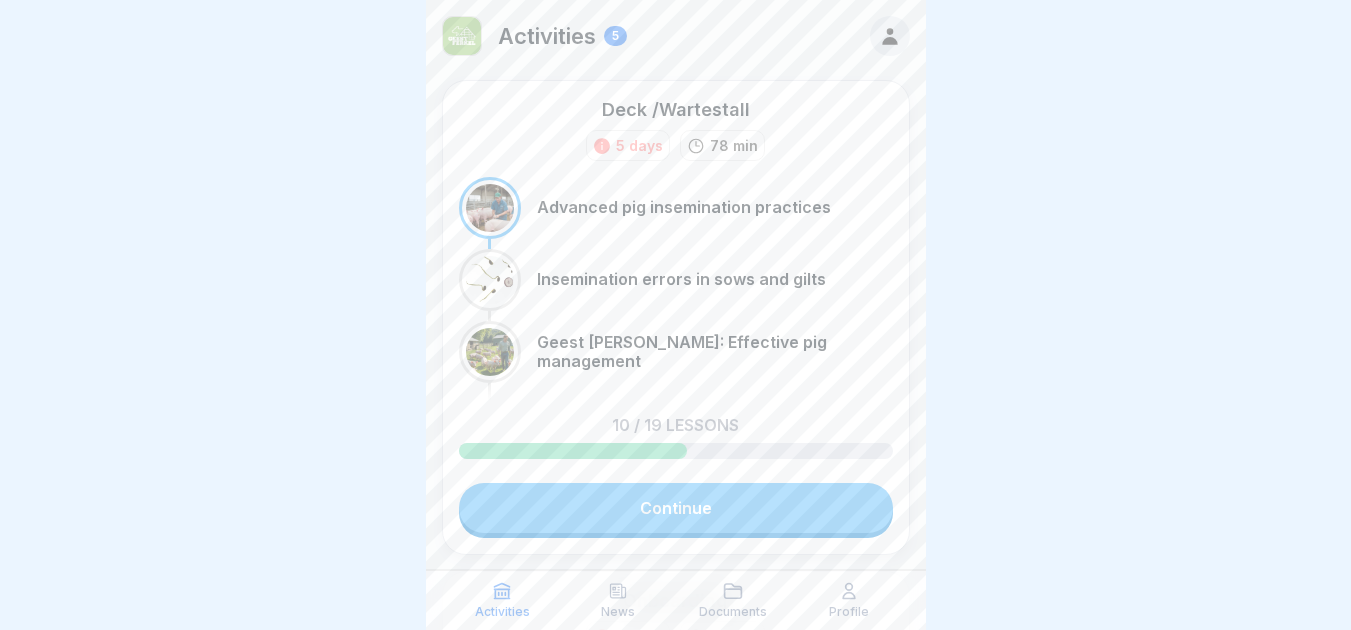 scroll, scrollTop: 15, scrollLeft: 0, axis: vertical 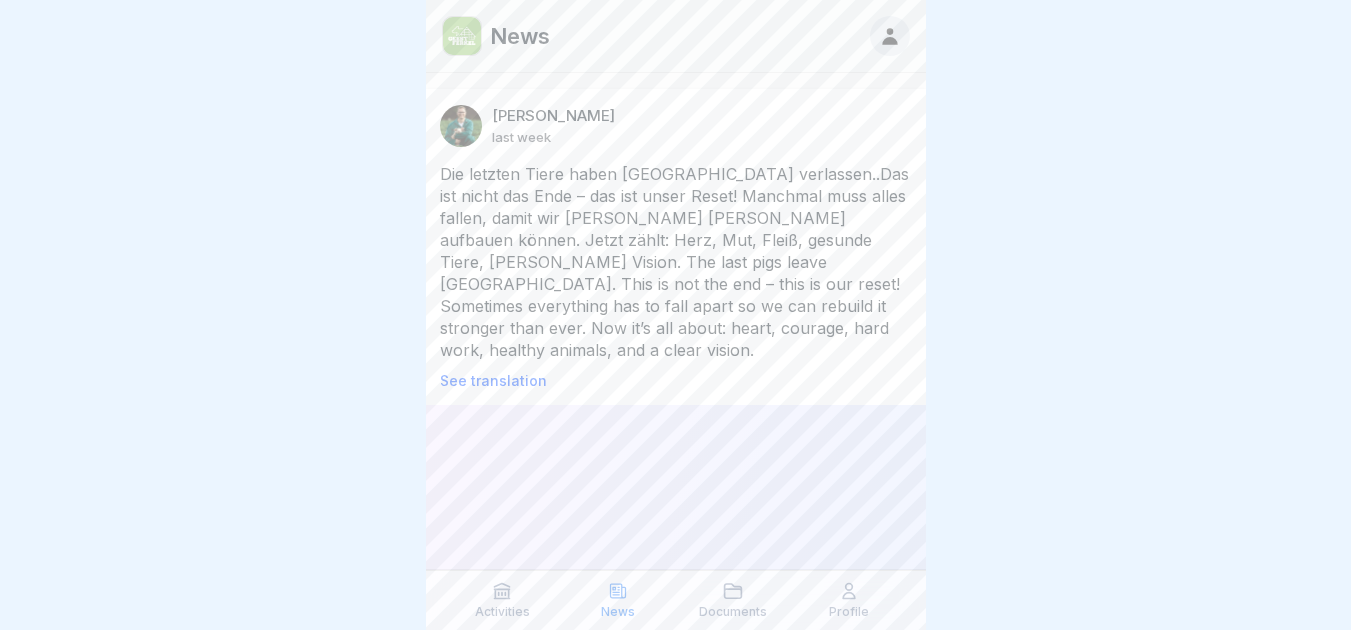 click 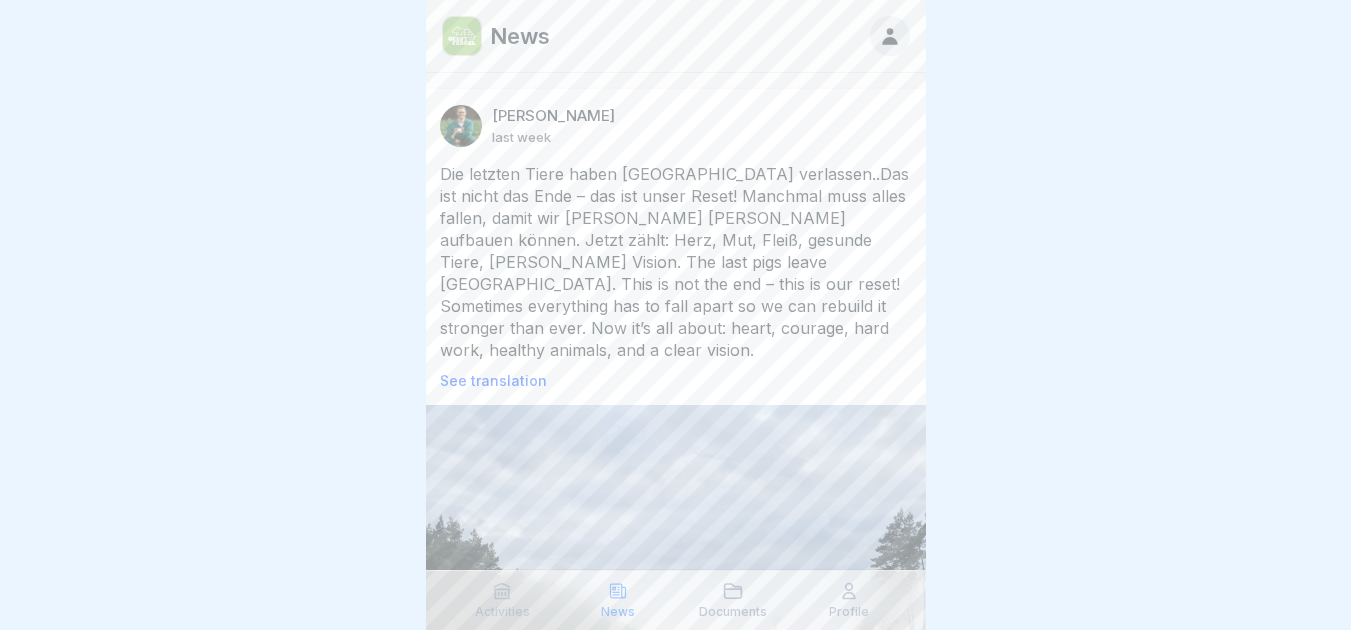 click 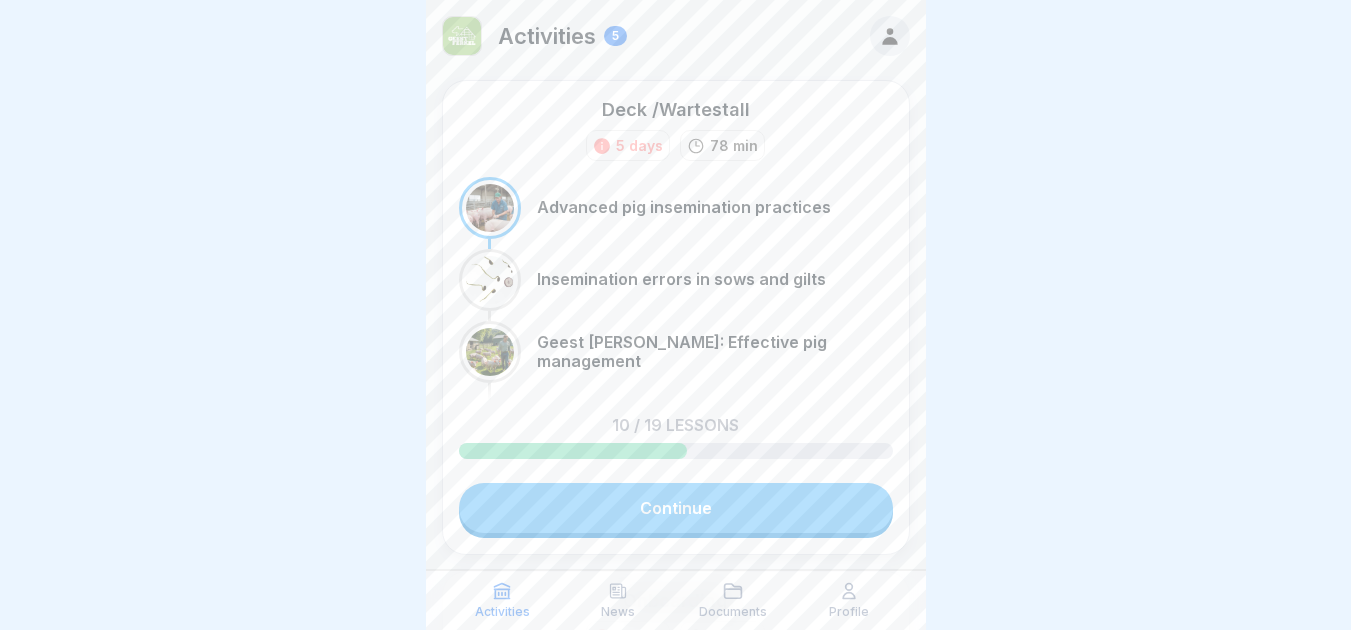 click 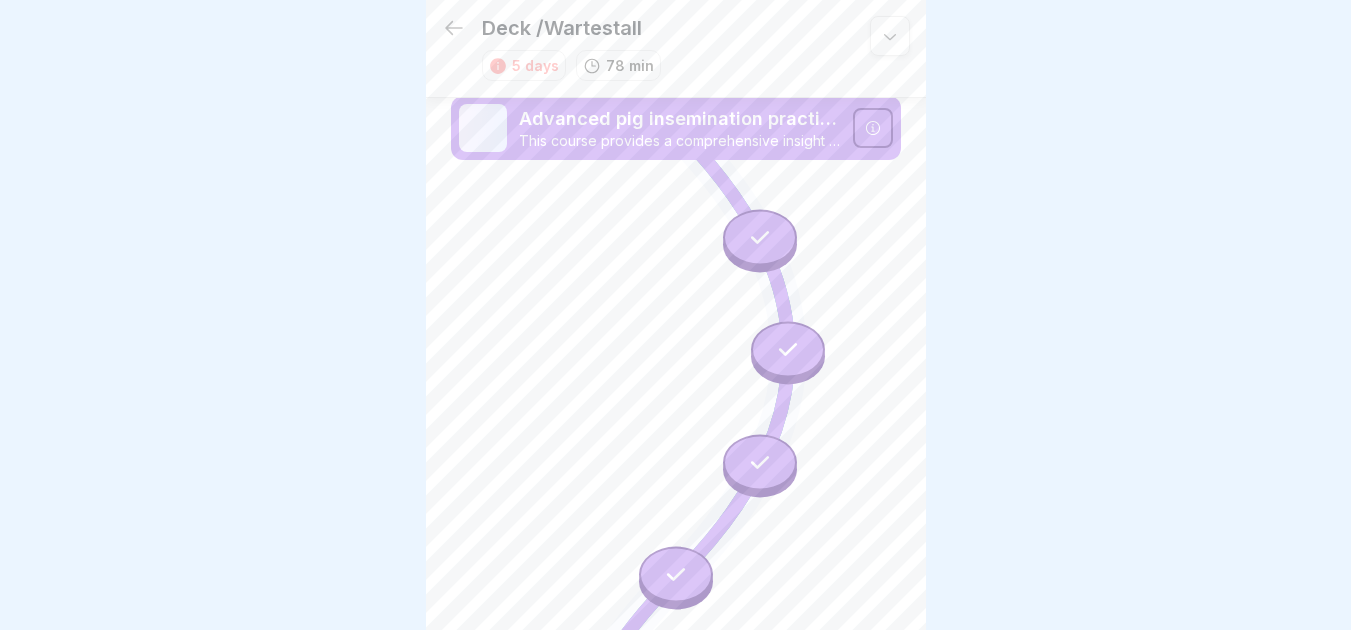 scroll, scrollTop: 8, scrollLeft: 0, axis: vertical 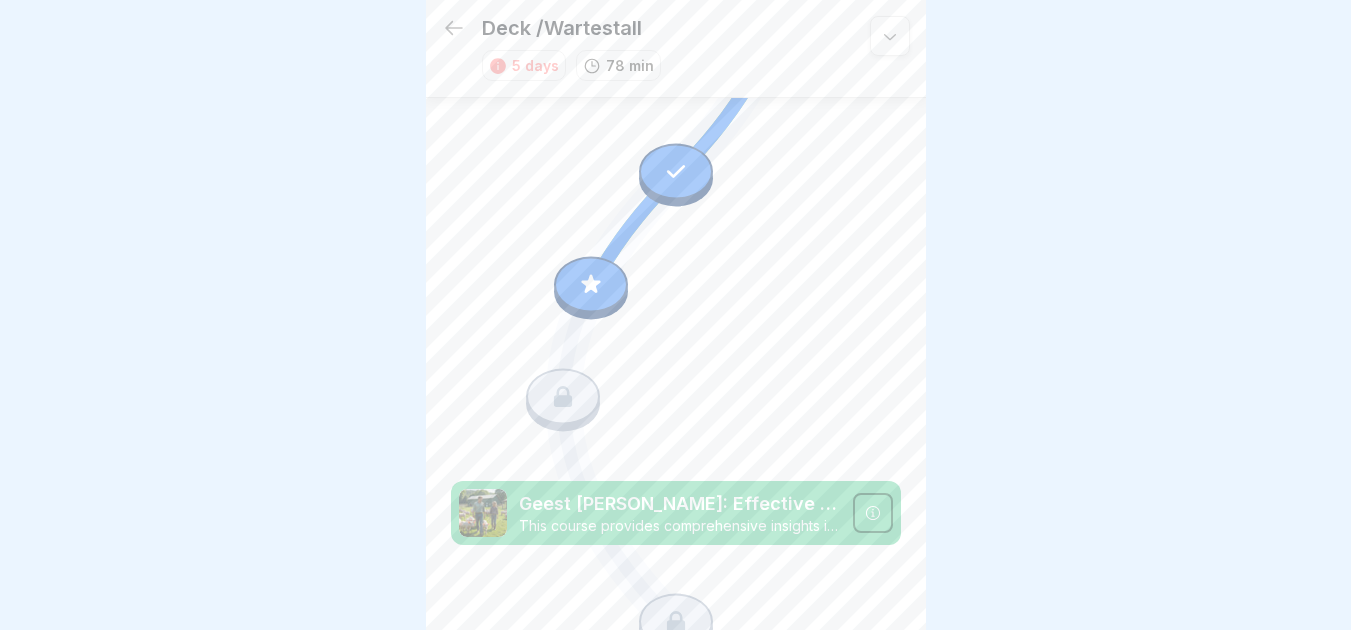 click 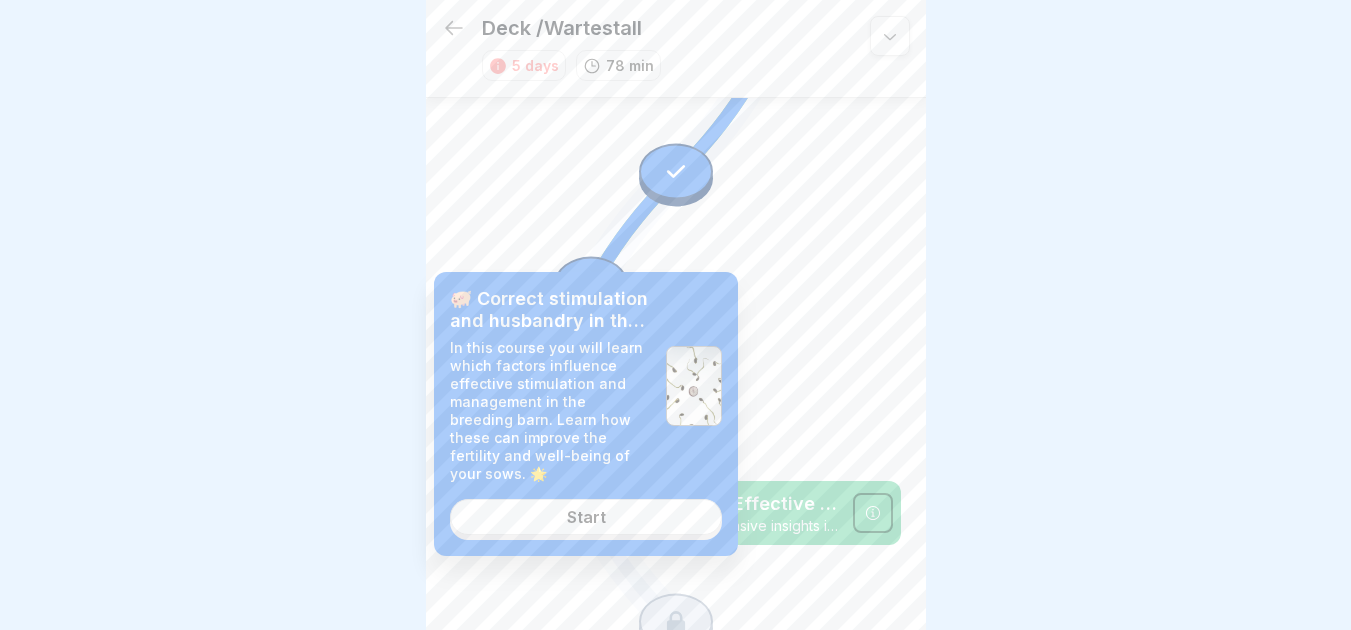 click on "Start" at bounding box center (586, 517) 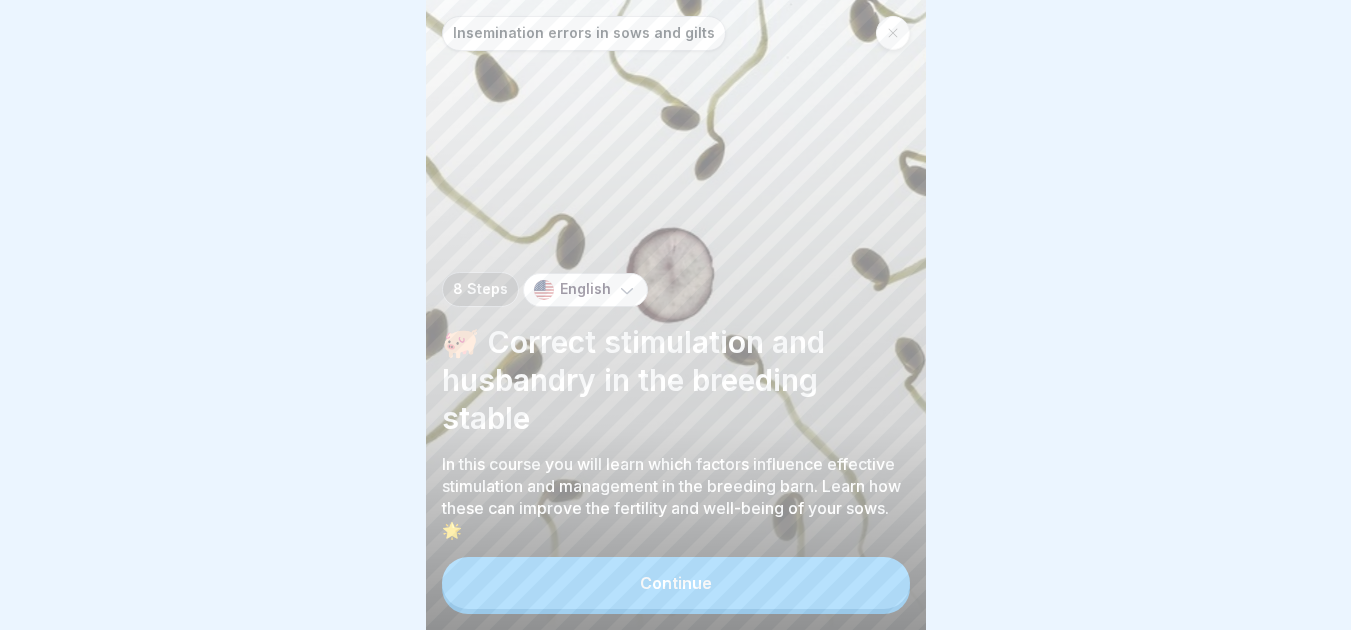 scroll, scrollTop: 0, scrollLeft: 0, axis: both 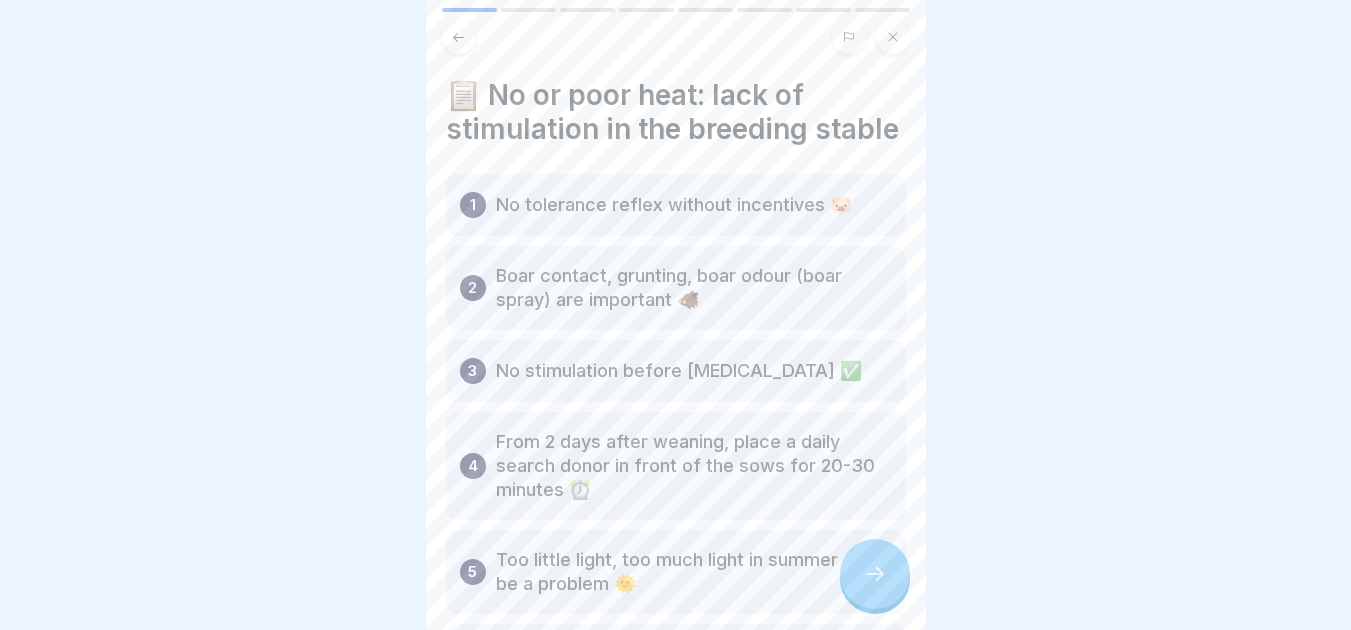 click 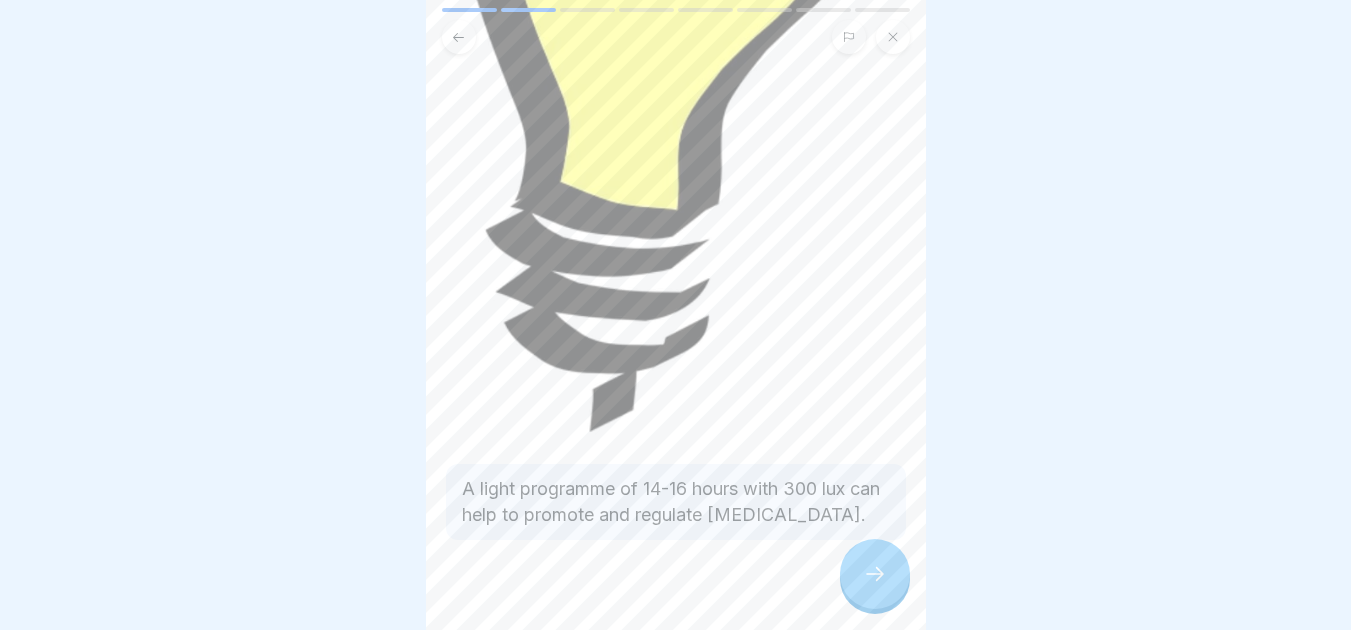 scroll, scrollTop: 455, scrollLeft: 0, axis: vertical 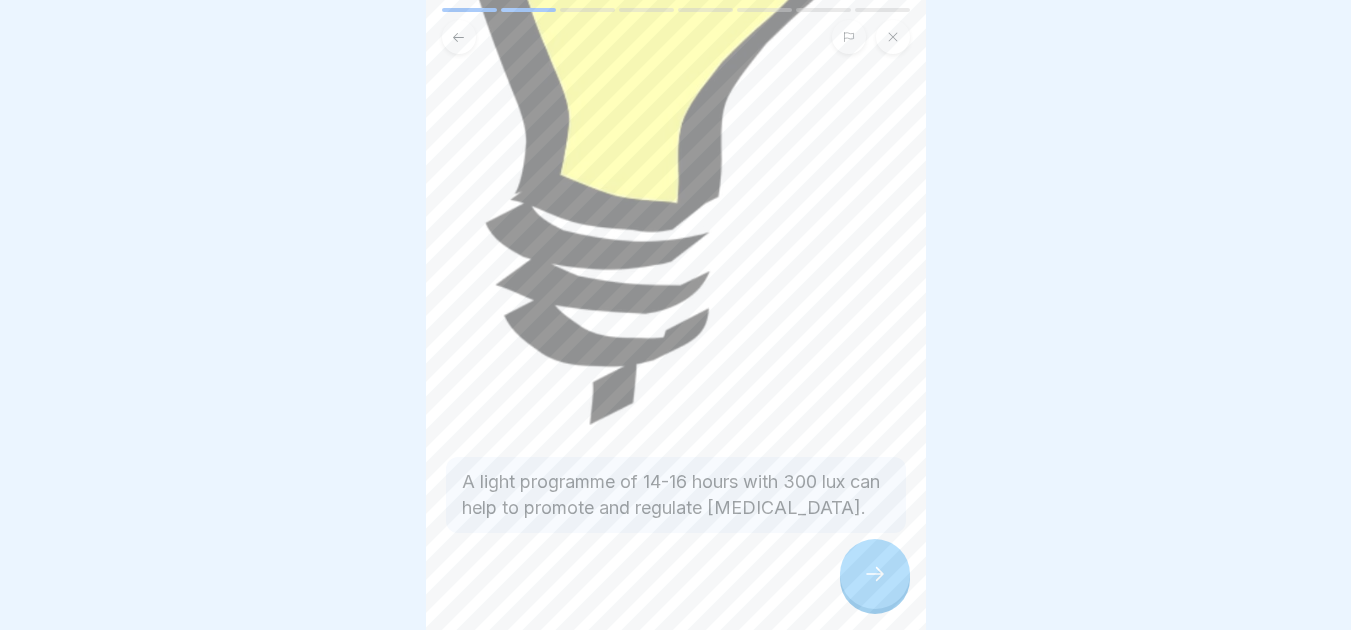 click at bounding box center (459, 37) 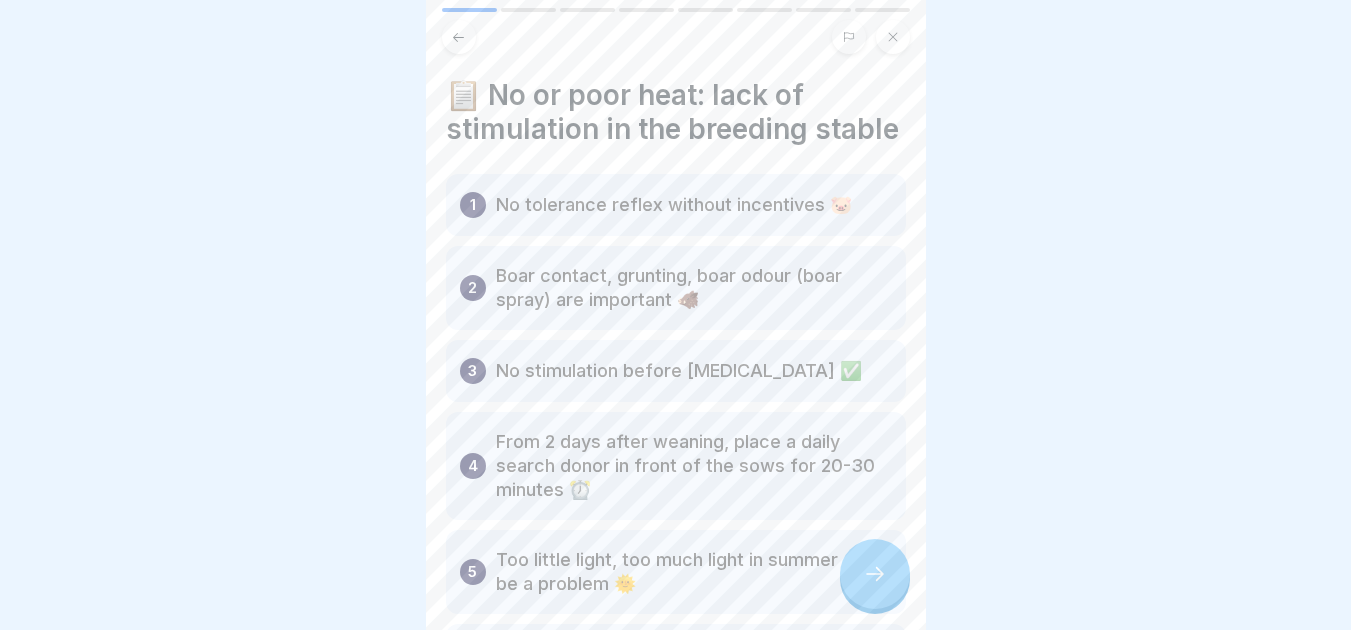 click 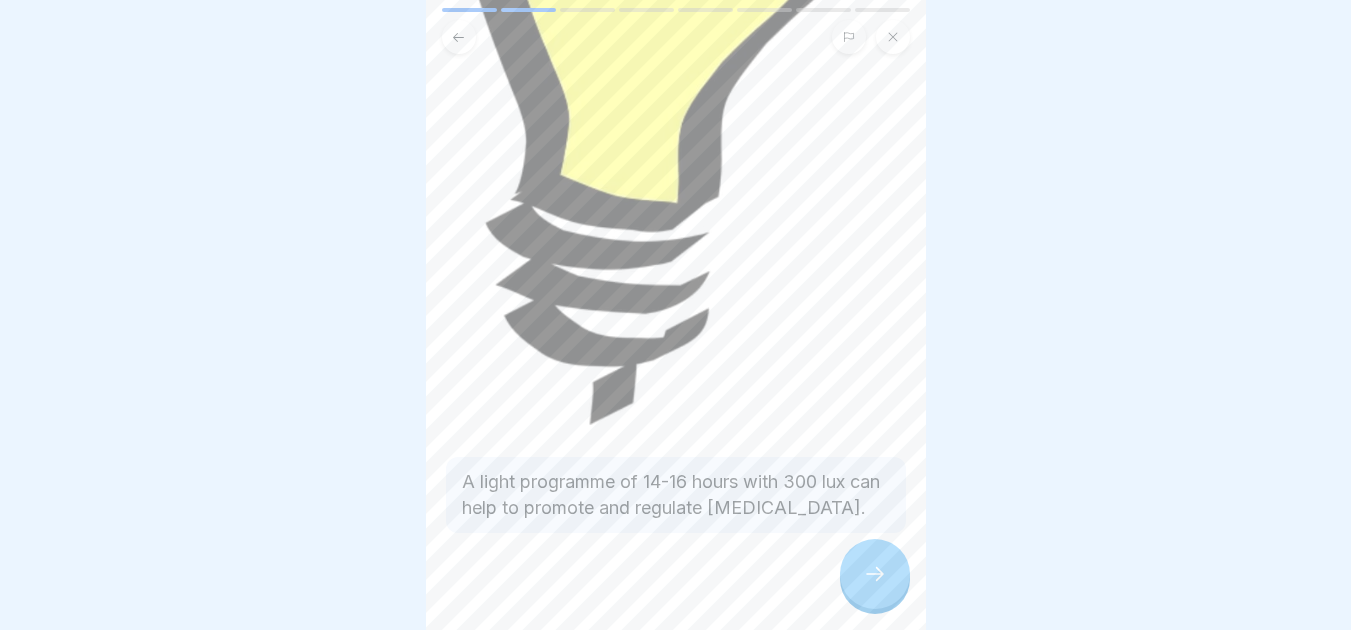 click 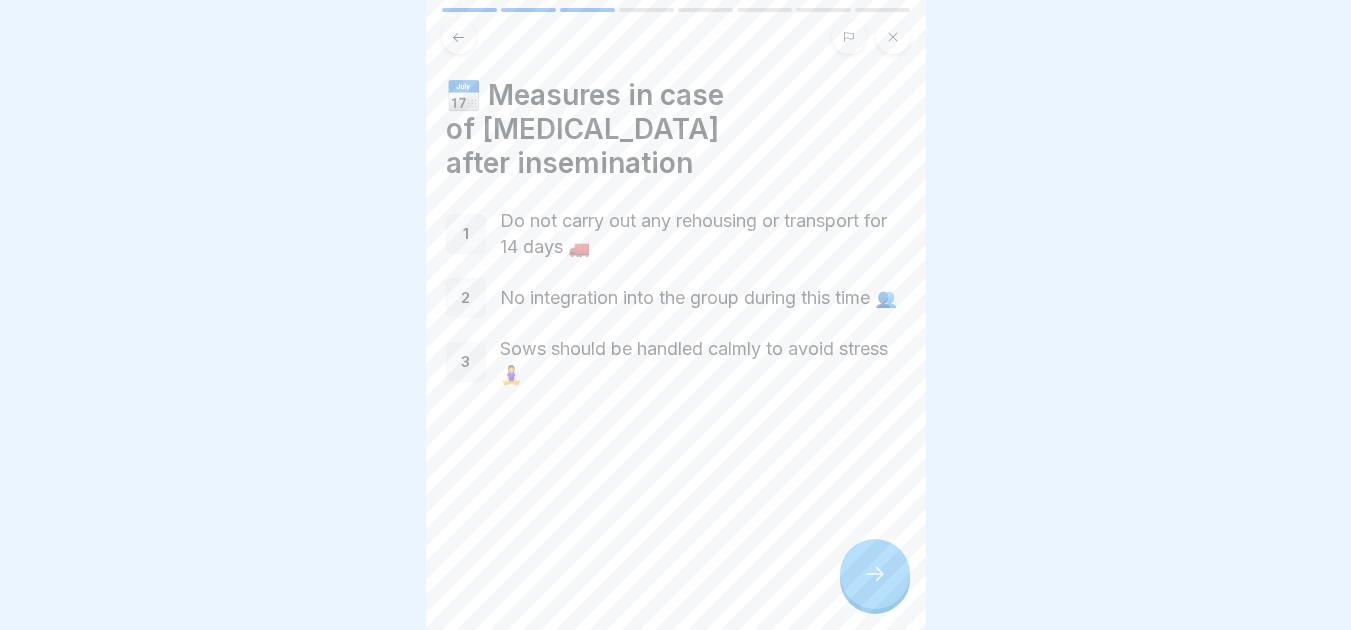 click 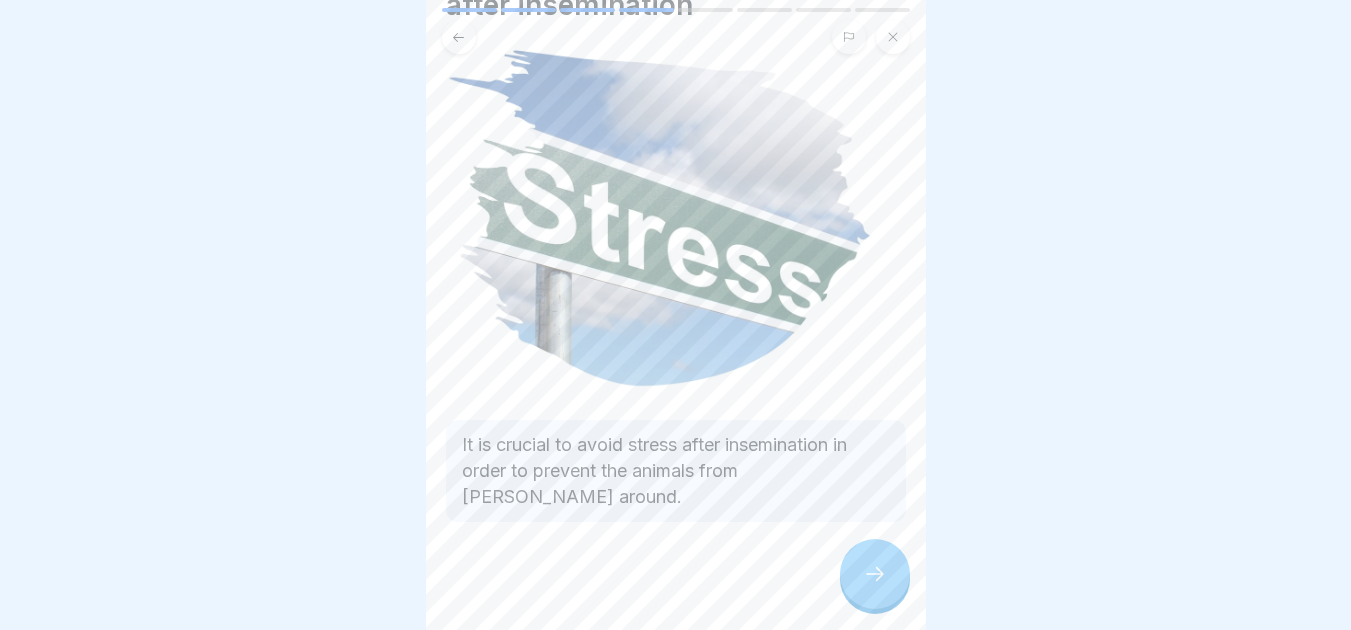 scroll, scrollTop: 125, scrollLeft: 0, axis: vertical 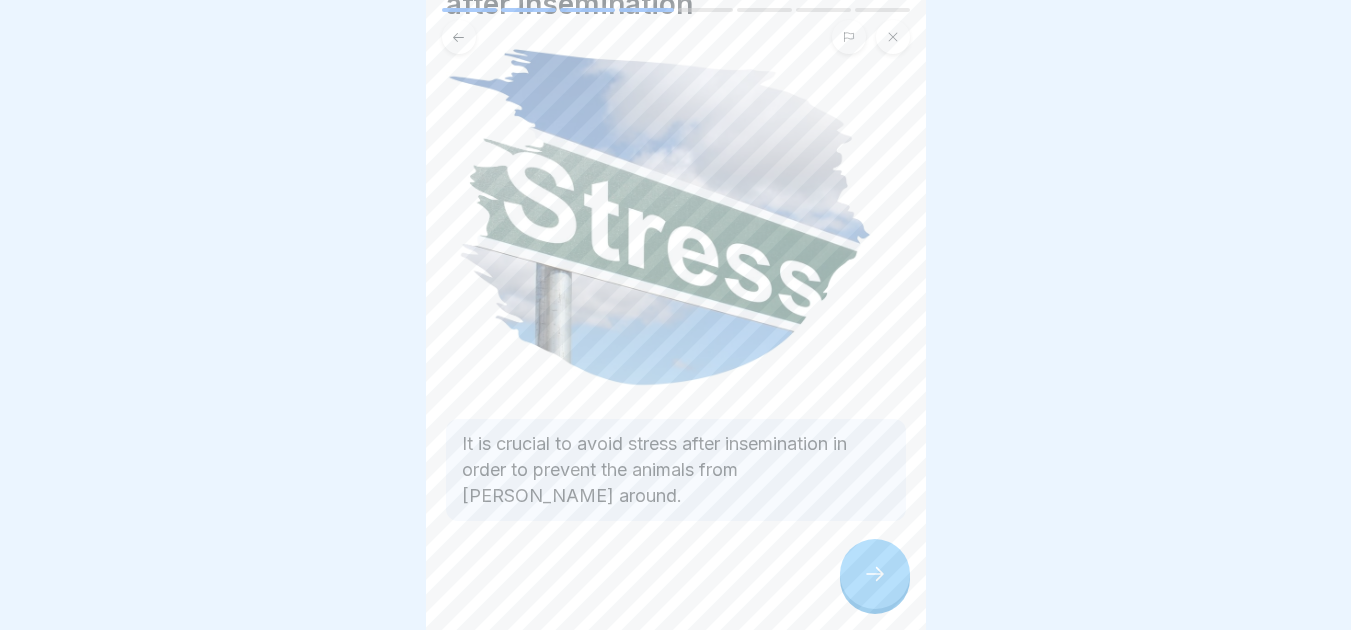 click at bounding box center [875, 574] 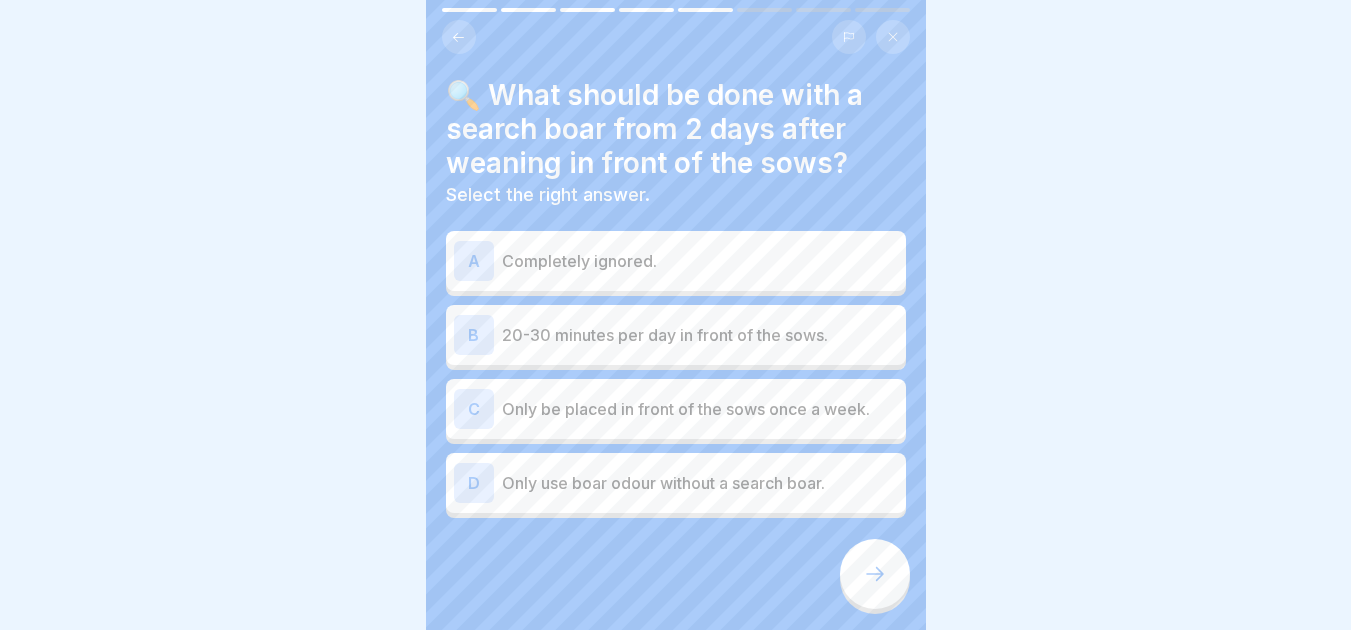 click on "B 20-30 minutes per day in front of the sows." at bounding box center [676, 335] 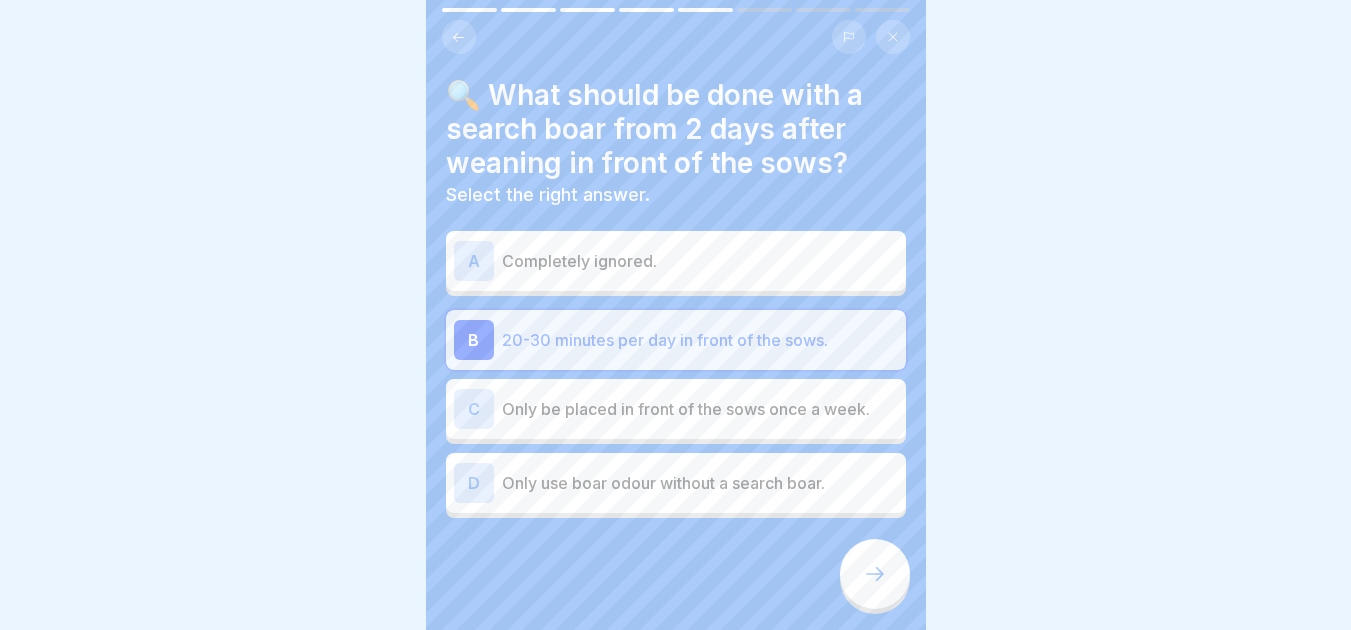 click 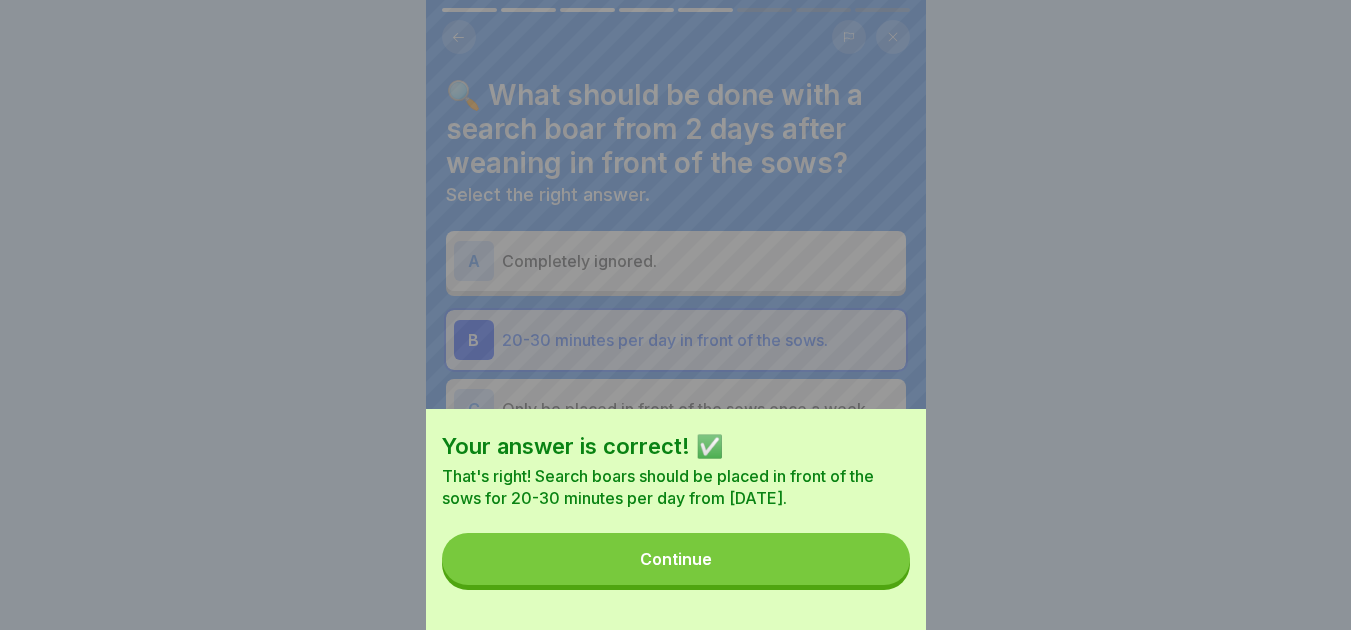 click on "Continue" at bounding box center [676, 559] 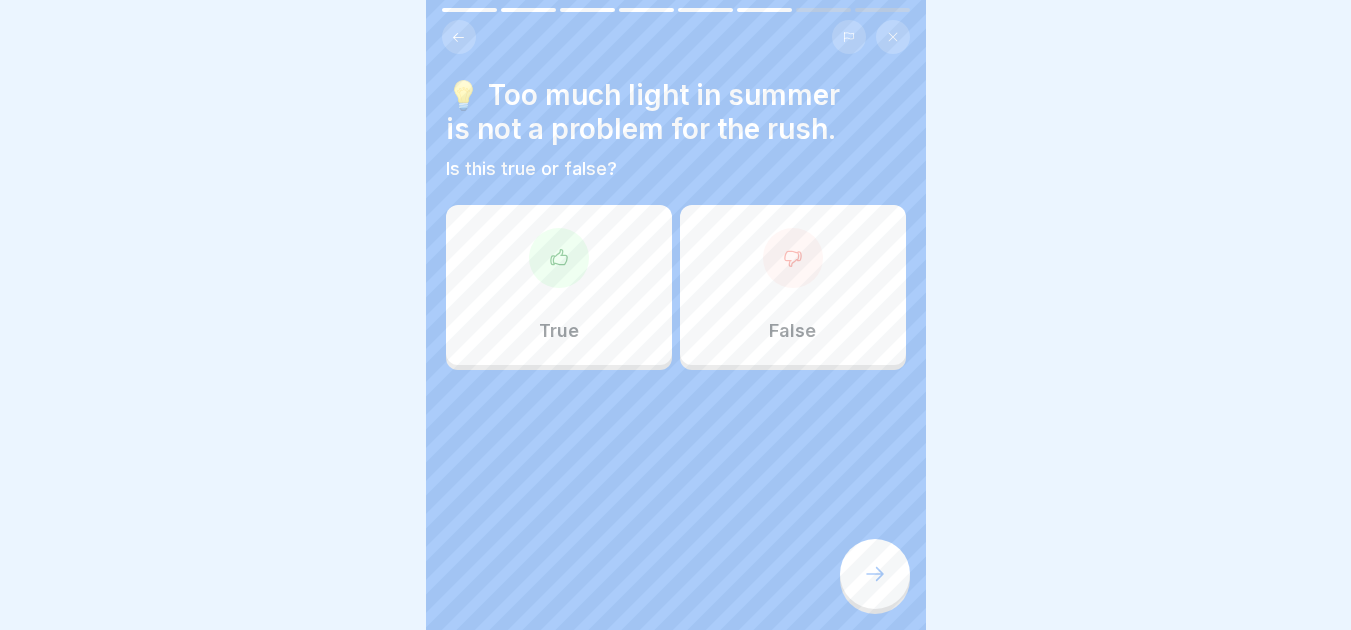 click on "False" at bounding box center (793, 285) 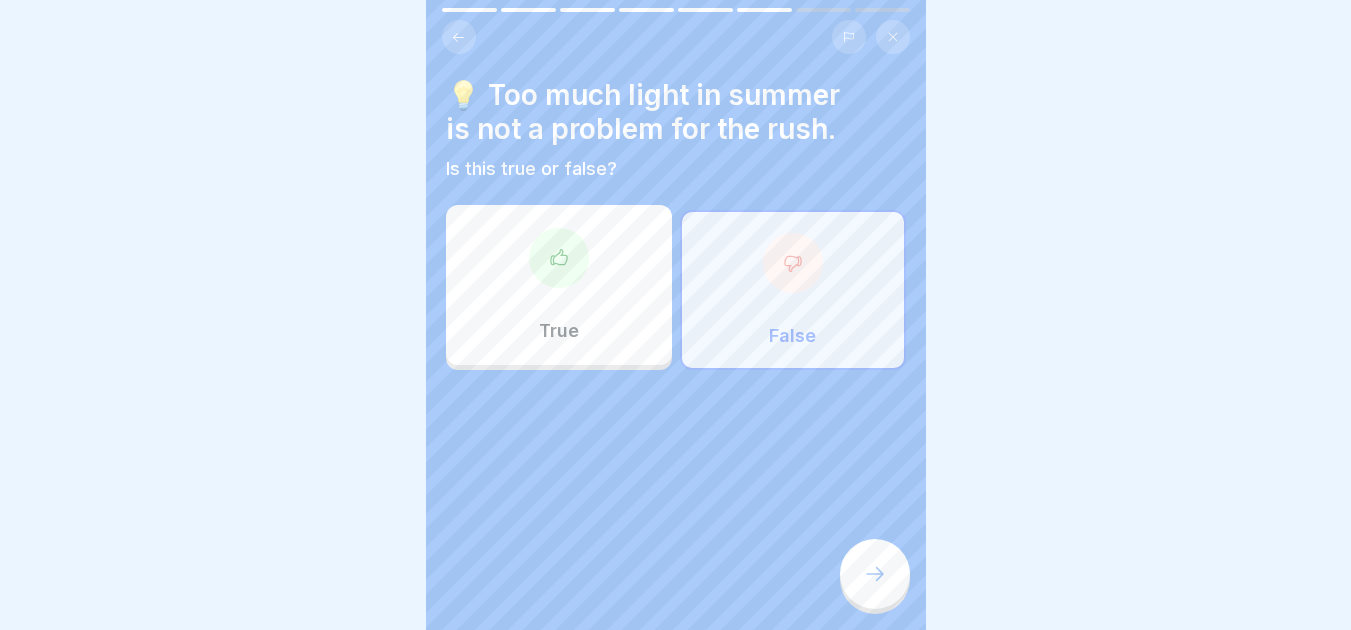 click at bounding box center (875, 574) 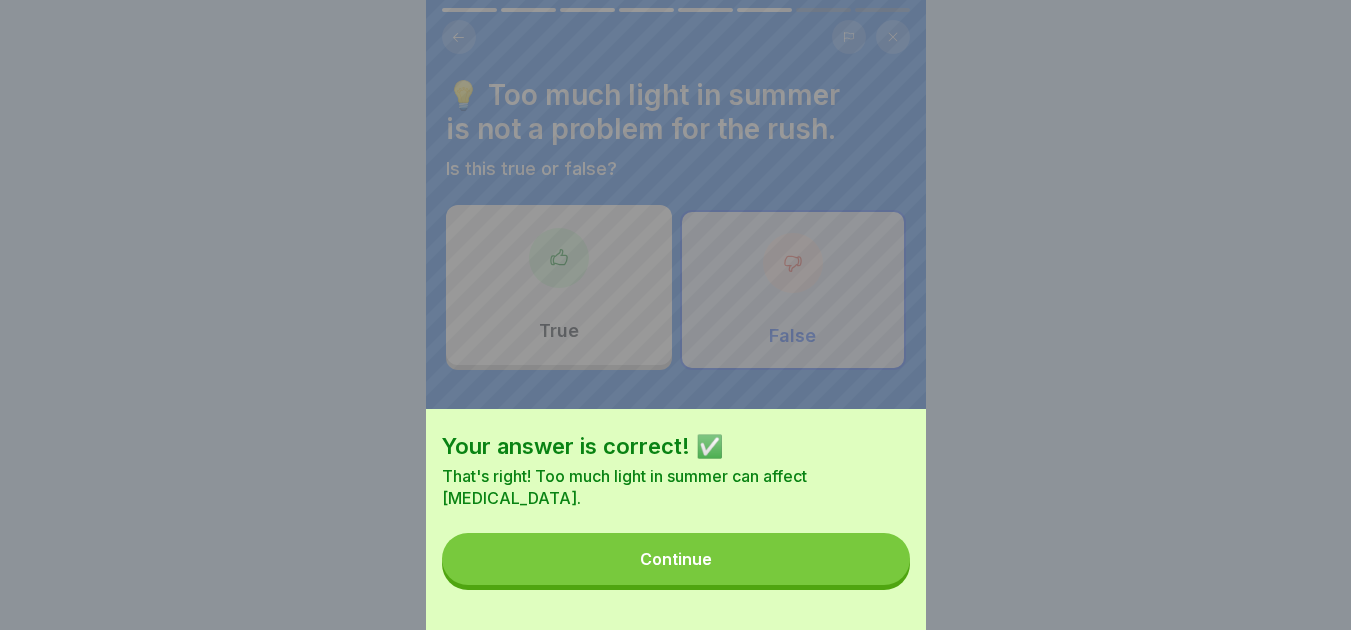 click on "Continue" at bounding box center (676, 559) 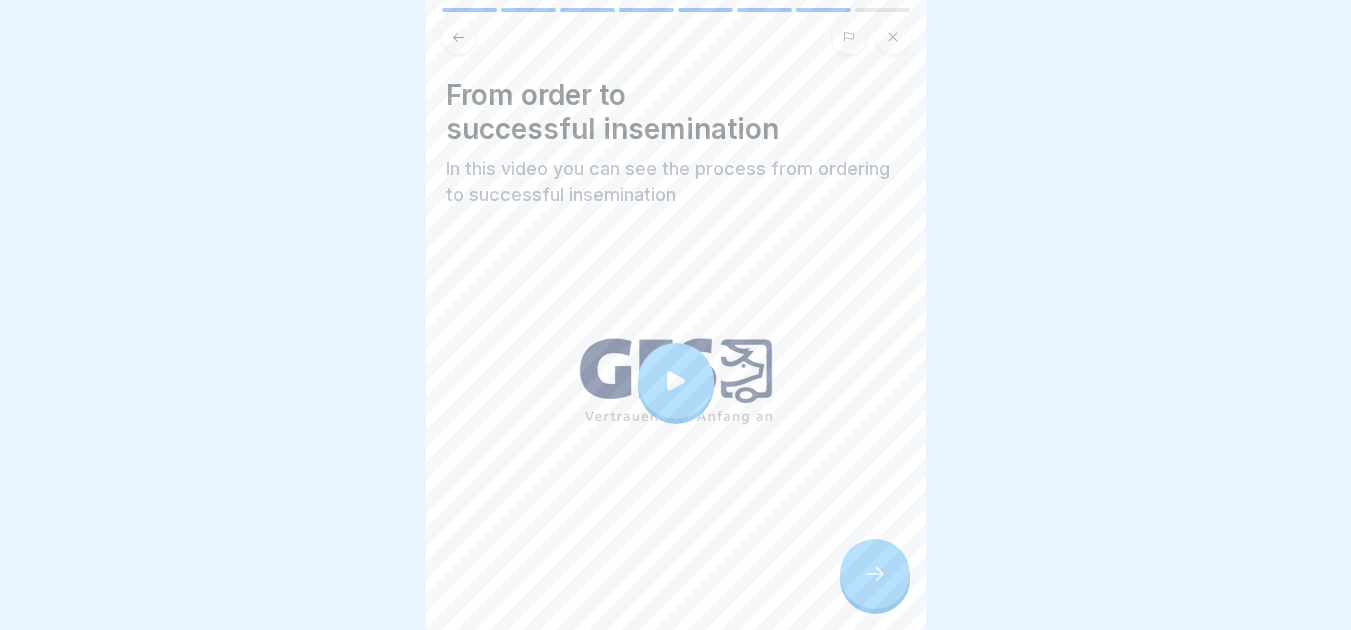 click at bounding box center [875, 574] 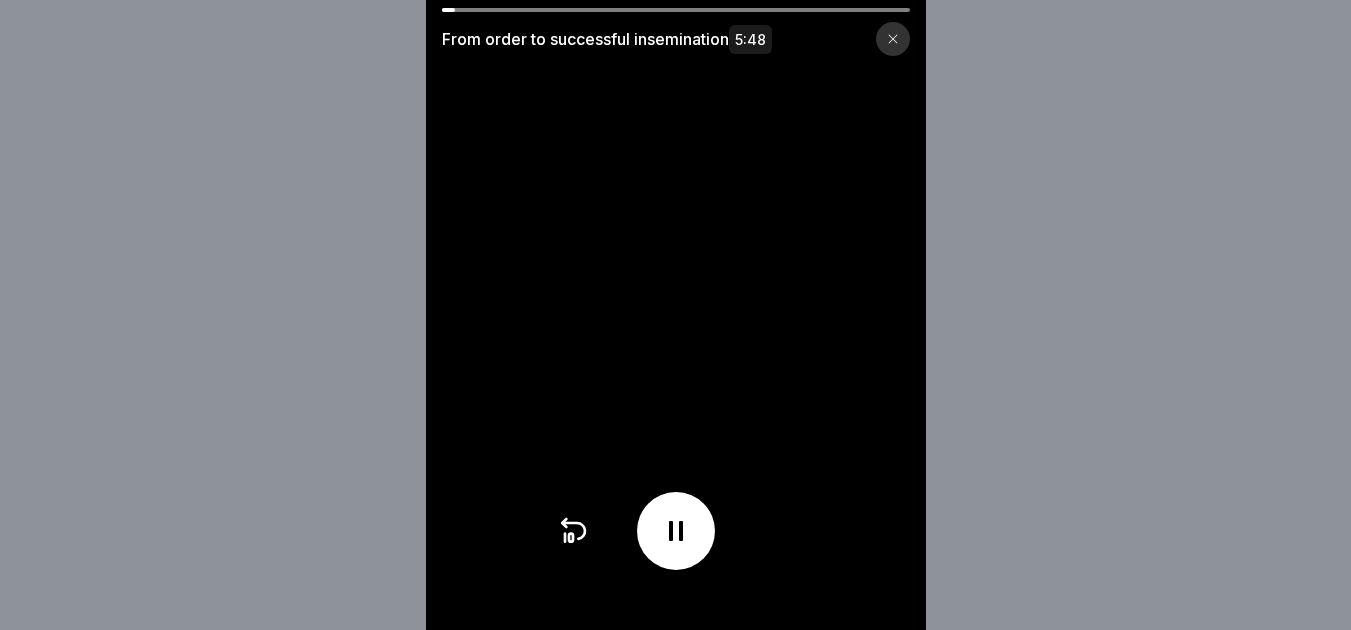 click at bounding box center [893, 39] 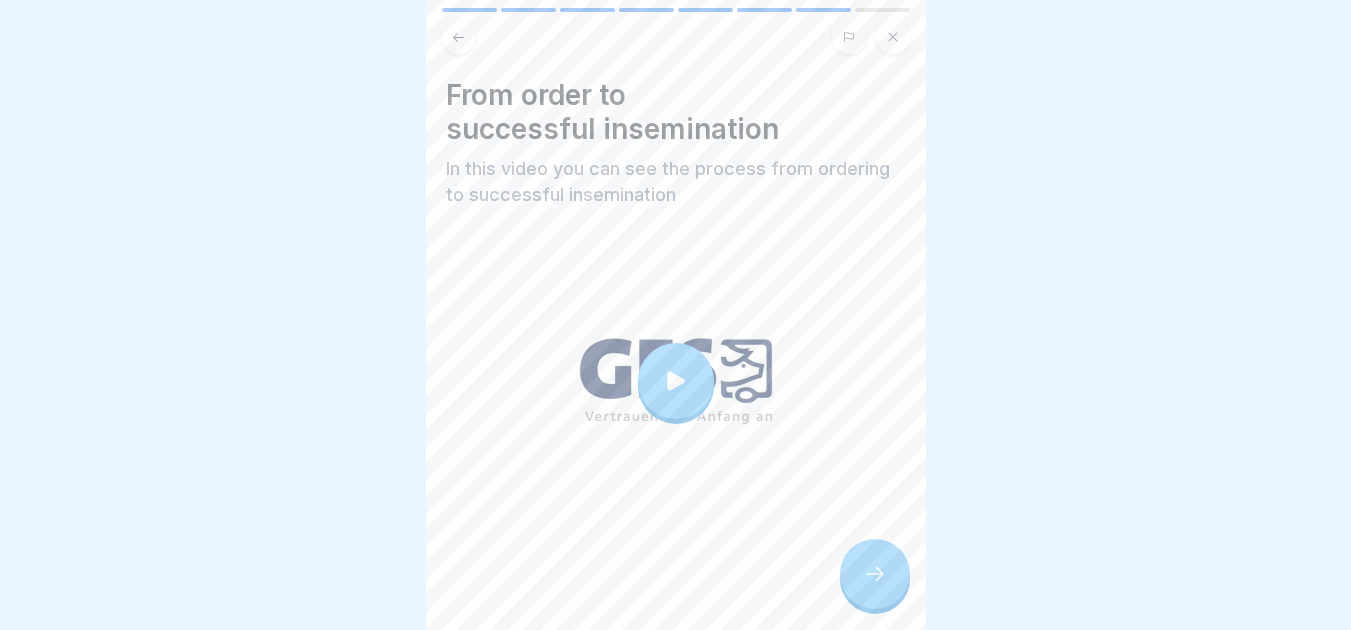 click 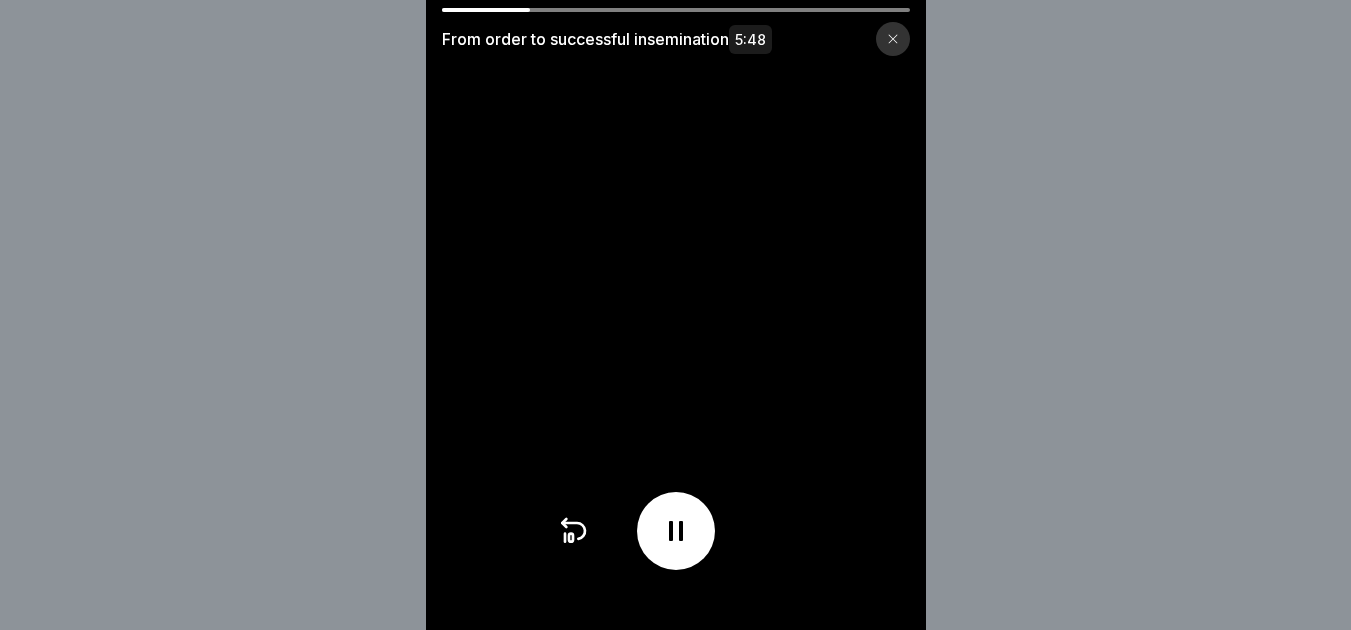click at bounding box center [676, 10] 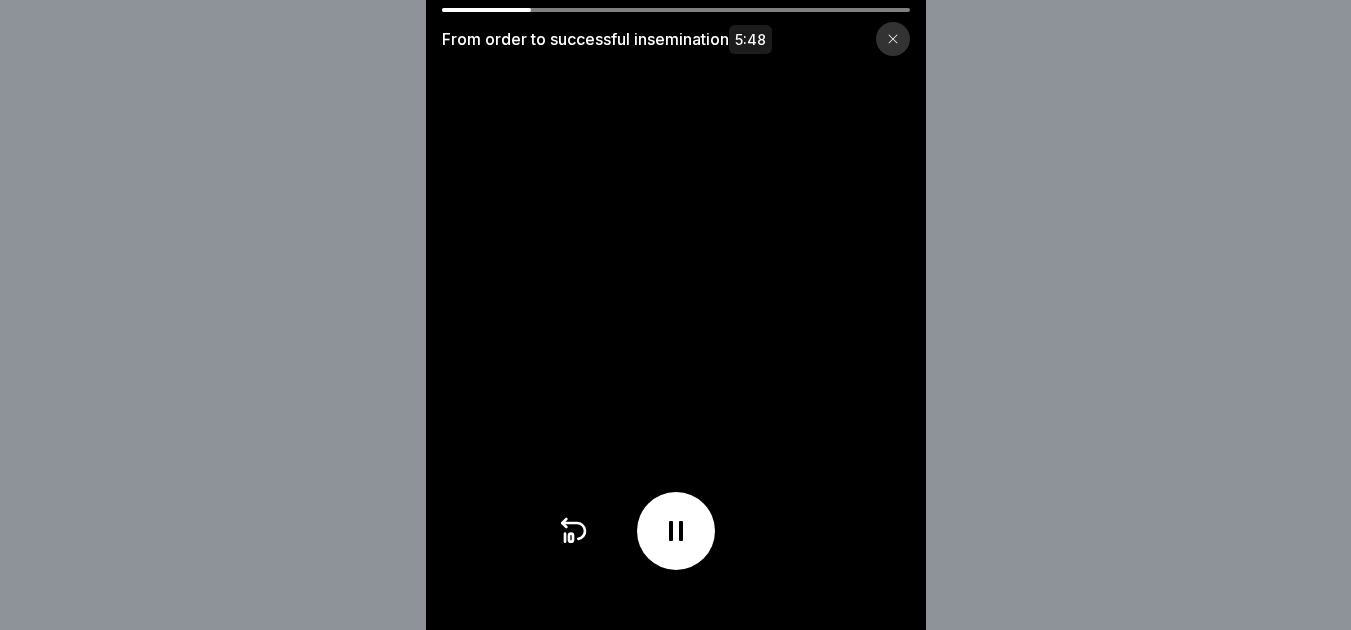 click at bounding box center (676, 10) 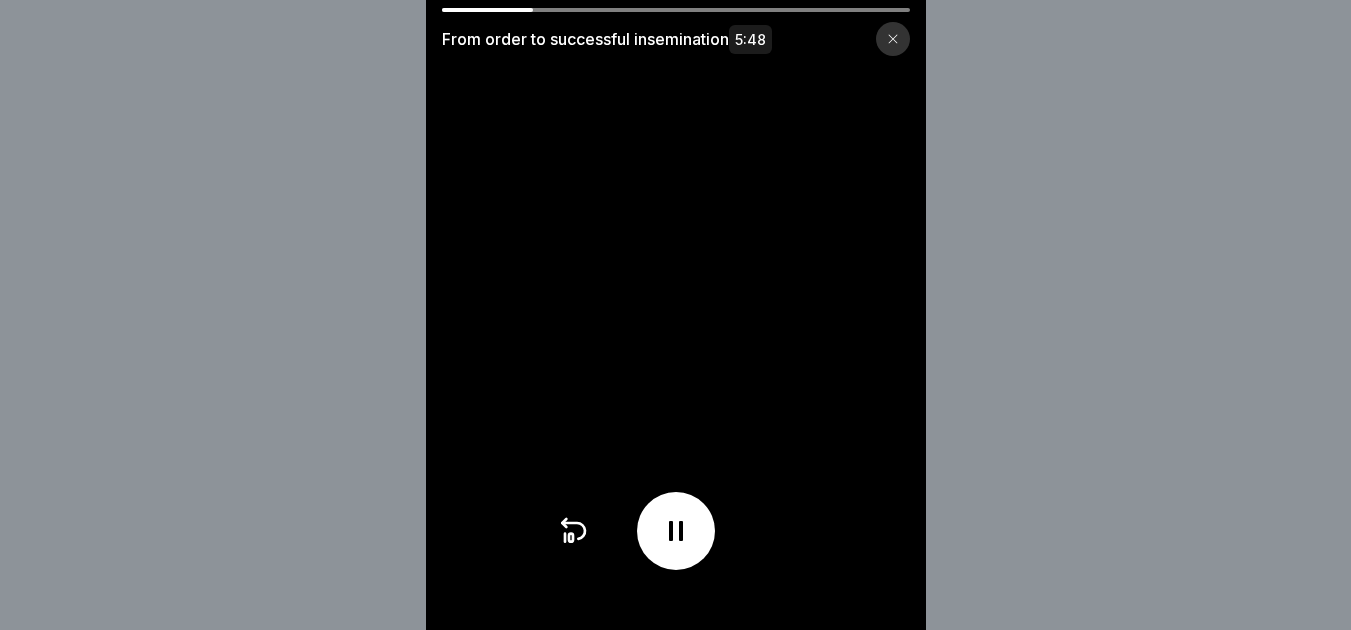 click at bounding box center [676, 10] 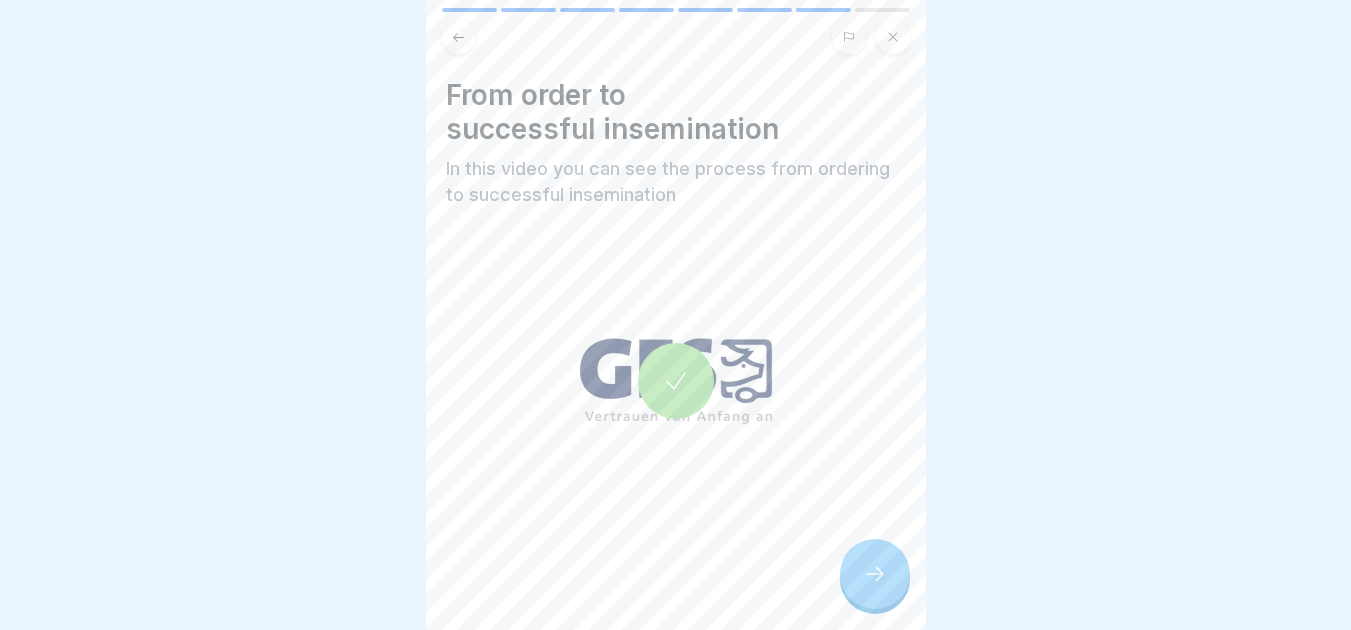 click at bounding box center (875, 574) 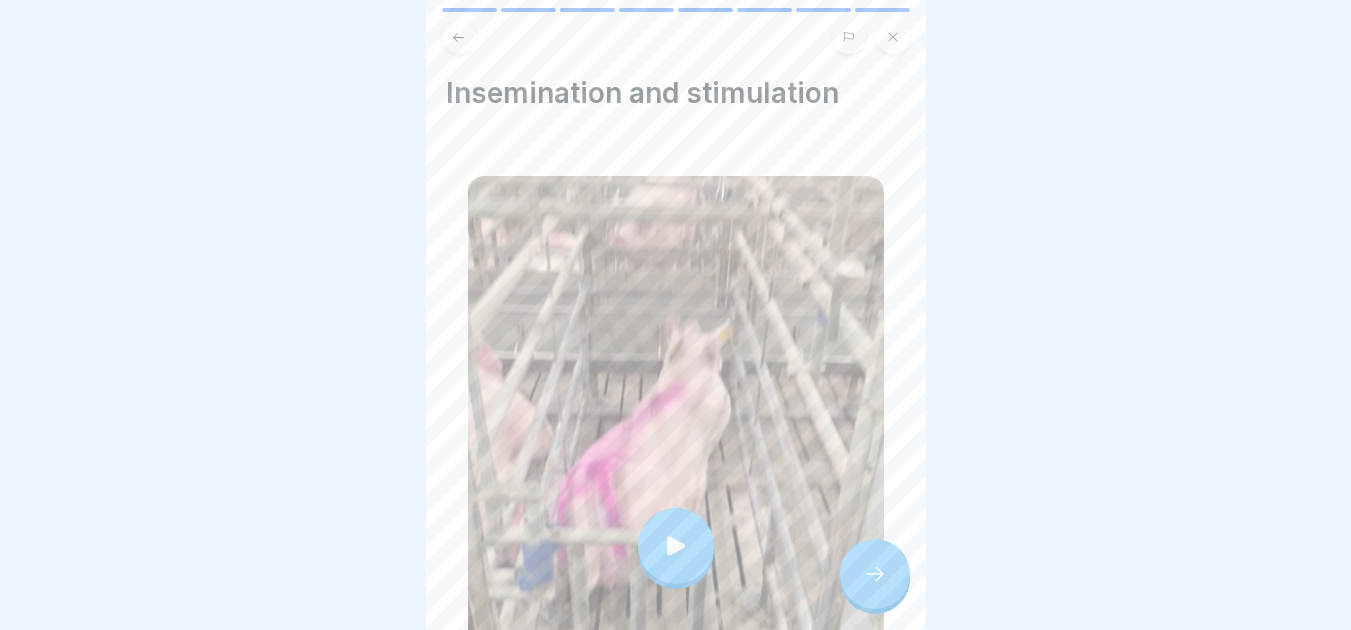 scroll, scrollTop: 0, scrollLeft: 0, axis: both 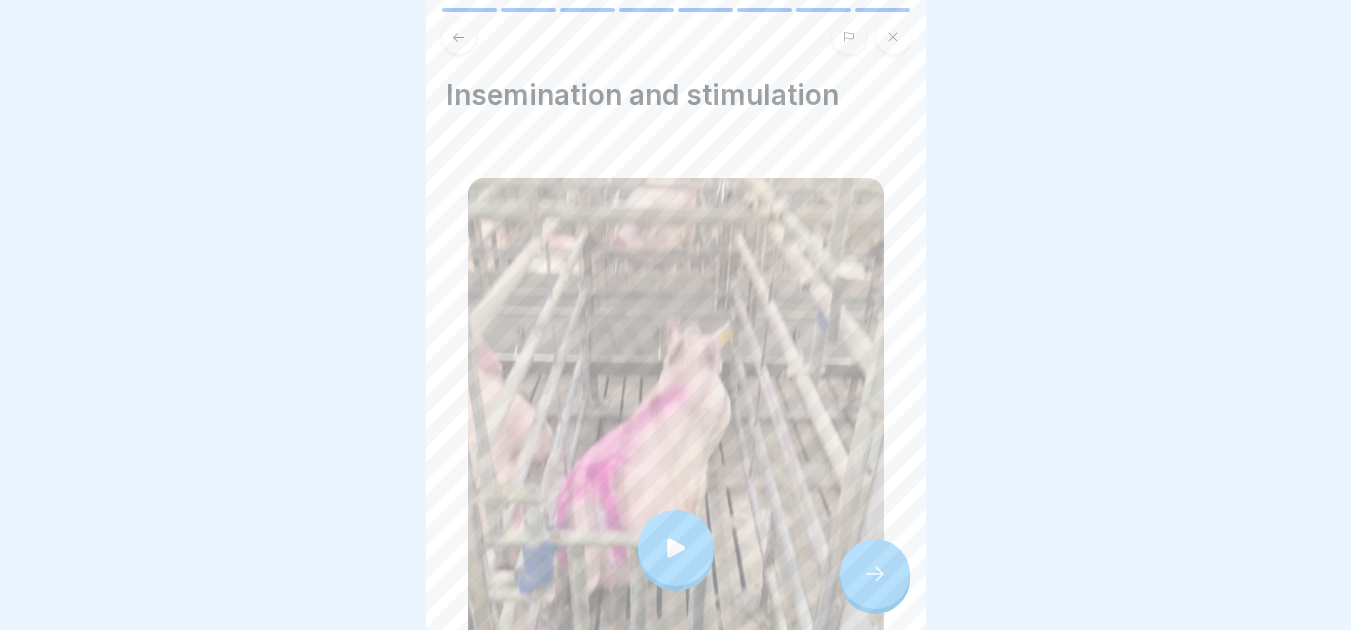 click at bounding box center [875, 574] 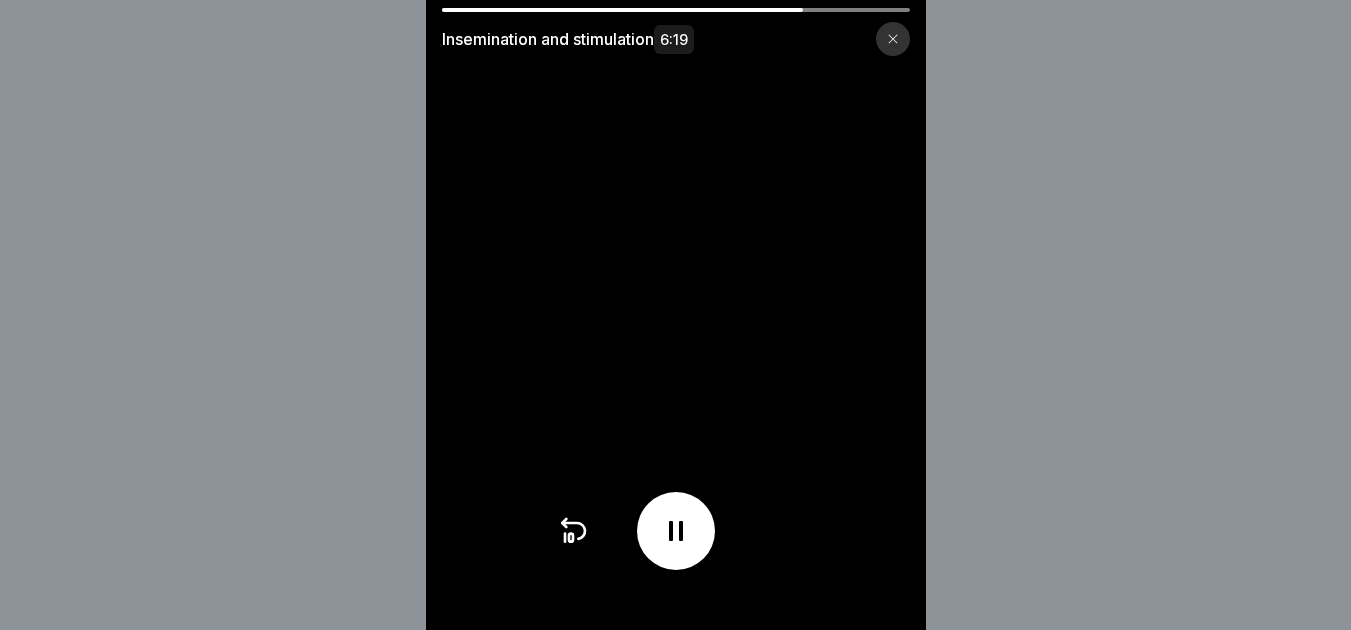 click on "Insemination and stimulation 6:19" at bounding box center (675, 315) 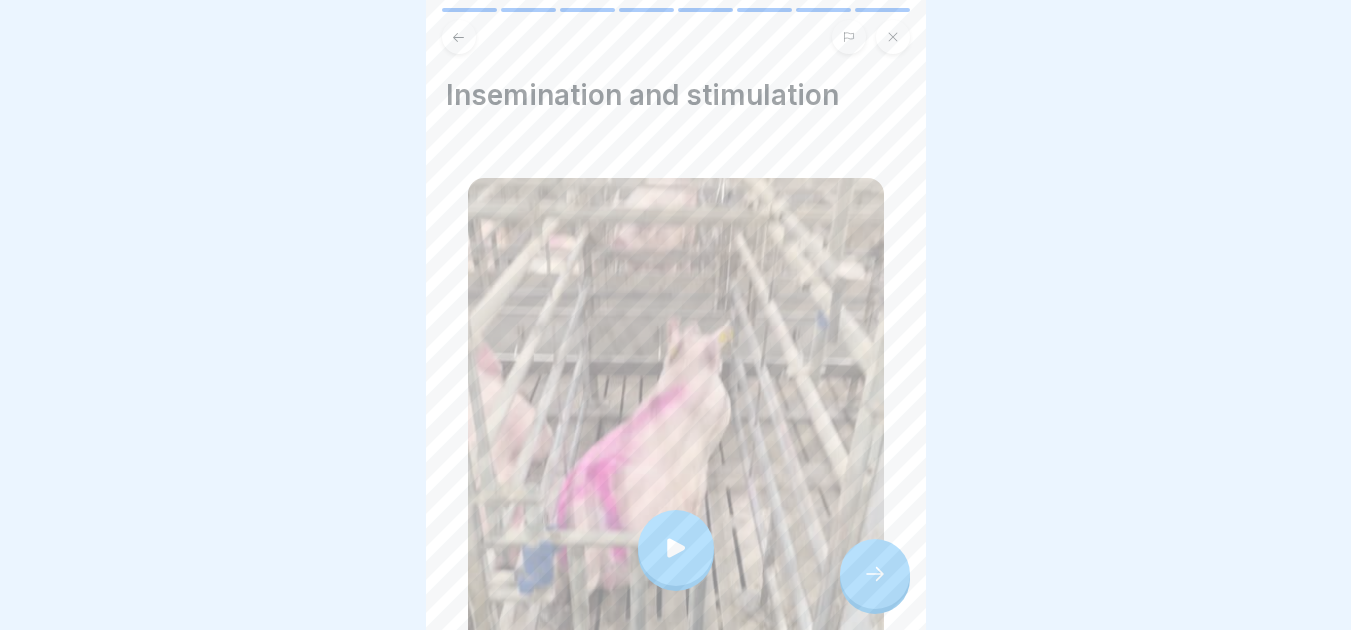 click at bounding box center [875, 574] 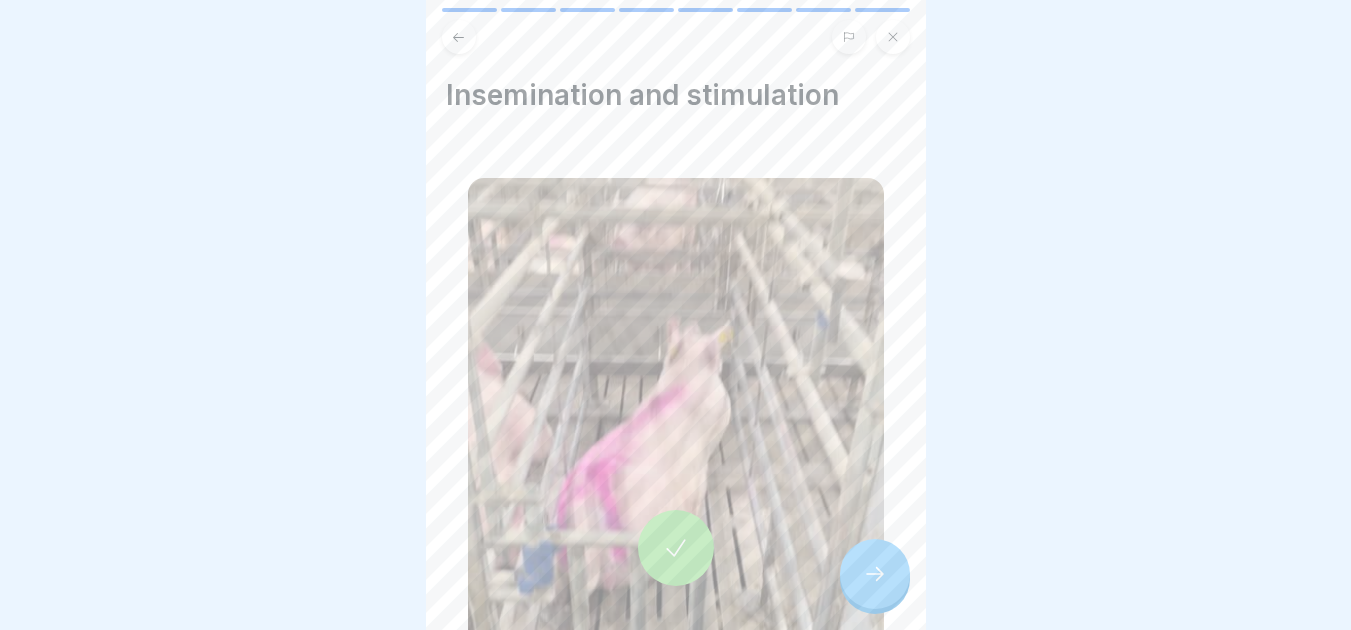 click 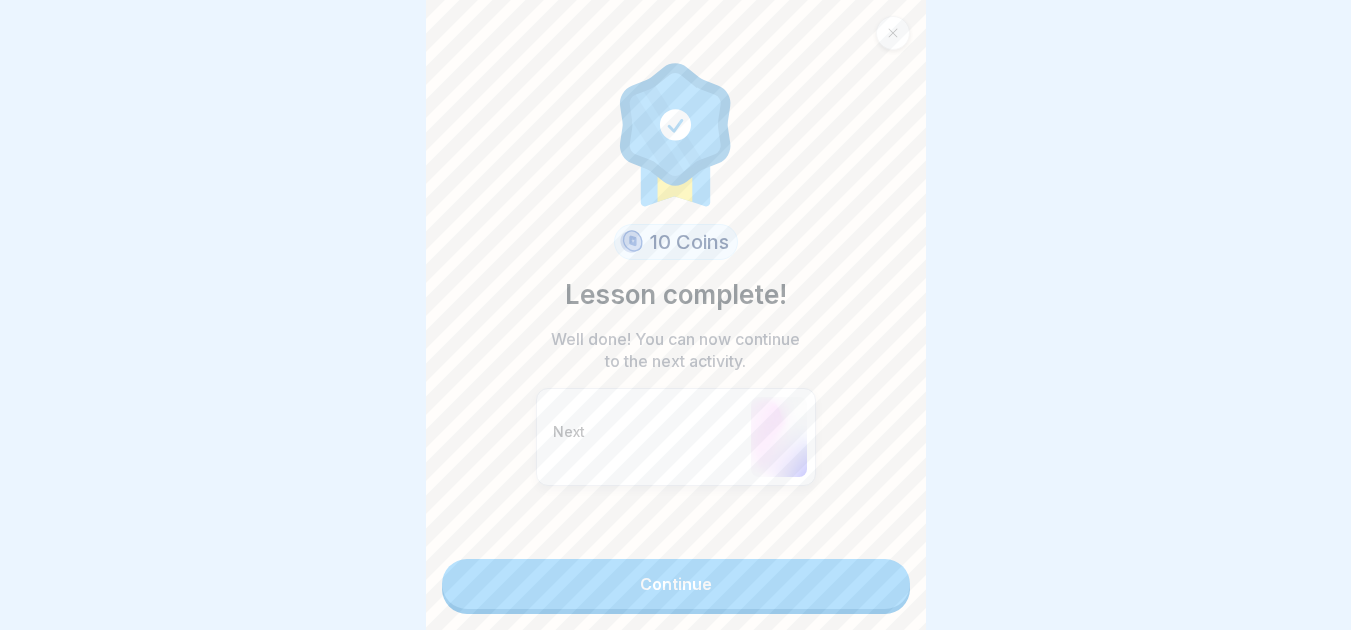 click on "Continue" at bounding box center (676, 584) 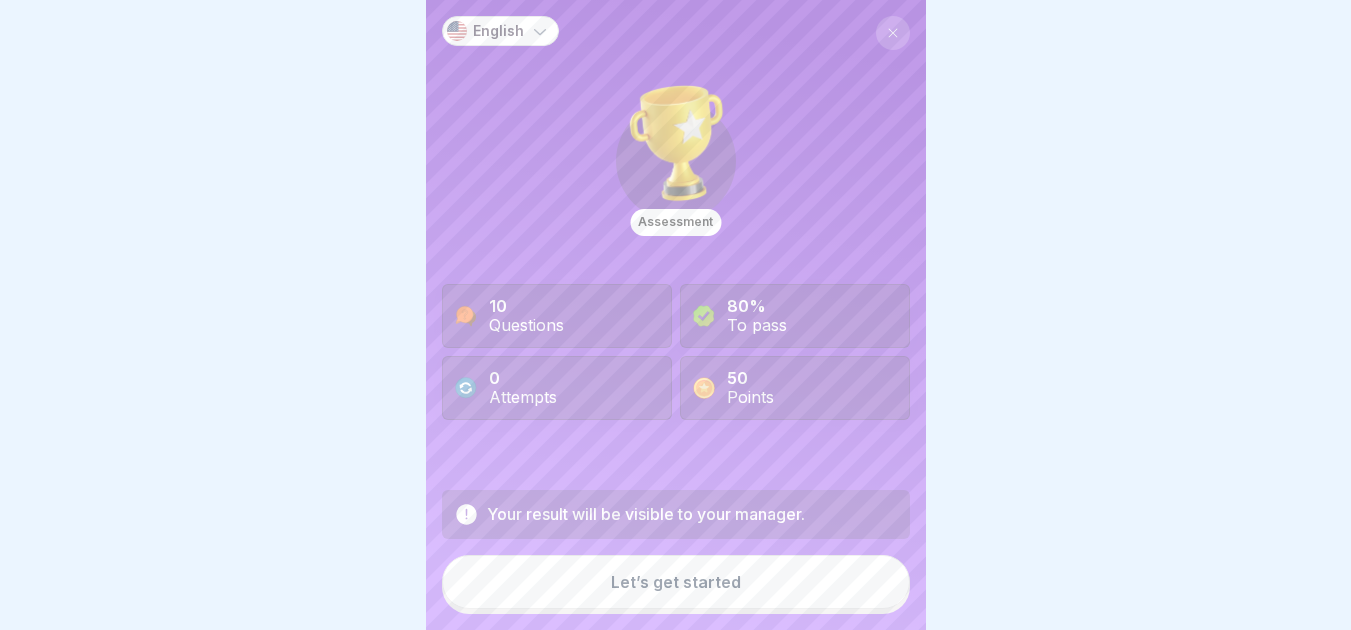 click at bounding box center (893, 33) 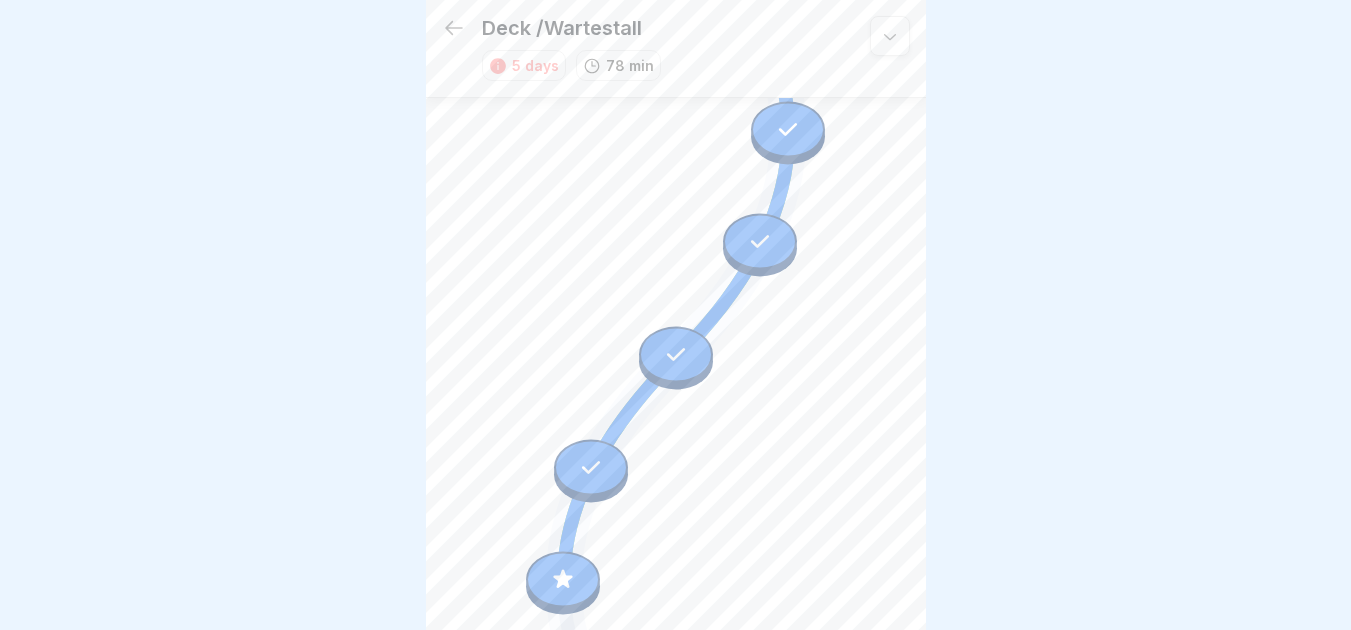 scroll, scrollTop: 1333, scrollLeft: 0, axis: vertical 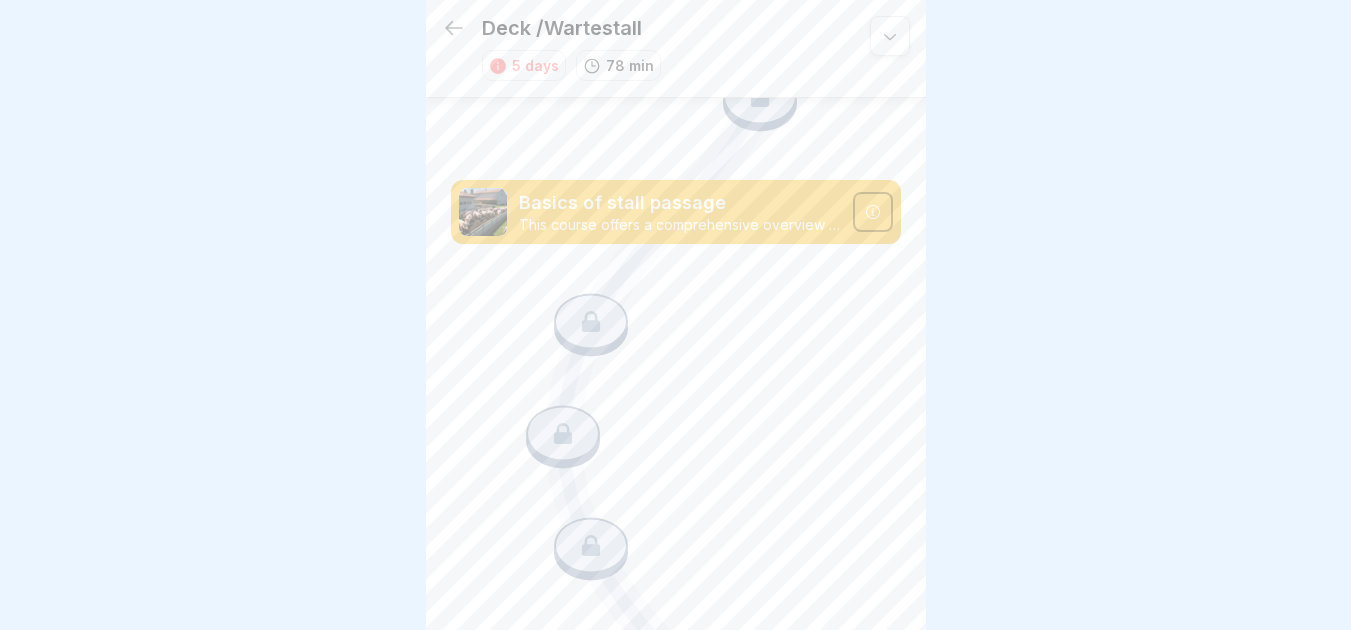 click 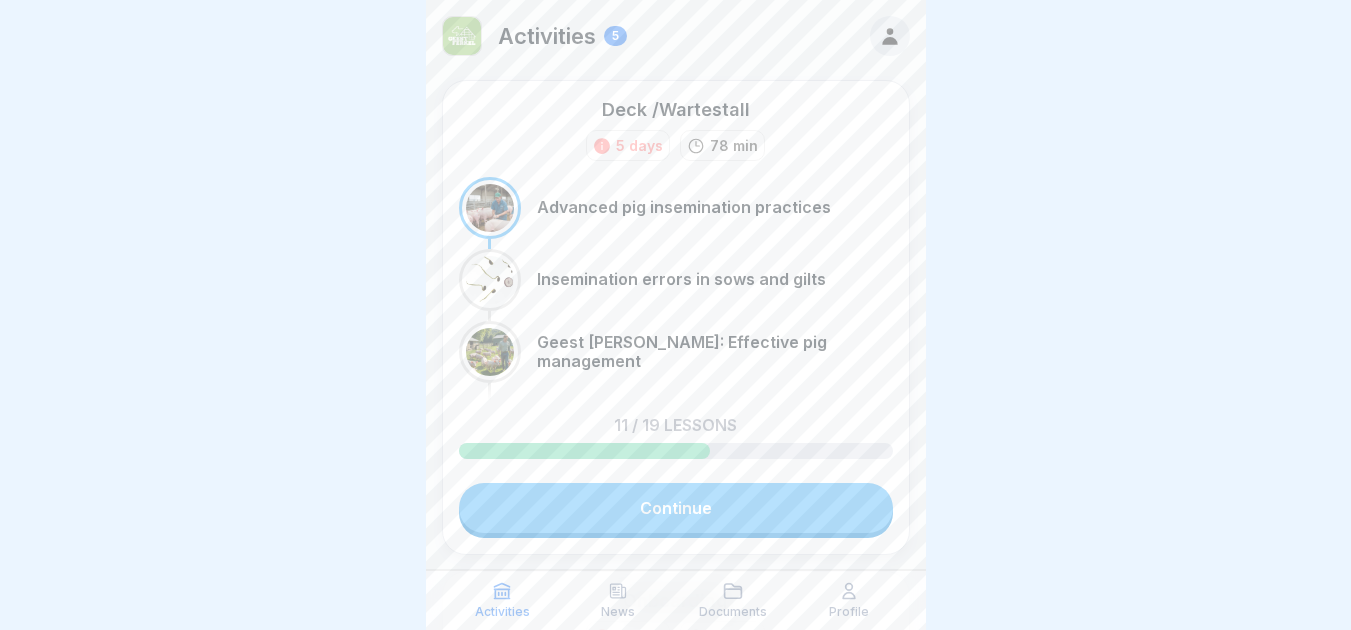 click 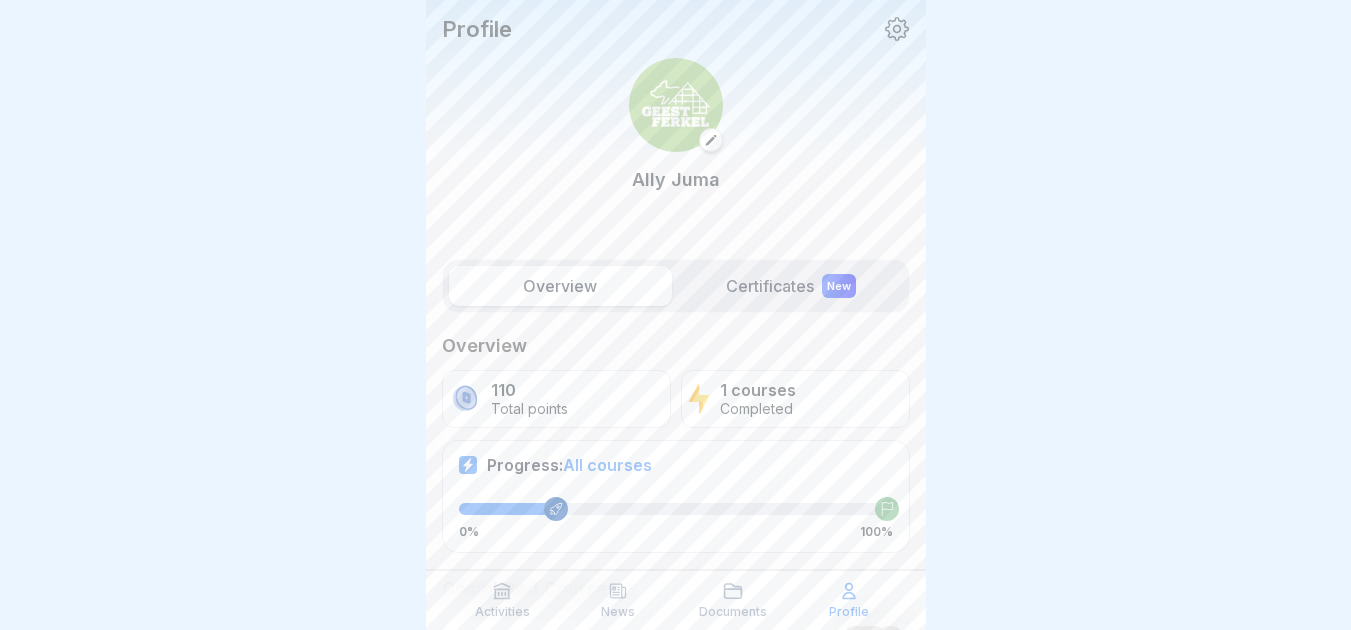 click on "Activities" at bounding box center [502, 612] 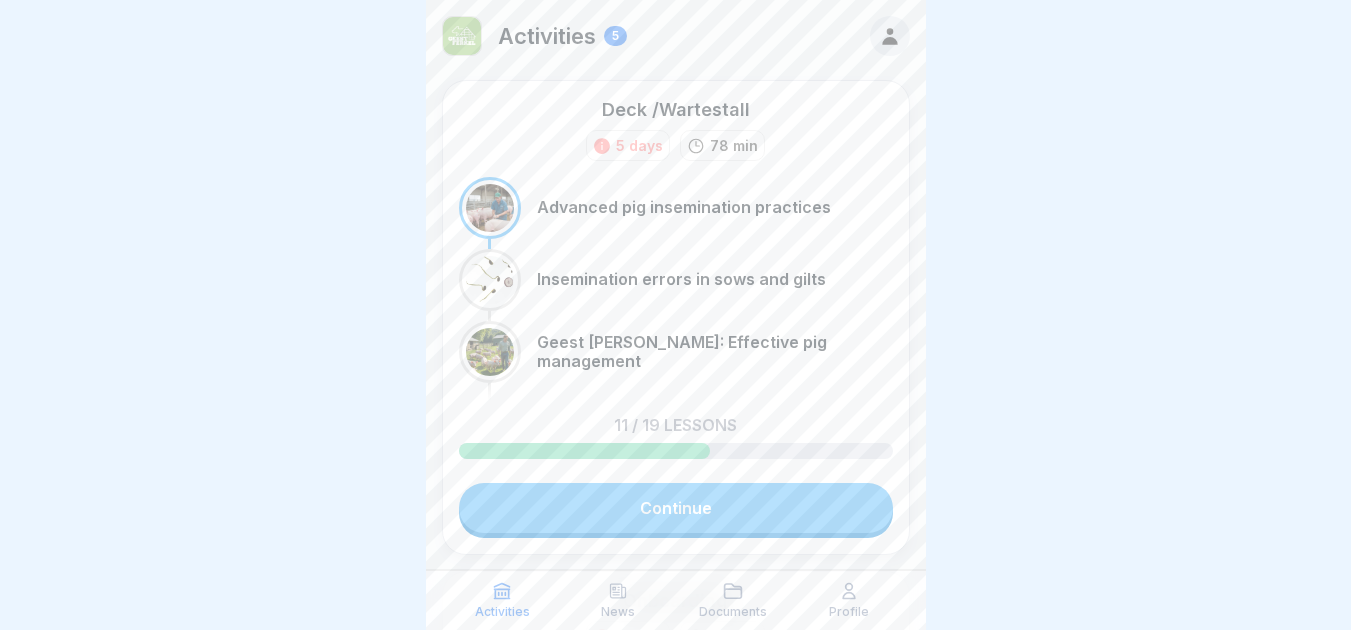 click on "5" at bounding box center (615, 36) 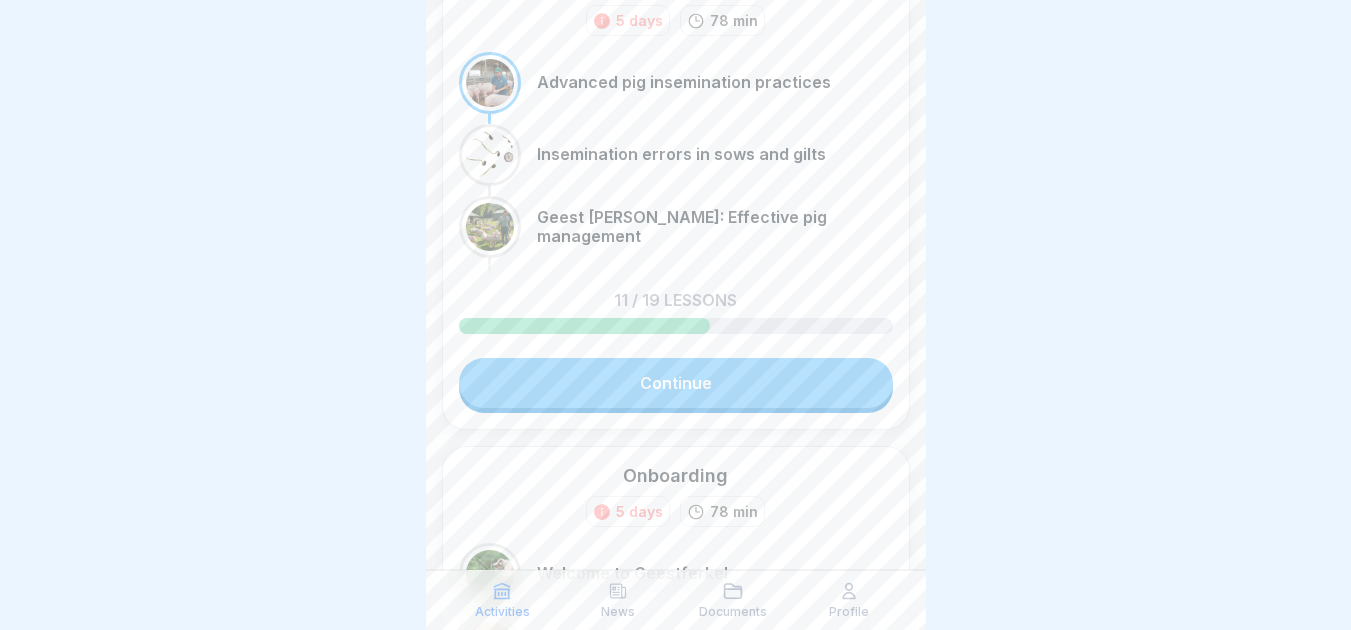 scroll, scrollTop: 158, scrollLeft: 0, axis: vertical 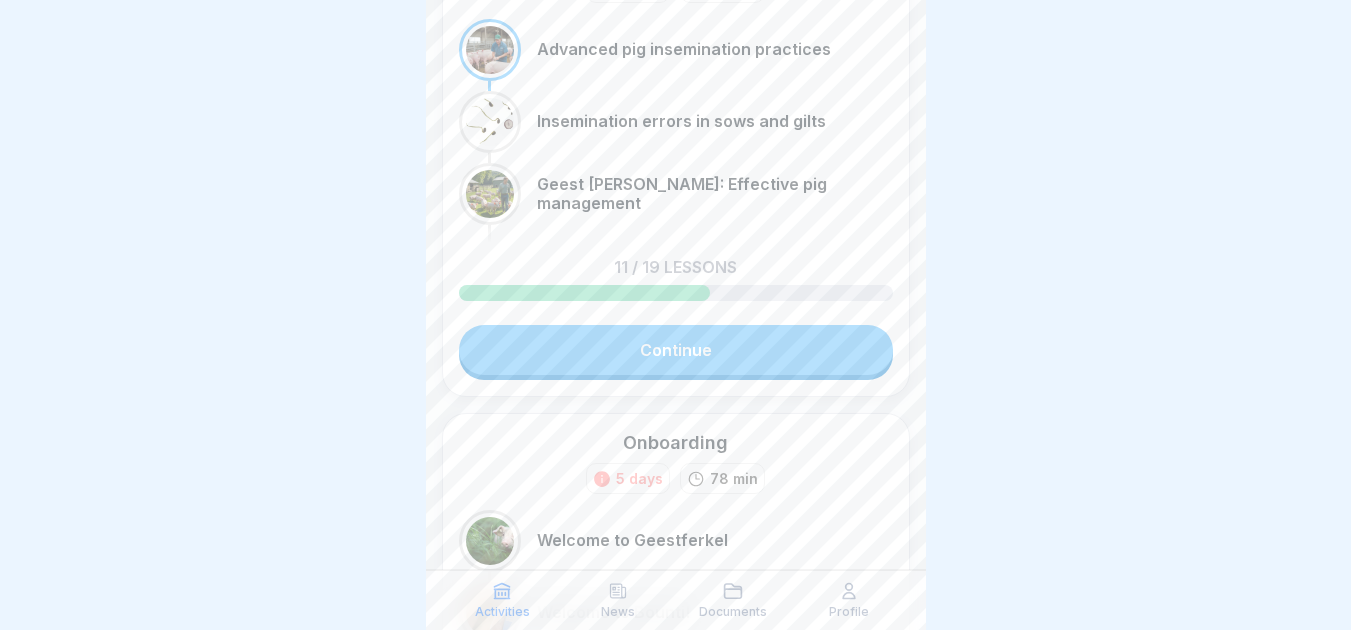click on "Welcome to Geestferkel" at bounding box center [676, 541] 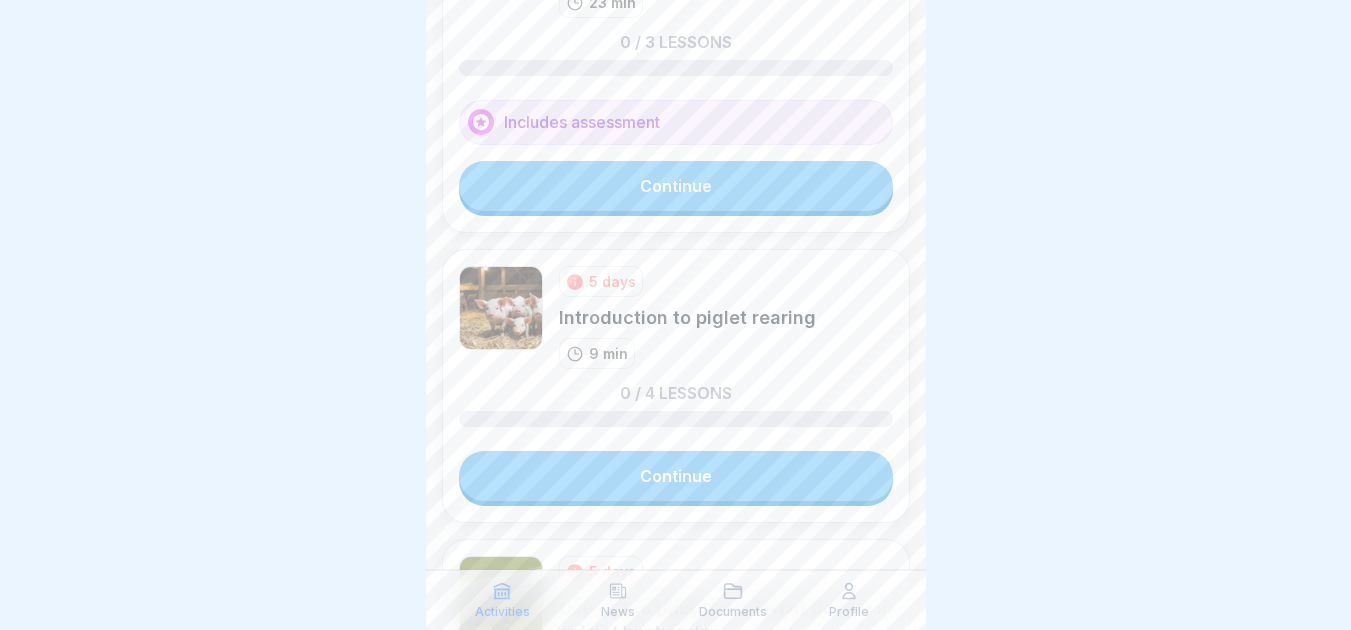 scroll, scrollTop: 1198, scrollLeft: 0, axis: vertical 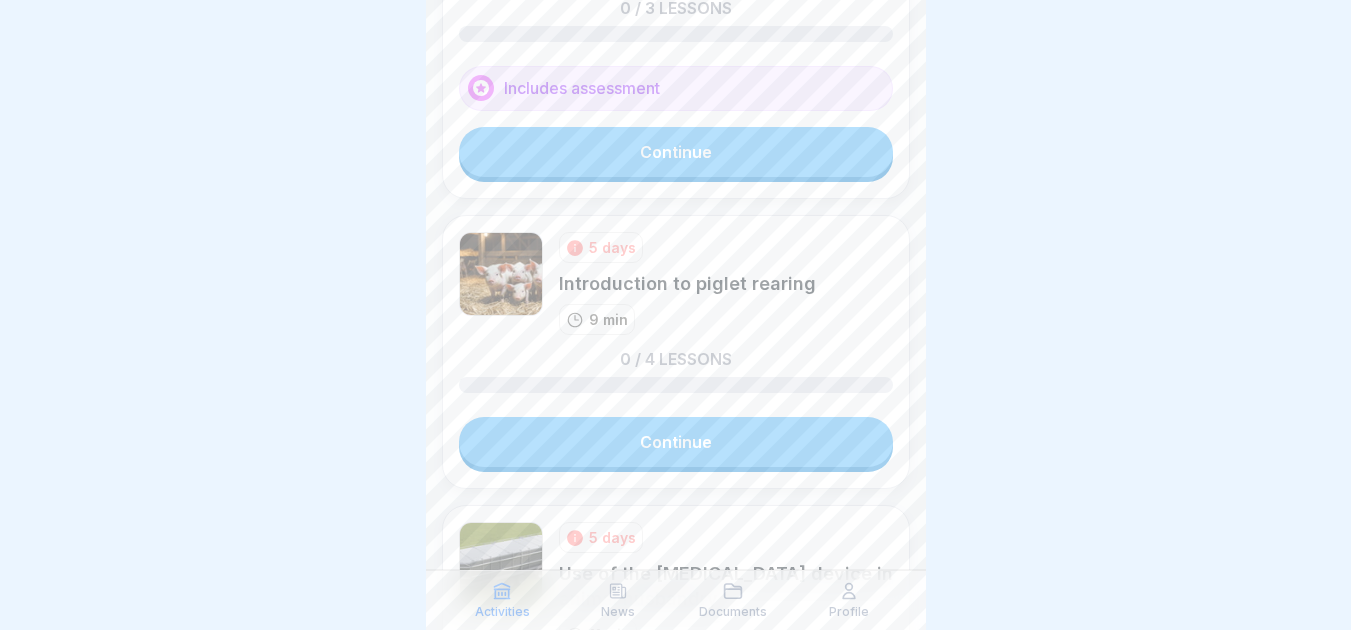 click on "Continue" at bounding box center [676, 442] 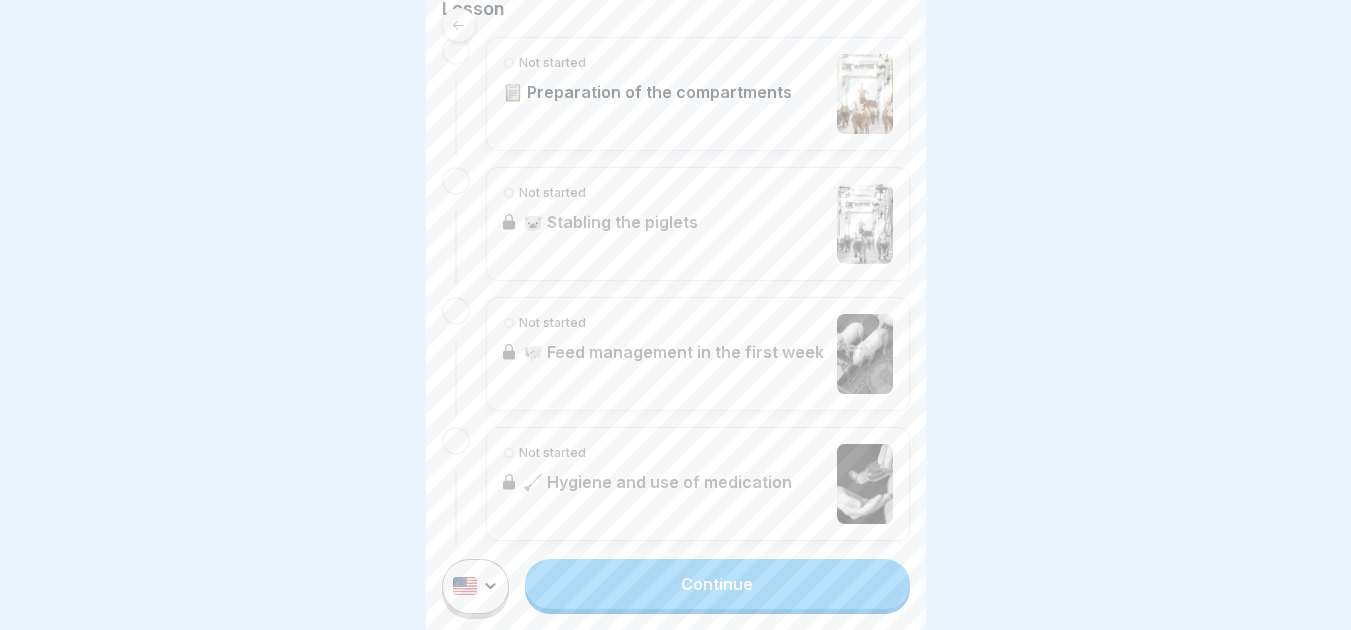 scroll, scrollTop: 532, scrollLeft: 0, axis: vertical 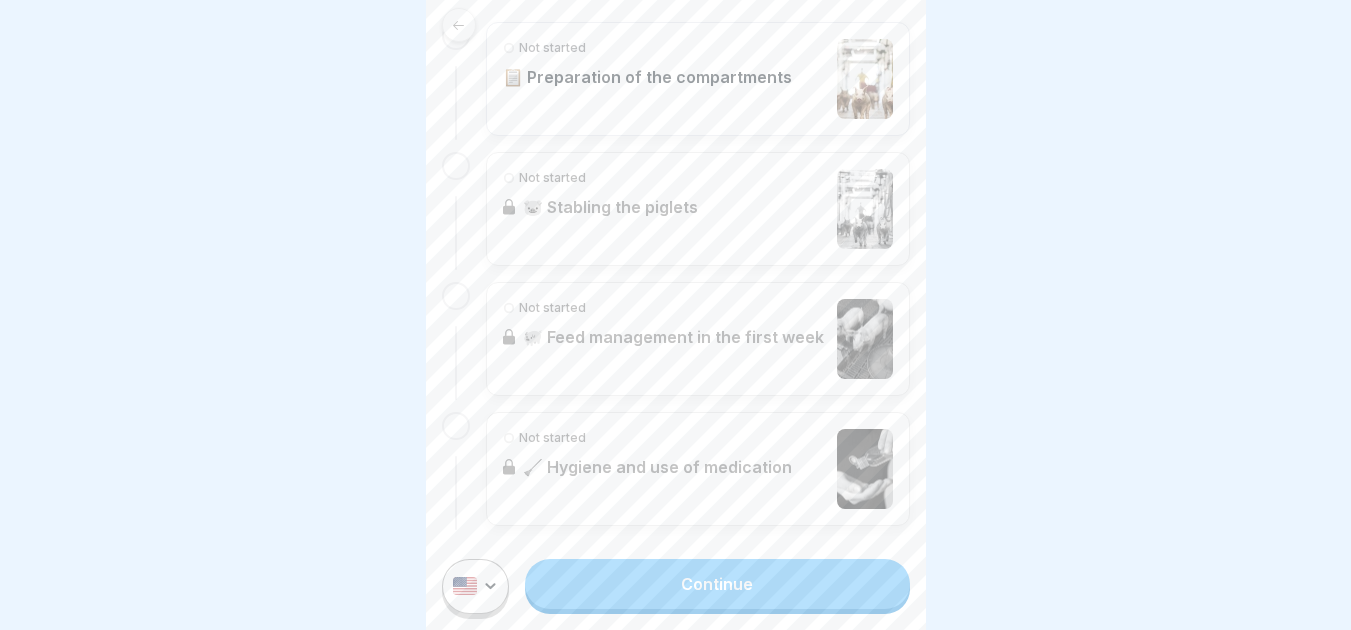 click on "Continue" at bounding box center [717, 584] 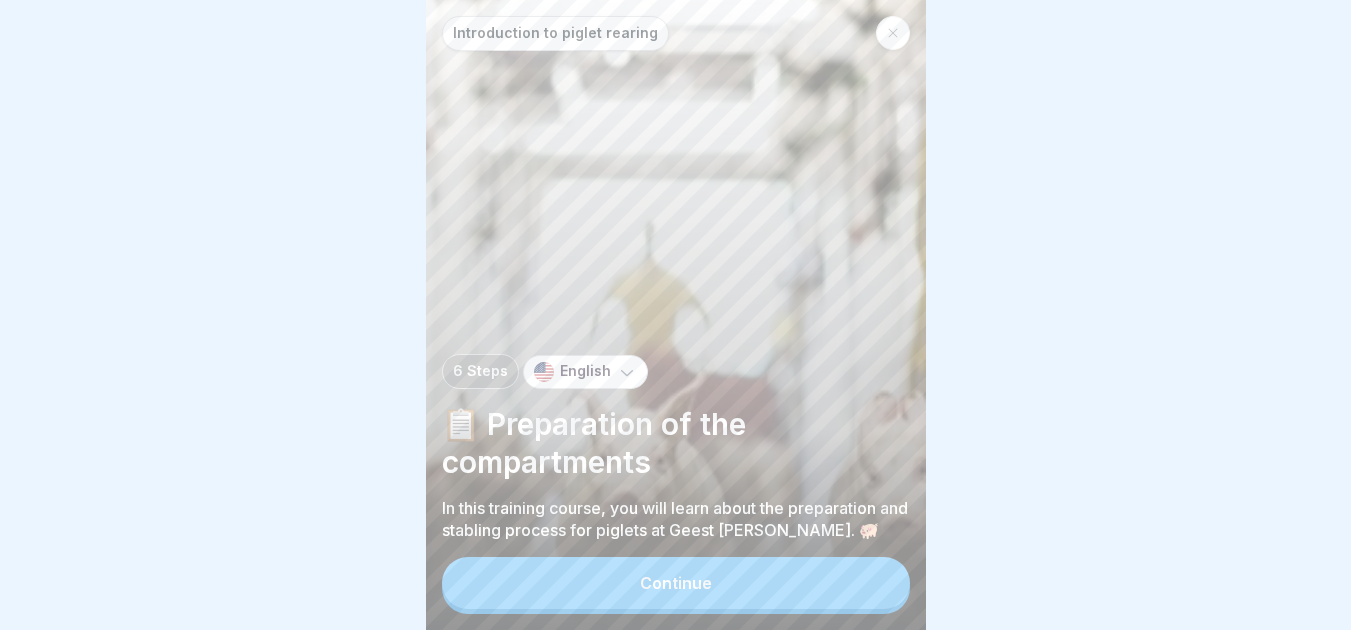 scroll, scrollTop: 0, scrollLeft: 0, axis: both 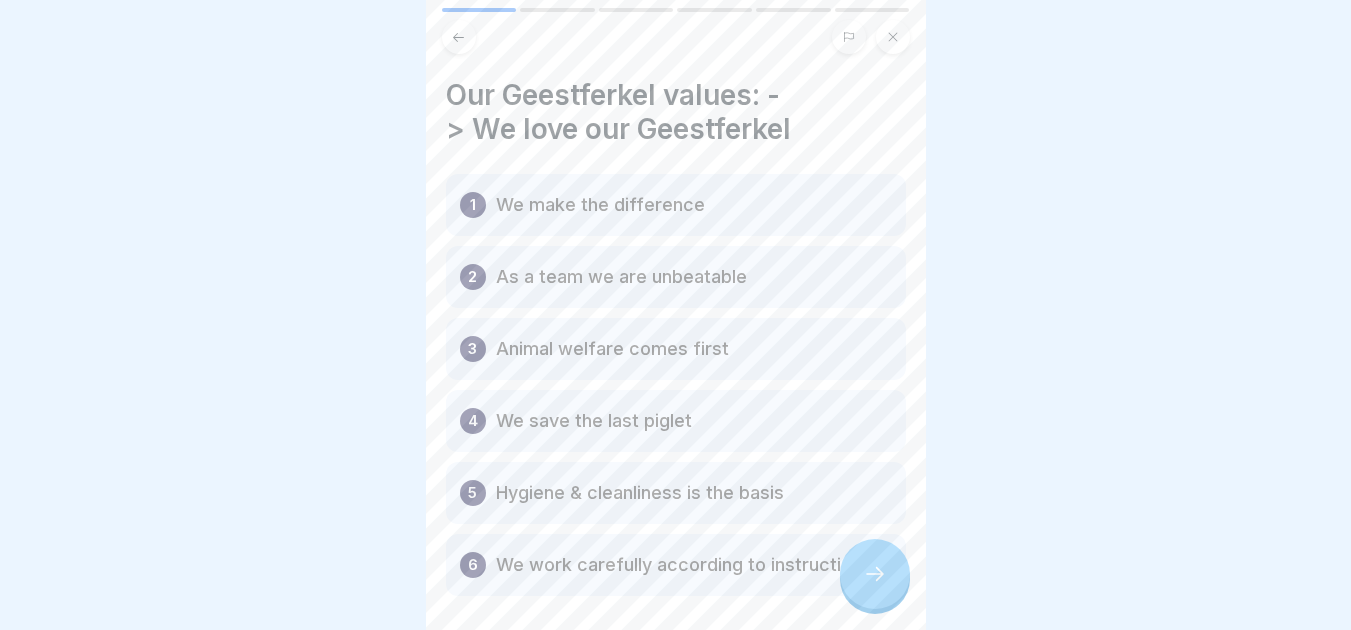 click at bounding box center (875, 574) 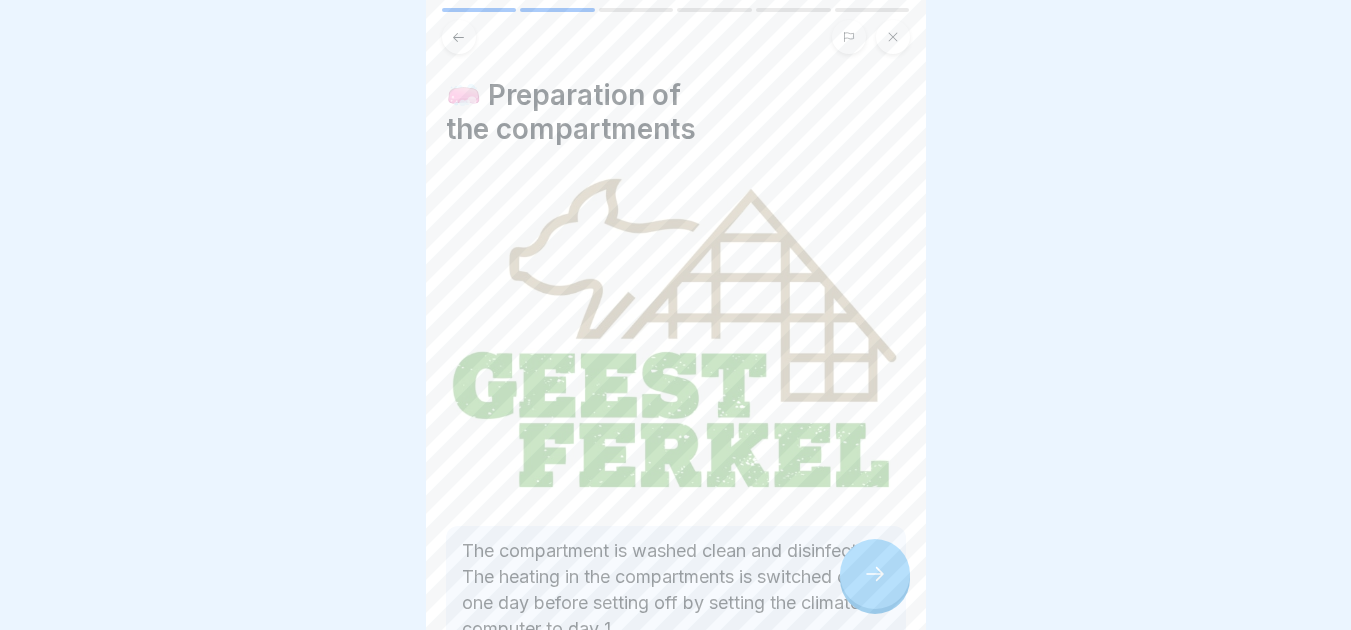 click at bounding box center [875, 574] 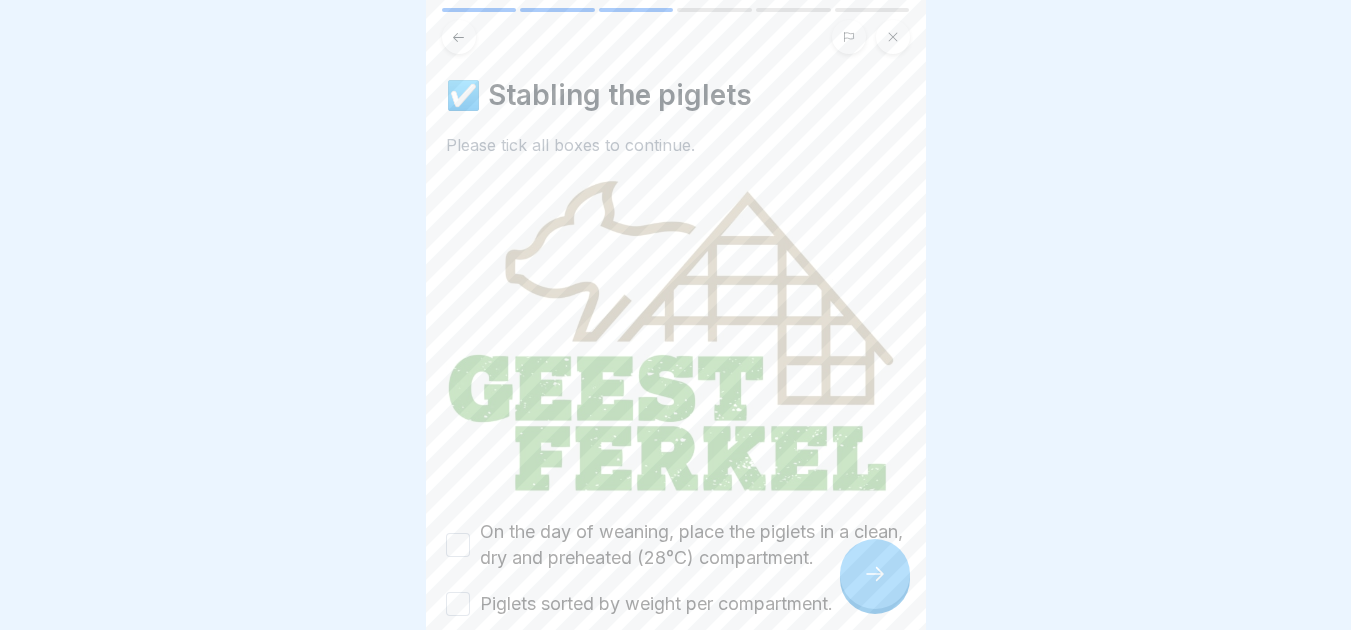 click at bounding box center (875, 574) 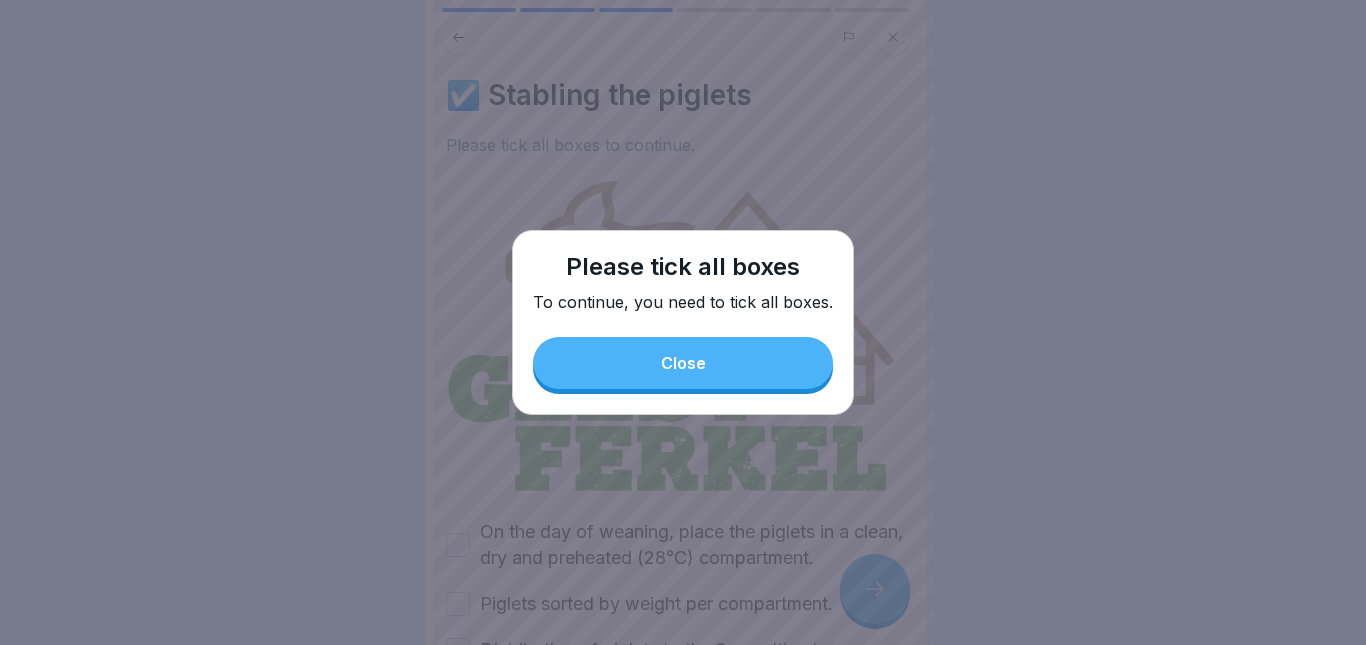 click on "Close" at bounding box center [683, 363] 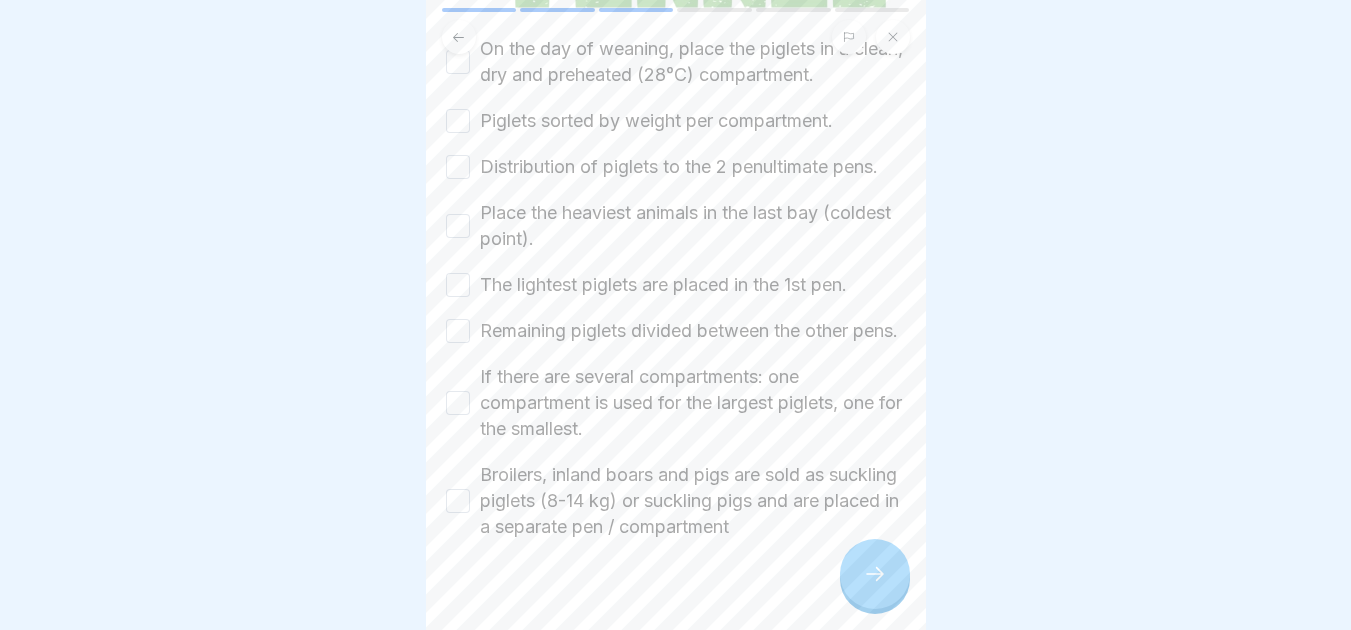 scroll, scrollTop: 416, scrollLeft: 0, axis: vertical 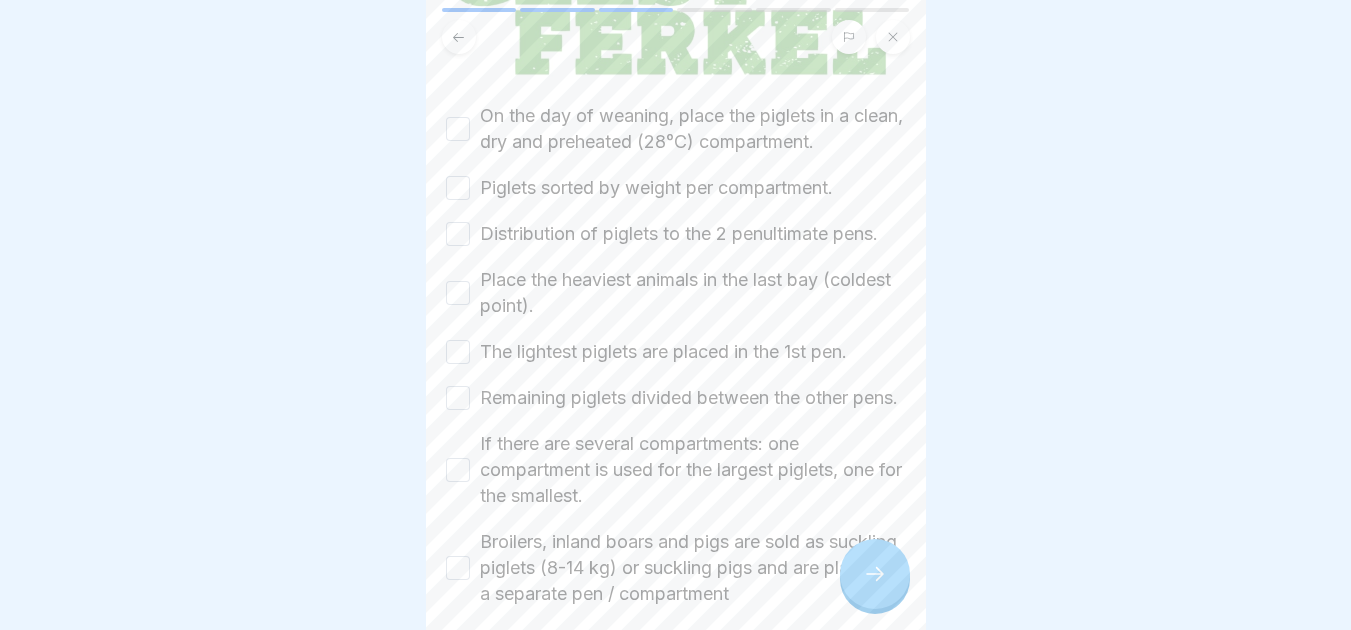 click on "On the day of weaning, place the piglets in a clean, dry and preheated (28°C) compartment." at bounding box center [458, 129] 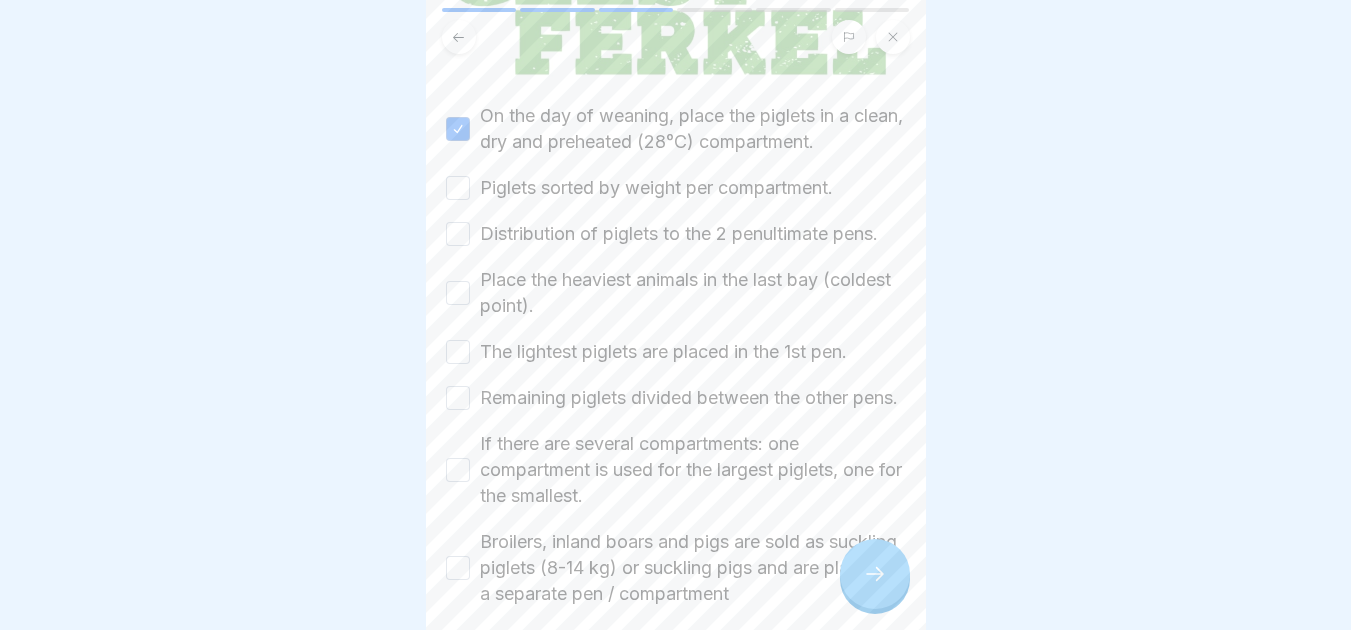 click on "Piglets sorted by weight per compartment." at bounding box center (458, 188) 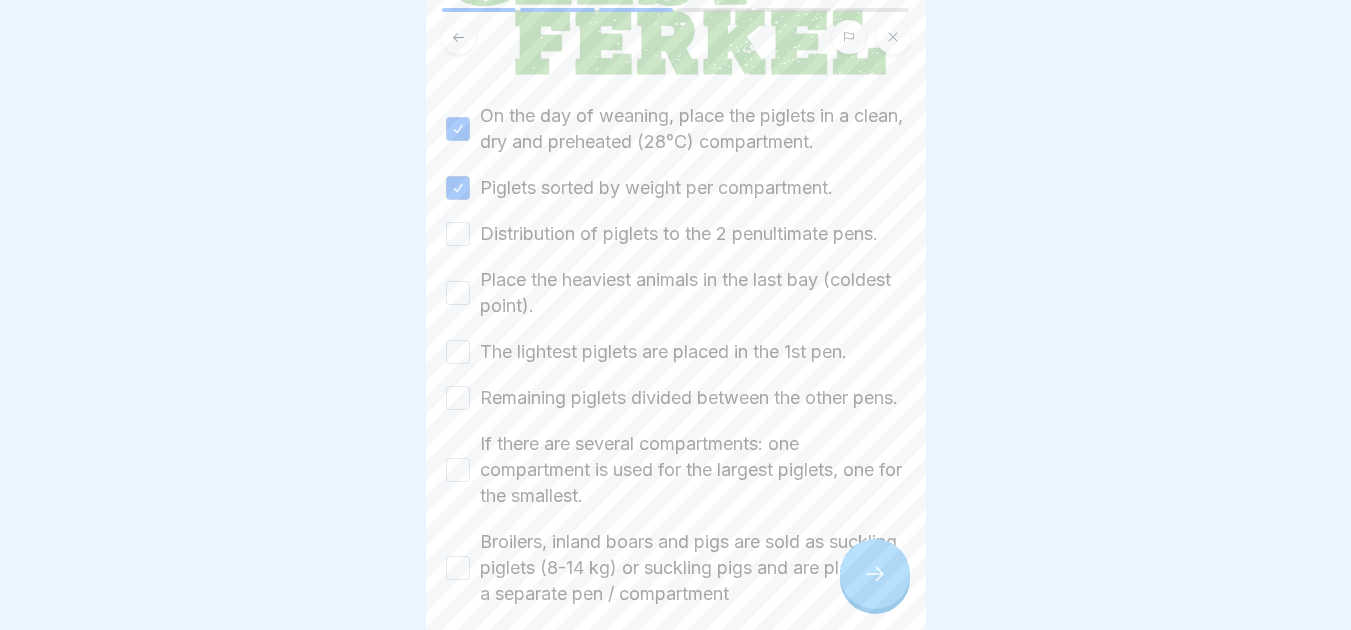click on "Distribution of piglets to the 2 penultimate pens." at bounding box center (458, 234) 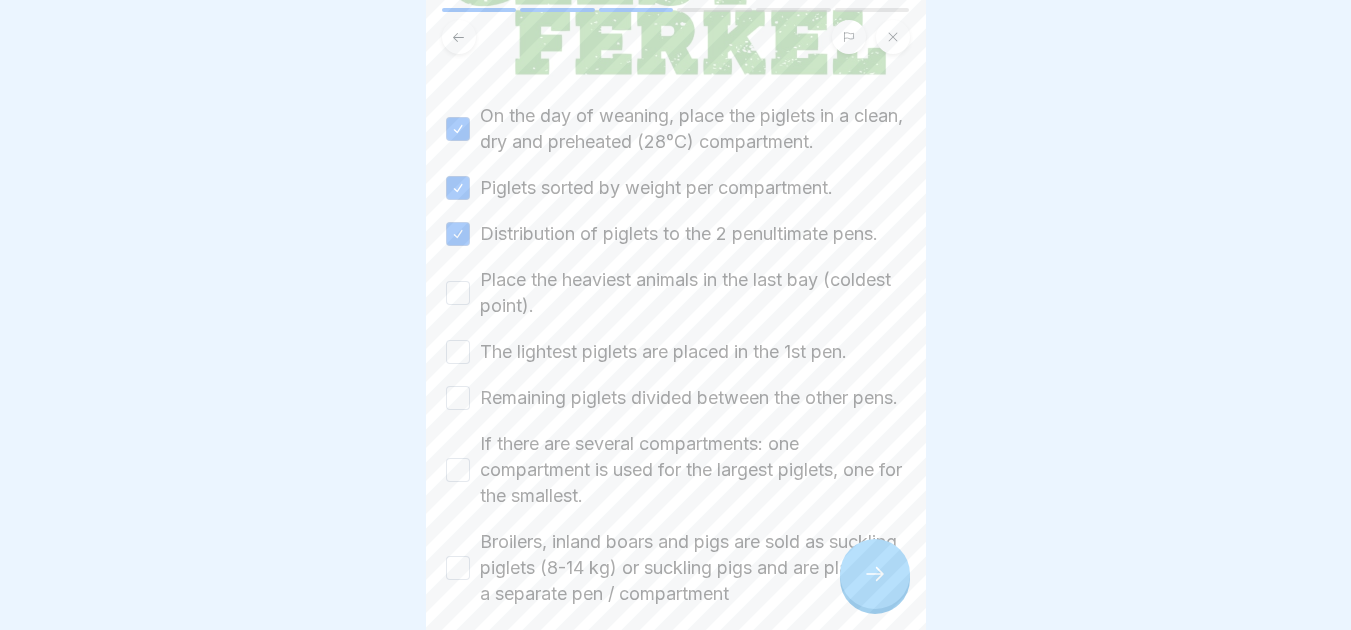 click on "Place the heaviest animals in the last bay (coldest point)." at bounding box center (458, 293) 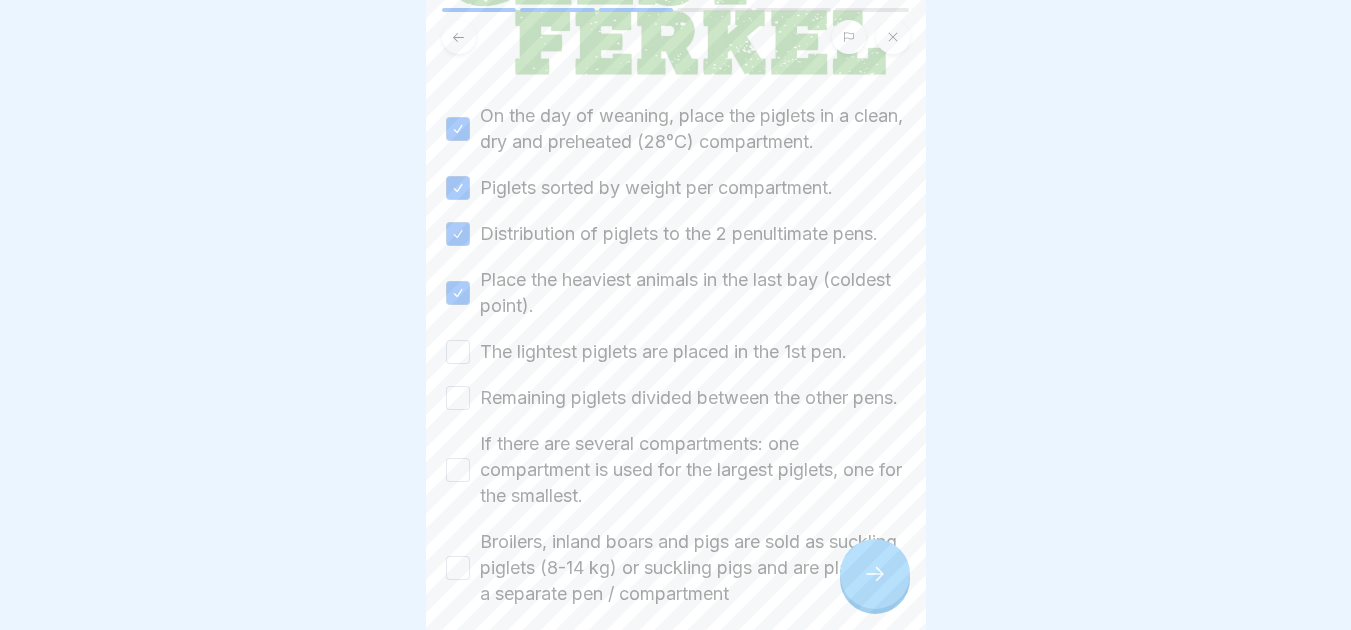click on "The lightest piglets are placed in the 1st pen." at bounding box center (458, 352) 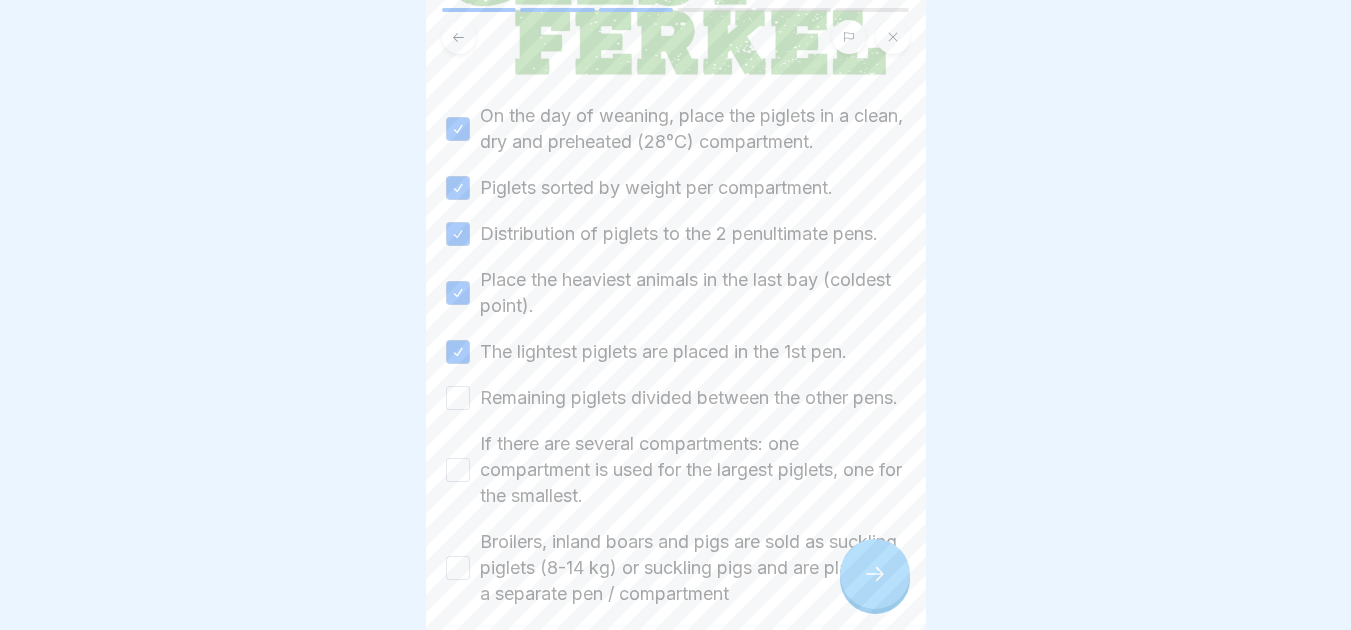 click on "Remaining piglets divided between the other pens." at bounding box center [458, 398] 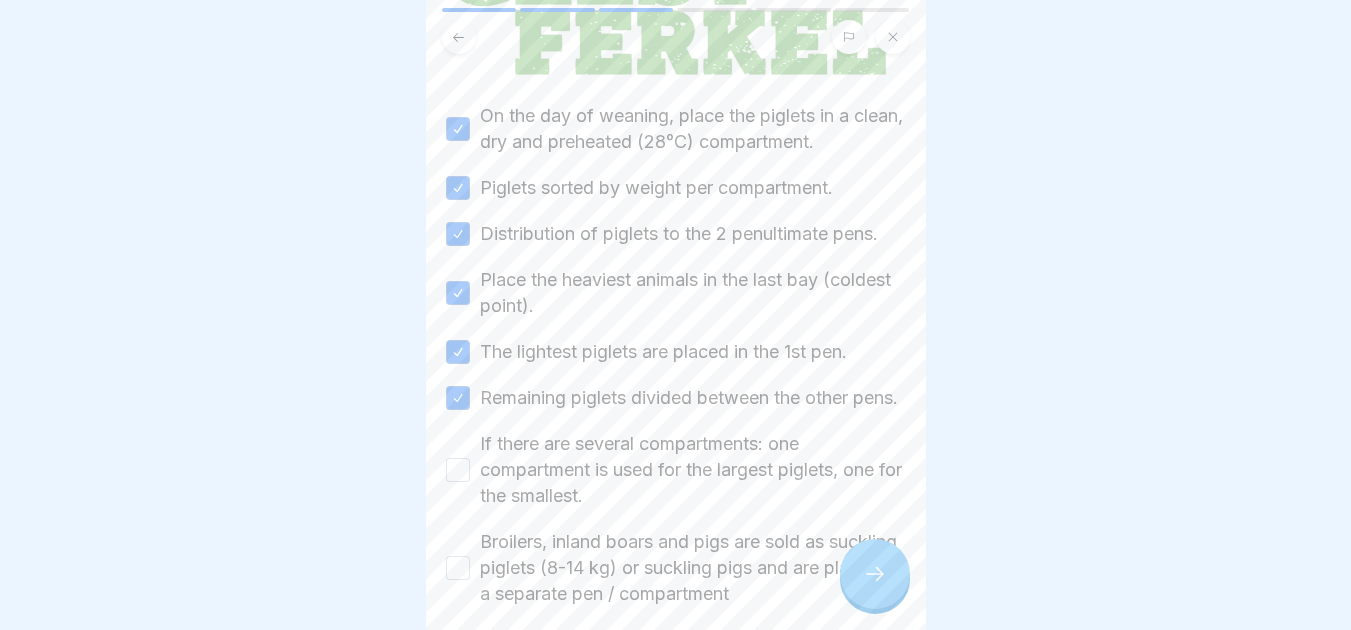 click on "If there are several compartments: one compartment is used for the largest piglets, one for the smallest." at bounding box center (458, 470) 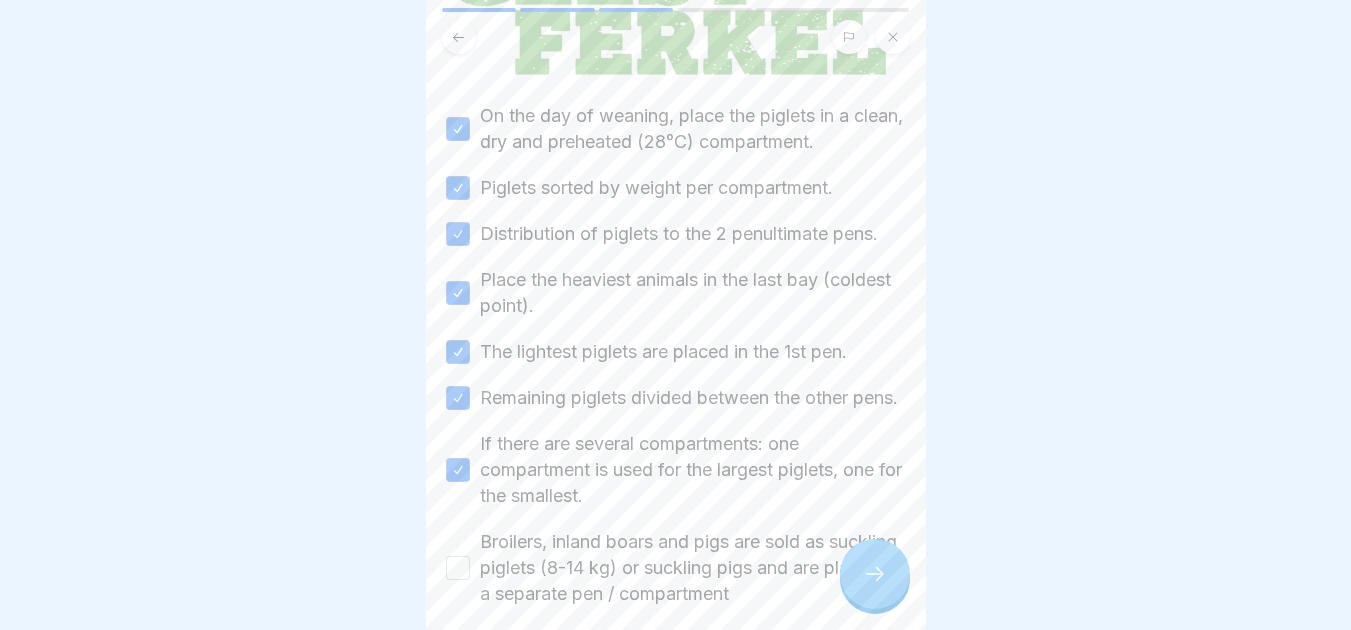 click on "Broilers, inland boars and pigs are sold as suckling piglets (8-14 kg) or suckling pigs and are placed in a separate pen / compartment" at bounding box center (458, 568) 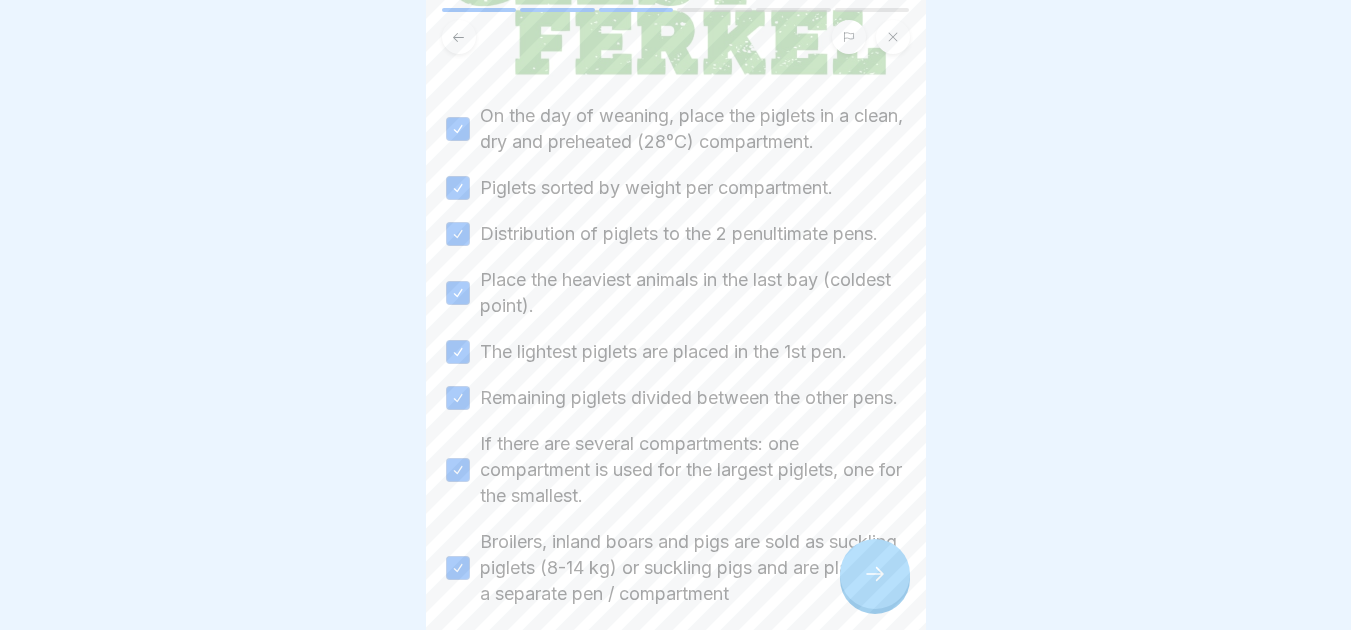 click at bounding box center [875, 574] 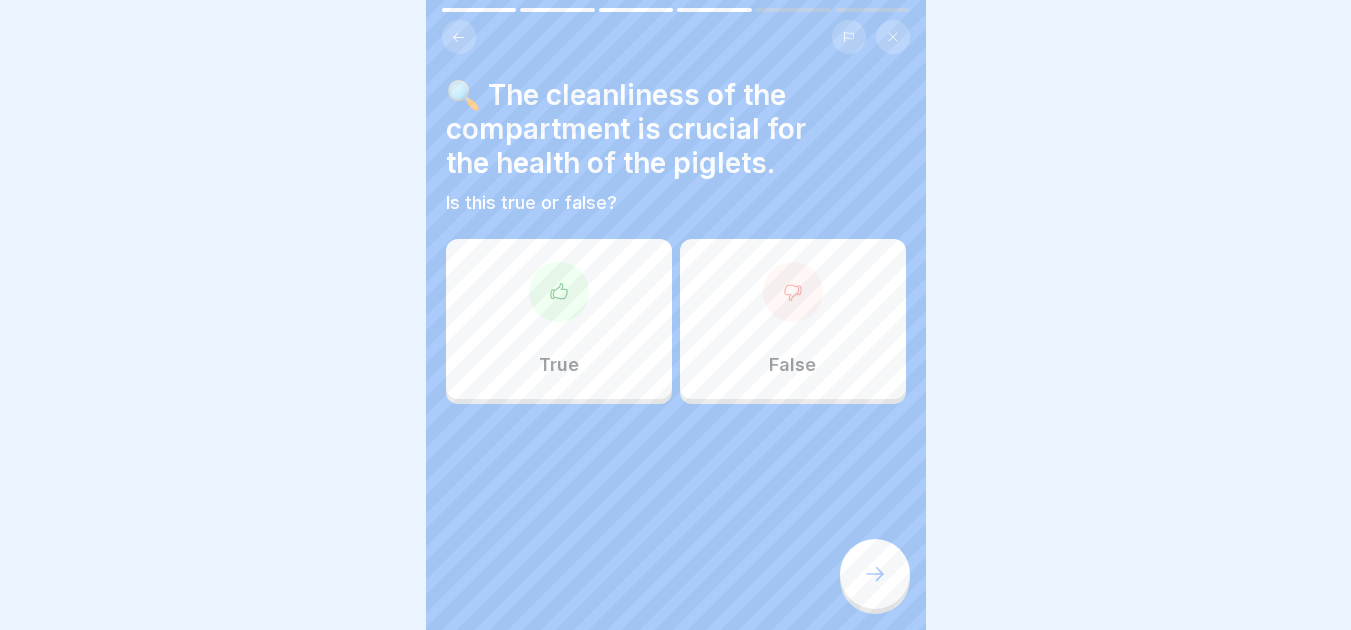 click on "True" at bounding box center (559, 319) 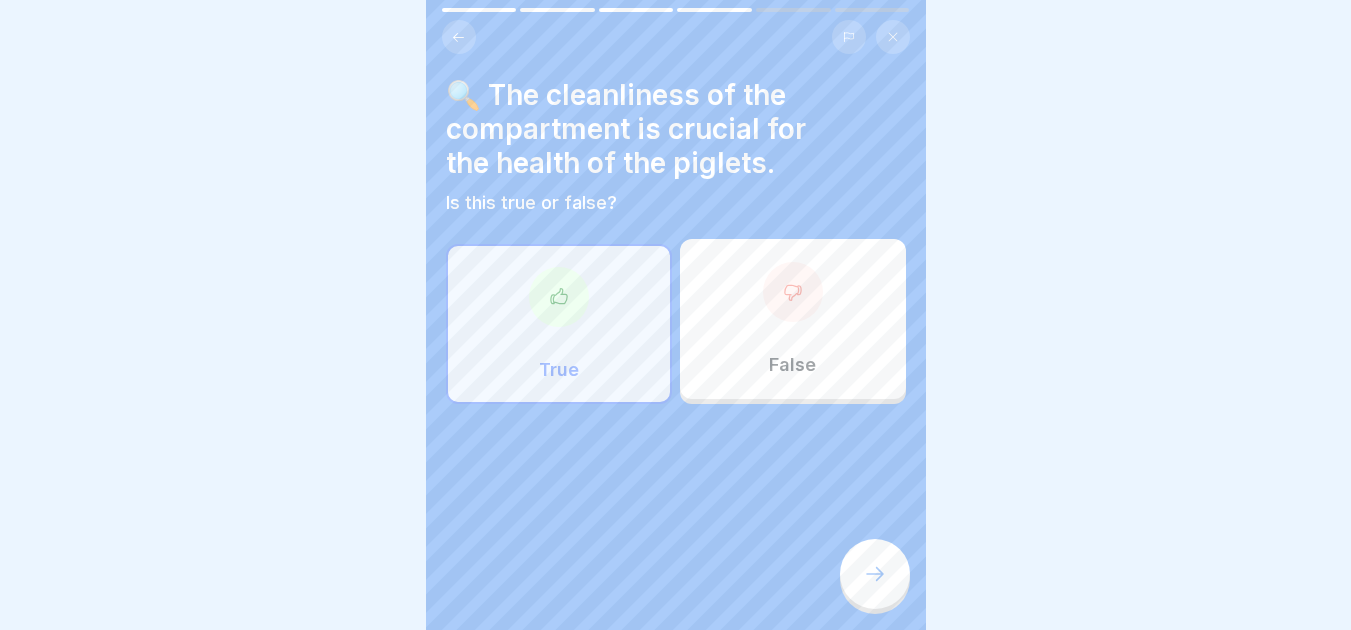 click 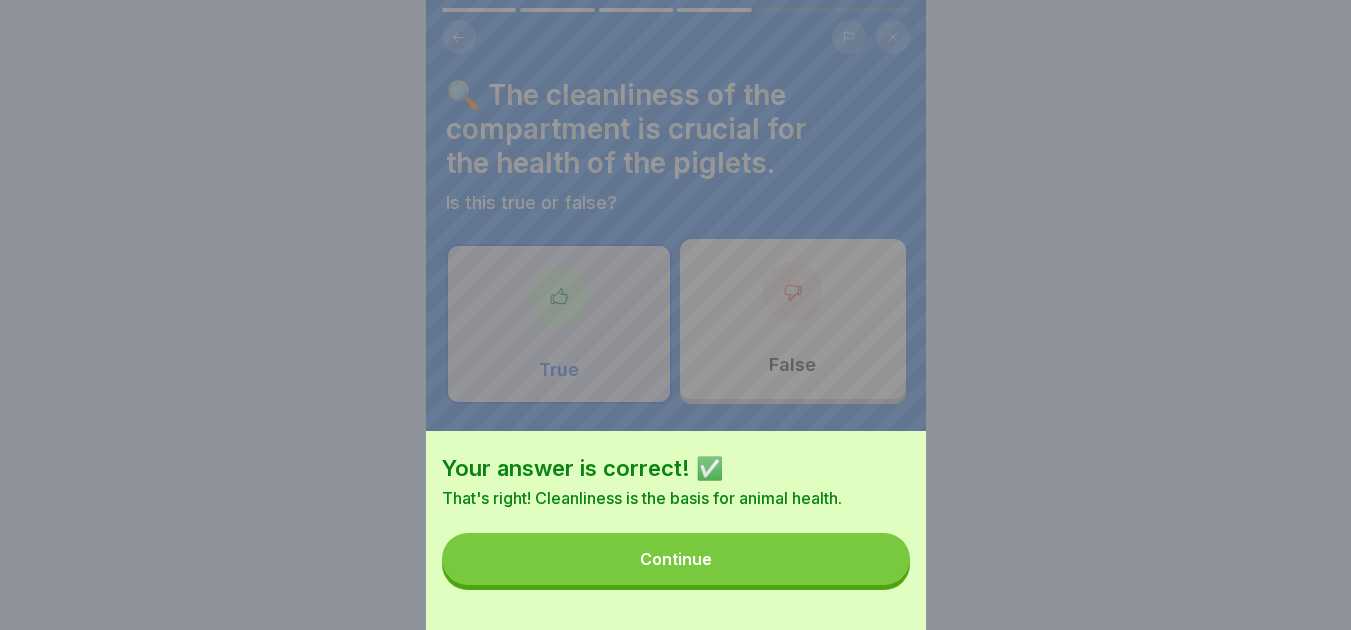 click on "Continue" at bounding box center (676, 559) 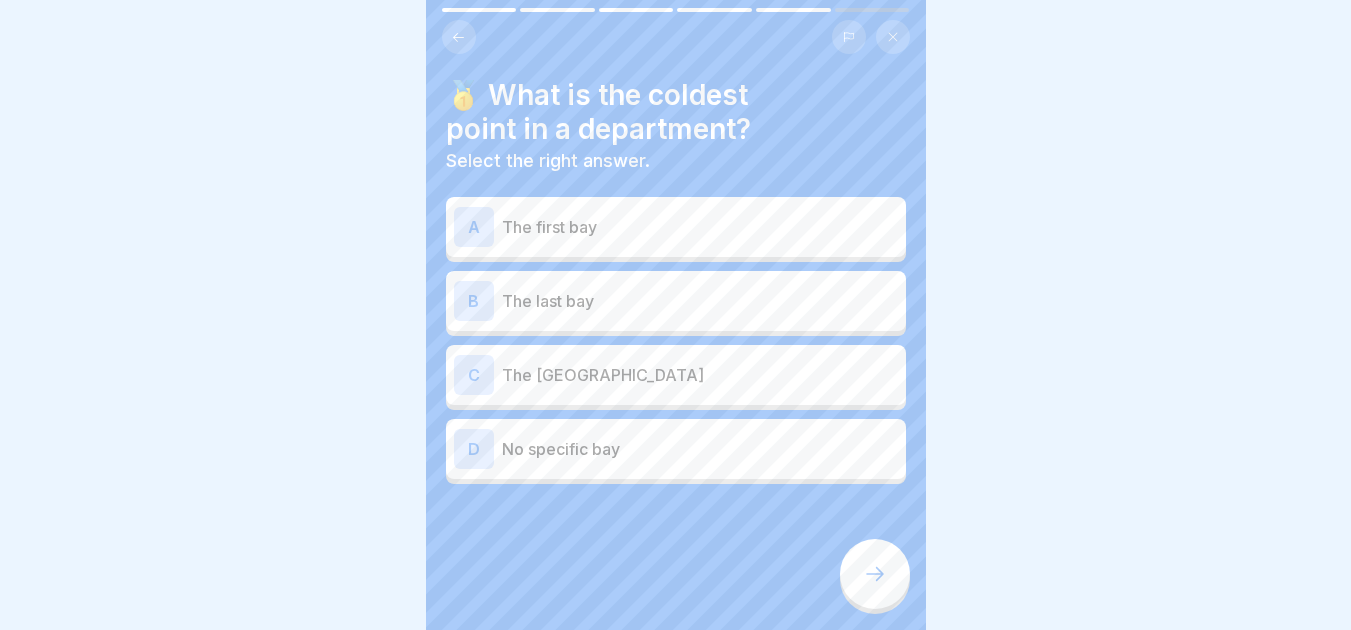 click on "No specific bay" at bounding box center (700, 449) 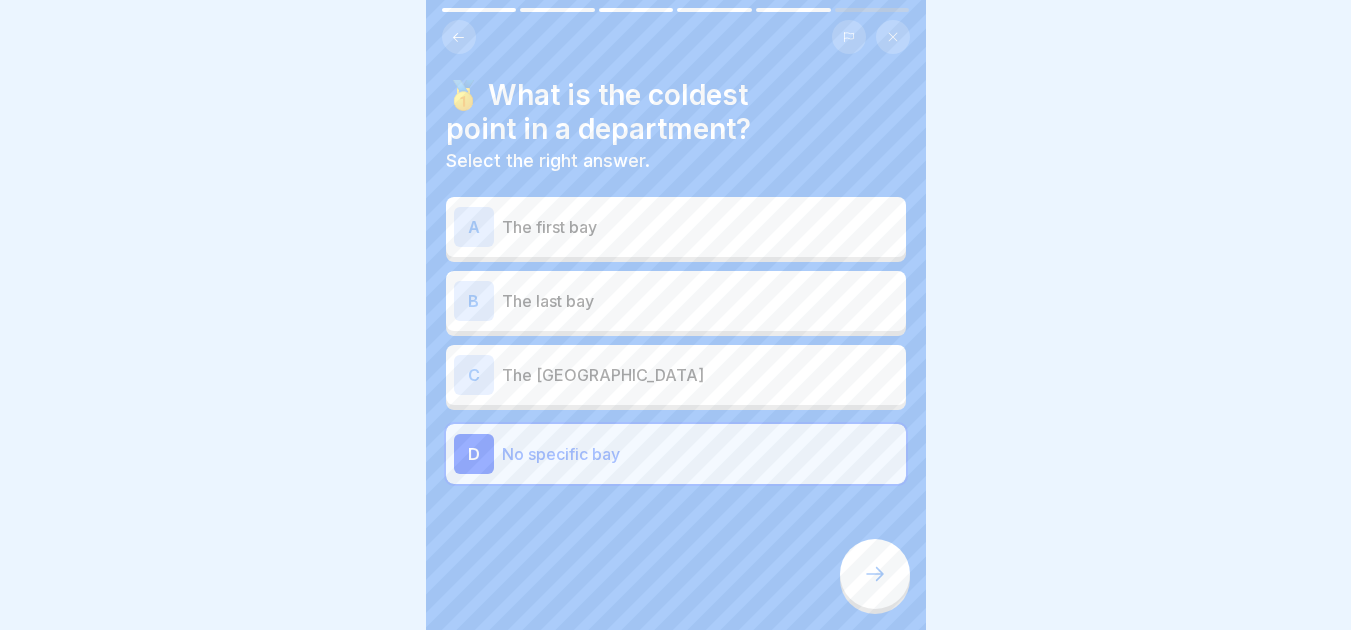 click 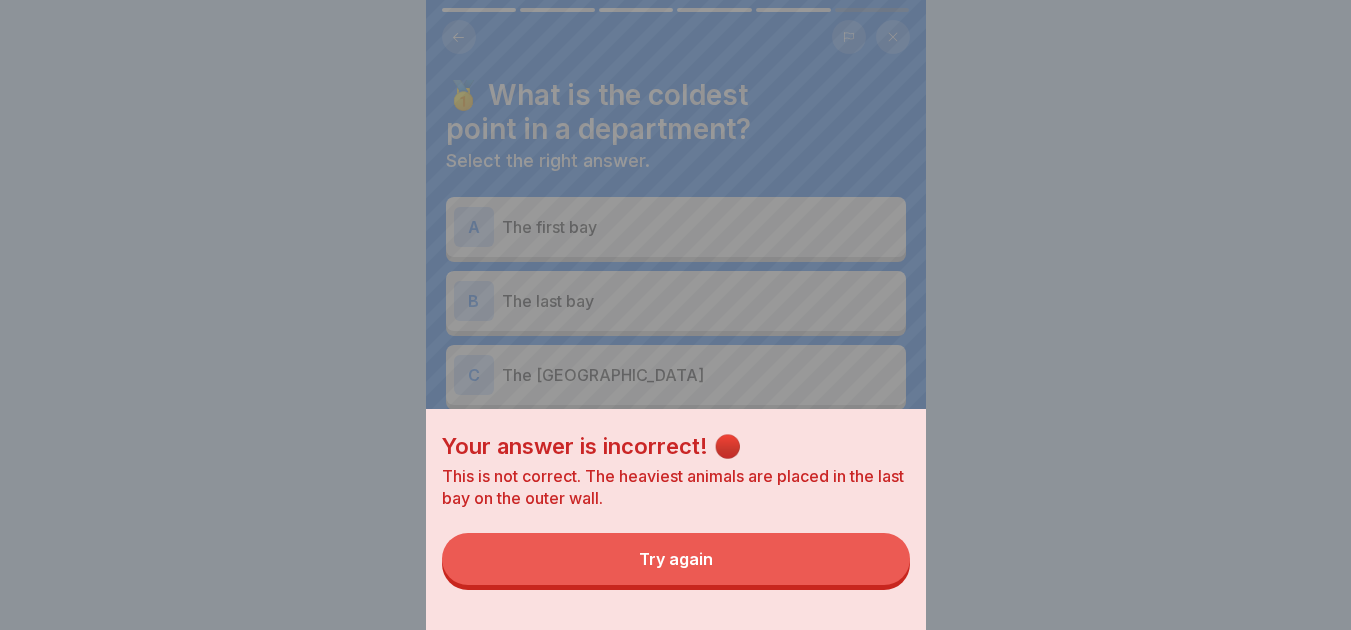 click on "Try again" at bounding box center [676, 559] 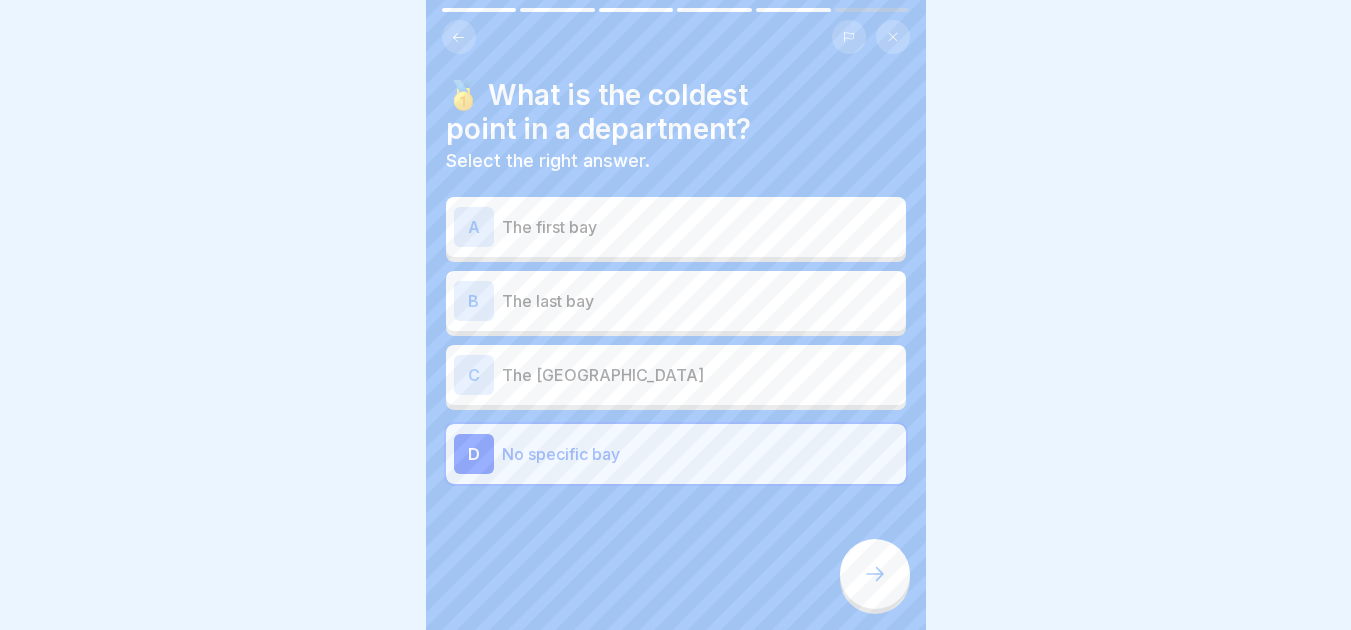 click on "The first bay" at bounding box center [700, 227] 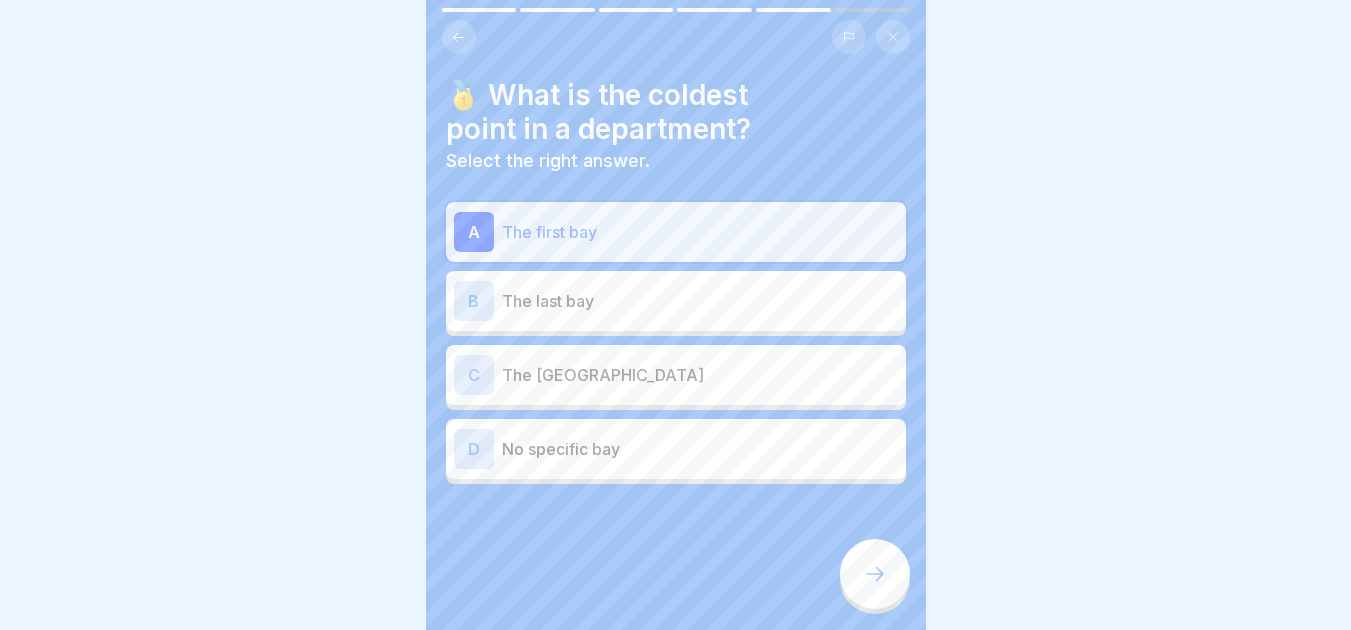 click at bounding box center [875, 574] 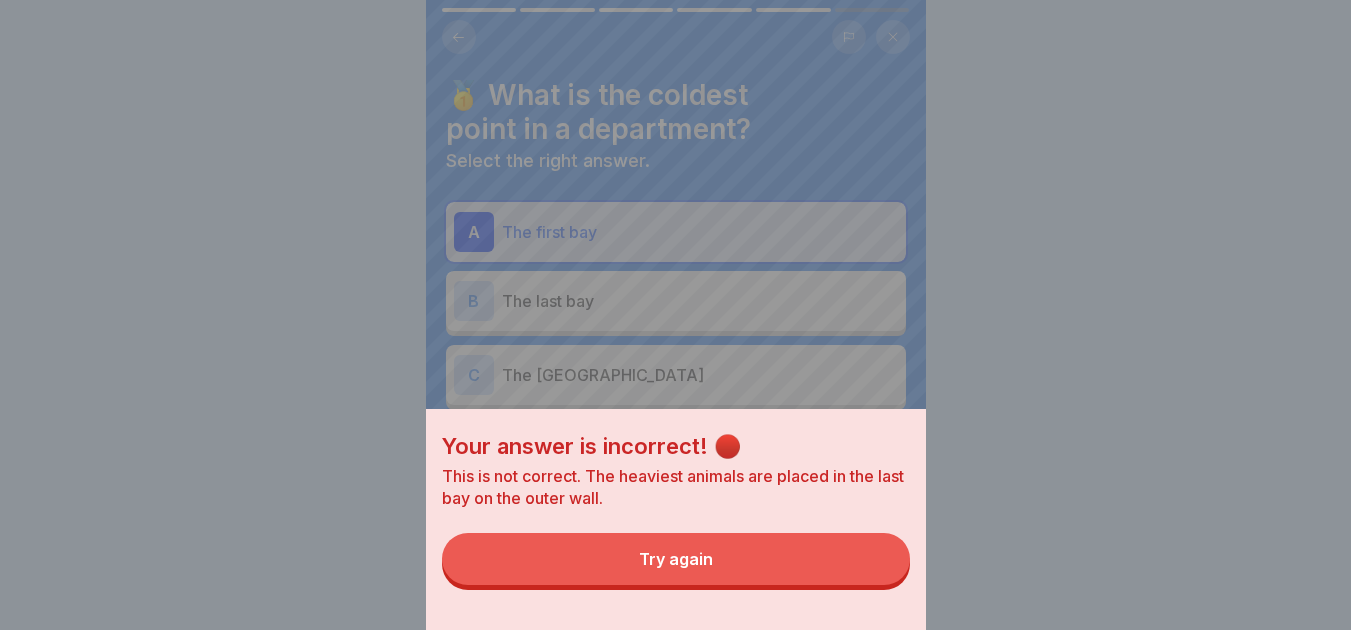click on "Try again" at bounding box center (676, 559) 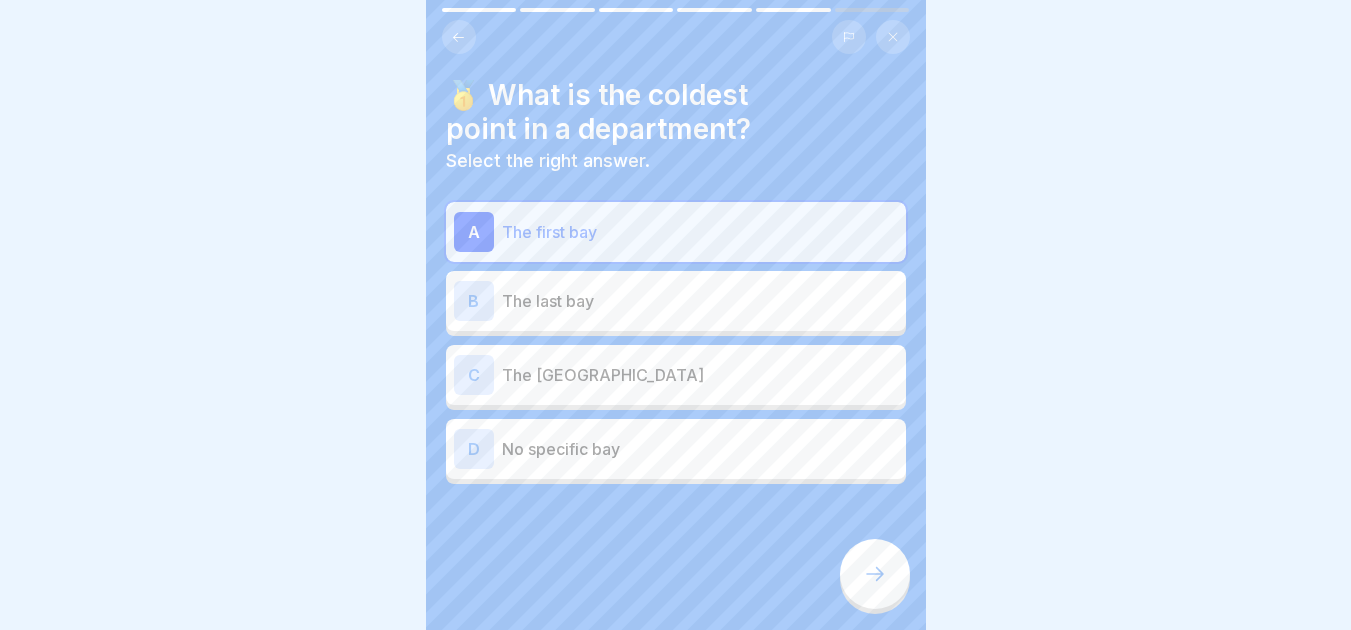 click on "The [GEOGRAPHIC_DATA]" at bounding box center (700, 375) 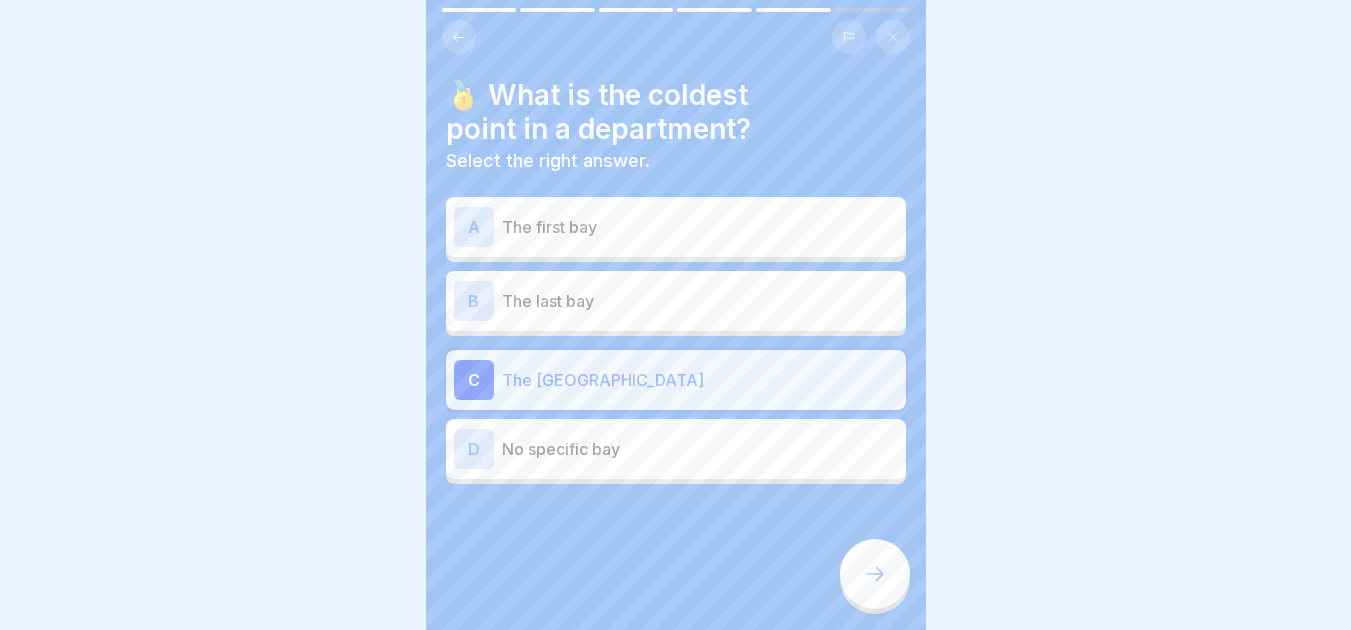 click 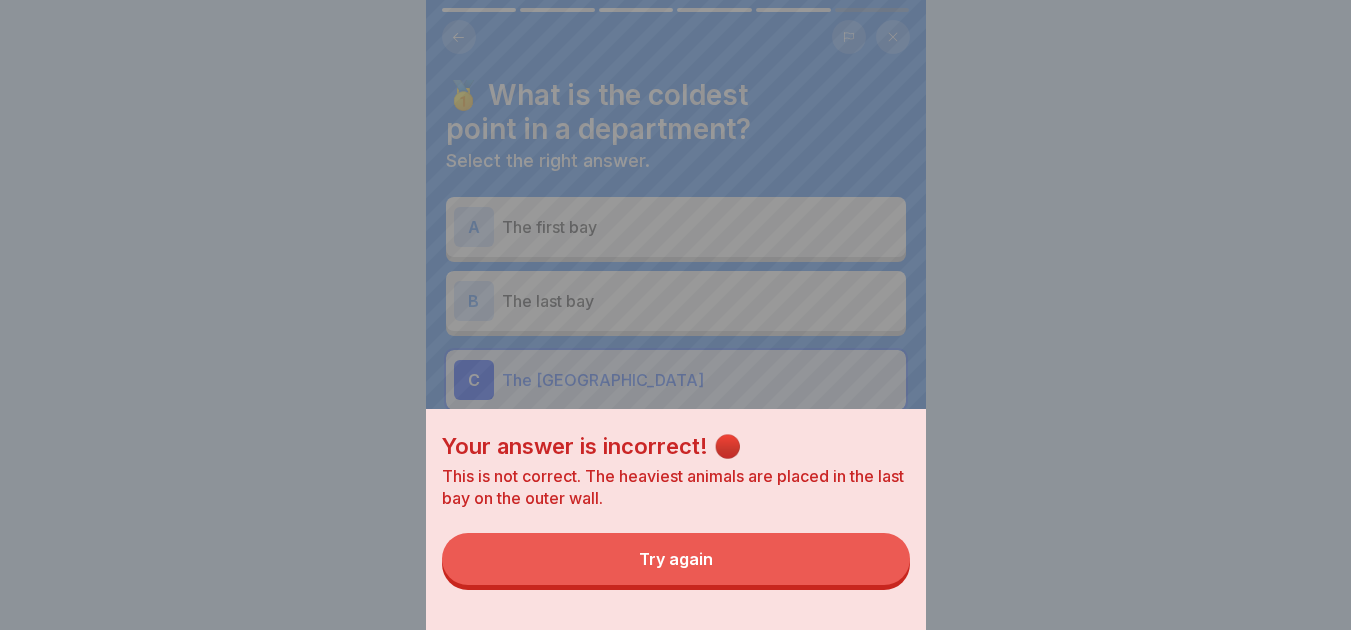 click on "Your answer is incorrect! 🔴 This is not correct. The heaviest animals are placed in the last bay on the outer wall.   Try again" at bounding box center (676, 315) 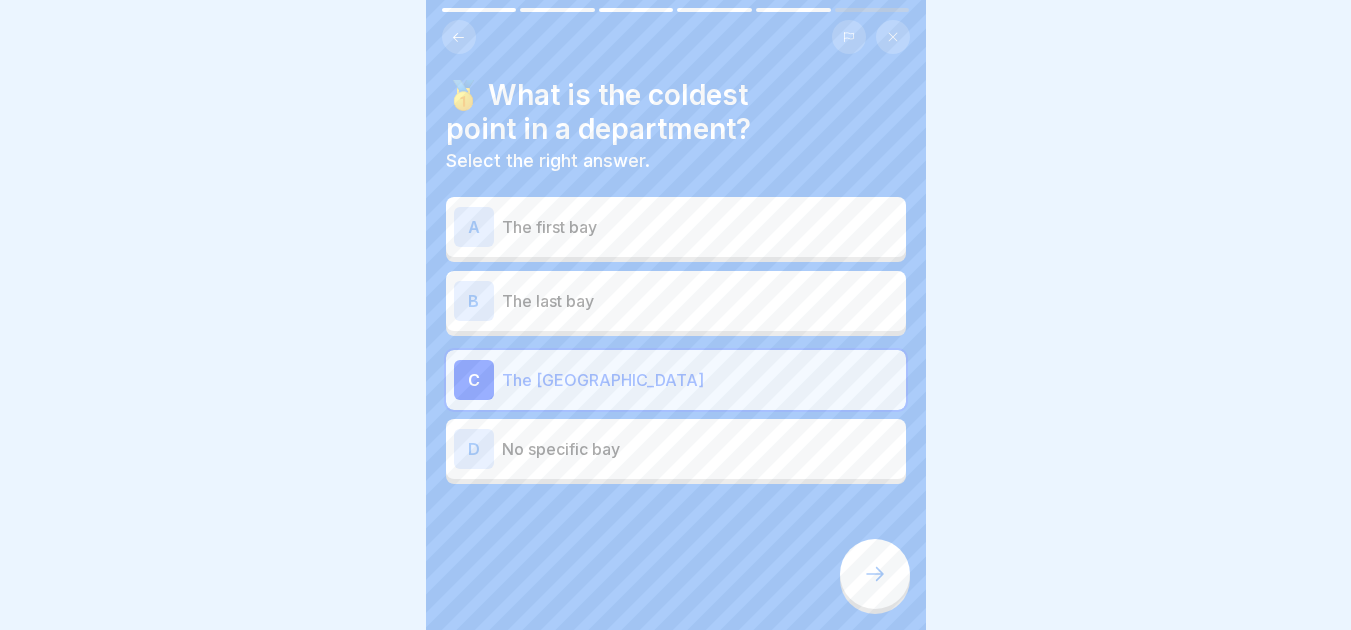 click on "The last bay" at bounding box center [700, 301] 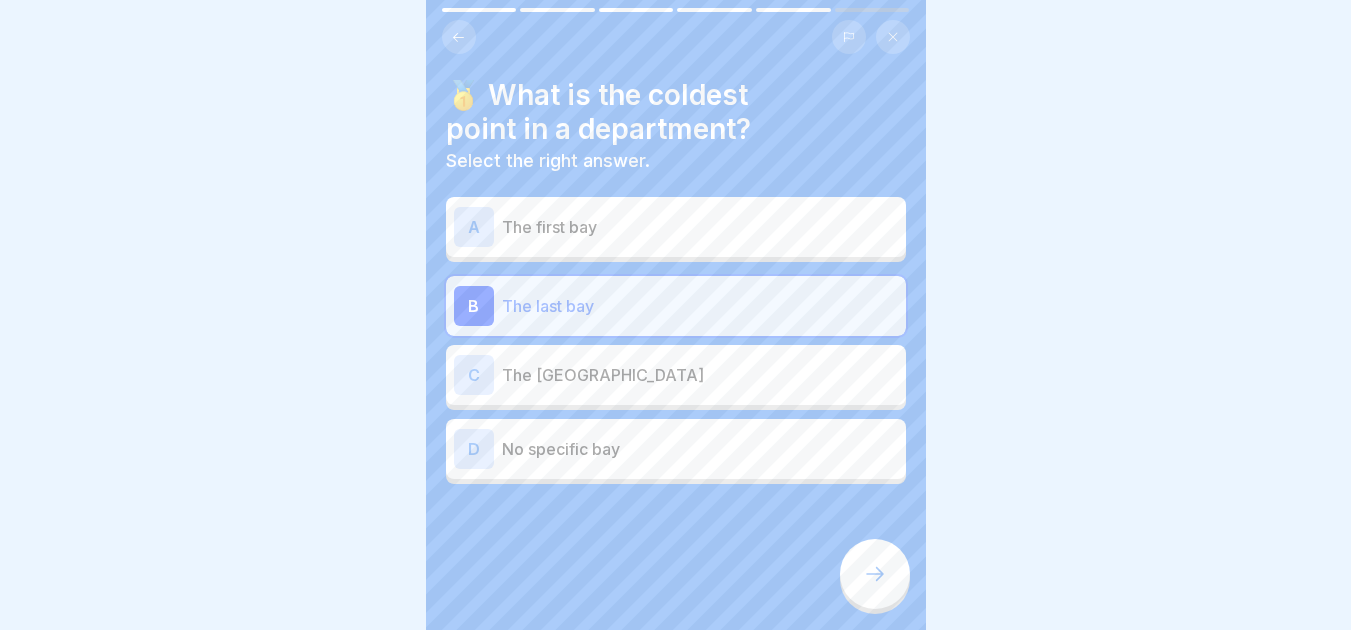 click 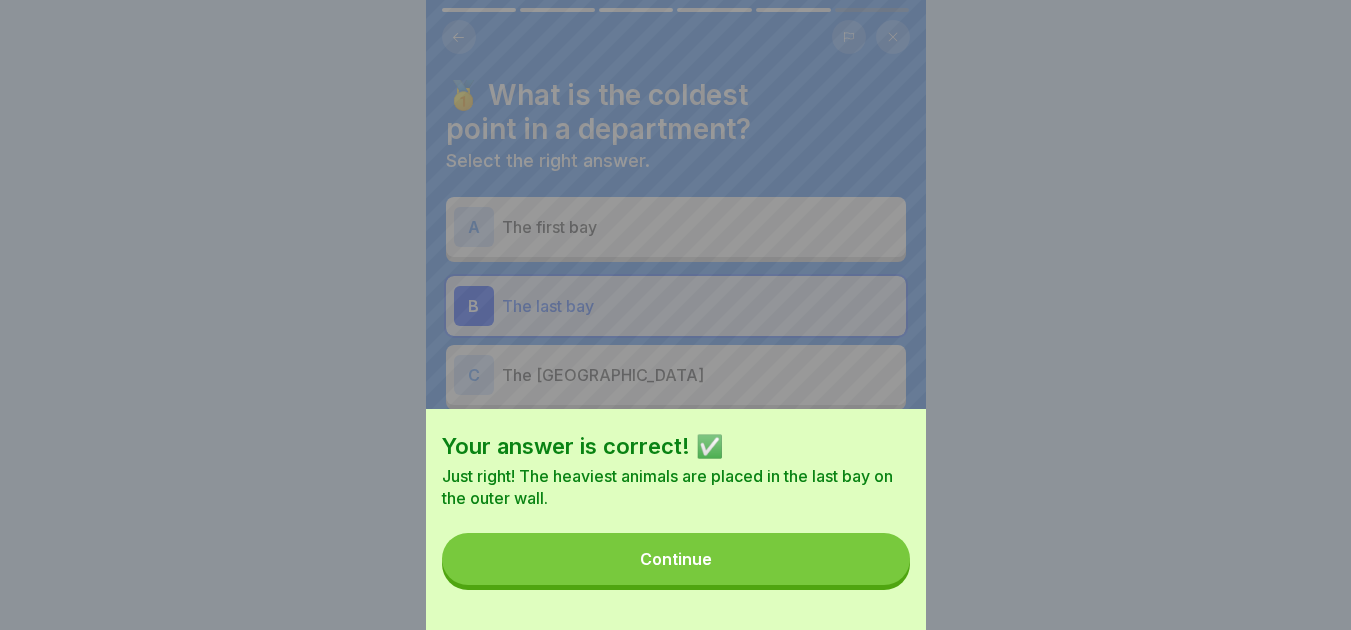 click on "Continue" at bounding box center (676, 559) 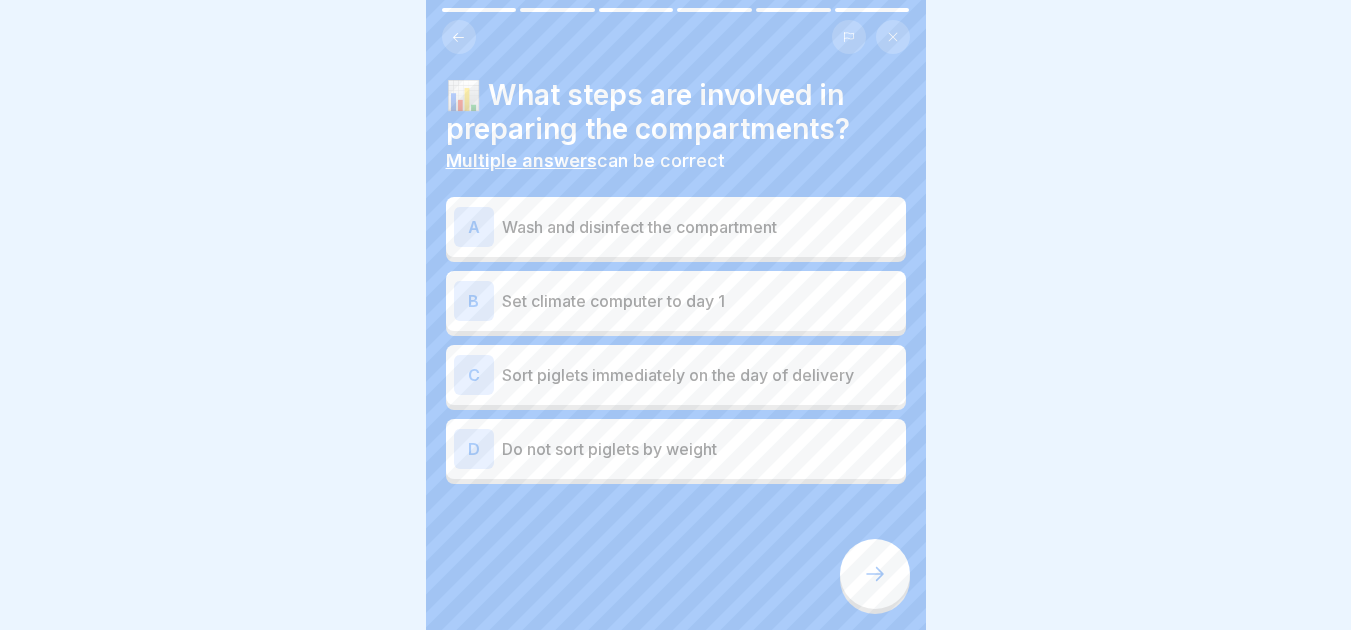 click on "A Wash and disinfect the compartment" at bounding box center (676, 227) 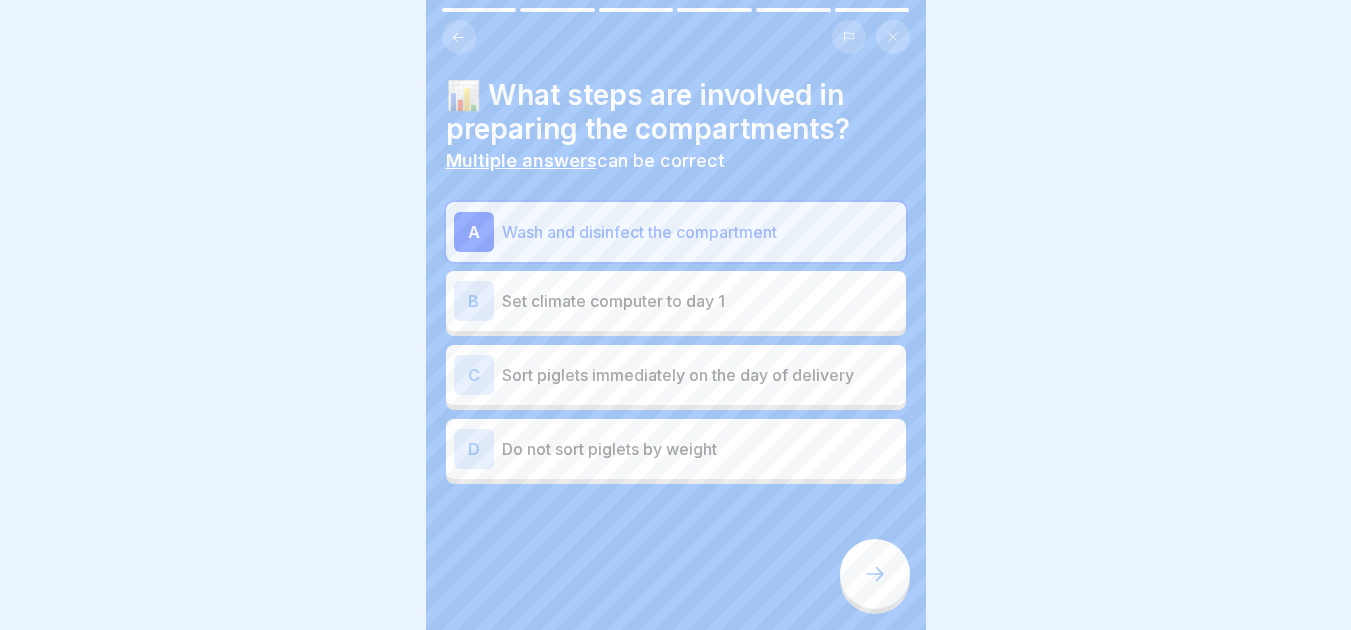 click 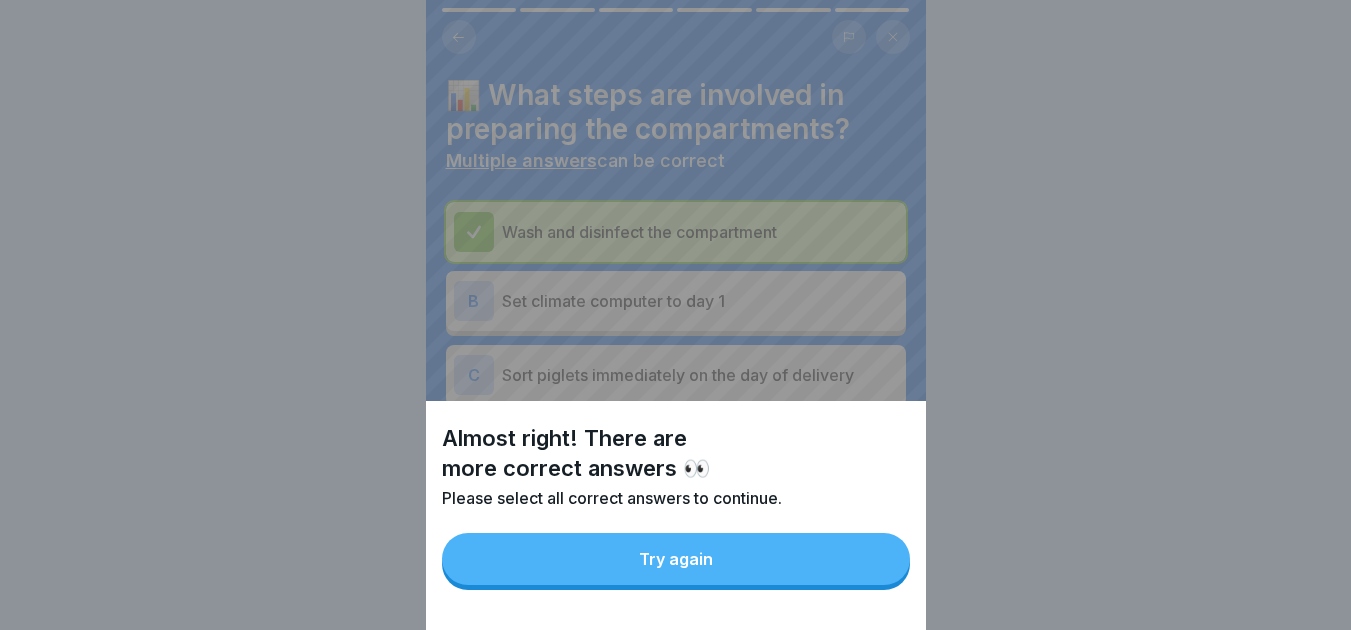 click on "Try again" at bounding box center [676, 559] 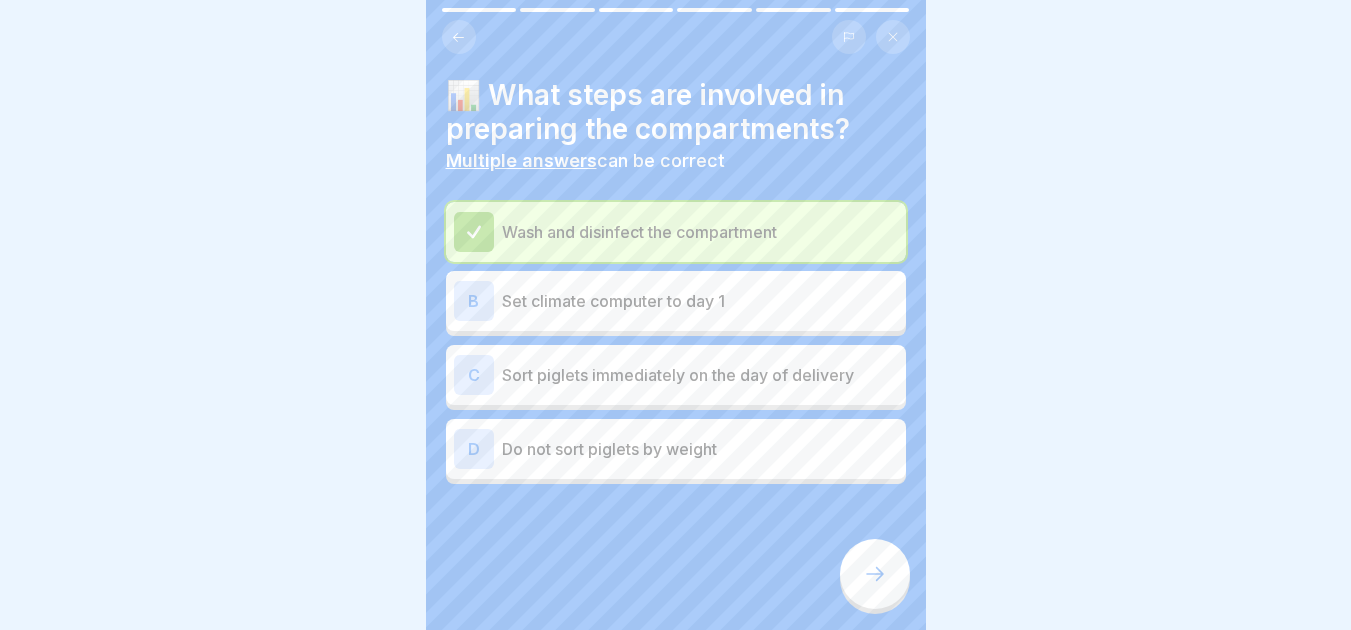 click on "Sort piglets immediately on the day of delivery" at bounding box center [700, 375] 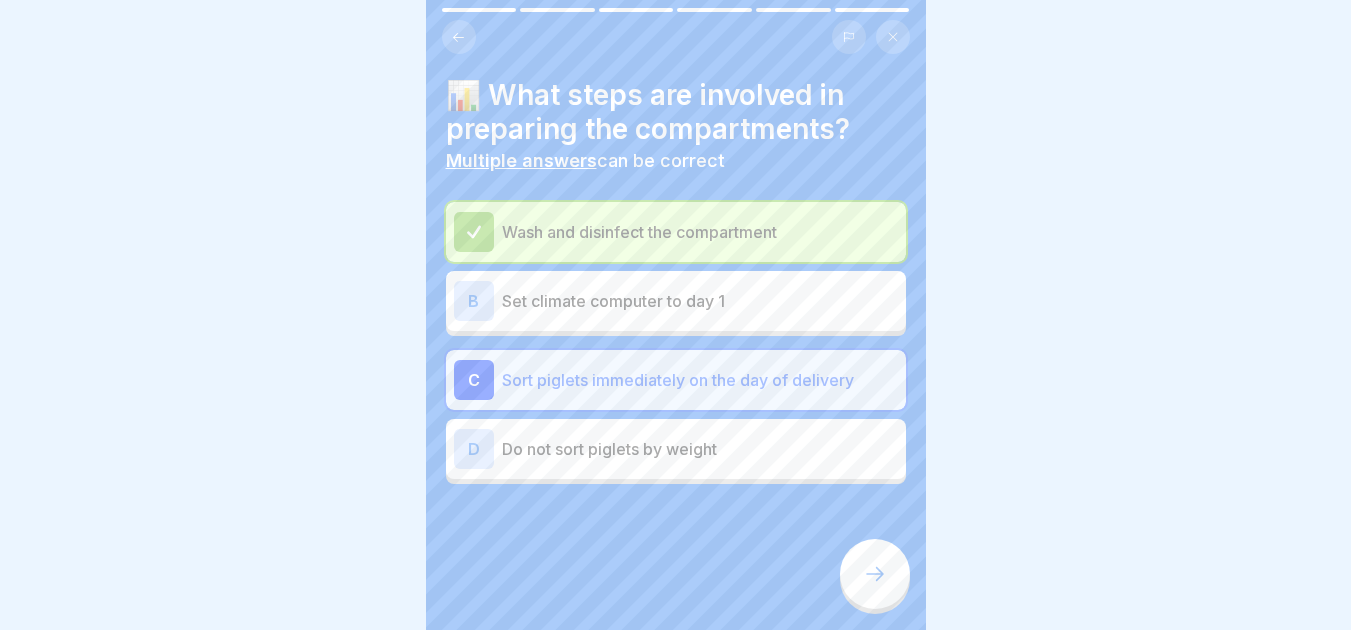 click 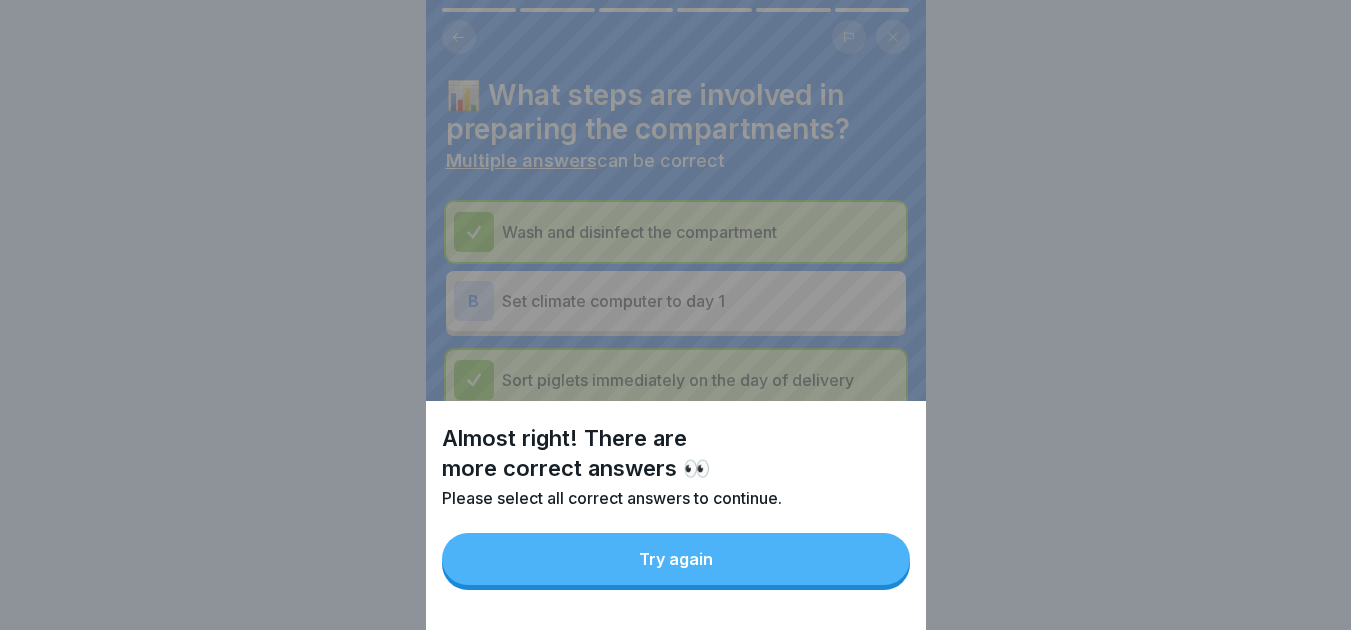 click on "Try again" at bounding box center (676, 559) 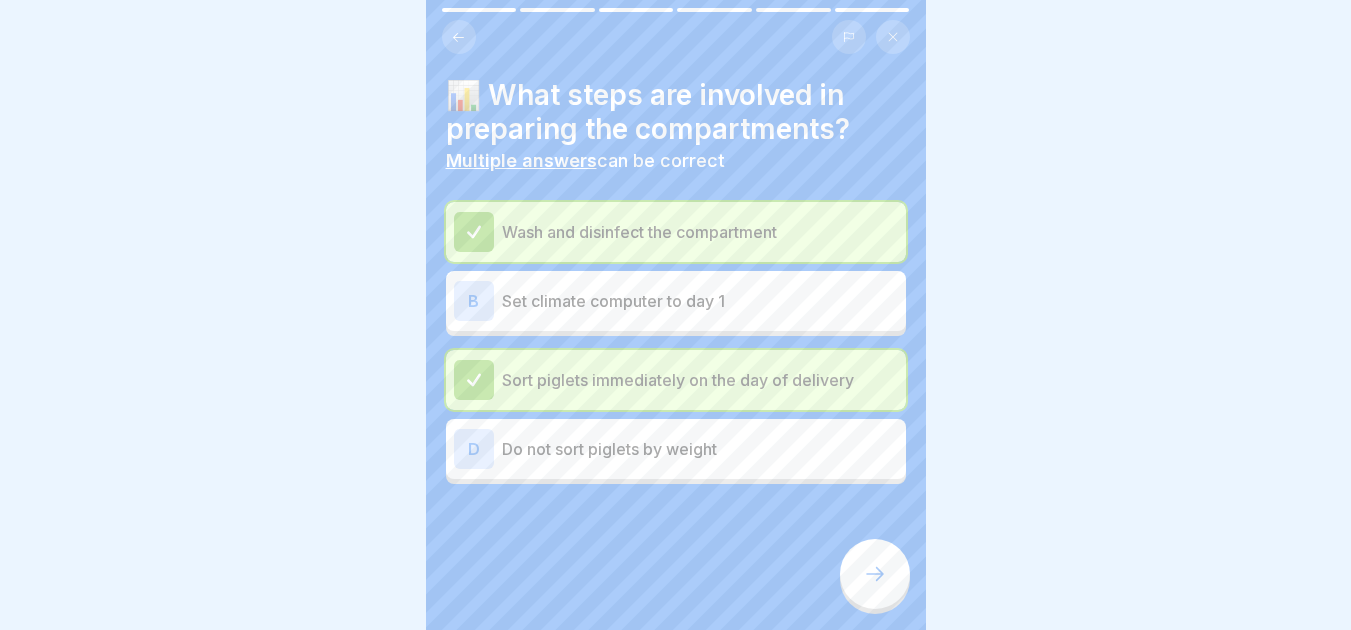 click at bounding box center (875, 574) 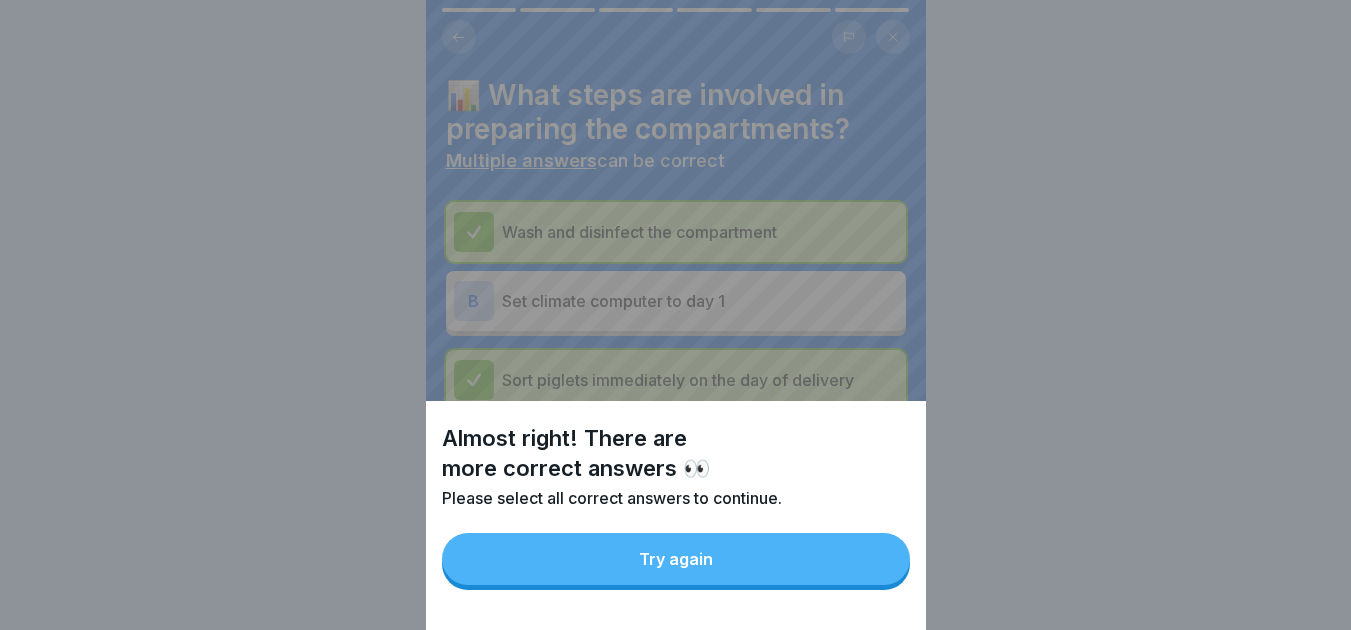 click on "Try again" at bounding box center [676, 559] 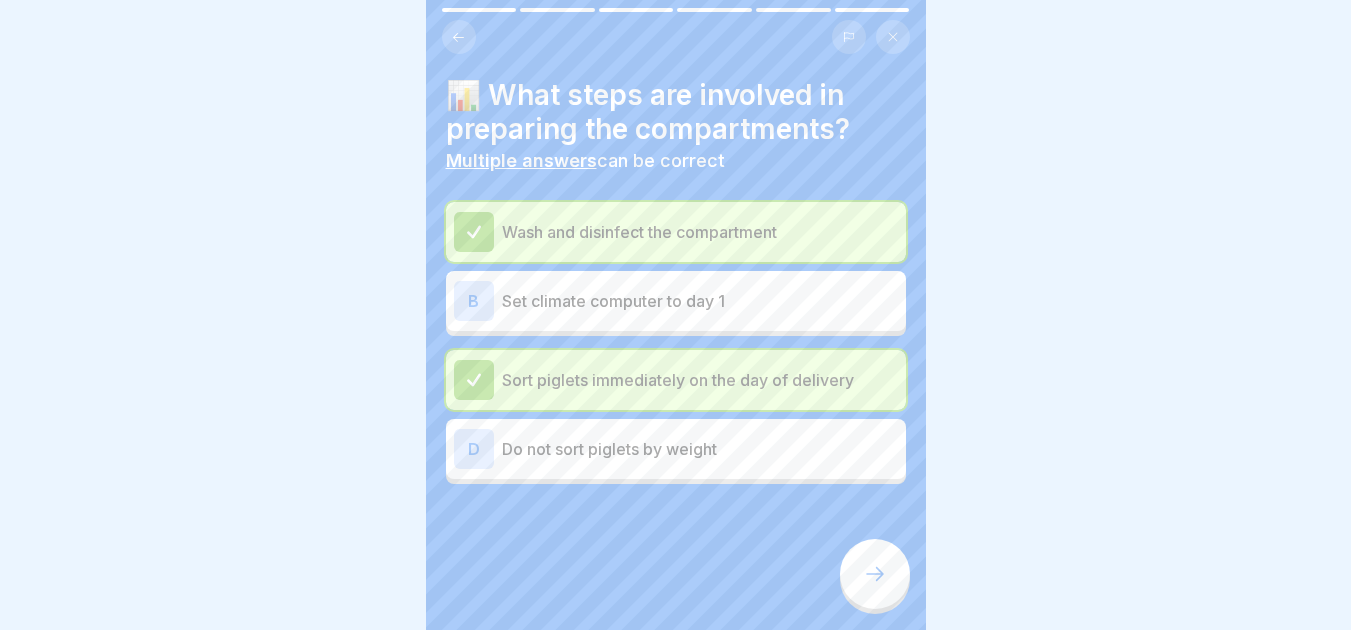 click on "Do not sort piglets by weight" at bounding box center (700, 449) 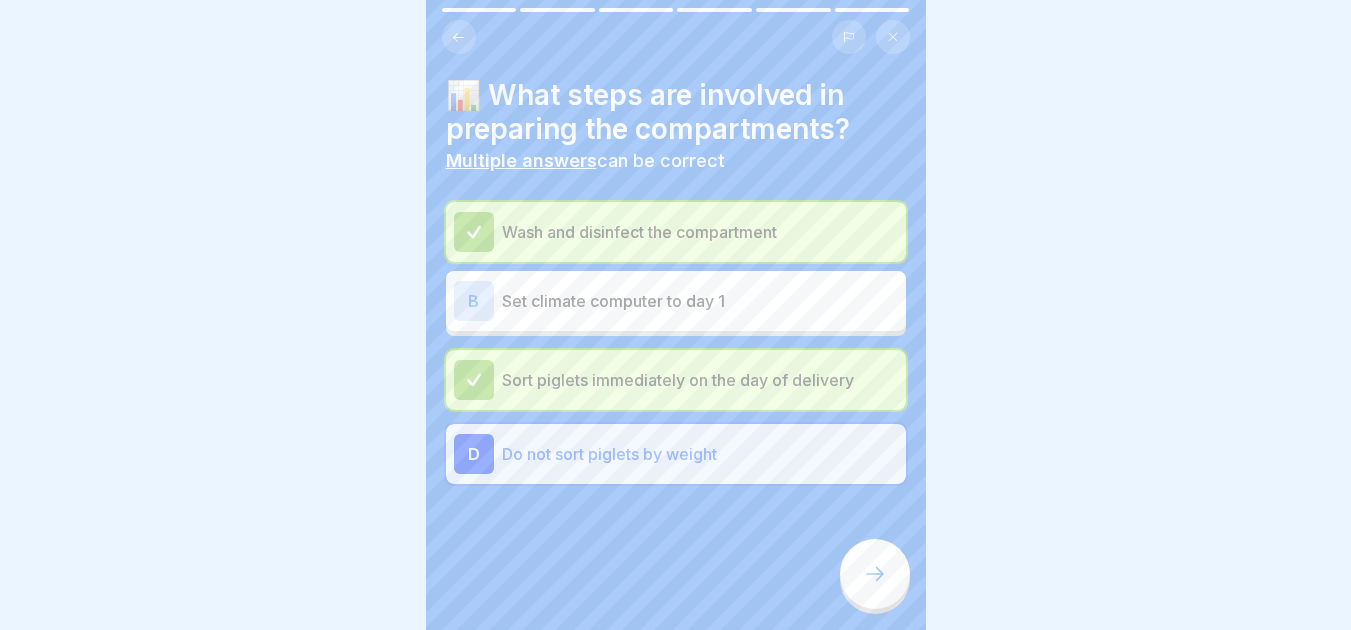 click at bounding box center (875, 574) 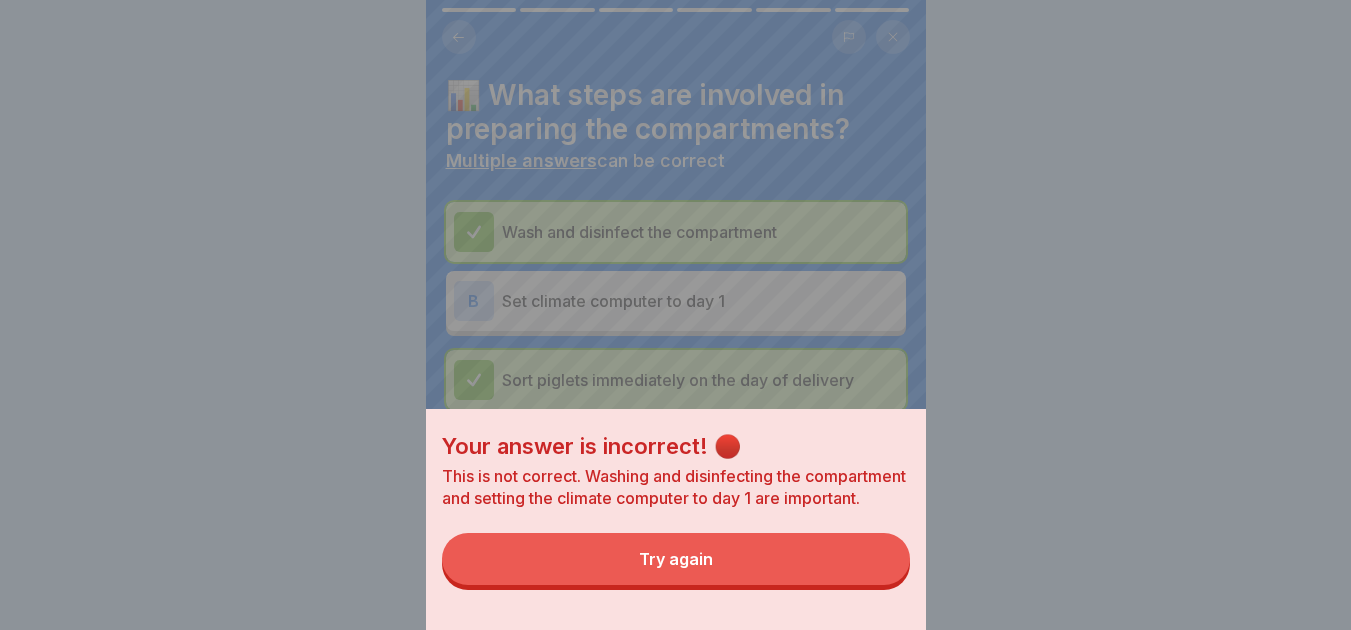 click on "Try again" at bounding box center (676, 559) 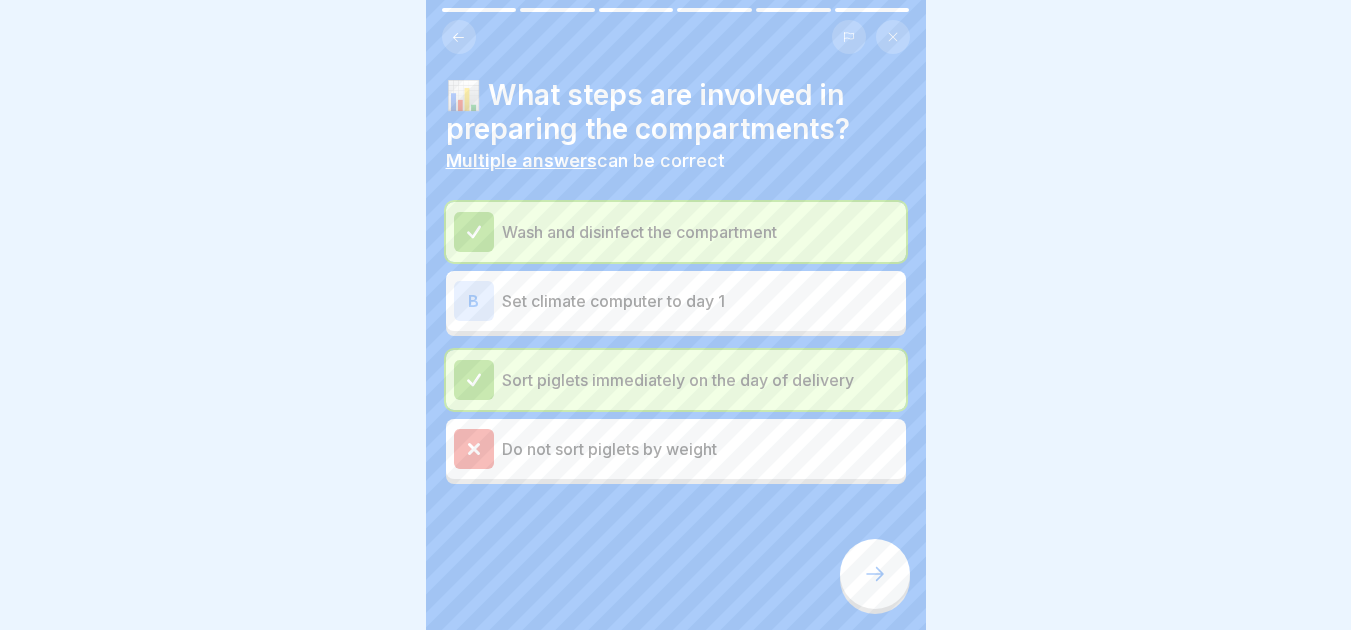 click on "Set climate computer to day 1" at bounding box center [700, 301] 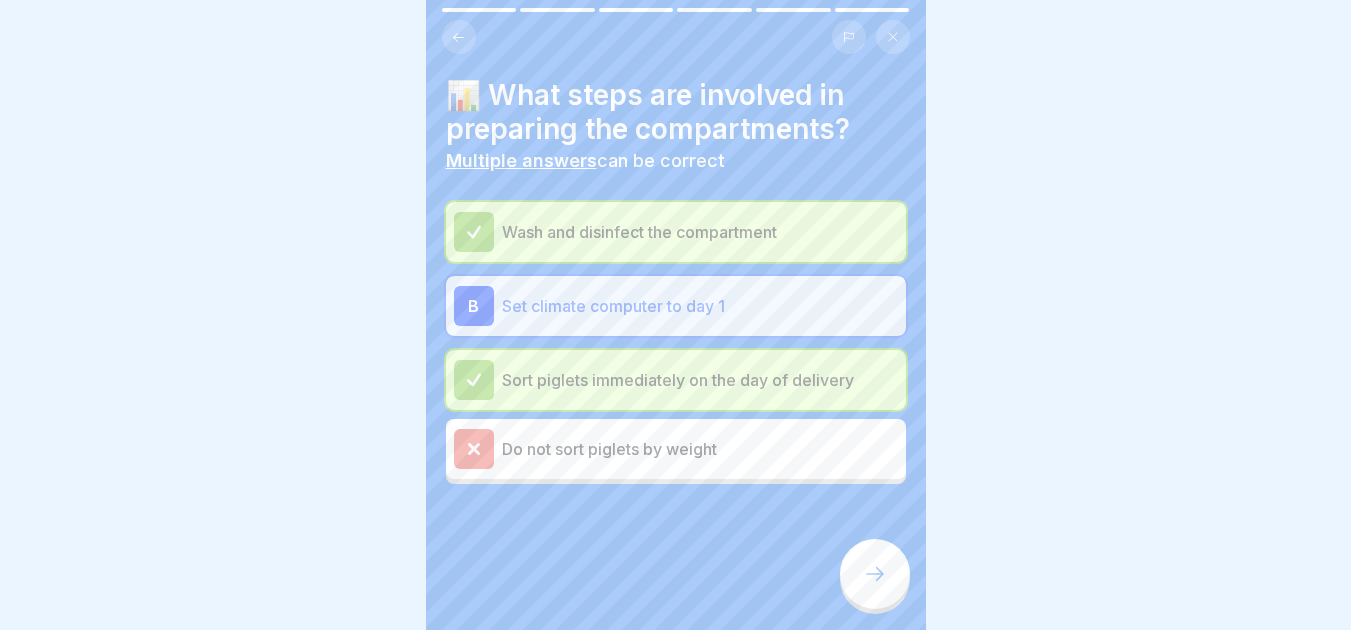click at bounding box center [875, 574] 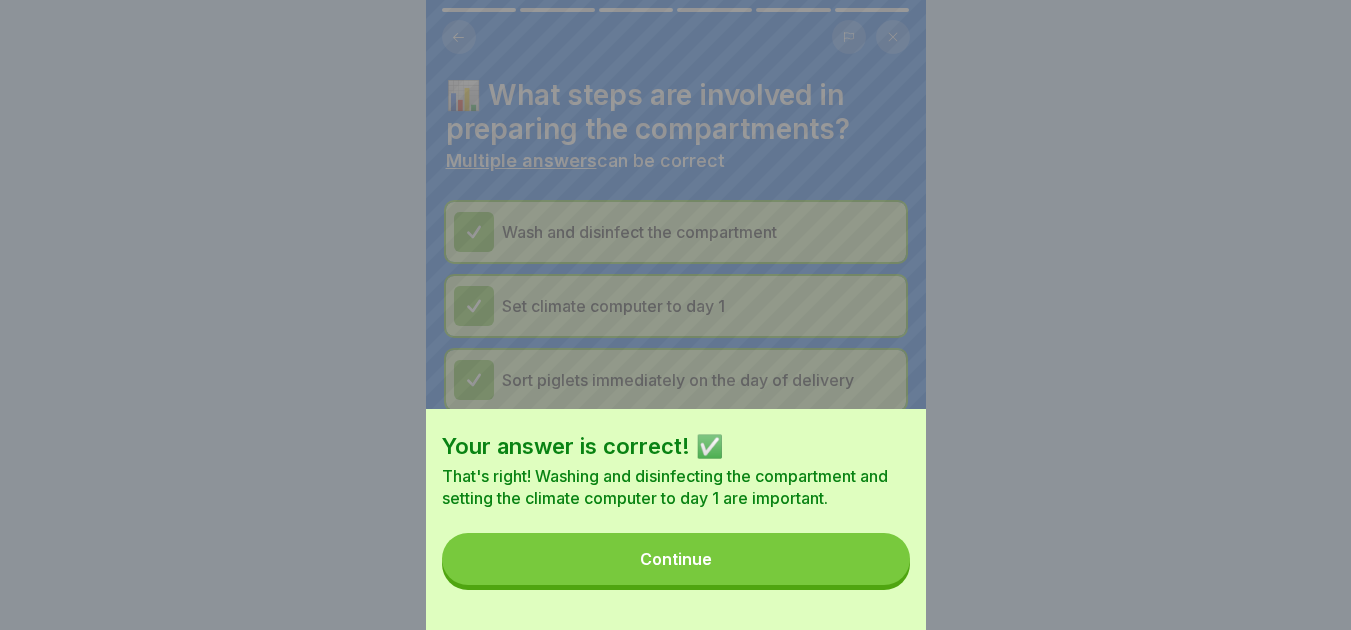 click on "Continue" at bounding box center (676, 559) 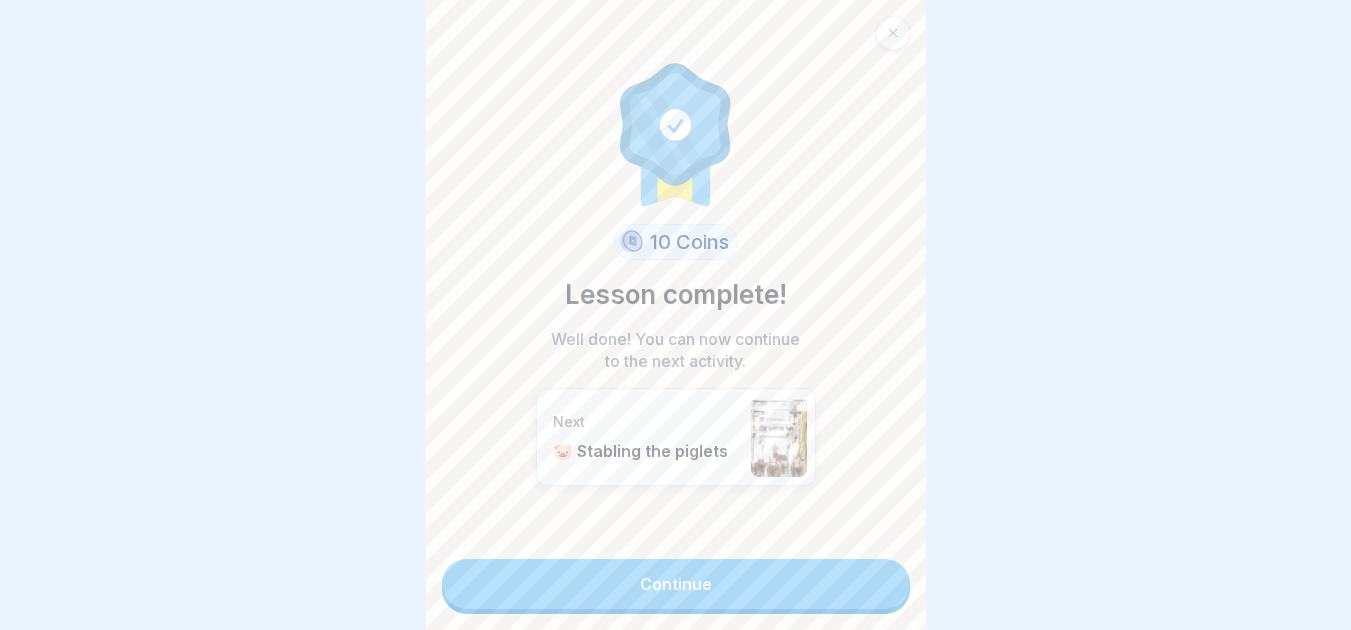 click on "Continue" at bounding box center [676, 584] 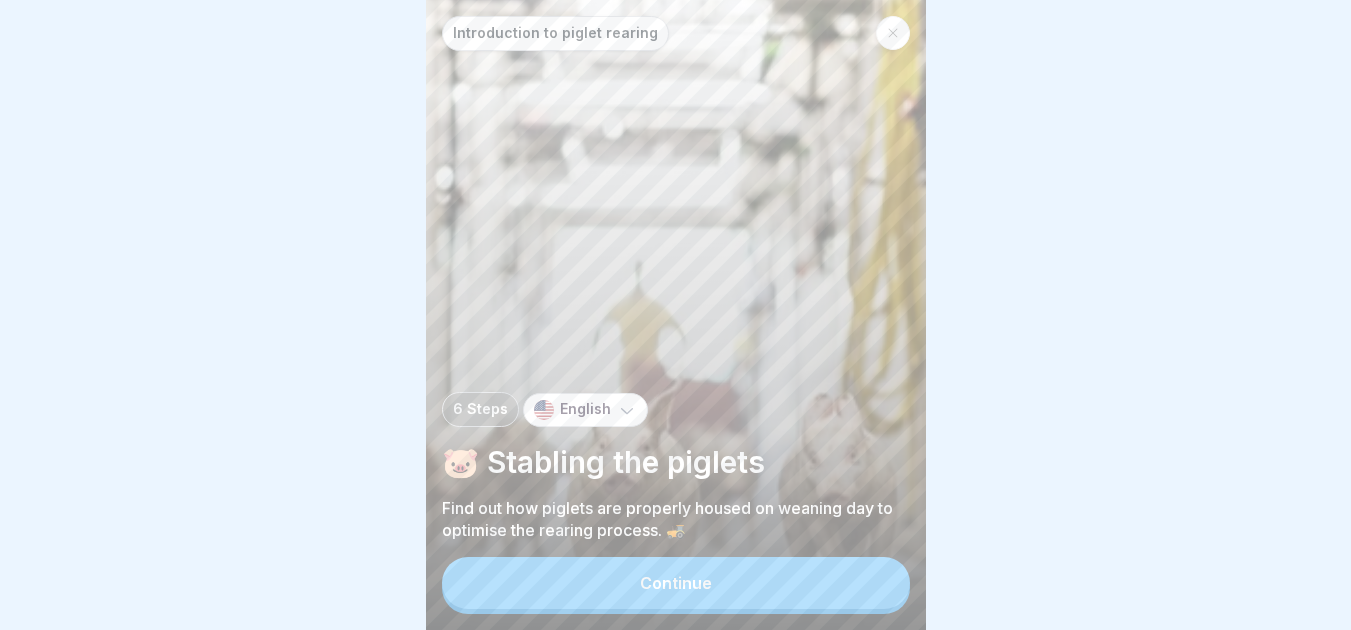 click on "Introduction to piglet rearing 6 Steps English 🐷 Stabling the piglets Find out how piglets are properly housed on weaning day to optimise the rearing process. 🚜 Continue" at bounding box center [676, 315] 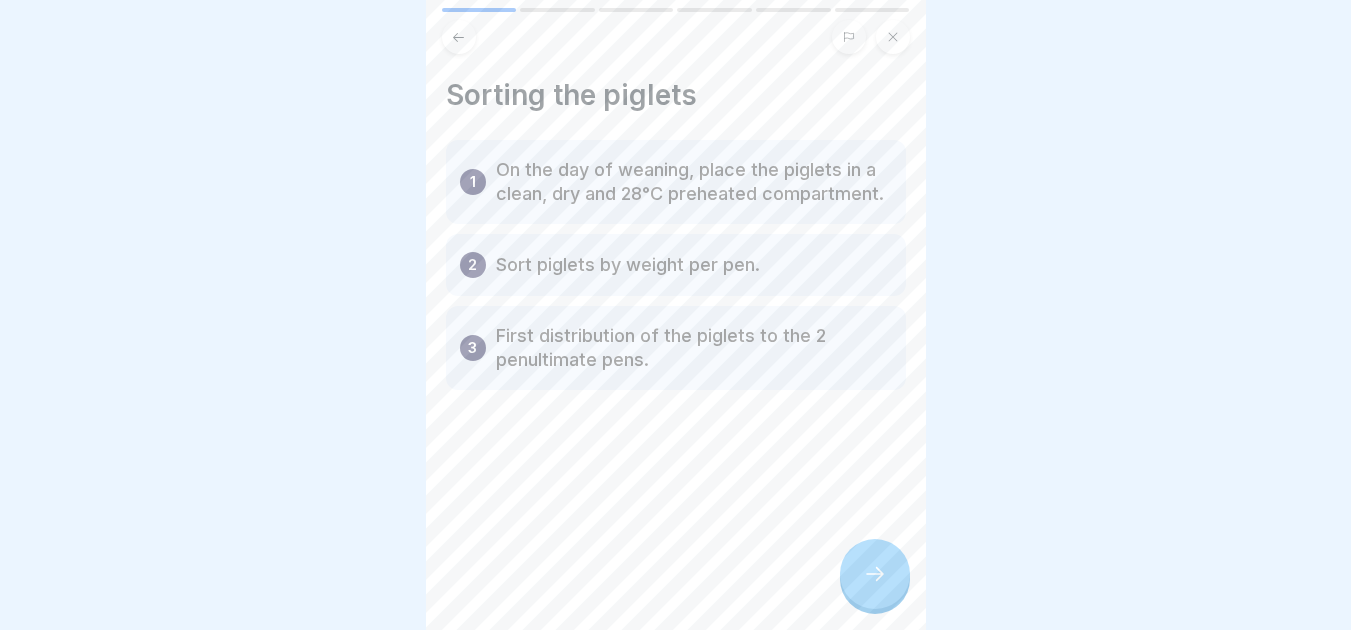 click at bounding box center [875, 574] 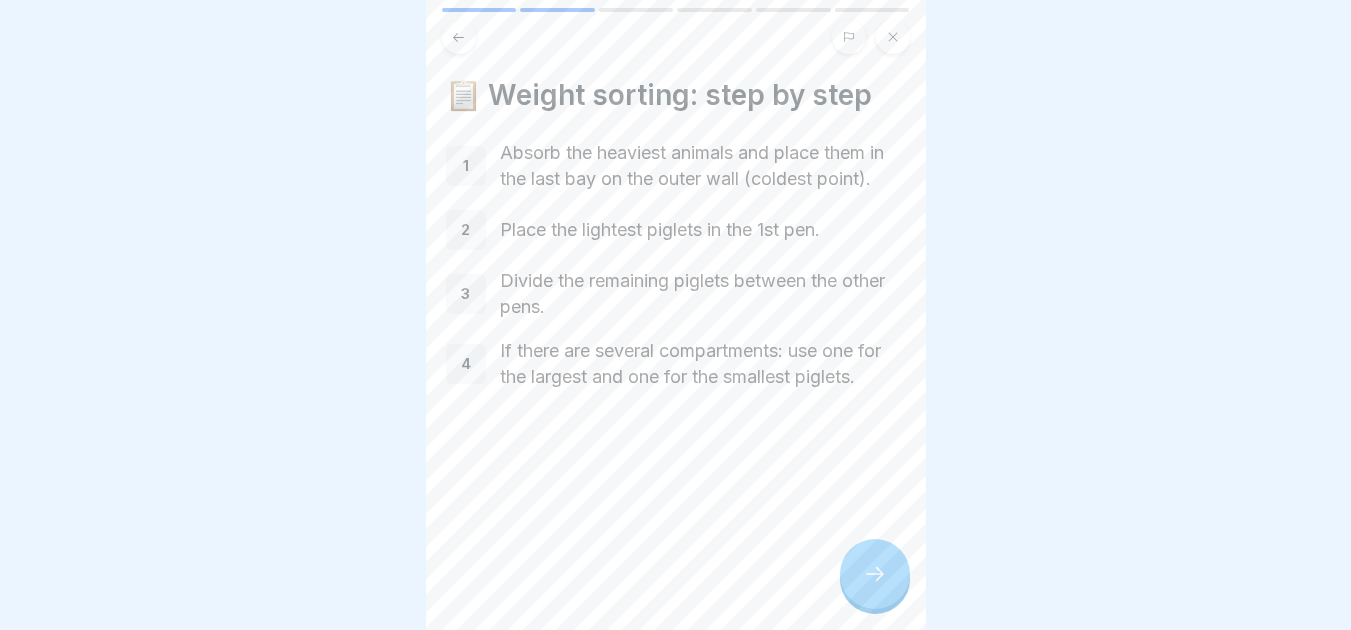 click at bounding box center [875, 574] 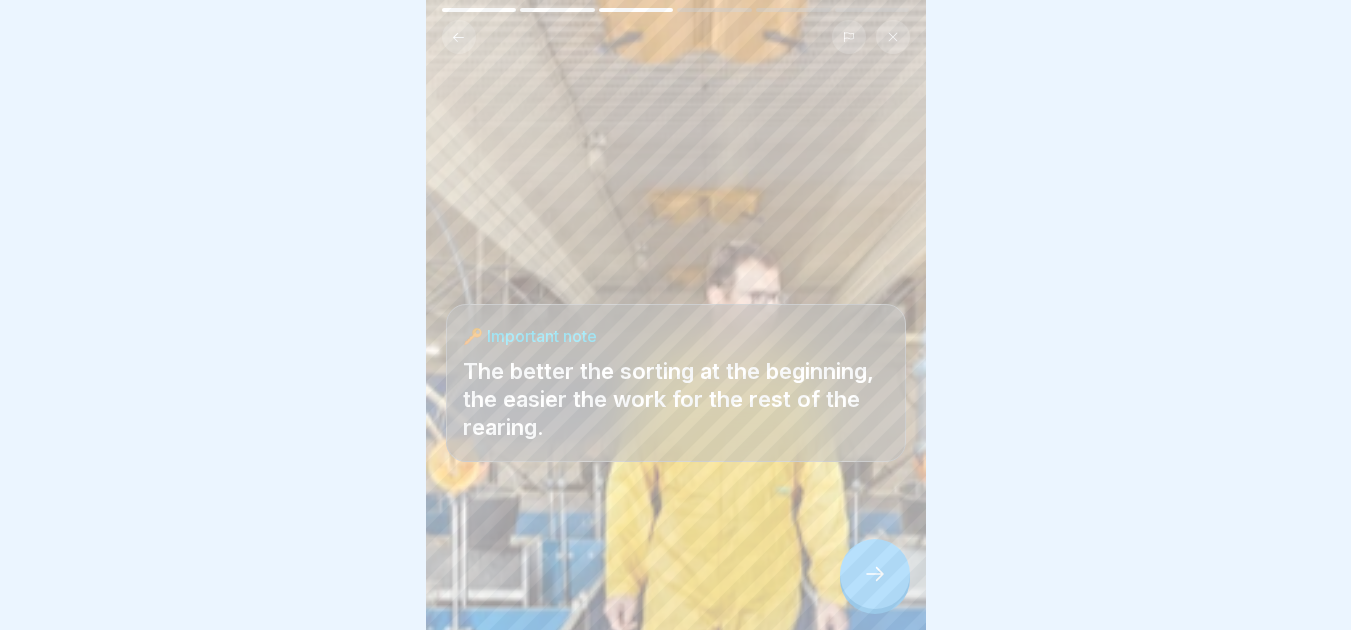click at bounding box center [875, 574] 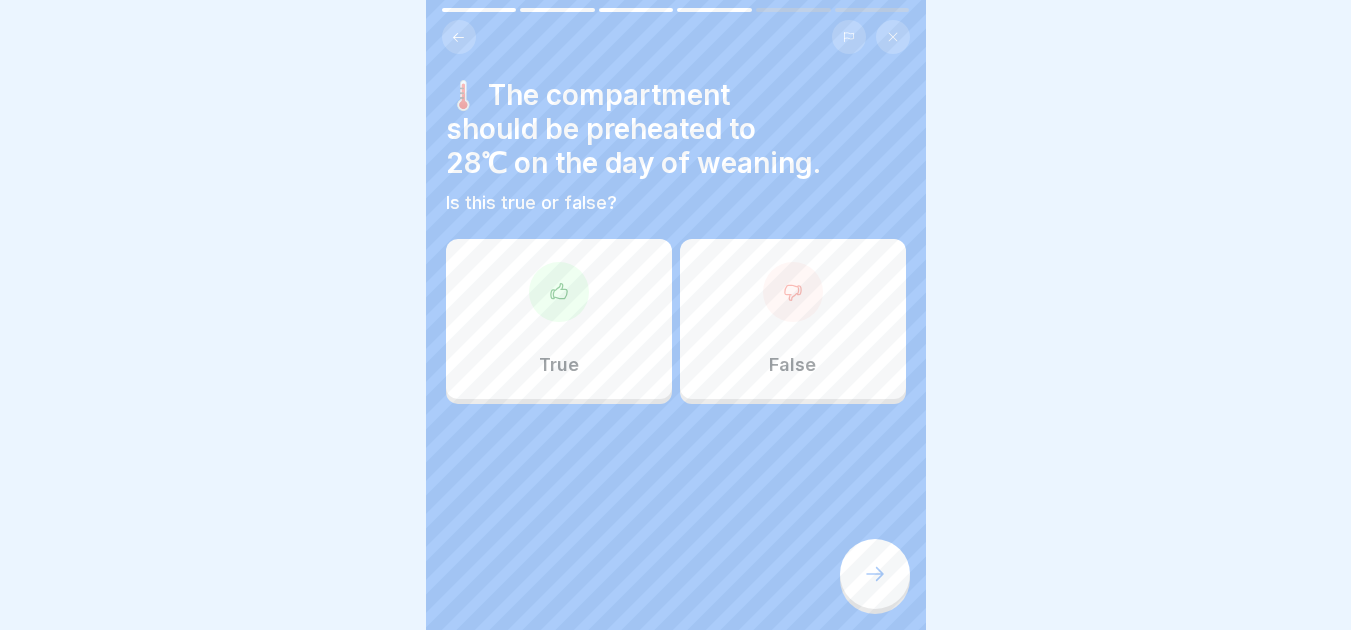 click on "True" at bounding box center (559, 319) 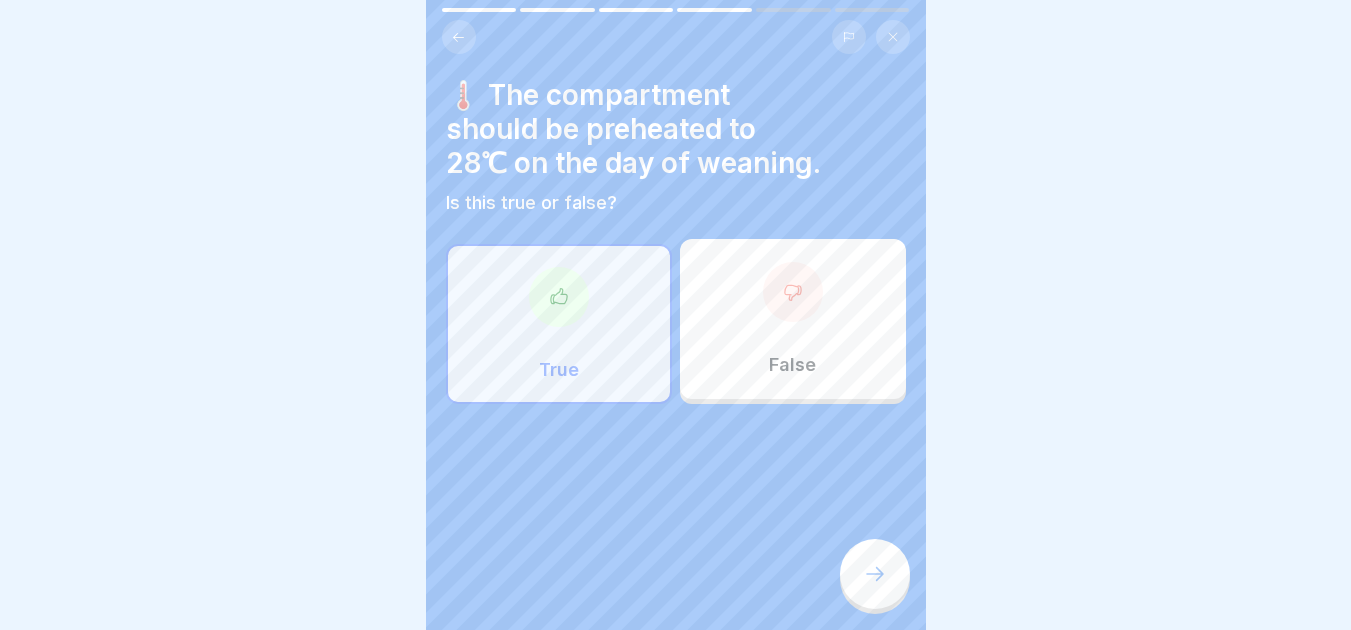 click 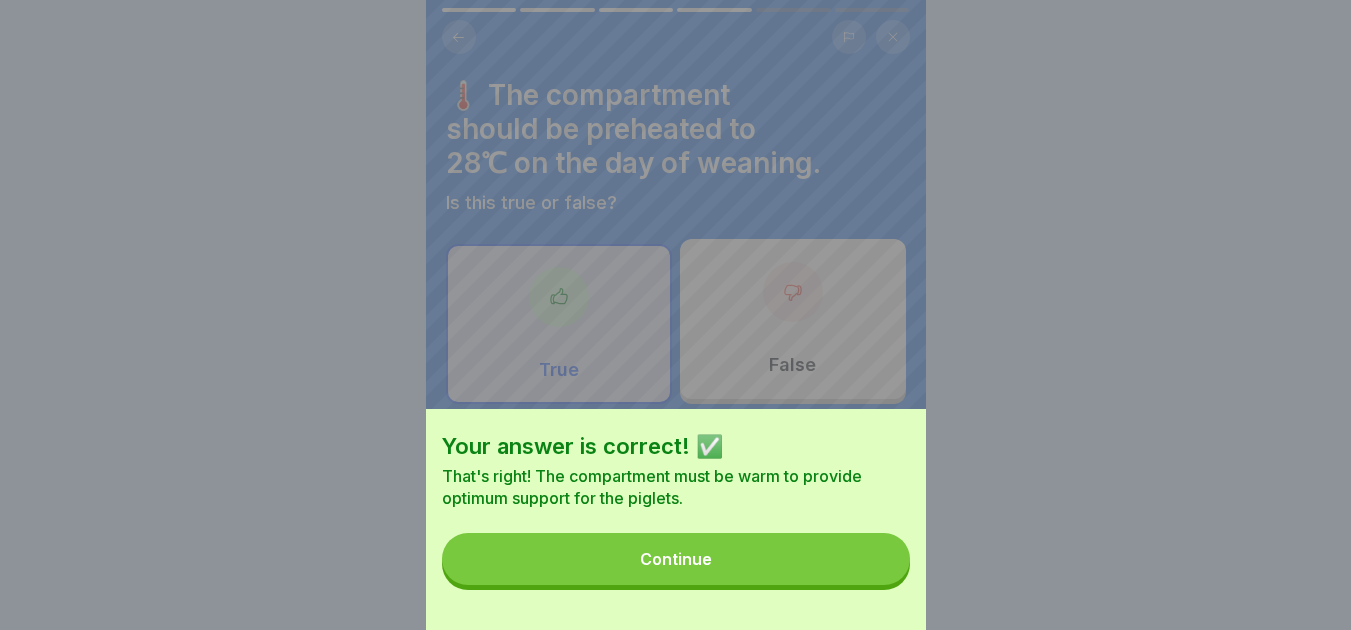 click on "Continue" at bounding box center (676, 559) 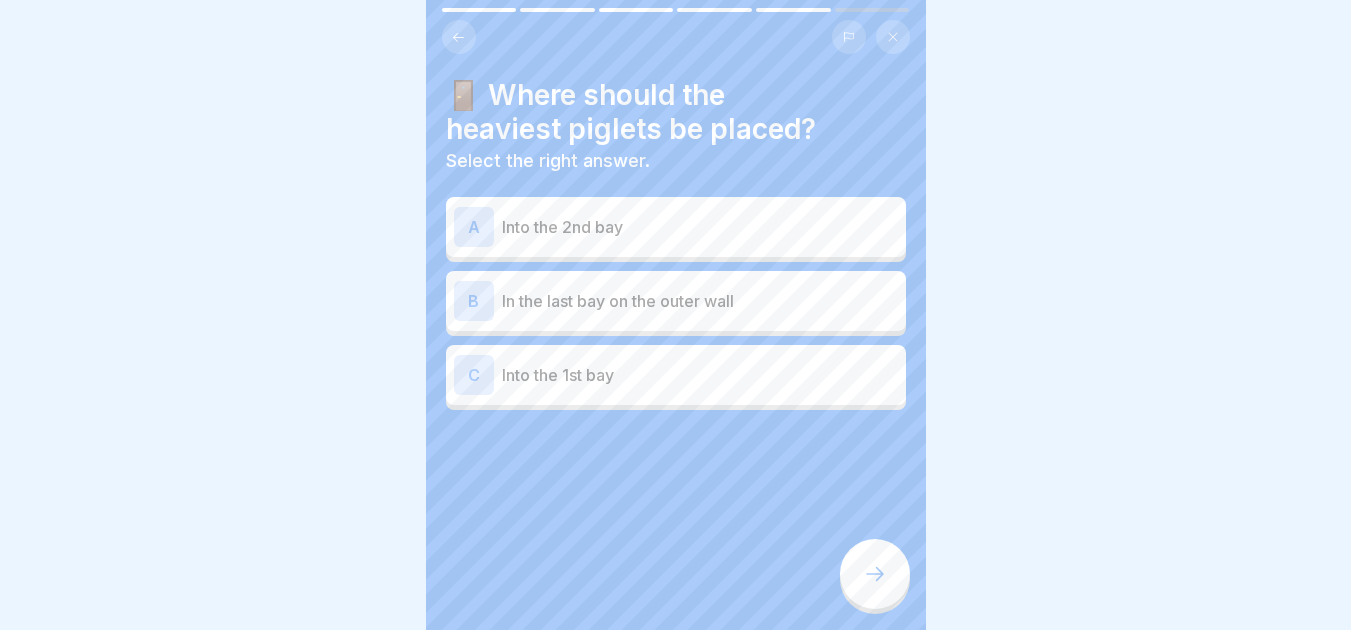 click on "Into the 2nd bay" at bounding box center [700, 227] 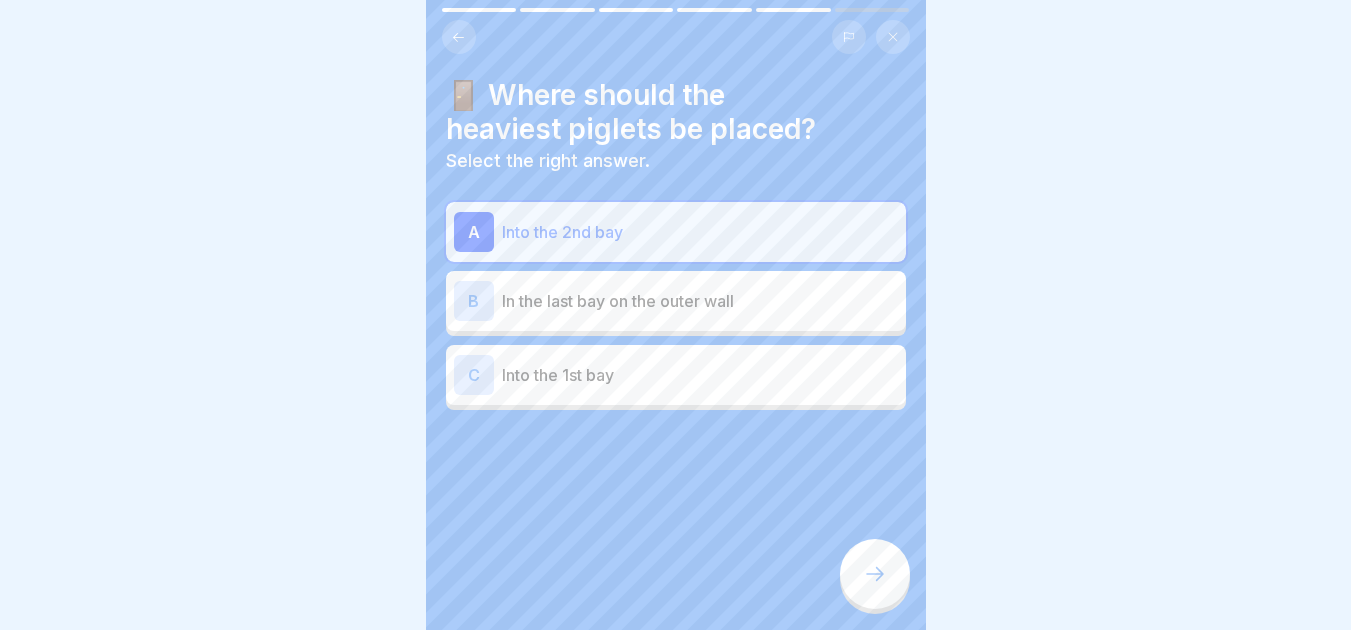 click at bounding box center [875, 574] 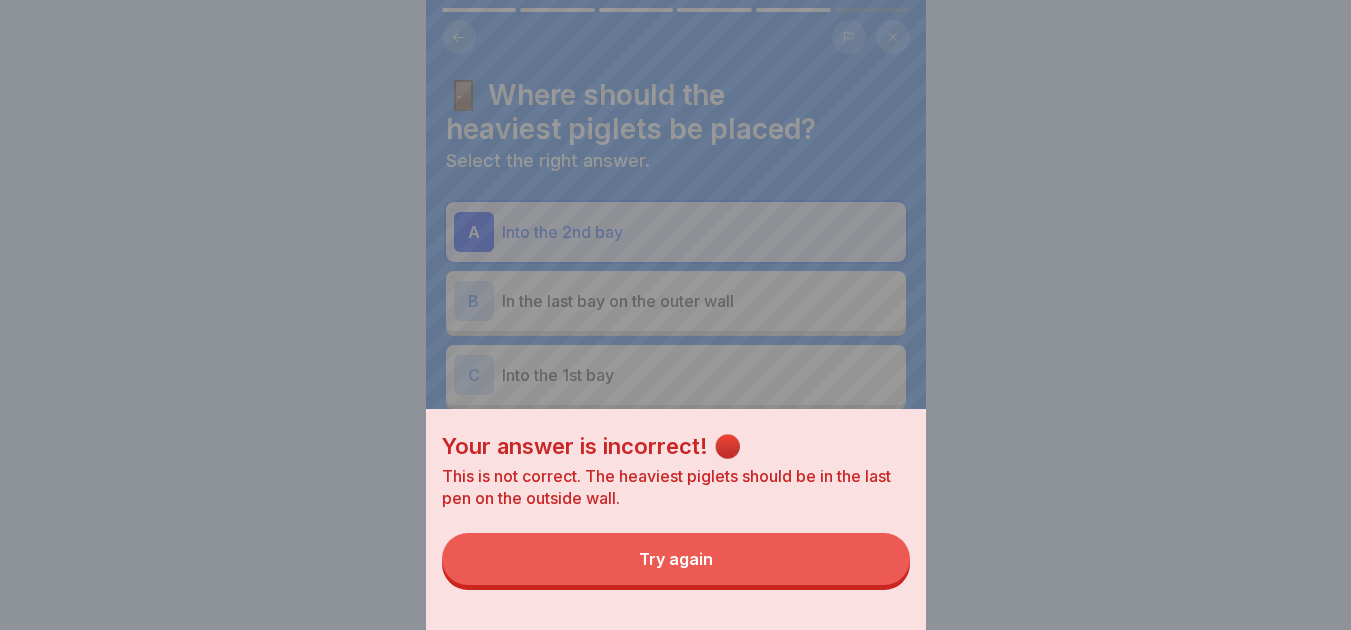 click on "Try again" at bounding box center (676, 559) 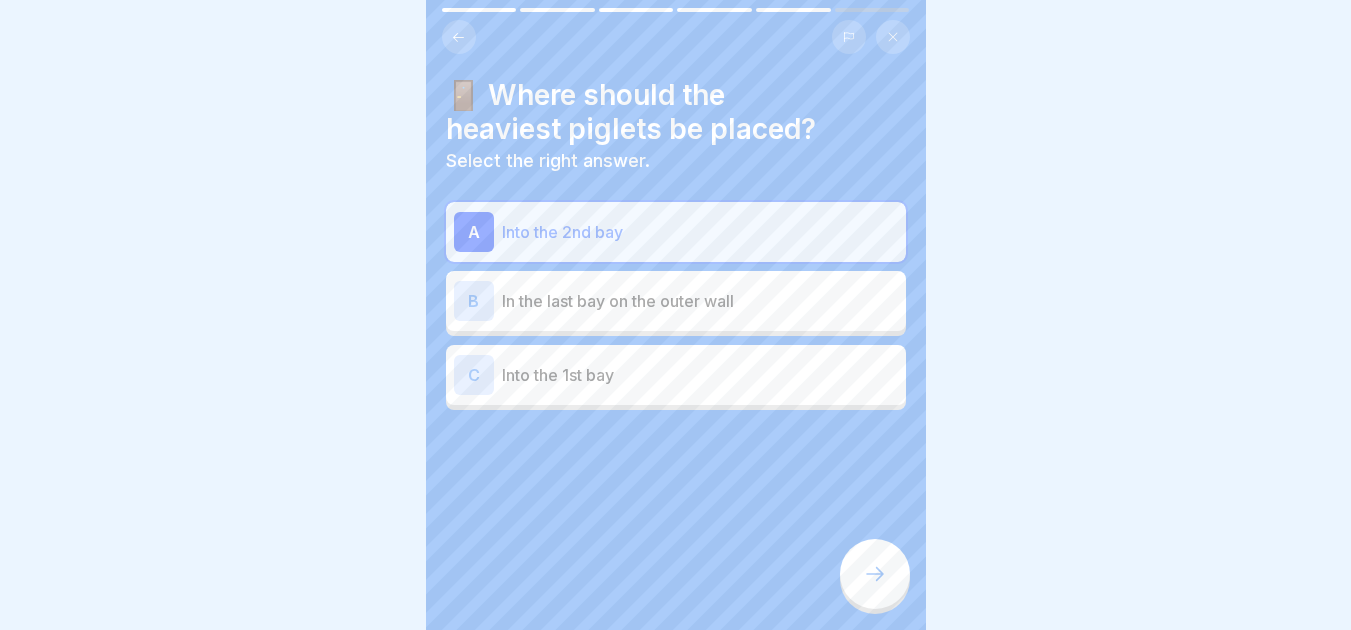 click on "In the last bay on the outer wall" at bounding box center [700, 301] 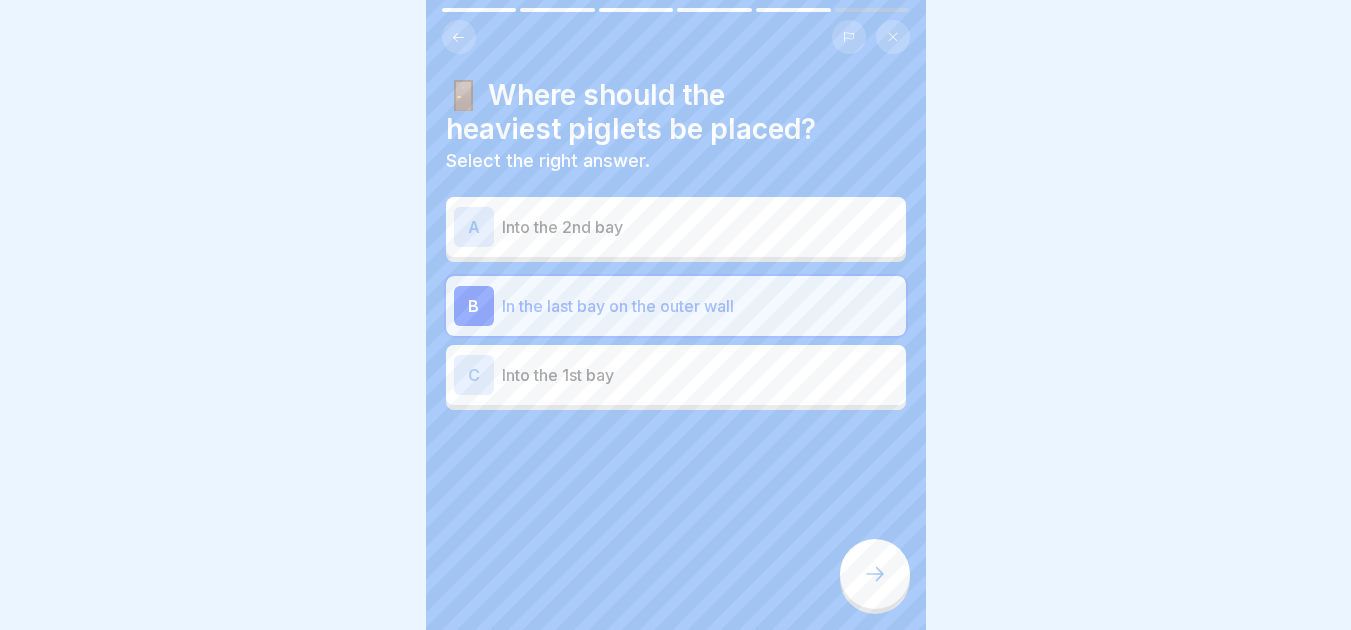 click at bounding box center [875, 574] 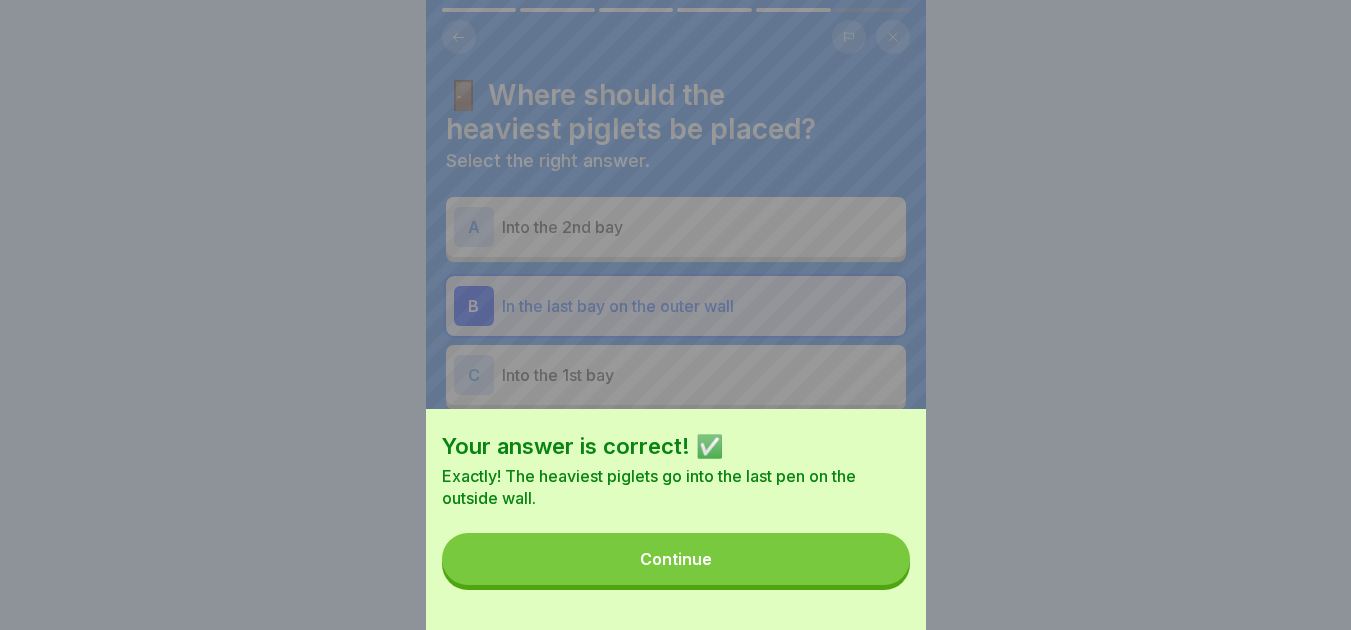 click on "Continue" at bounding box center [676, 559] 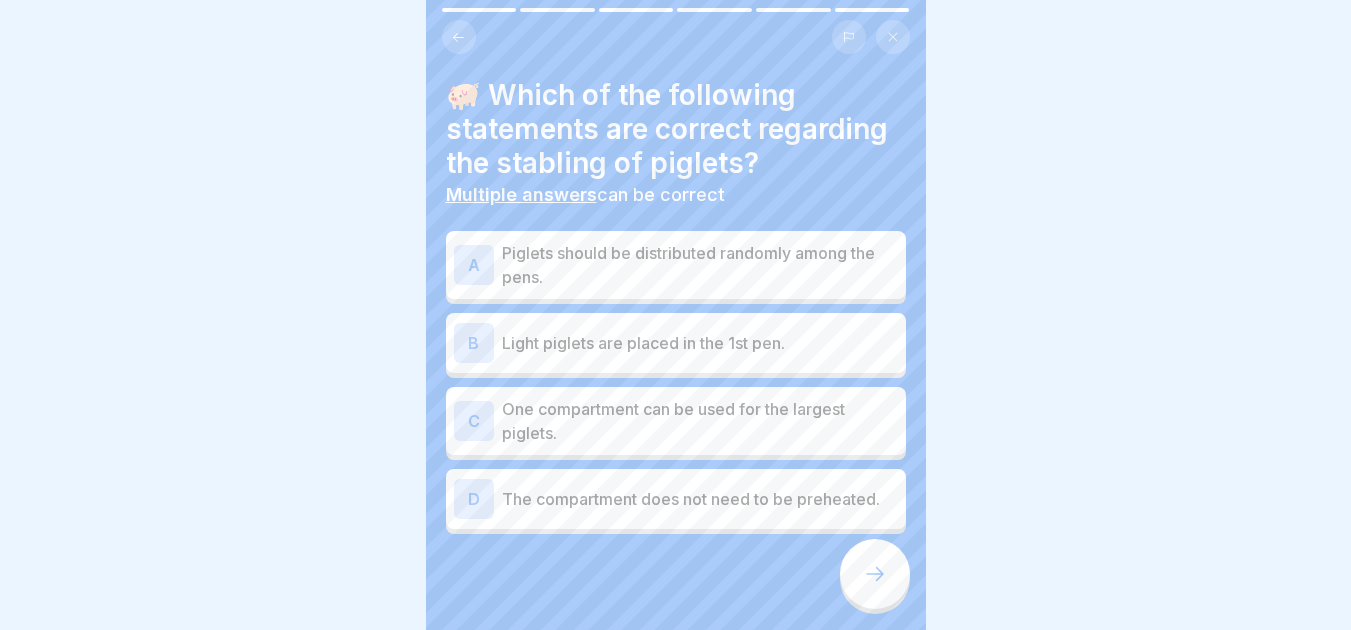 click on "Piglets should be distributed randomly among the pens." at bounding box center (700, 265) 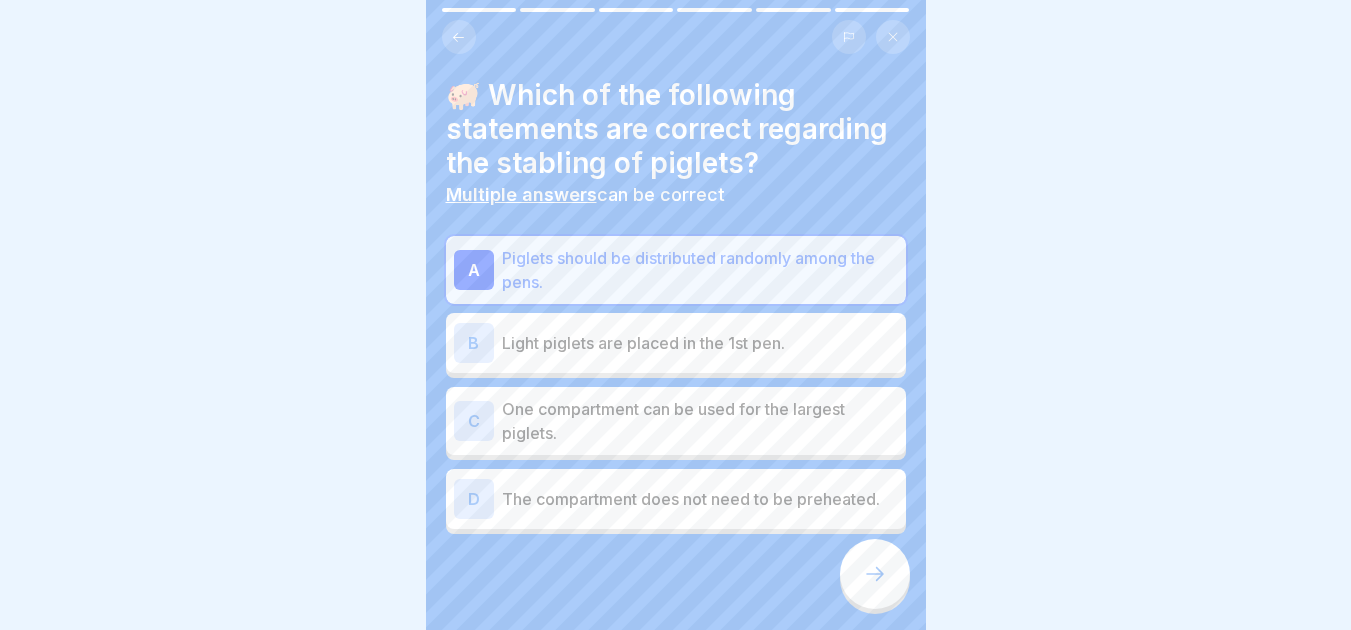 click 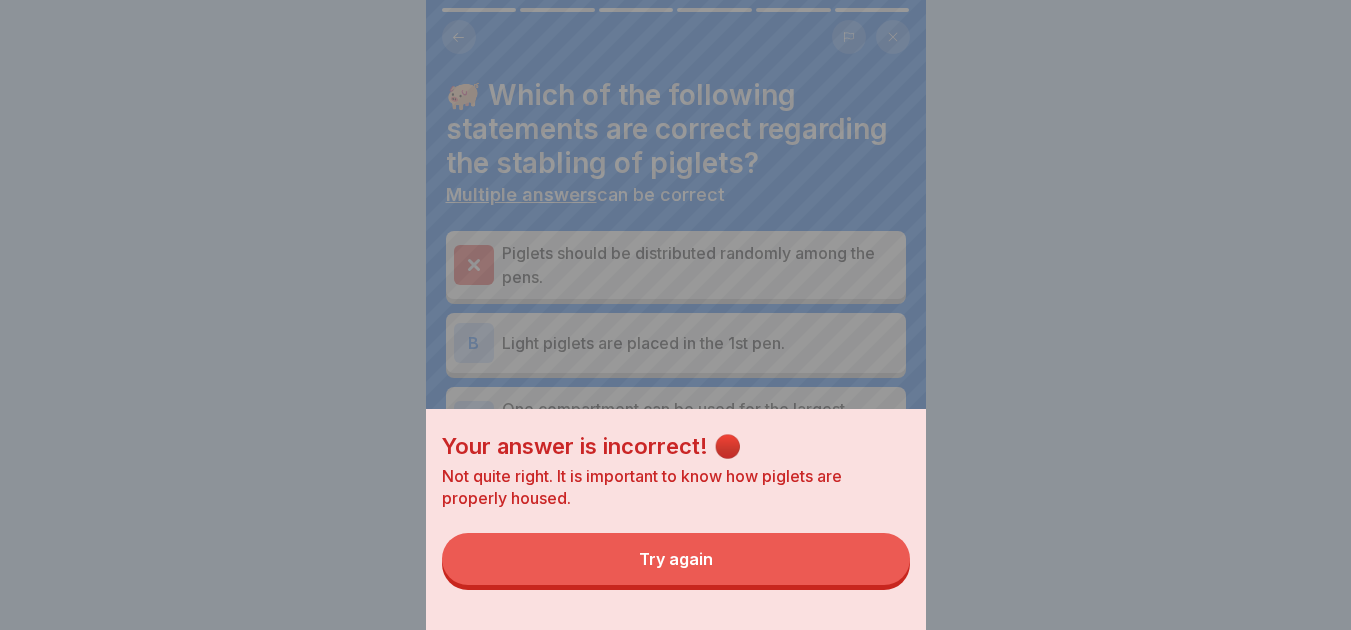 click on "Try again" at bounding box center [676, 559] 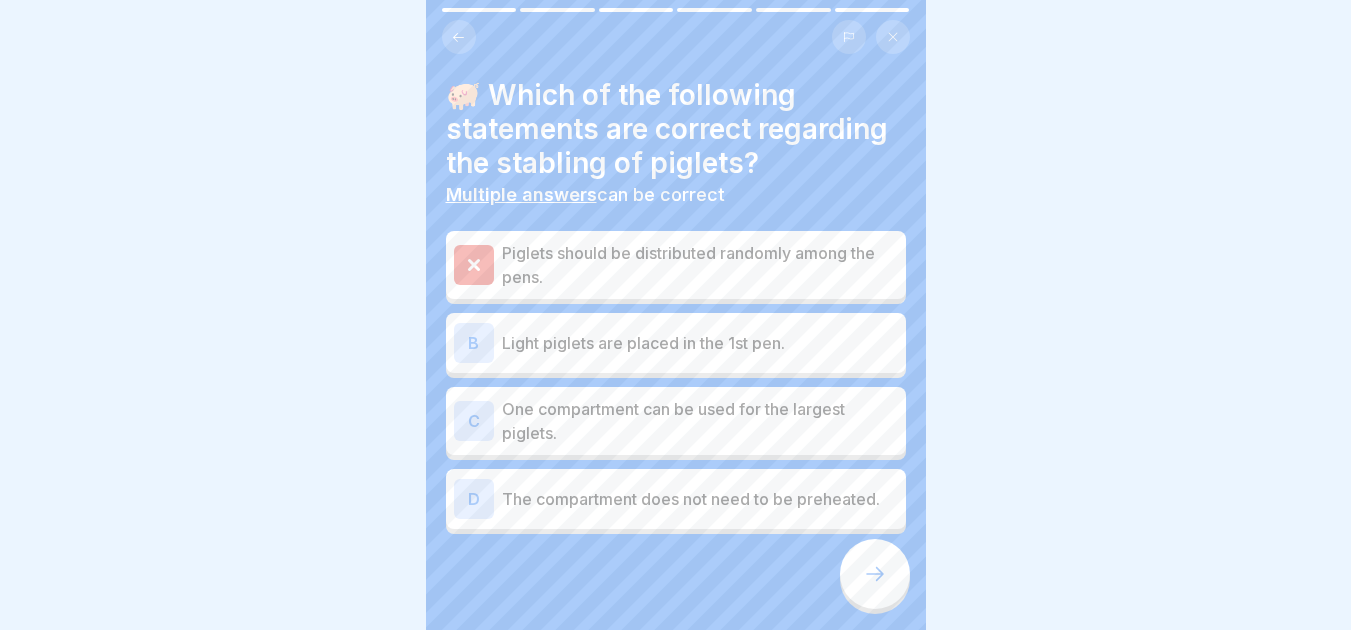click on "B Light piglets are placed in the 1st pen." at bounding box center (676, 343) 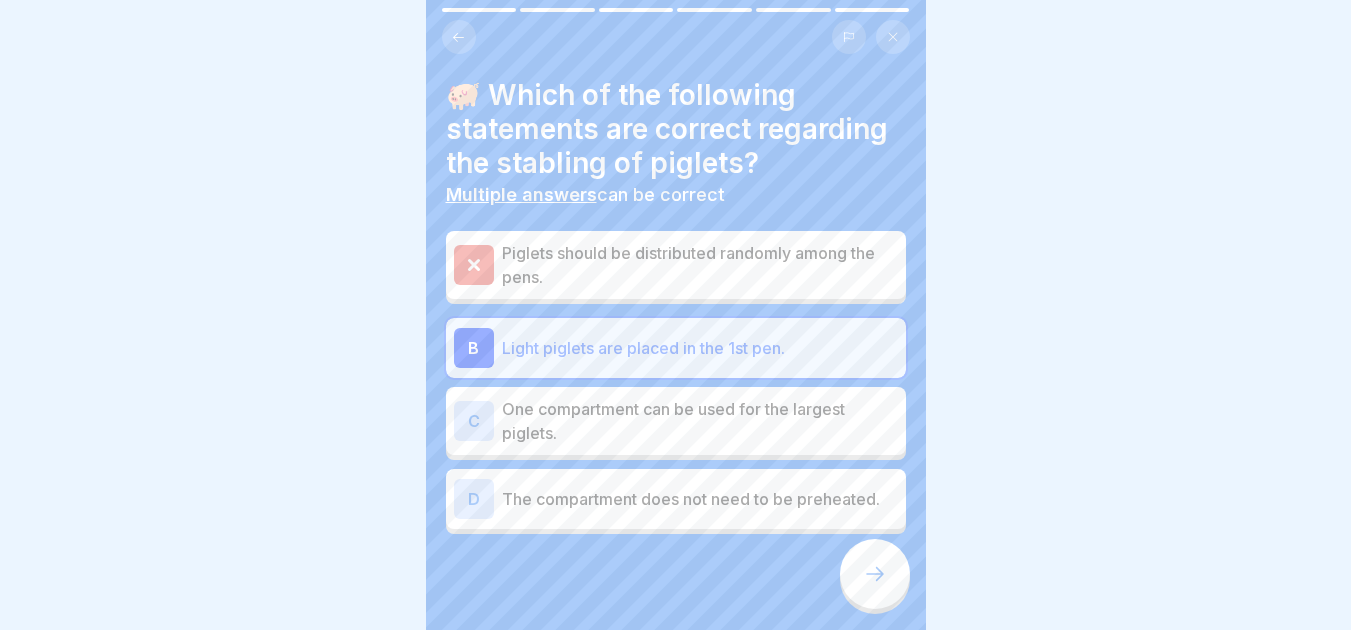 click 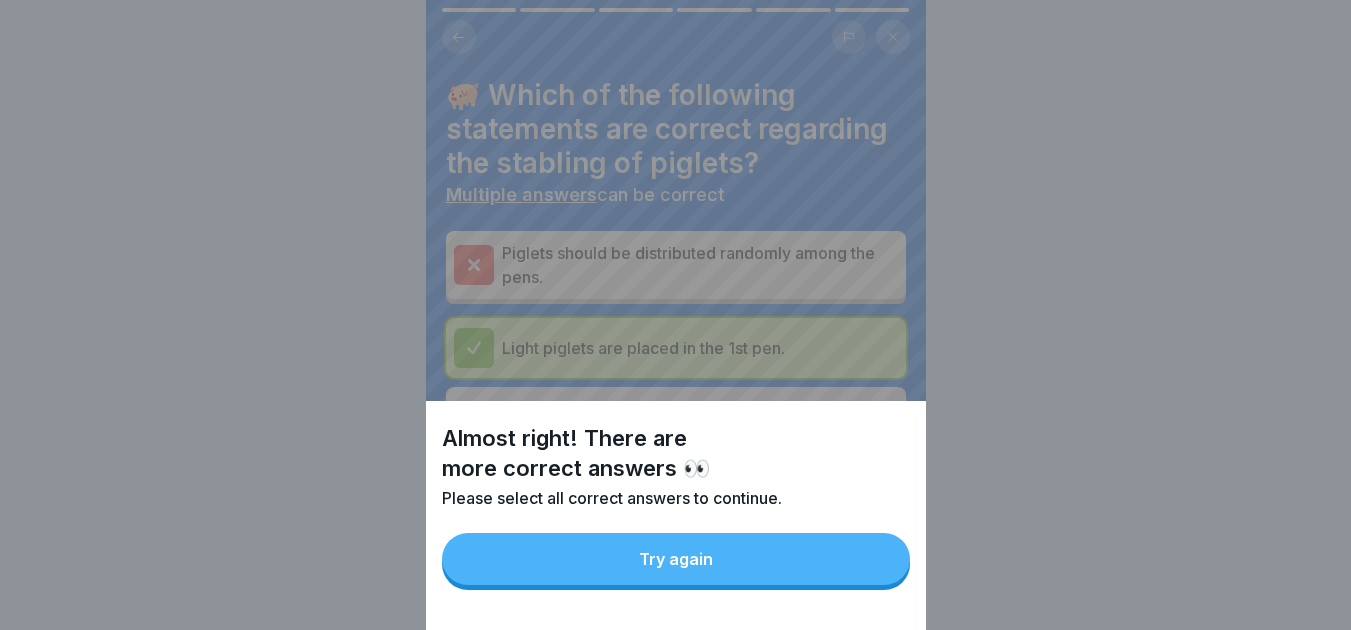 click on "Try again" at bounding box center [676, 559] 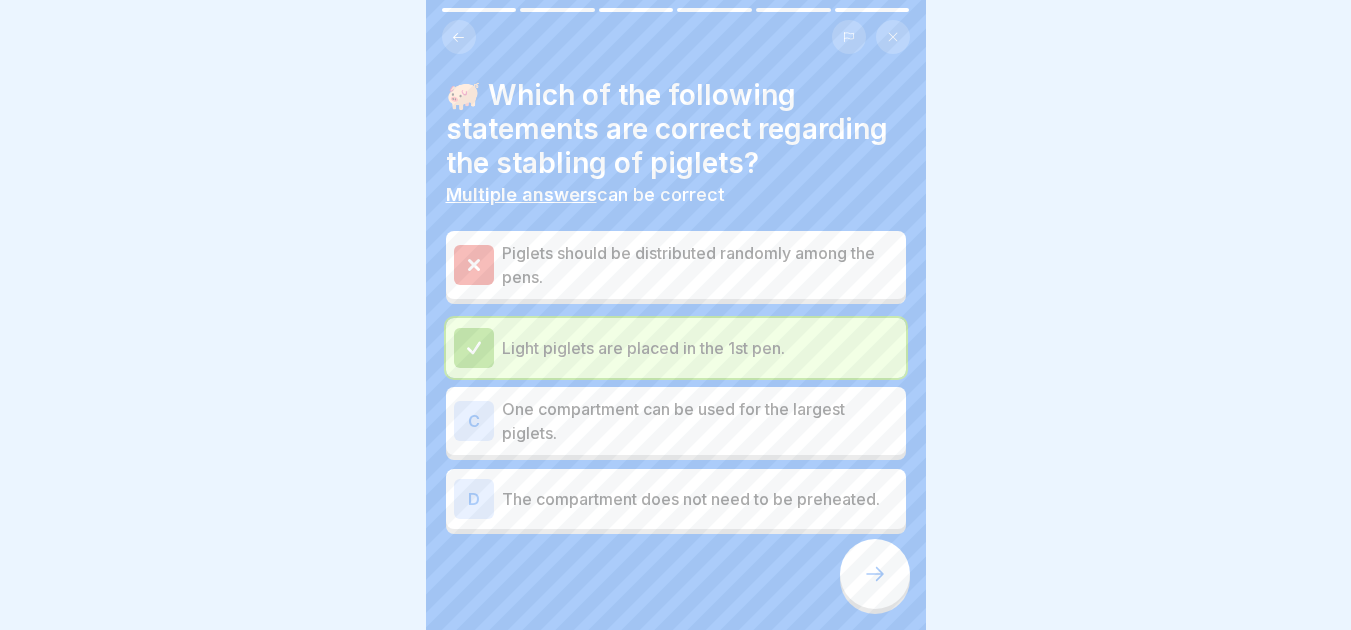 click on "One compartment can be used for the largest piglets." at bounding box center [700, 421] 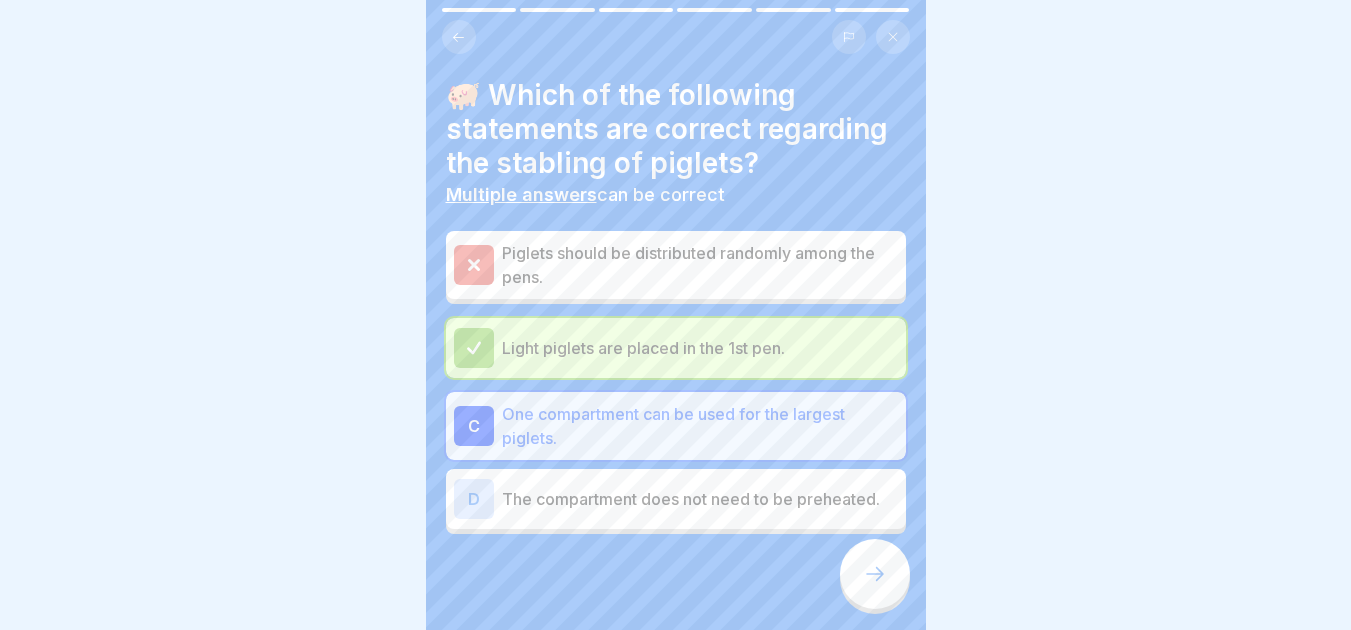 click at bounding box center [875, 574] 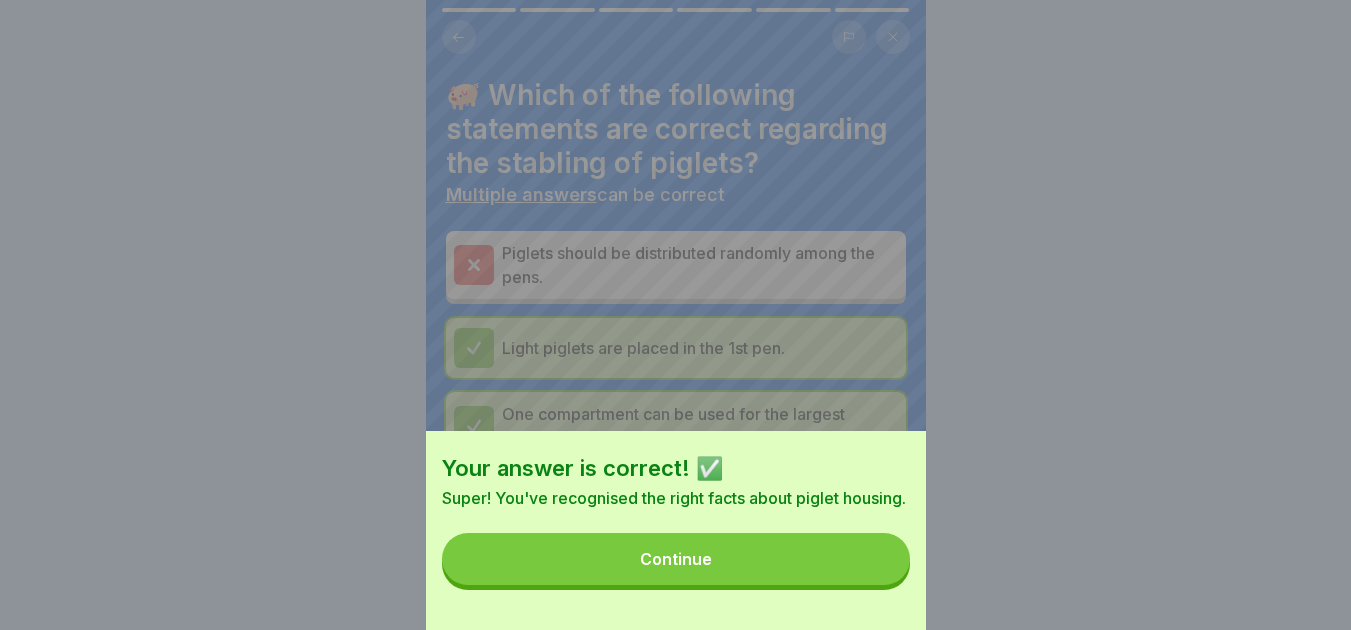 click on "Continue" at bounding box center [676, 559] 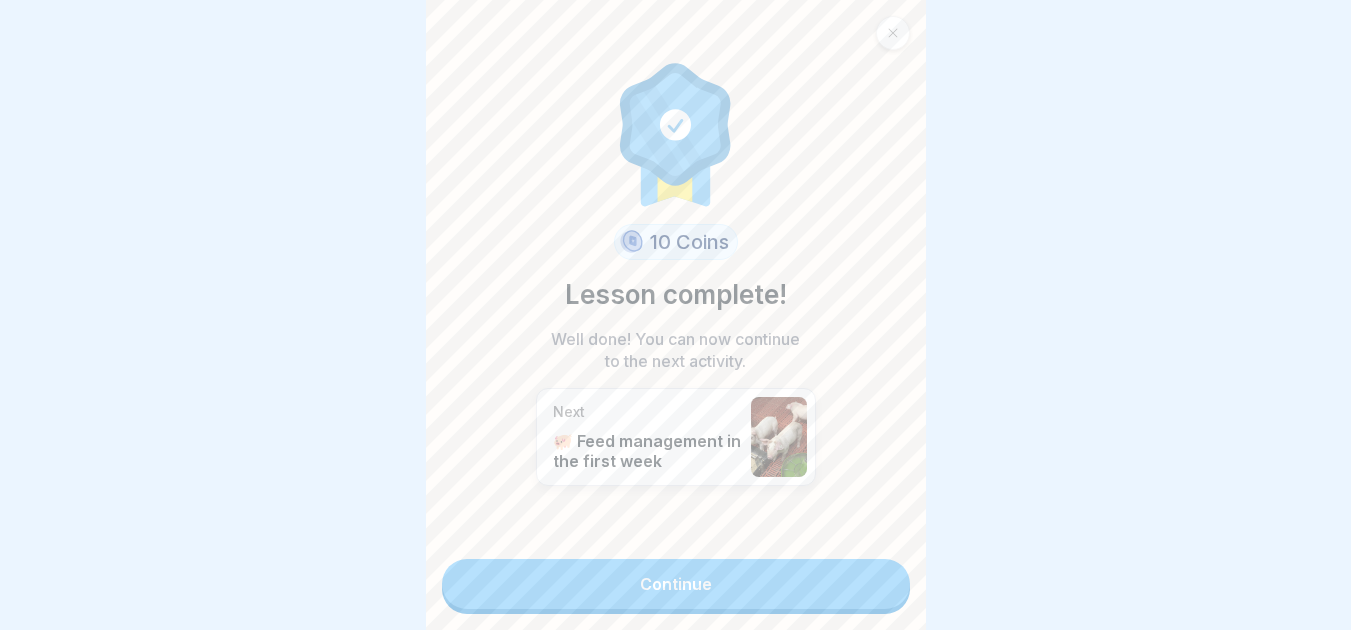 click on "Continue" at bounding box center [676, 584] 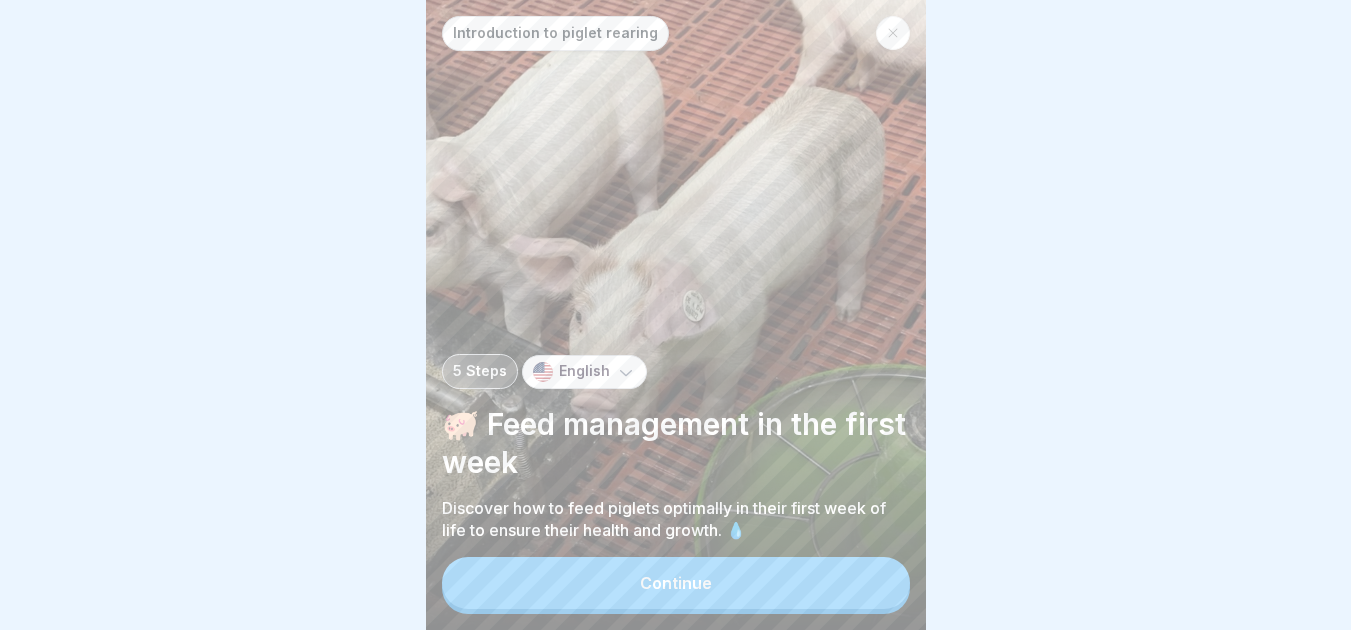 click on "Continue" at bounding box center (676, 583) 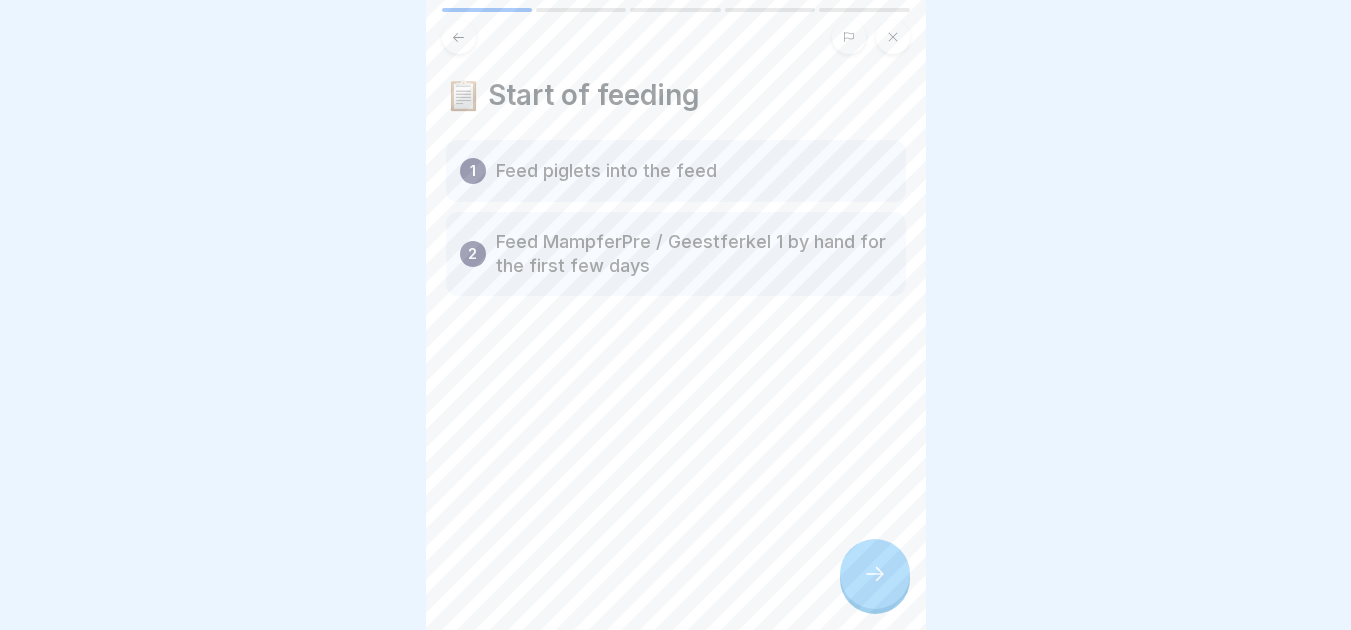 click at bounding box center (875, 574) 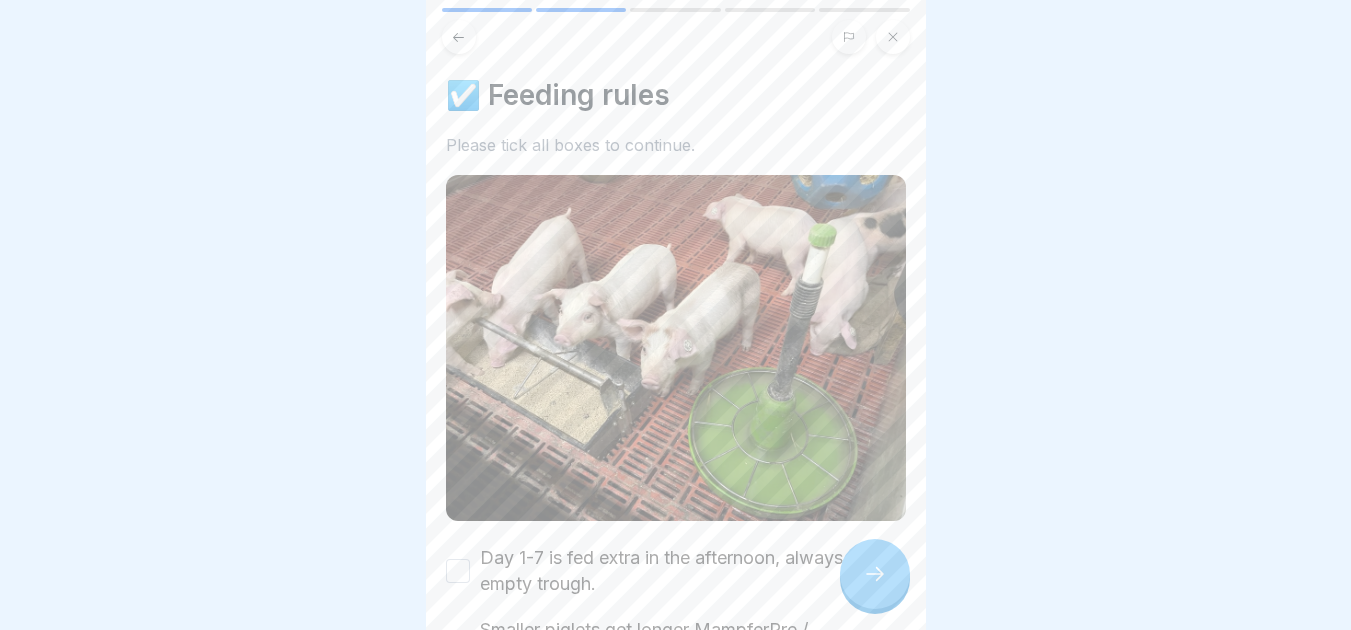 click at bounding box center (875, 574) 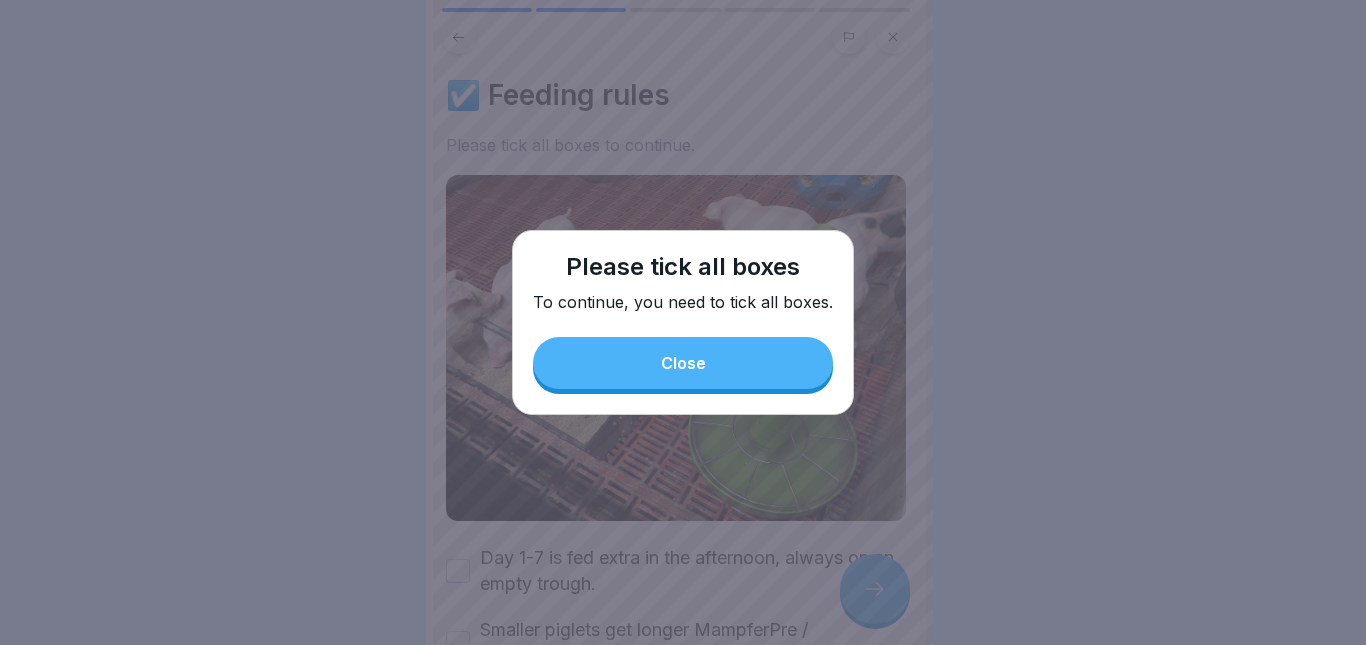 click on "Close" at bounding box center [683, 363] 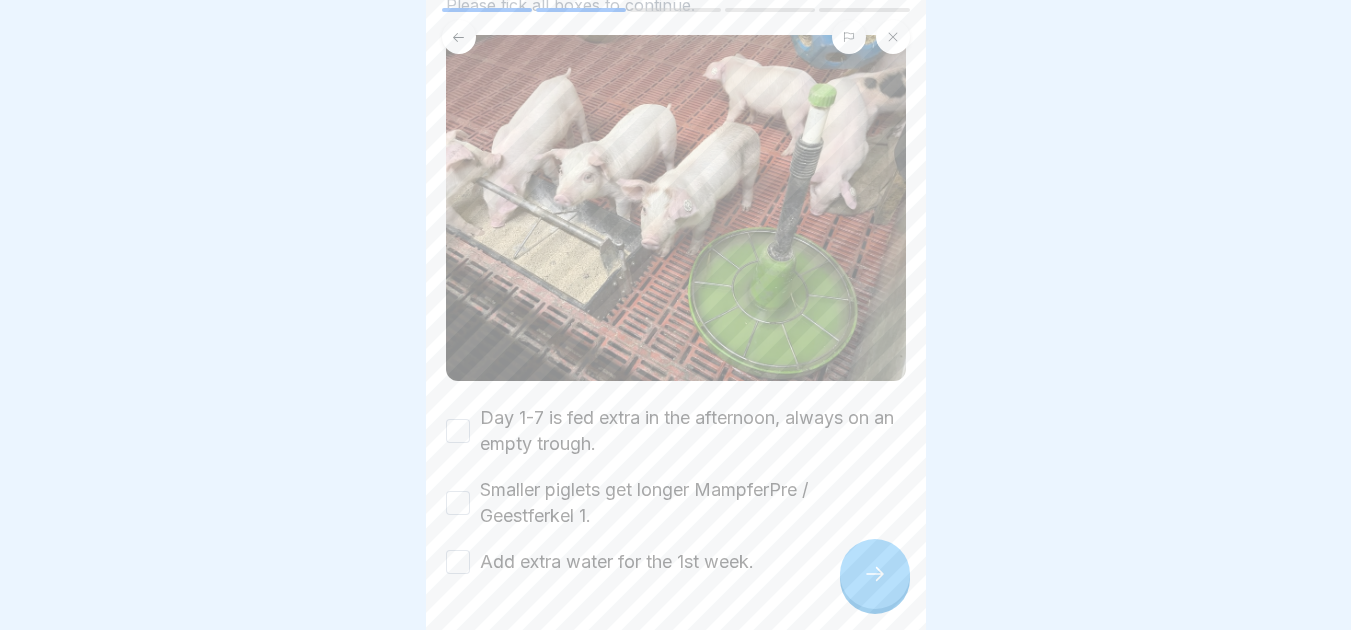 scroll, scrollTop: 193, scrollLeft: 0, axis: vertical 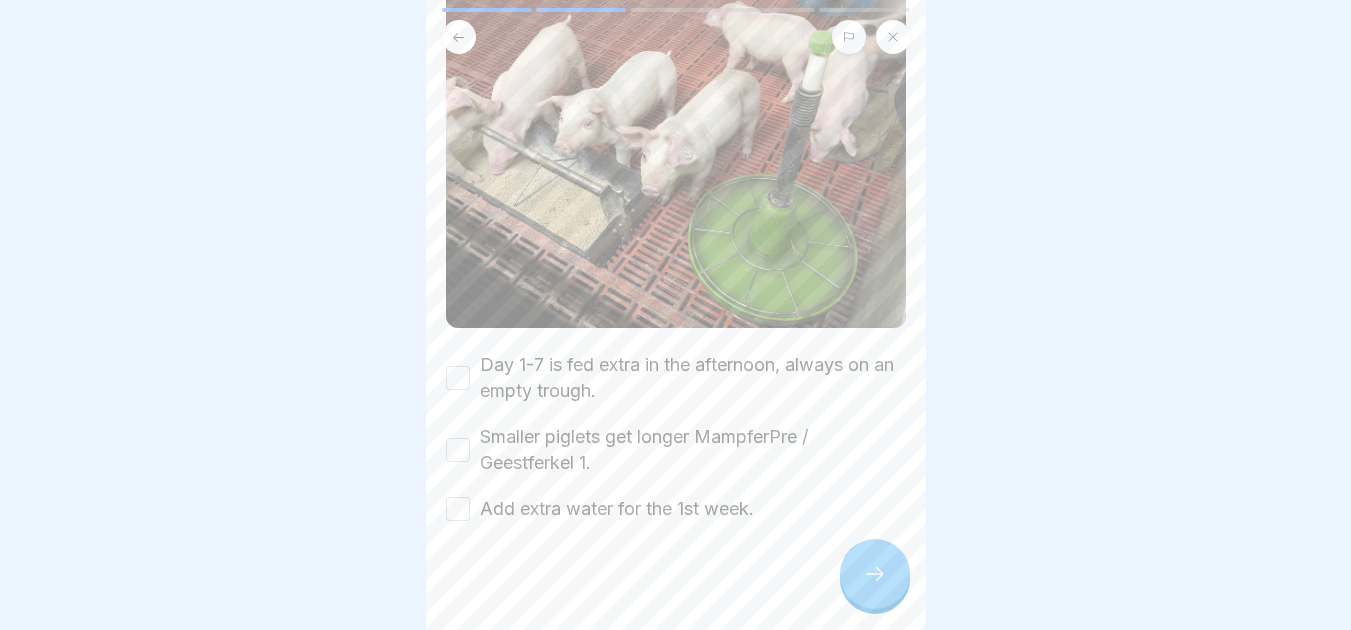 click on "Add extra water for the 1st week." at bounding box center (458, 509) 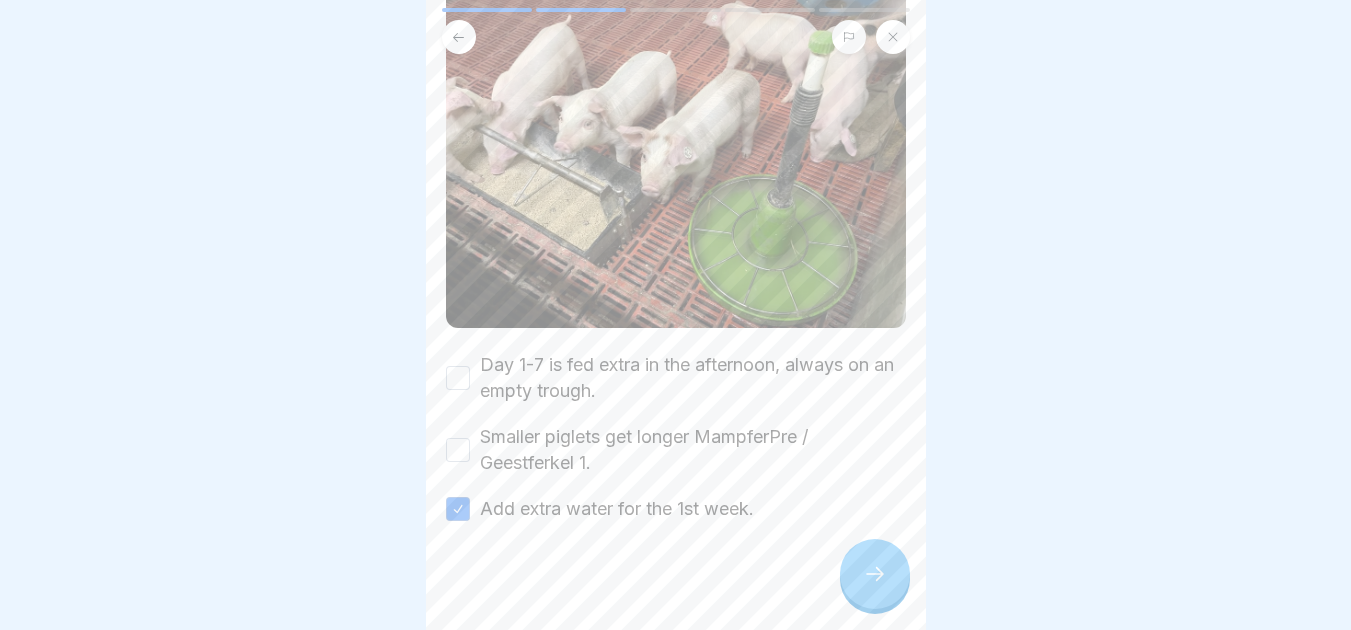 click on "Smaller piglets get longer MampferPre / Geestferkel 1." at bounding box center (458, 450) 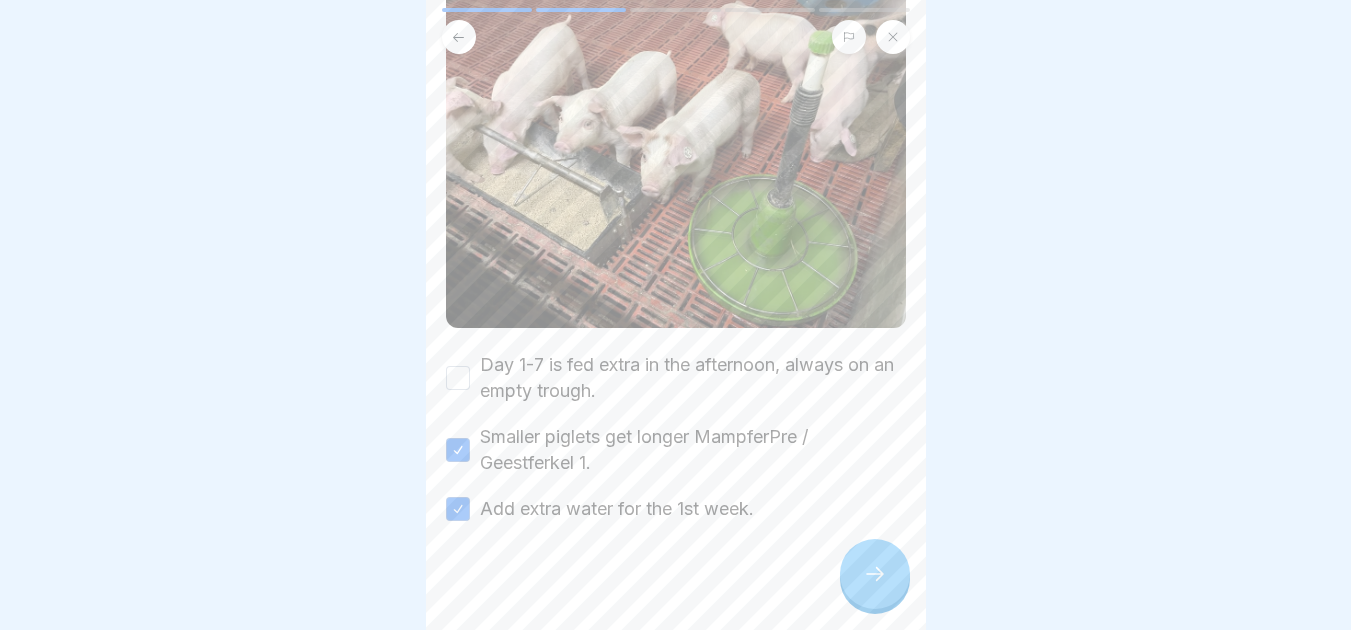 click on "Day 1-7 is fed extra in the afternoon, always on an empty trough." at bounding box center (458, 378) 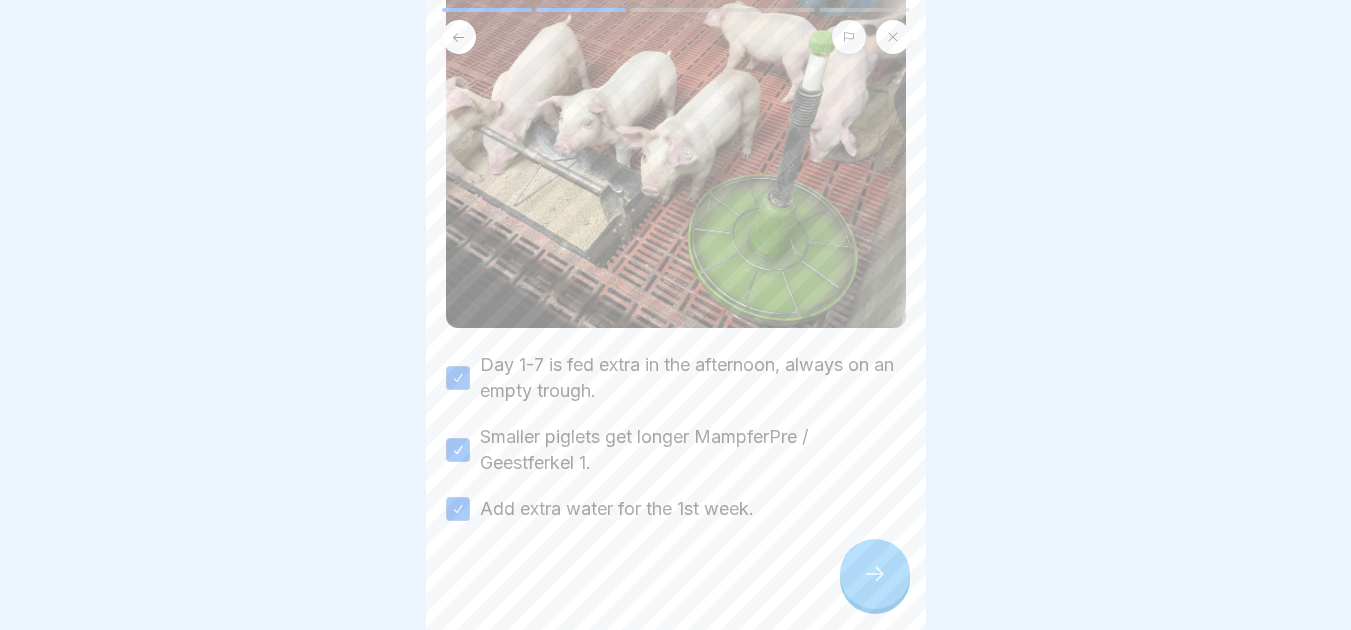 click at bounding box center [875, 574] 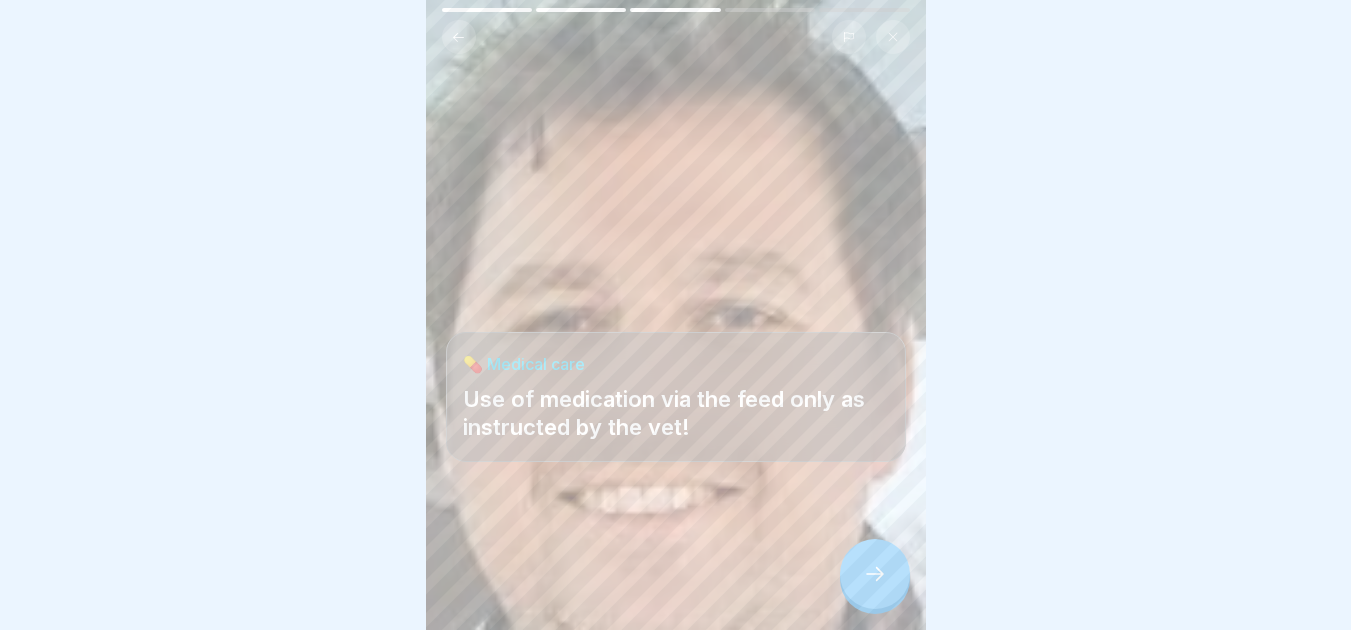click at bounding box center (875, 574) 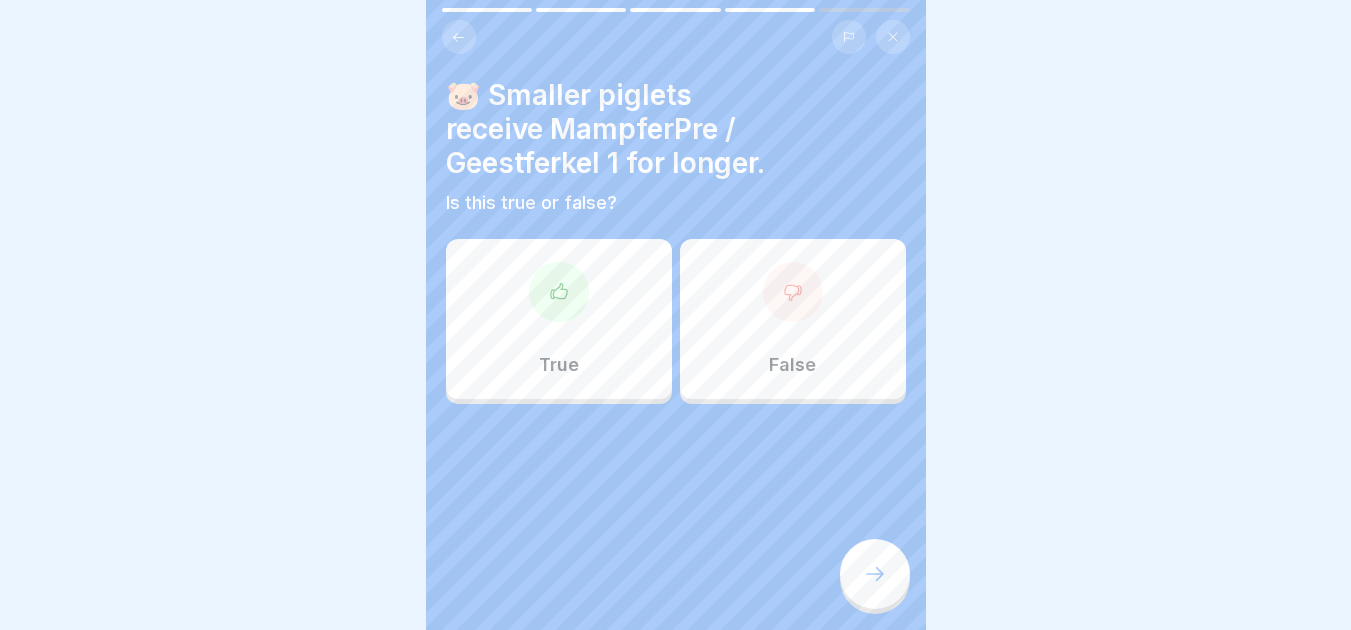 click on "True" at bounding box center (559, 319) 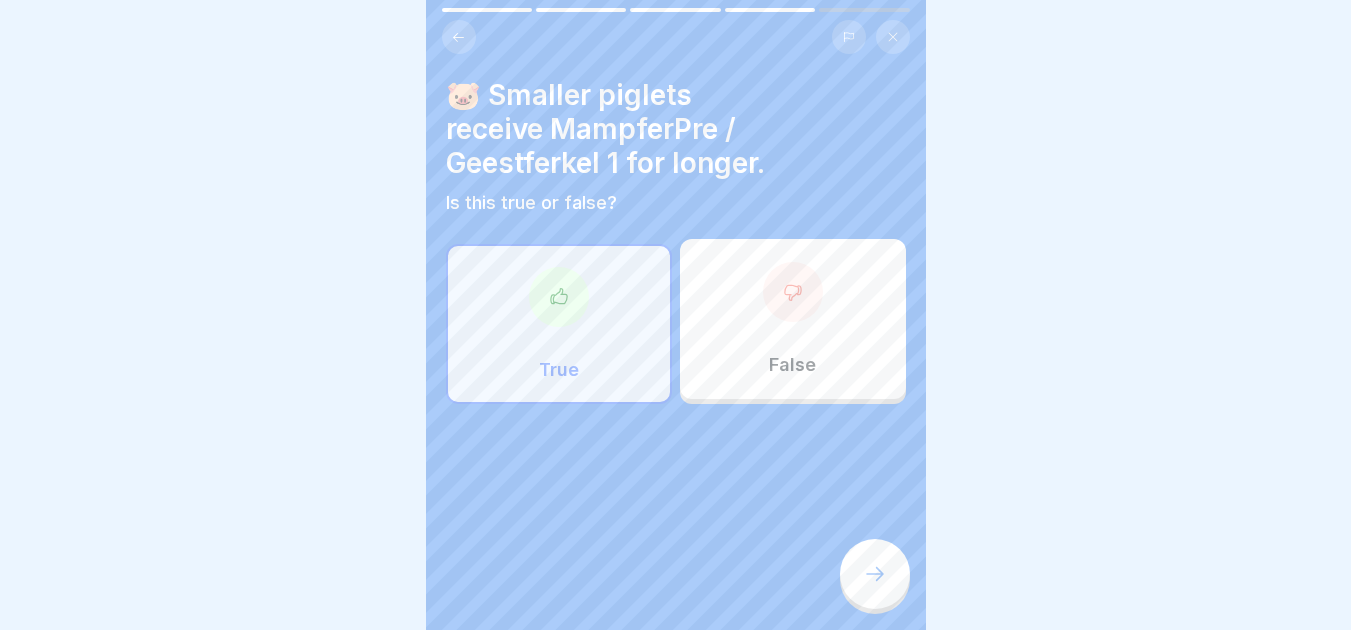 click 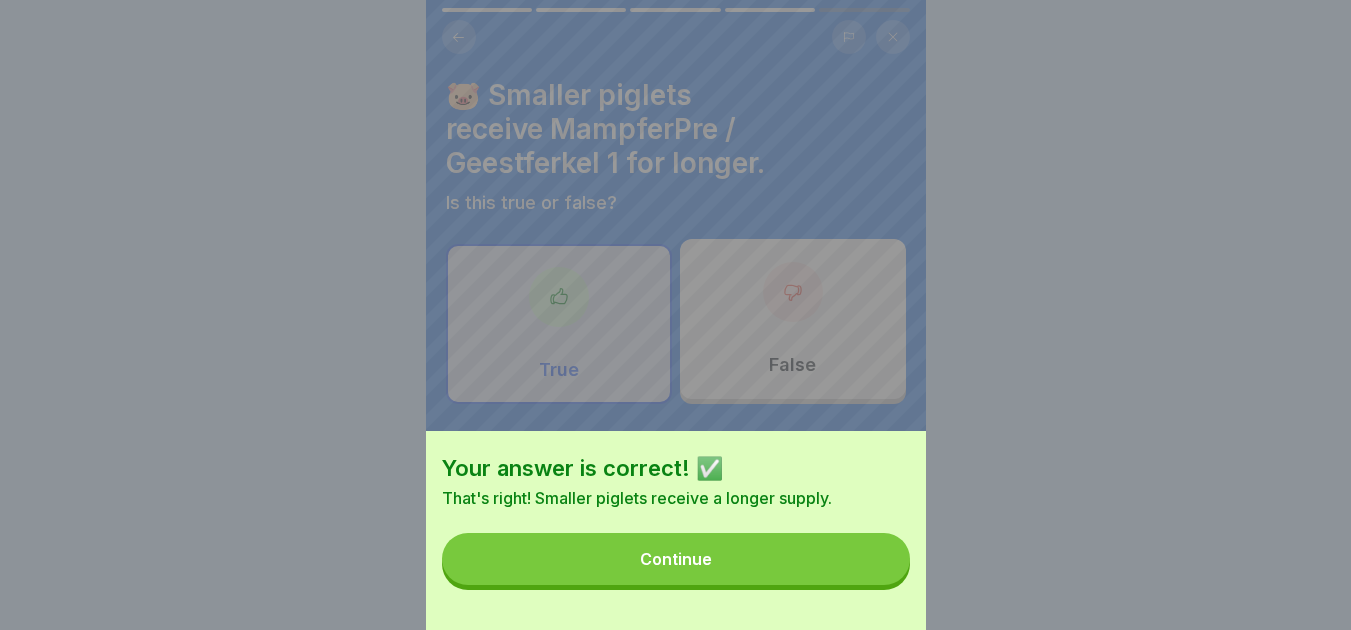 click on "Continue" at bounding box center [676, 559] 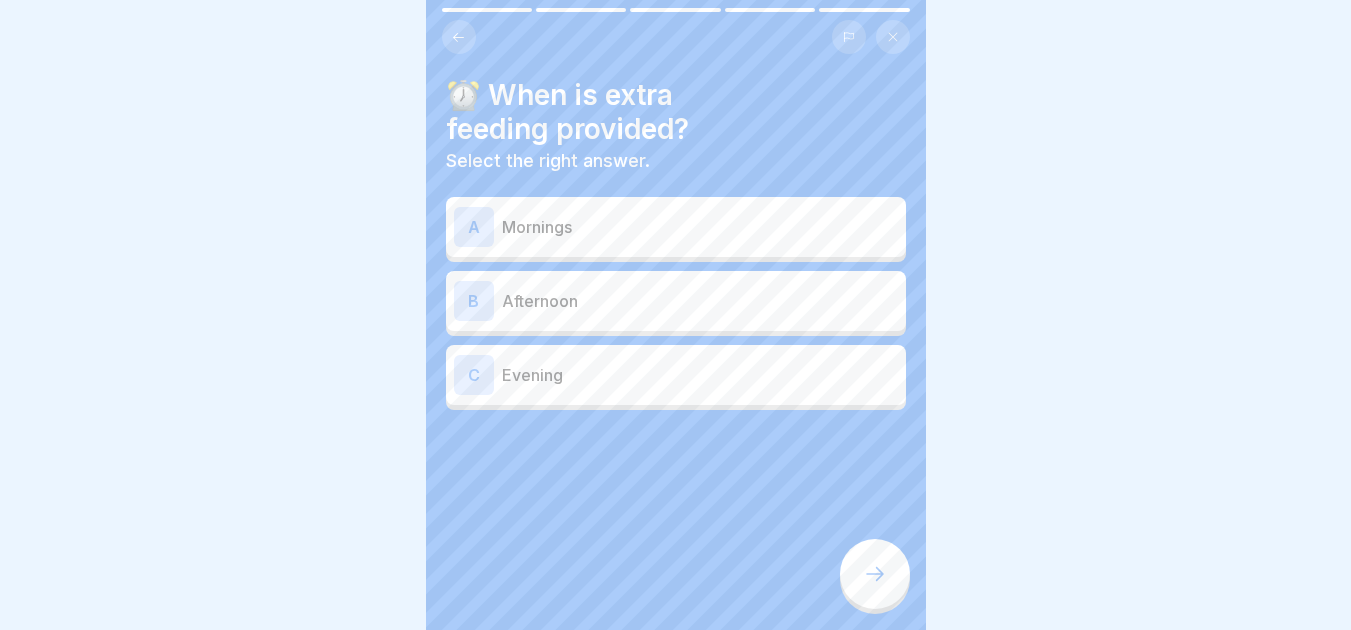 click on "B Afternoon" at bounding box center (676, 301) 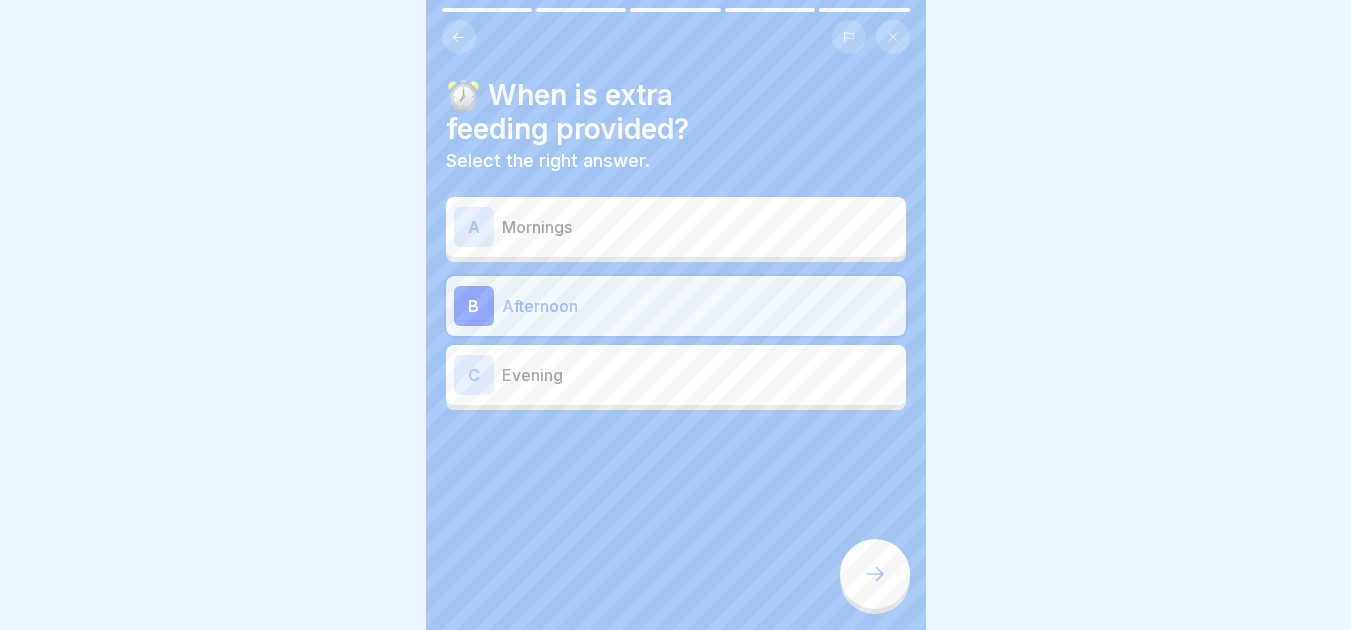 click at bounding box center (875, 574) 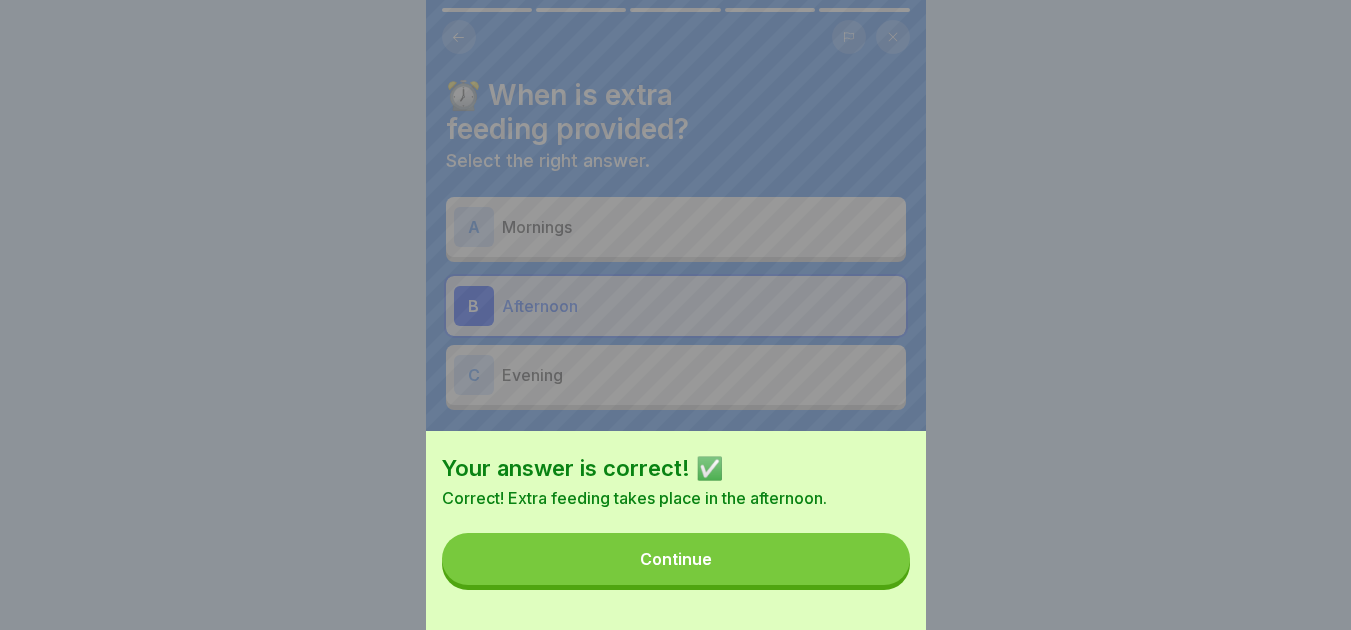 click on "Continue" at bounding box center [676, 559] 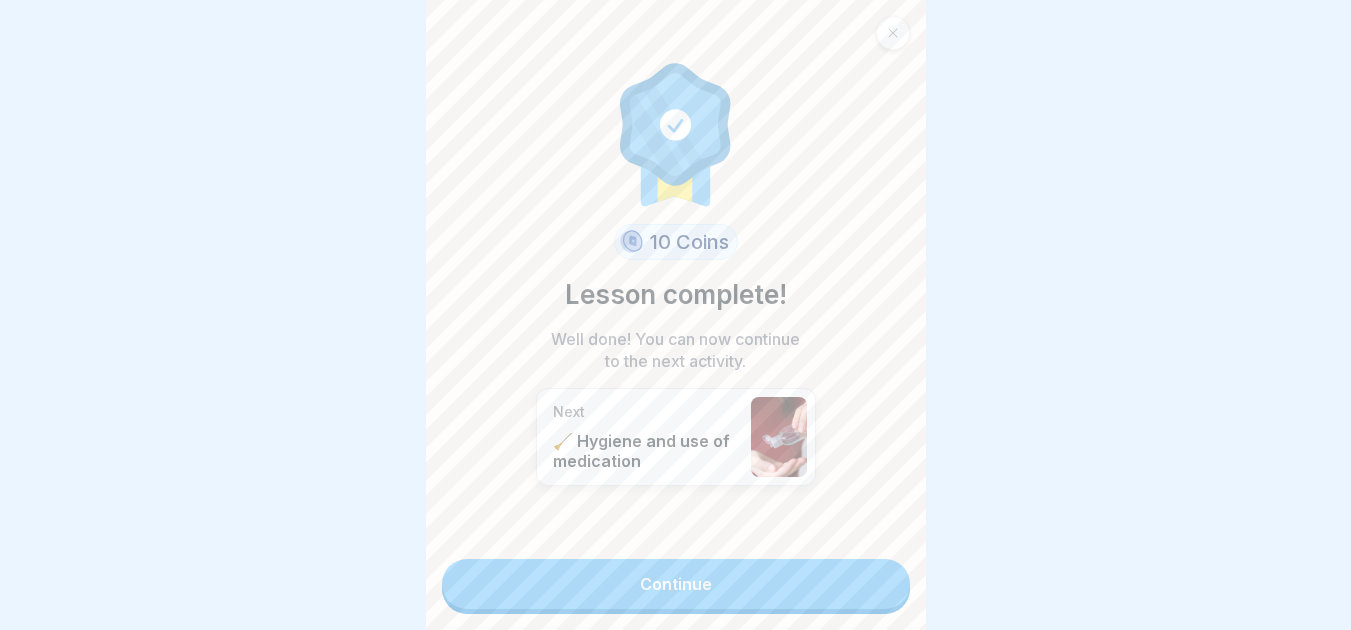 click on "Continue" at bounding box center [676, 584] 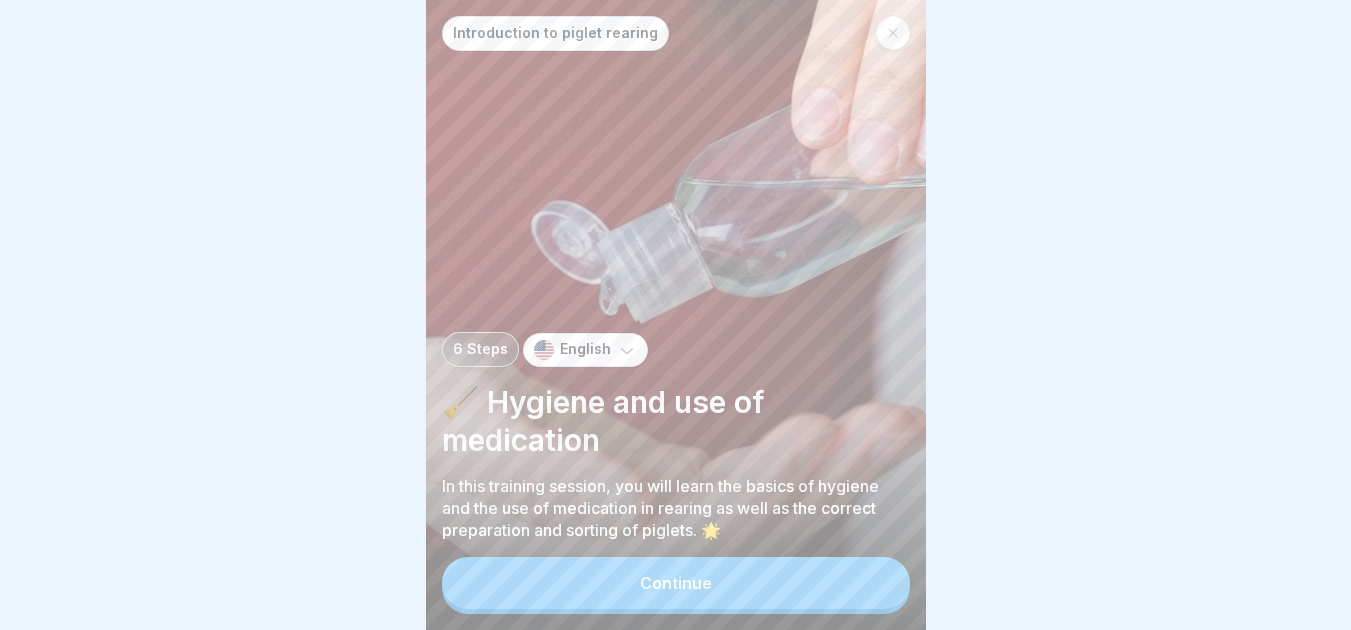 click on "Continue" at bounding box center [676, 583] 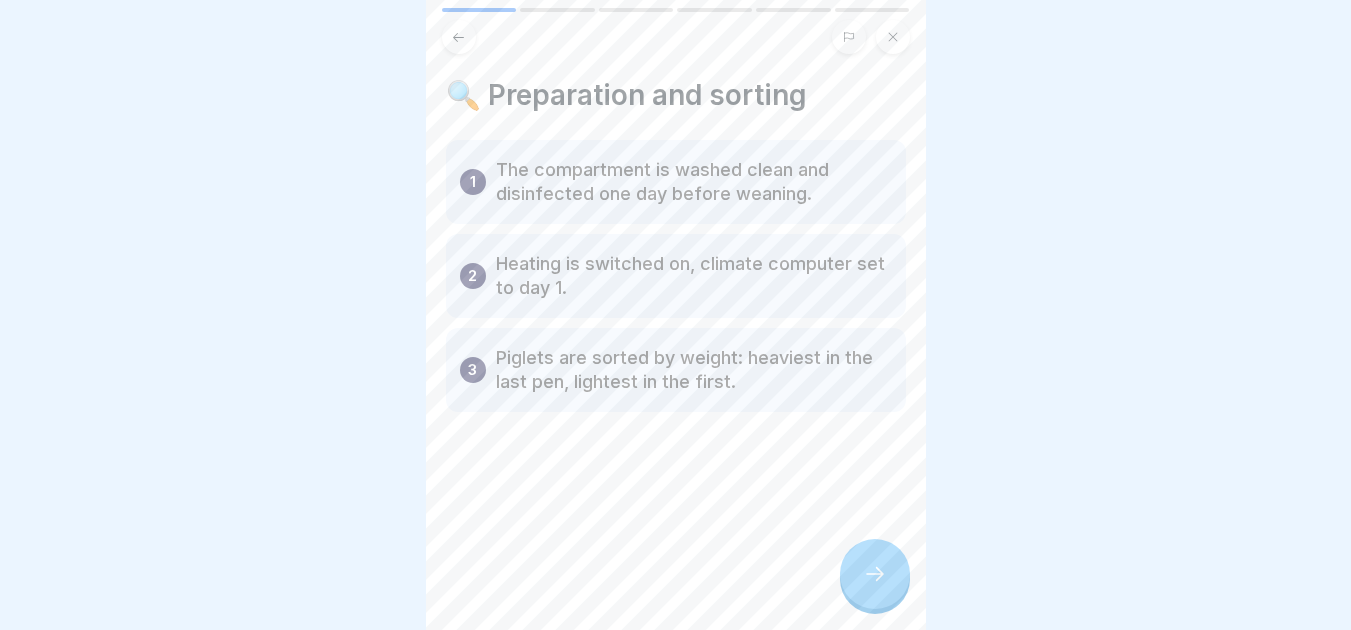 click at bounding box center [875, 574] 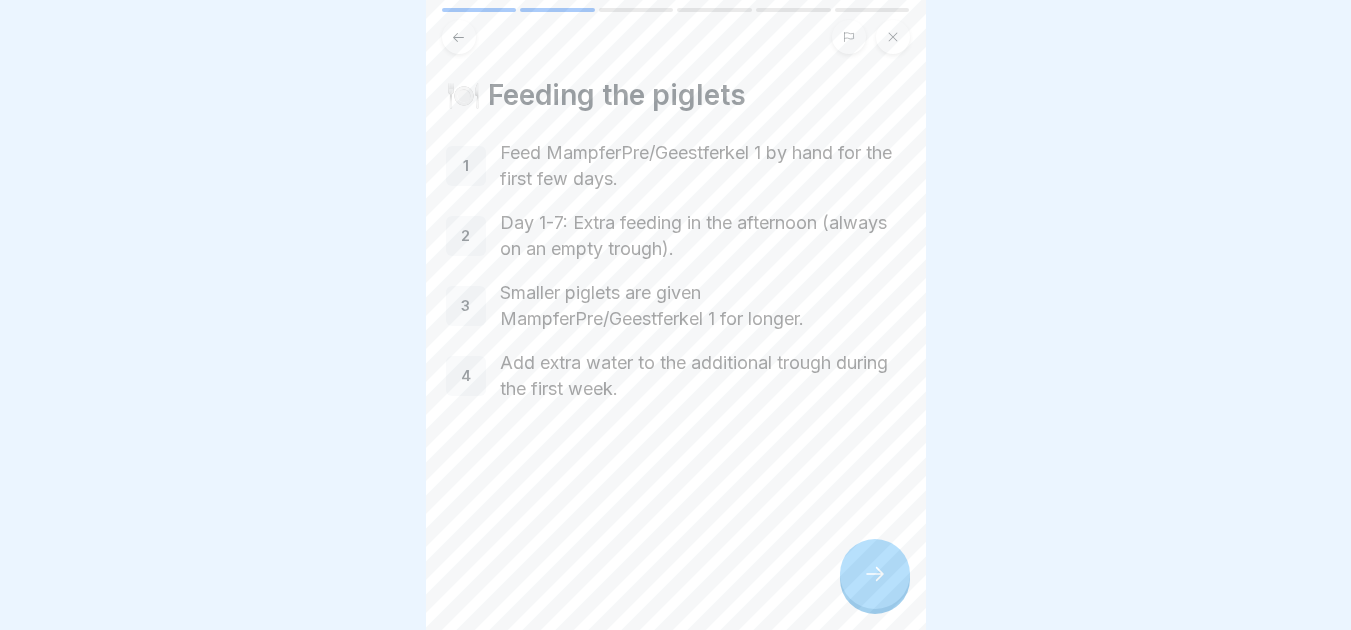 click at bounding box center [875, 574] 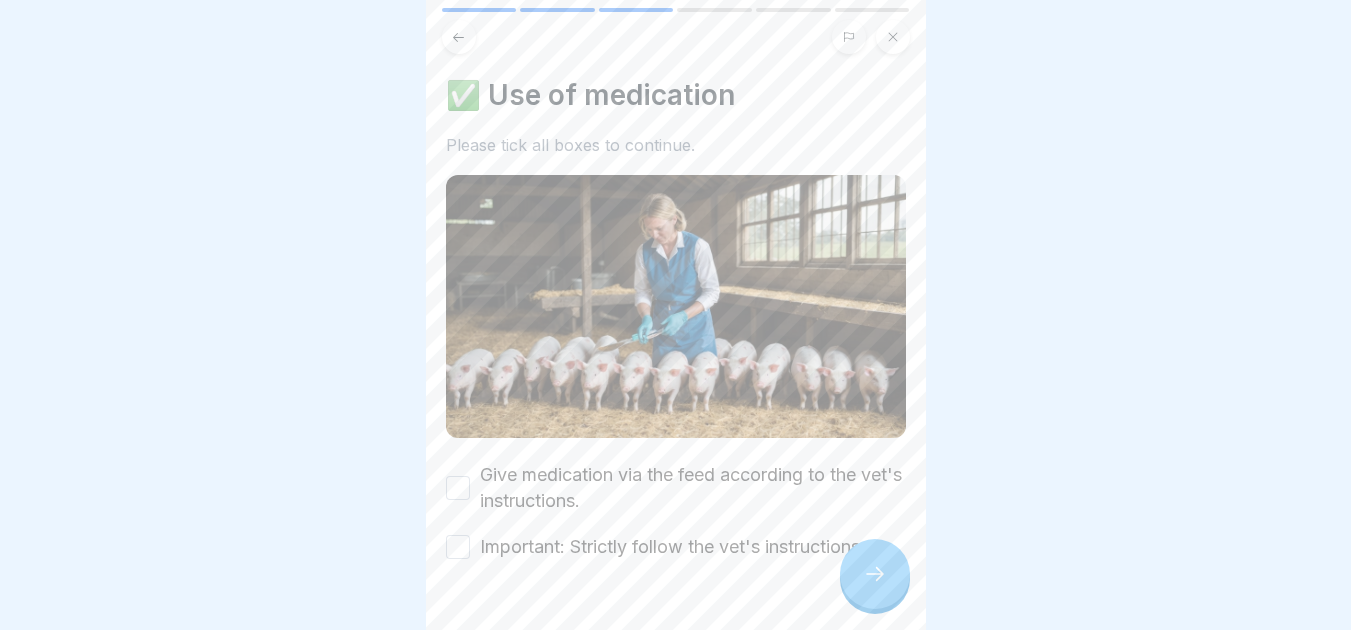click at bounding box center (875, 574) 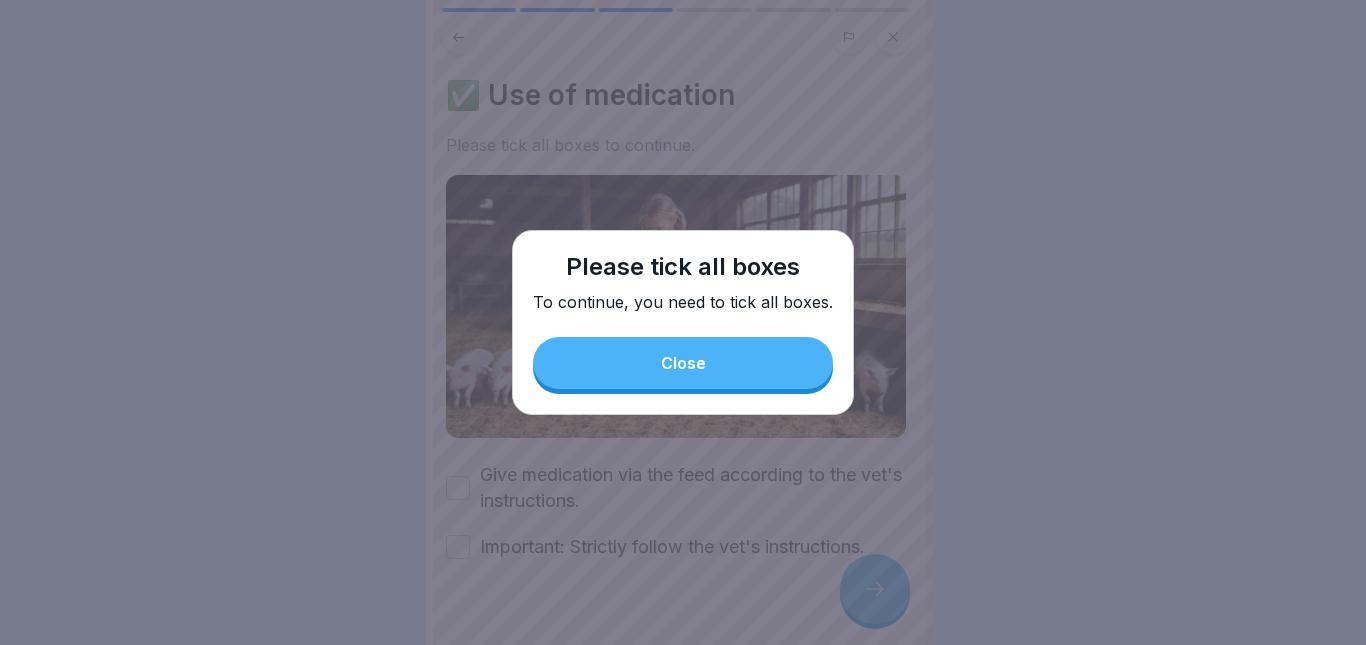 click on "Close" at bounding box center (683, 363) 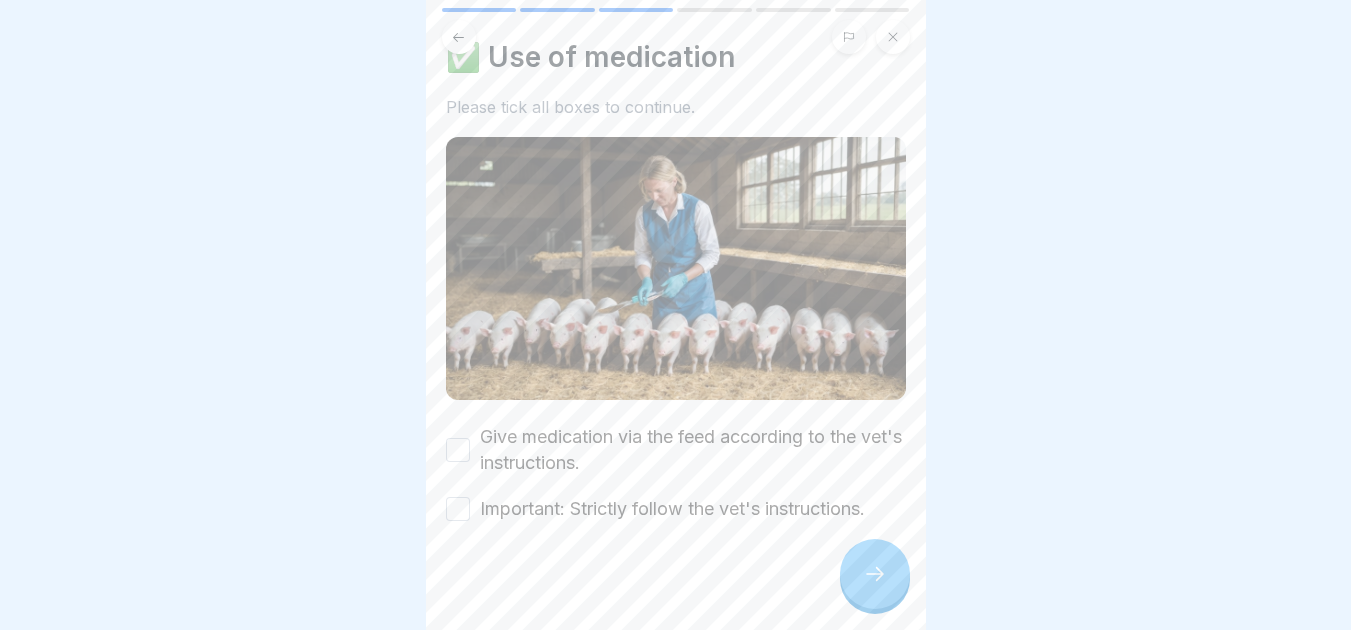 scroll, scrollTop: 41, scrollLeft: 0, axis: vertical 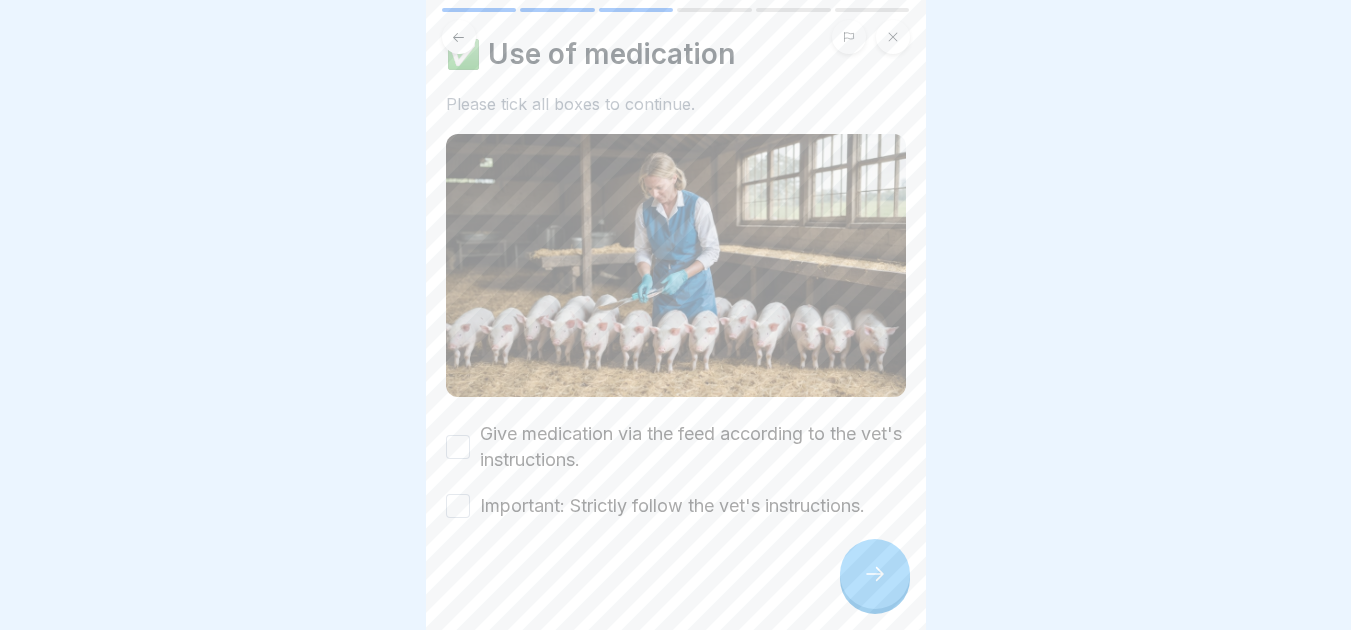 click on "Important: Strictly follow the vet's instructions." at bounding box center [458, 506] 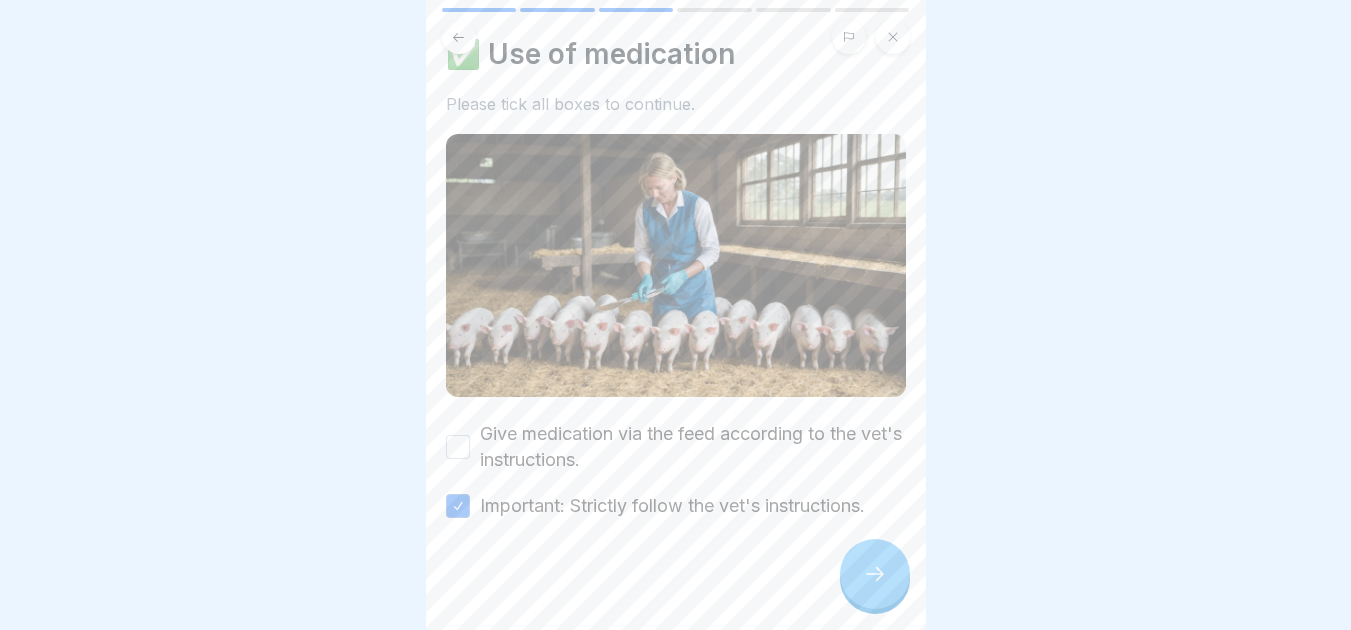 click on "Give medication via the feed according to the vet's instructions." at bounding box center [458, 447] 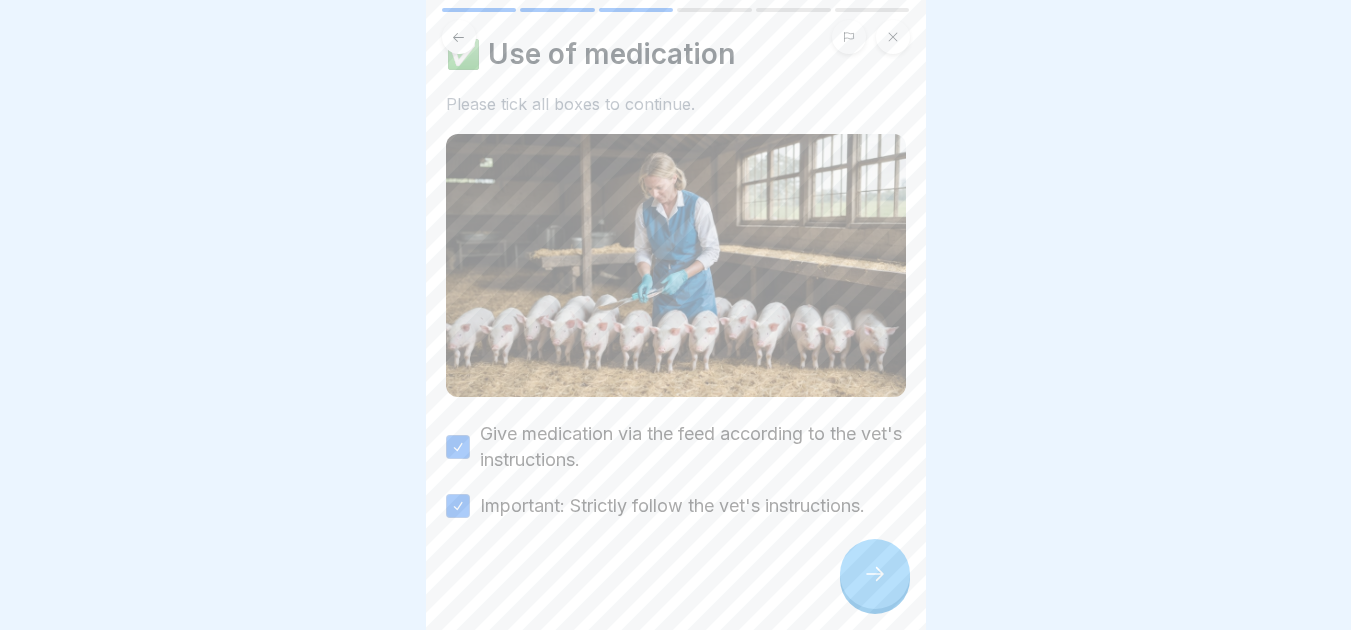 click at bounding box center [875, 574] 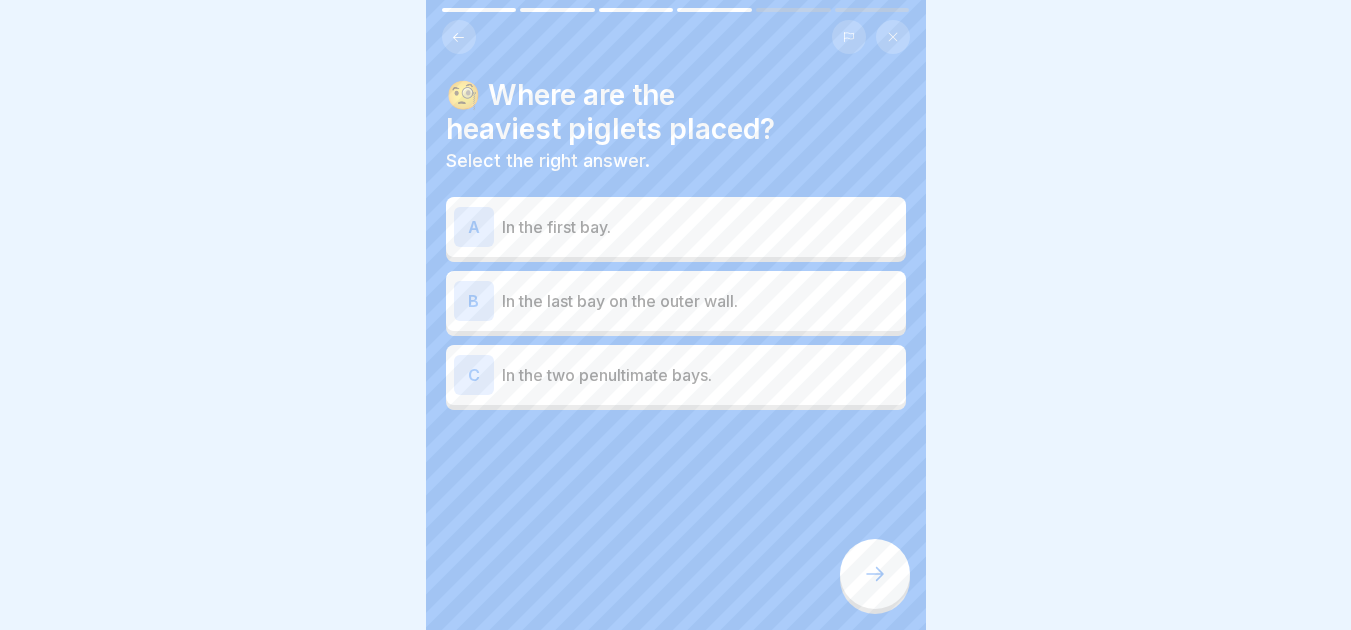 click 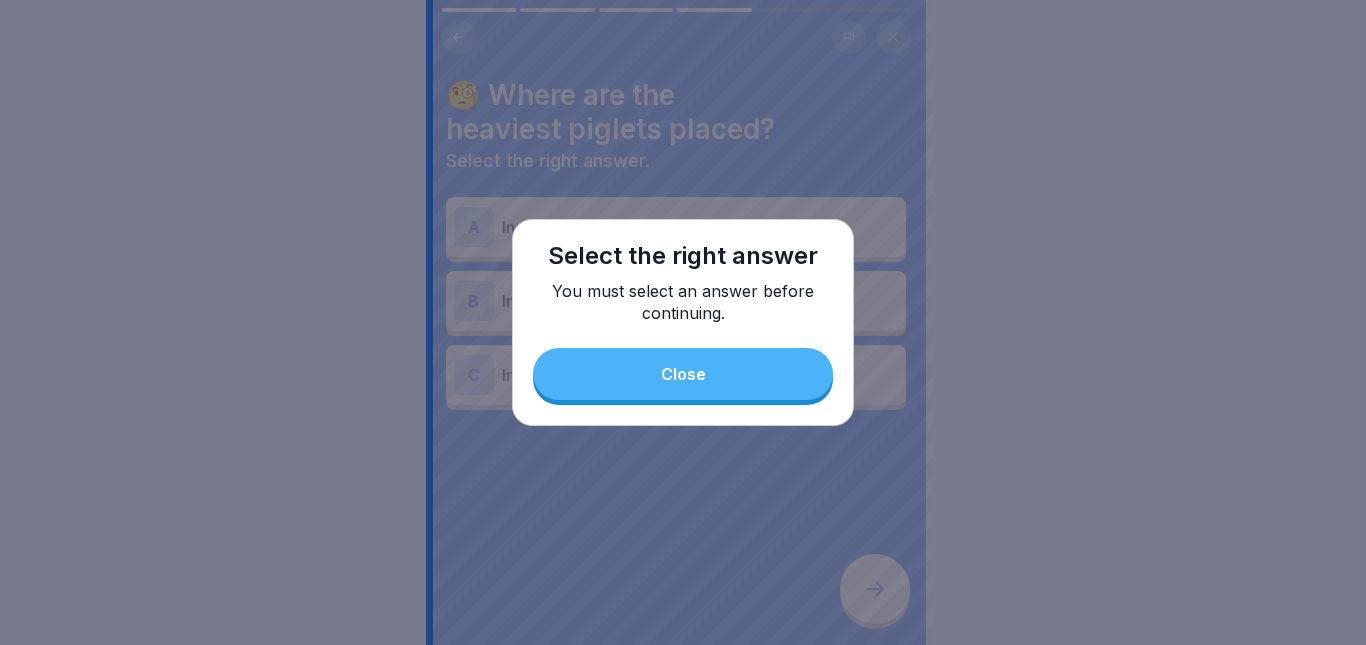 click on "Close" at bounding box center (683, 374) 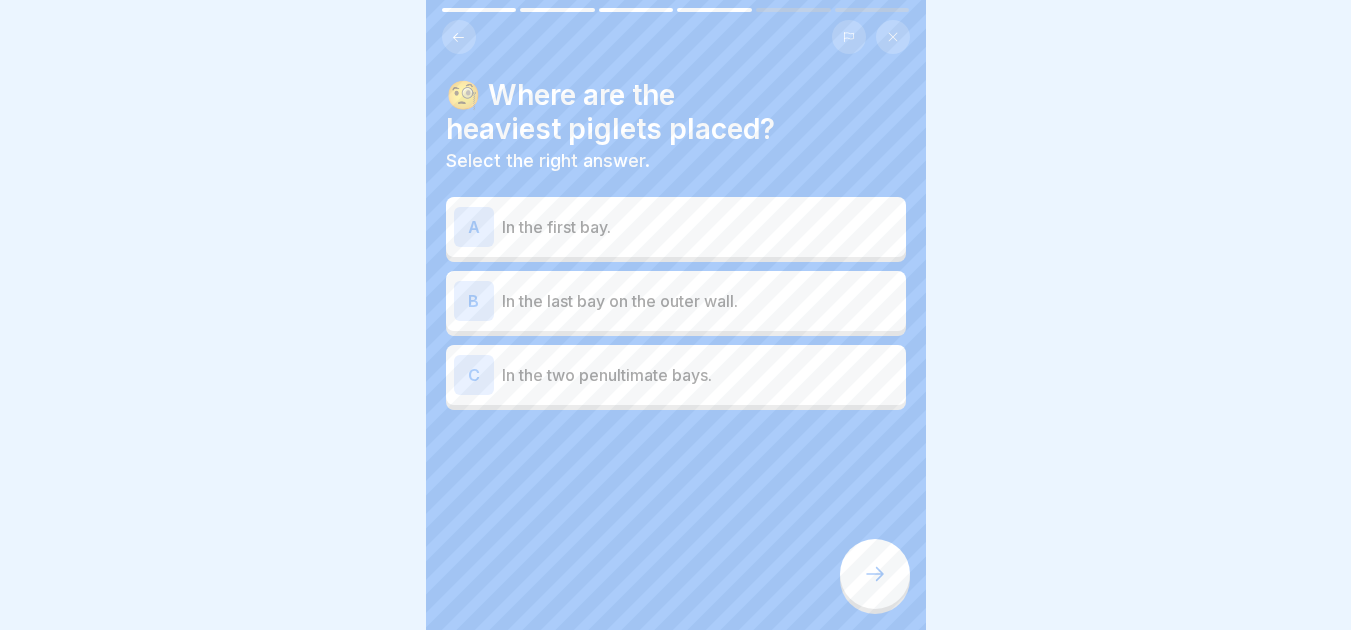 click on "A In the first bay." at bounding box center [676, 227] 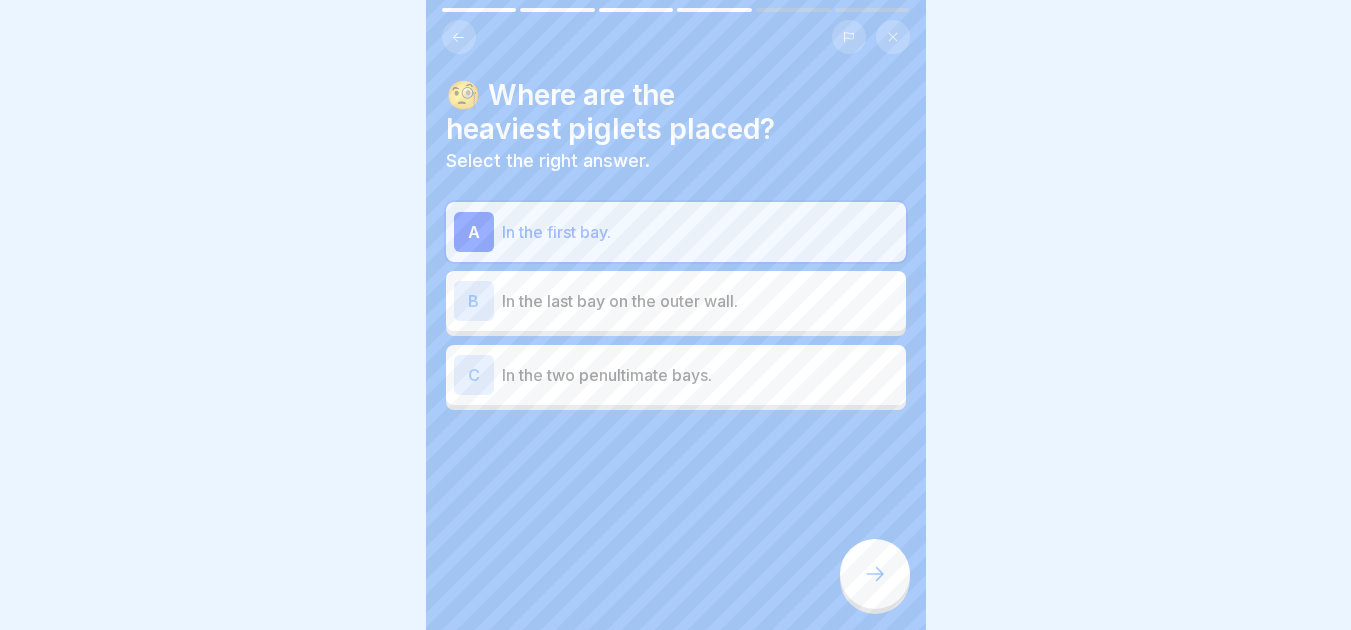click on "B In the last bay on the outer wall." at bounding box center (676, 301) 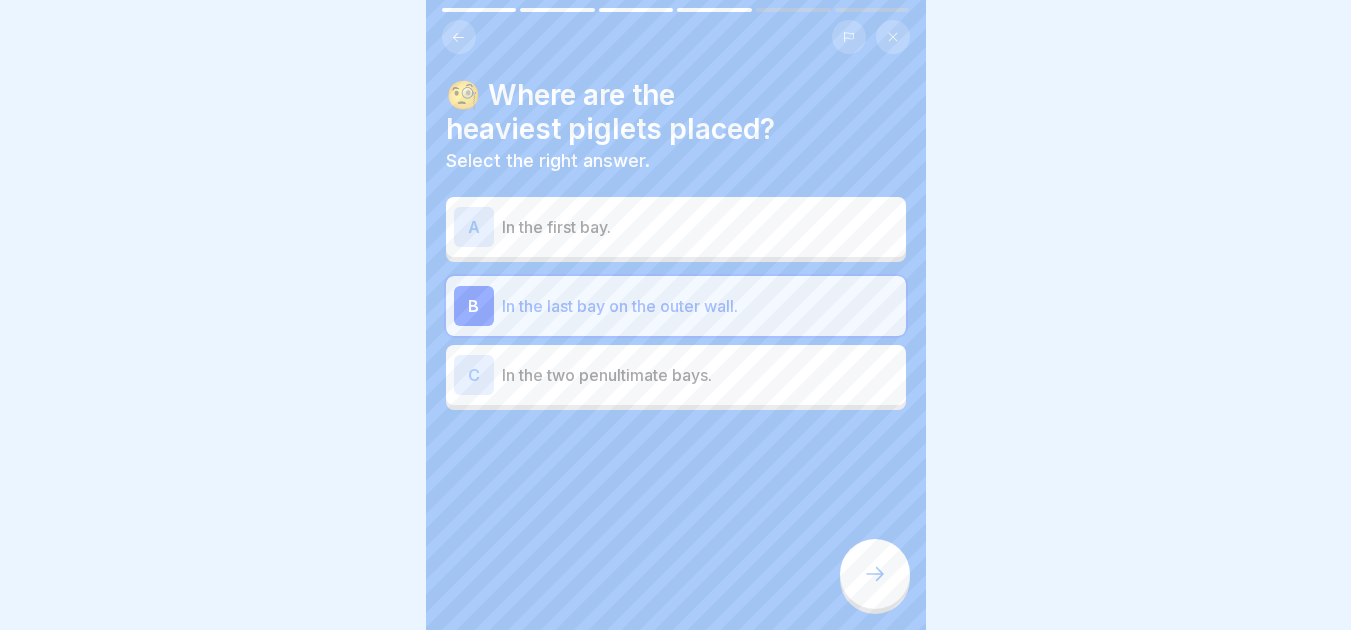 click 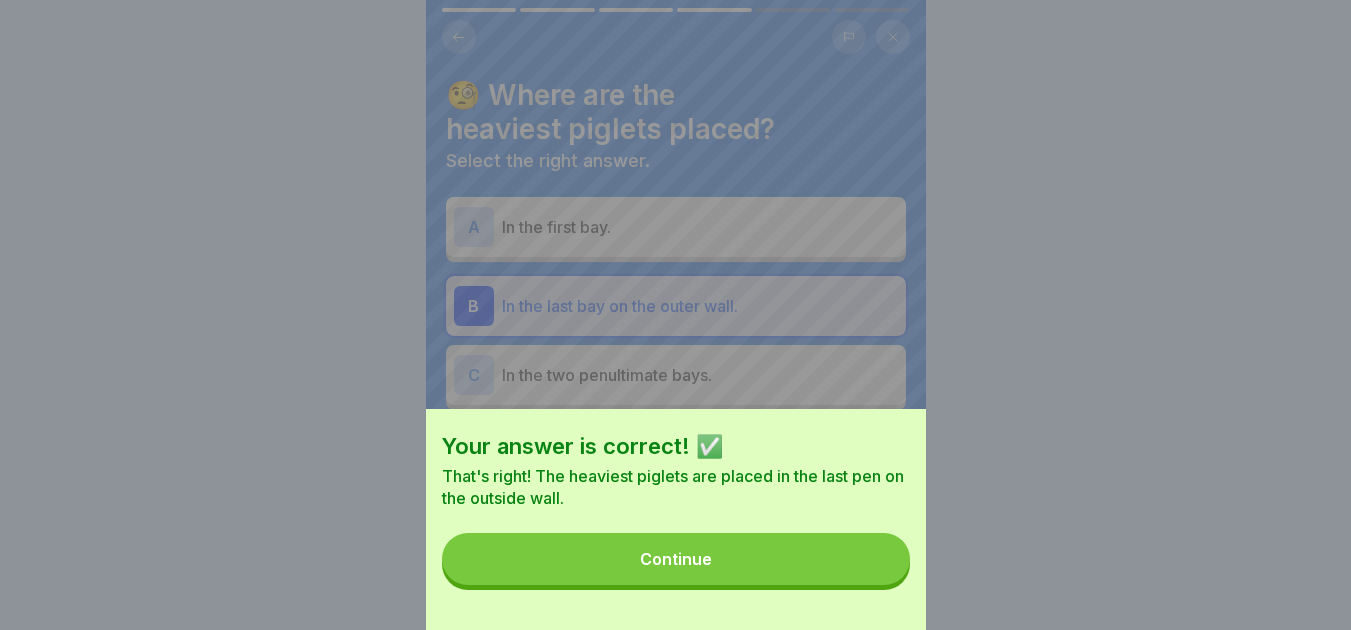 click on "Continue" at bounding box center (676, 559) 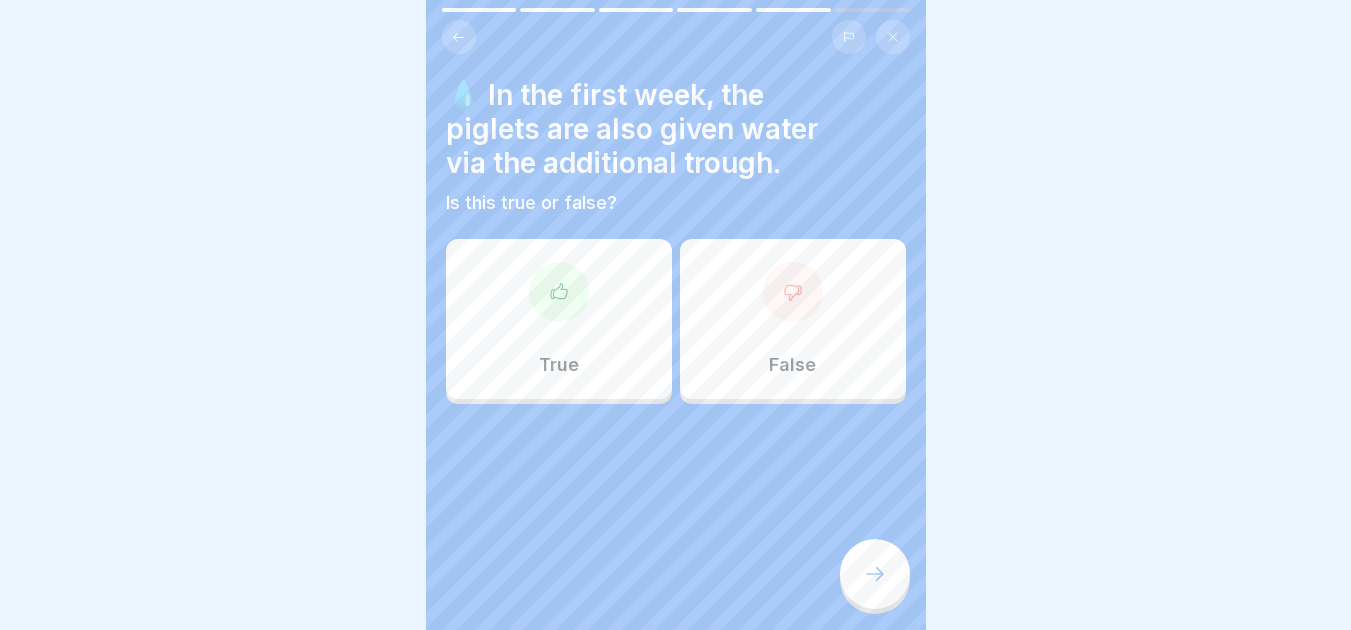 click on "True" at bounding box center [559, 319] 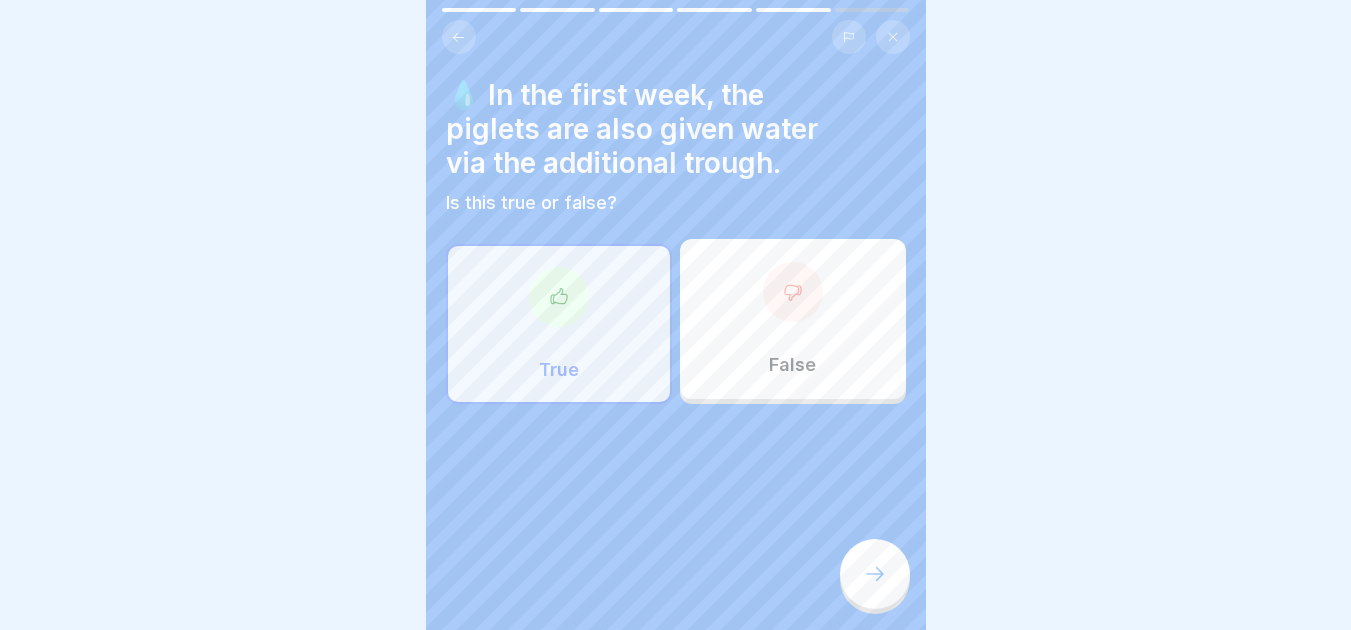 click at bounding box center [875, 574] 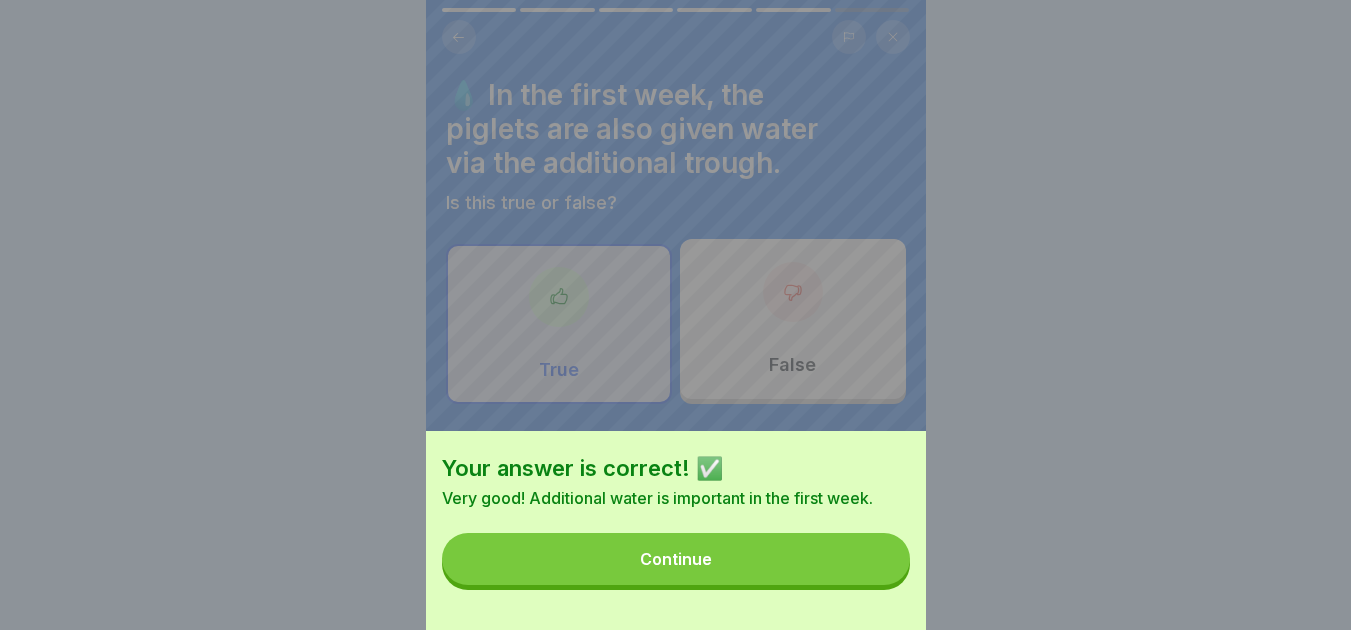 click on "Continue" at bounding box center (676, 559) 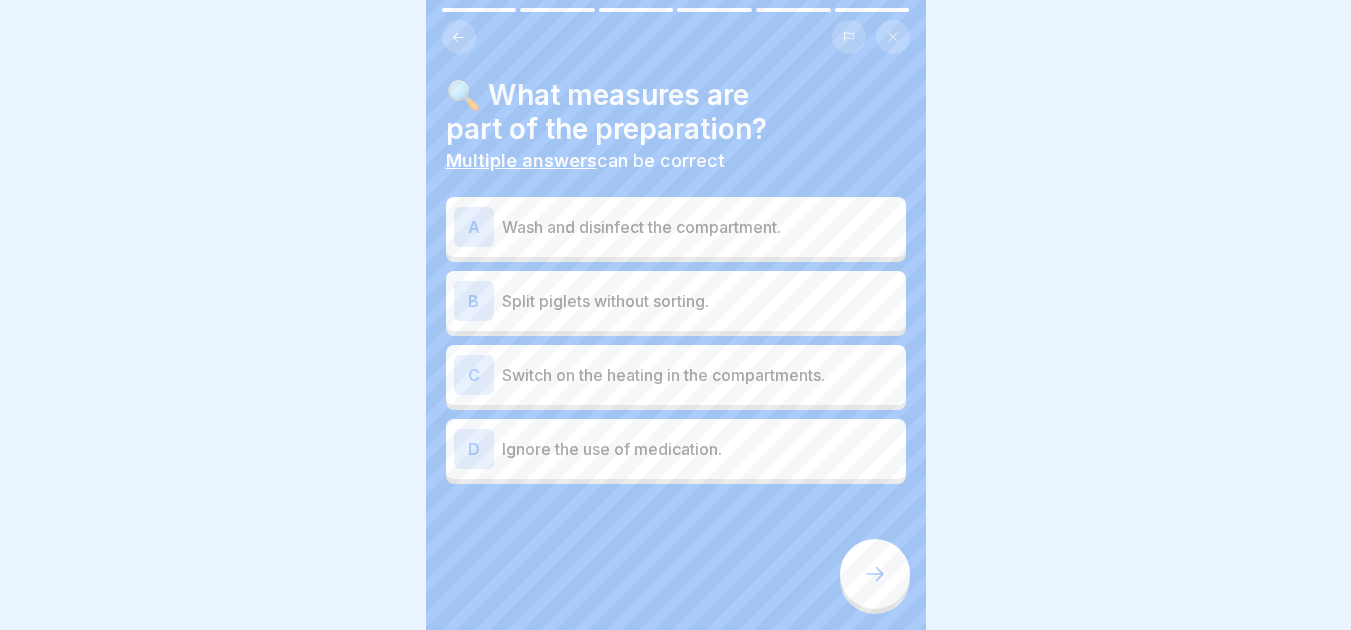 click on "Wash and disinfect the compartment." at bounding box center (700, 227) 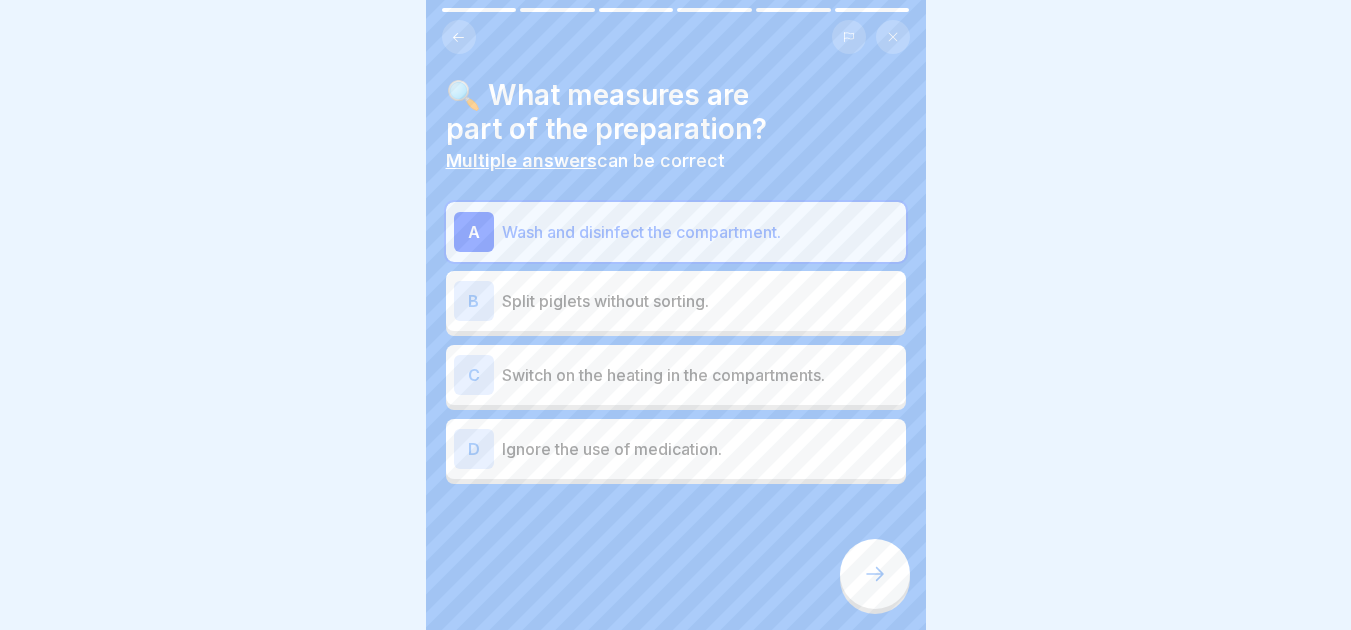 click on "Switch on the heating in the compartments." at bounding box center [700, 375] 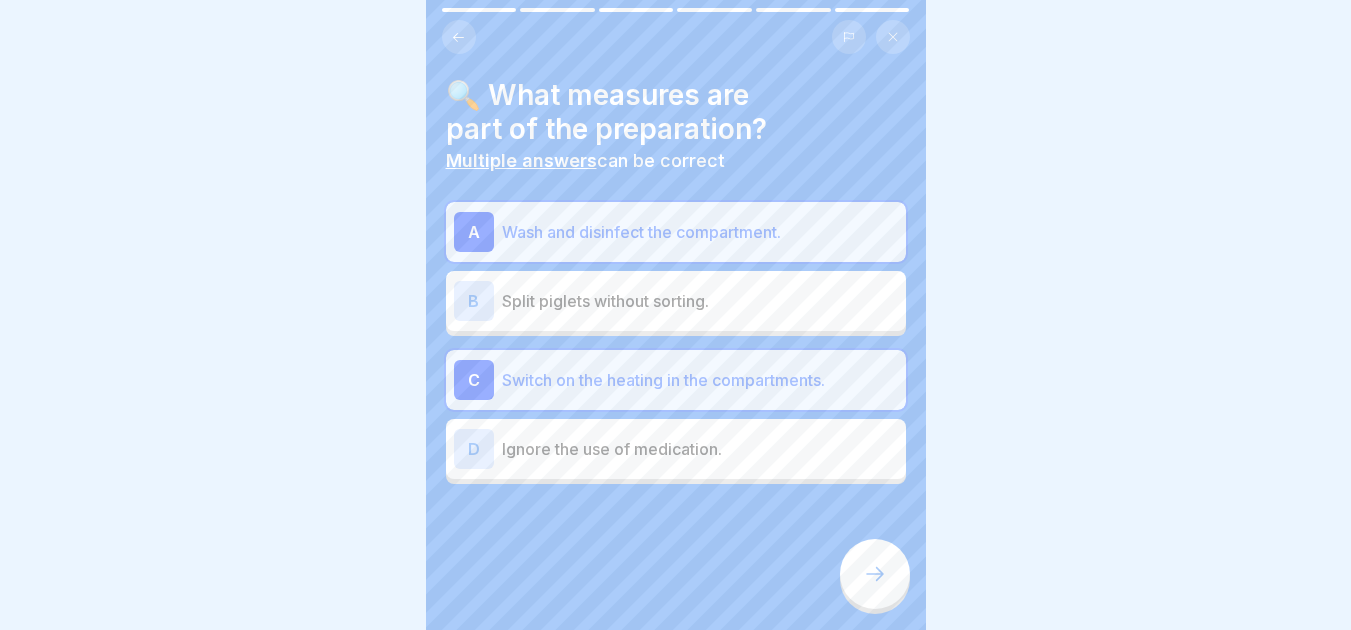click at bounding box center (875, 574) 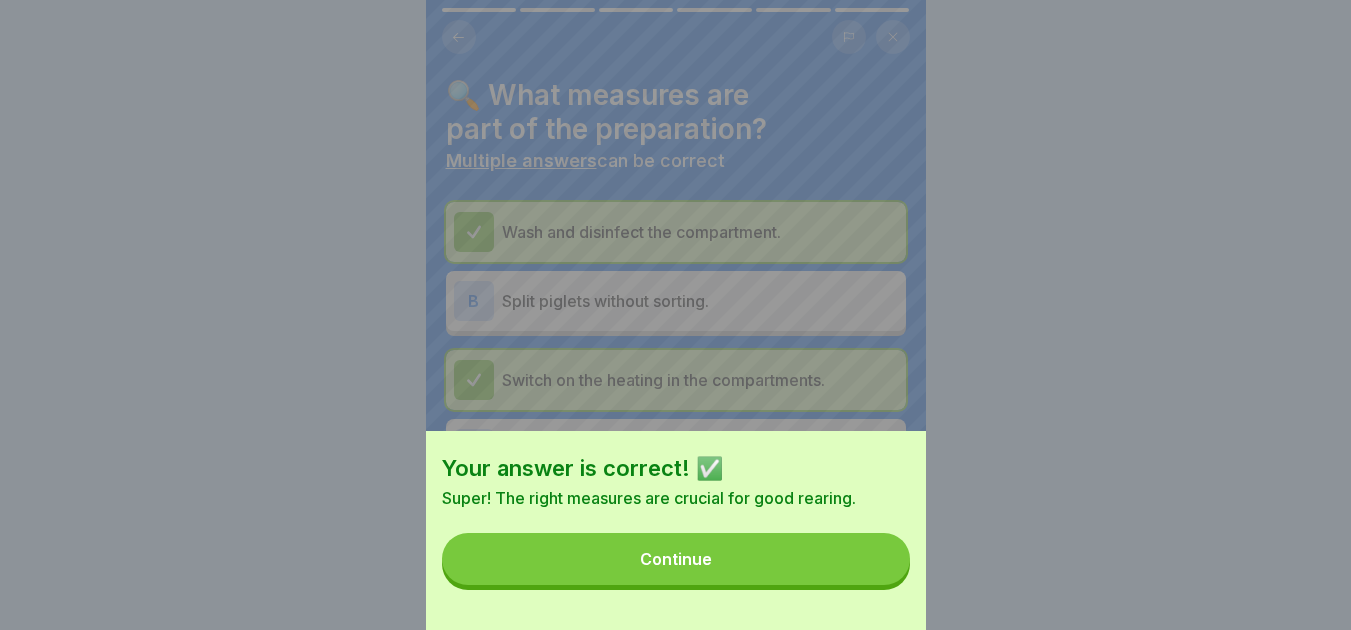 click on "Continue" at bounding box center (676, 559) 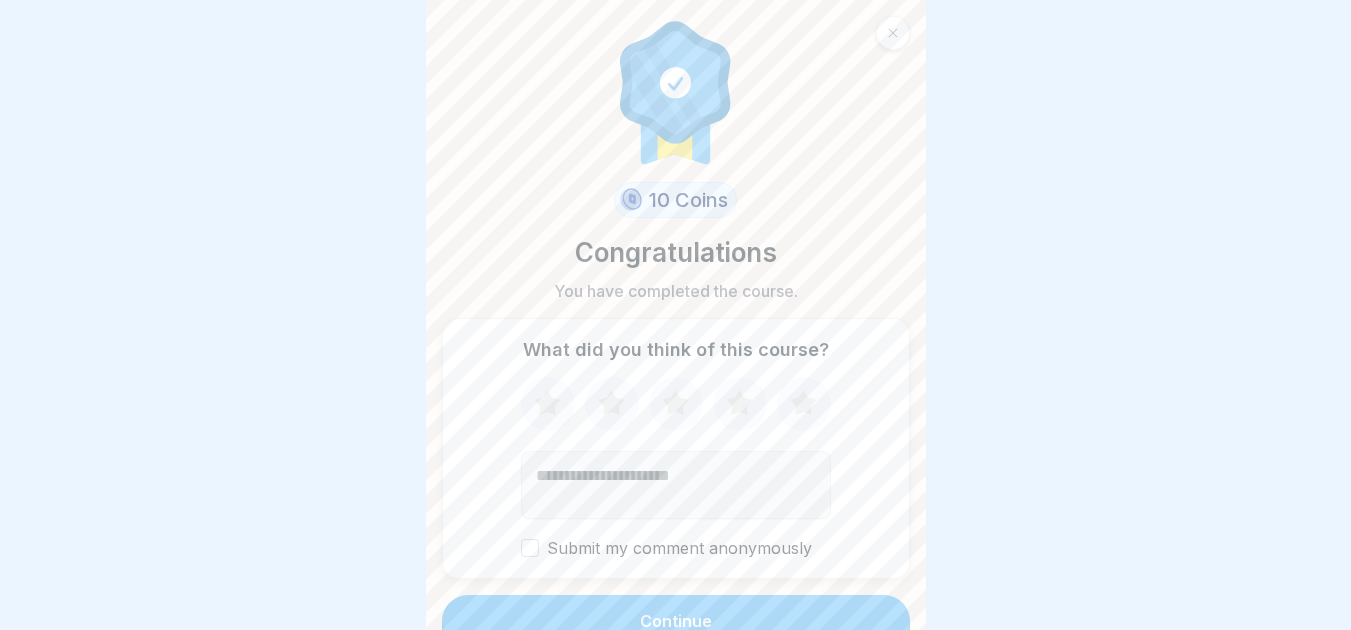 click on "Continue" at bounding box center [676, 621] 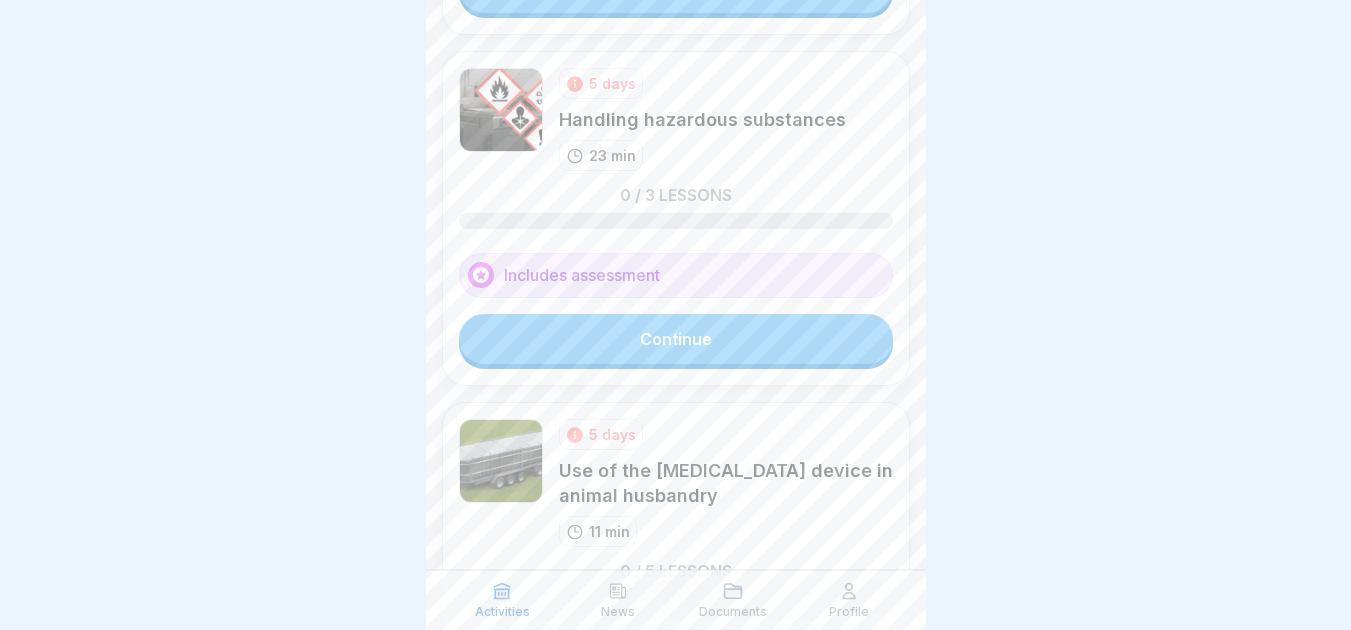 scroll, scrollTop: 1125, scrollLeft: 0, axis: vertical 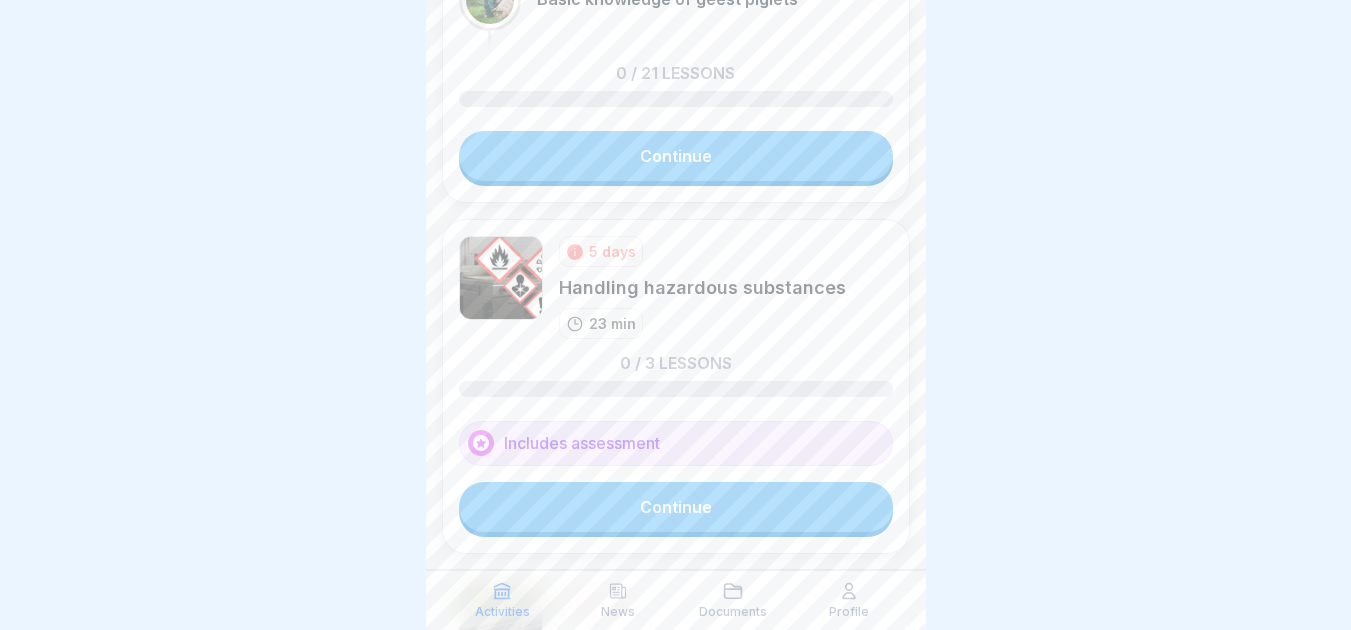 click at bounding box center (675, 315) 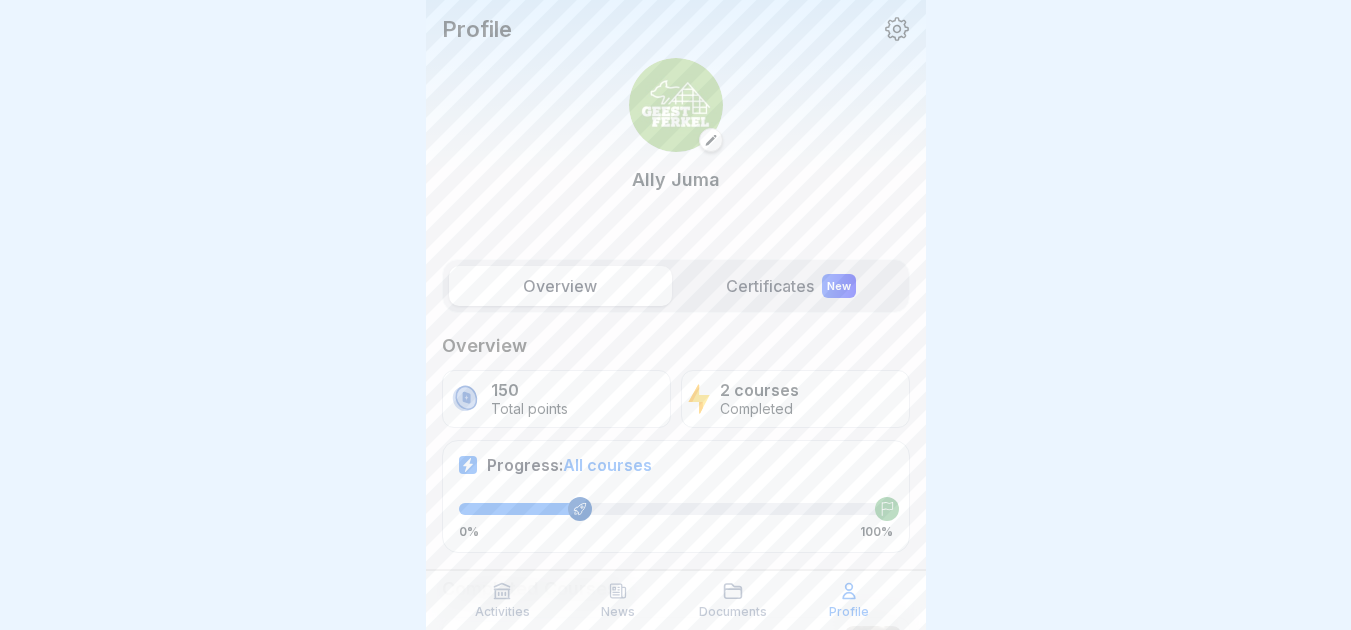 click on "Activities" at bounding box center [503, 600] 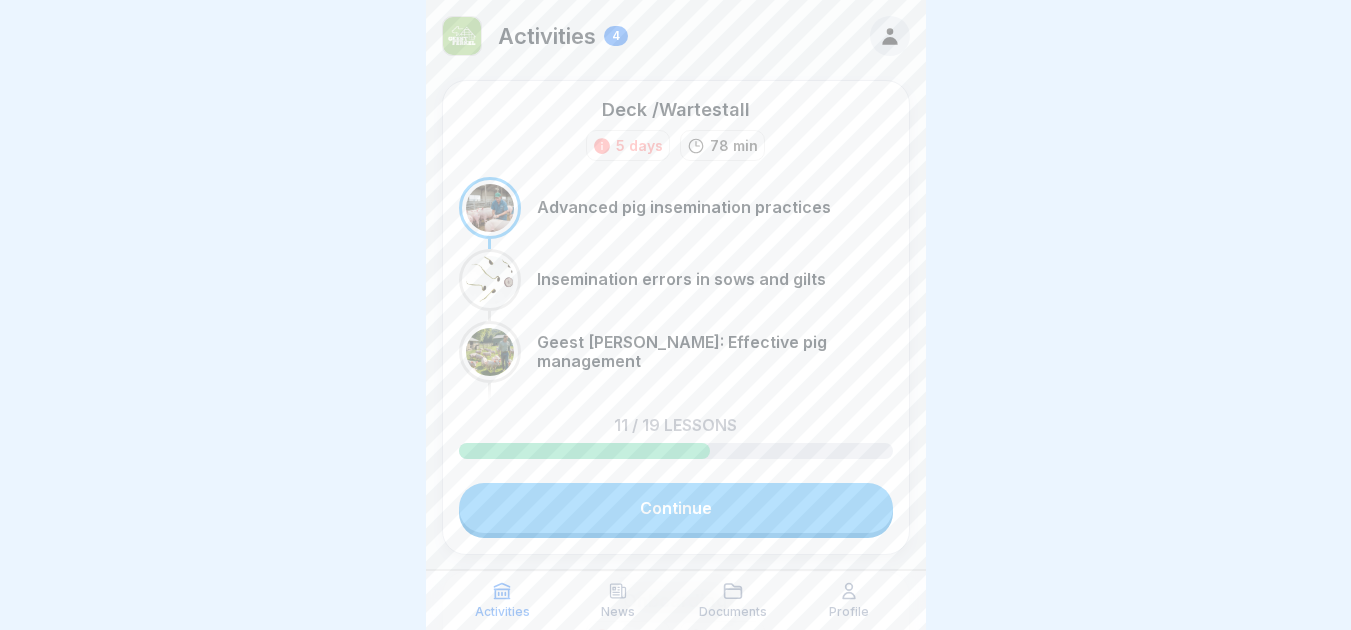 scroll, scrollTop: 15, scrollLeft: 0, axis: vertical 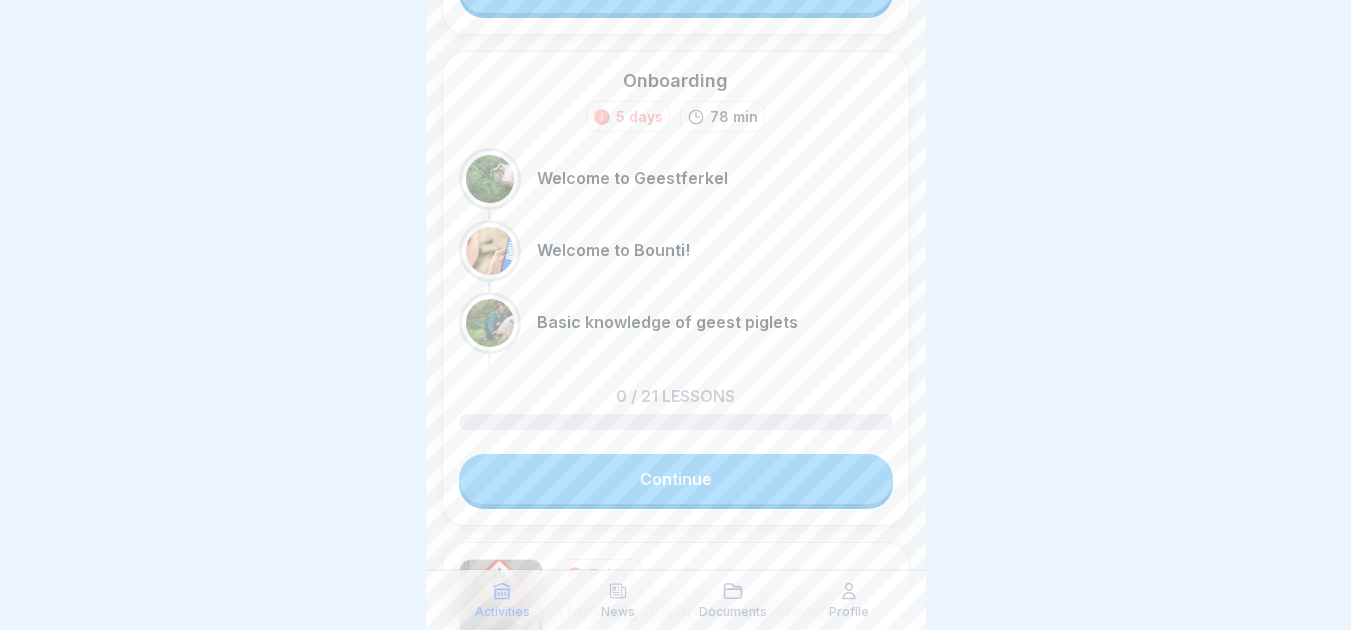 click on "Continue" at bounding box center (676, 479) 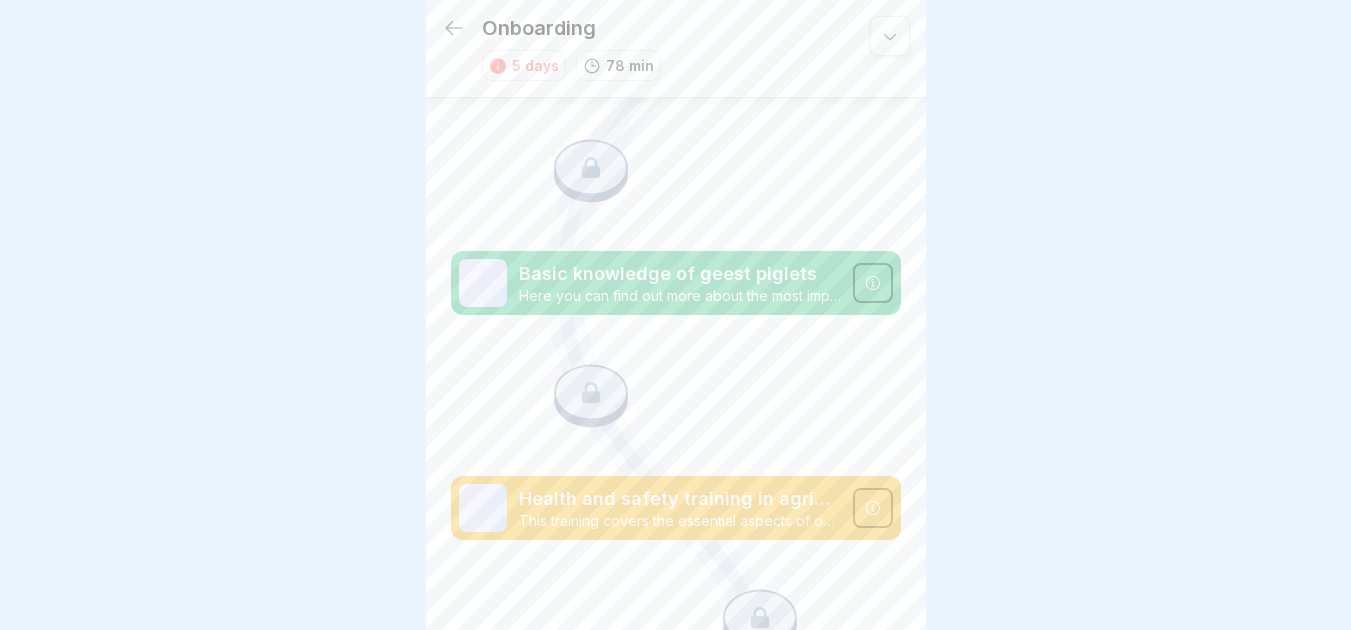 scroll, scrollTop: 0, scrollLeft: 0, axis: both 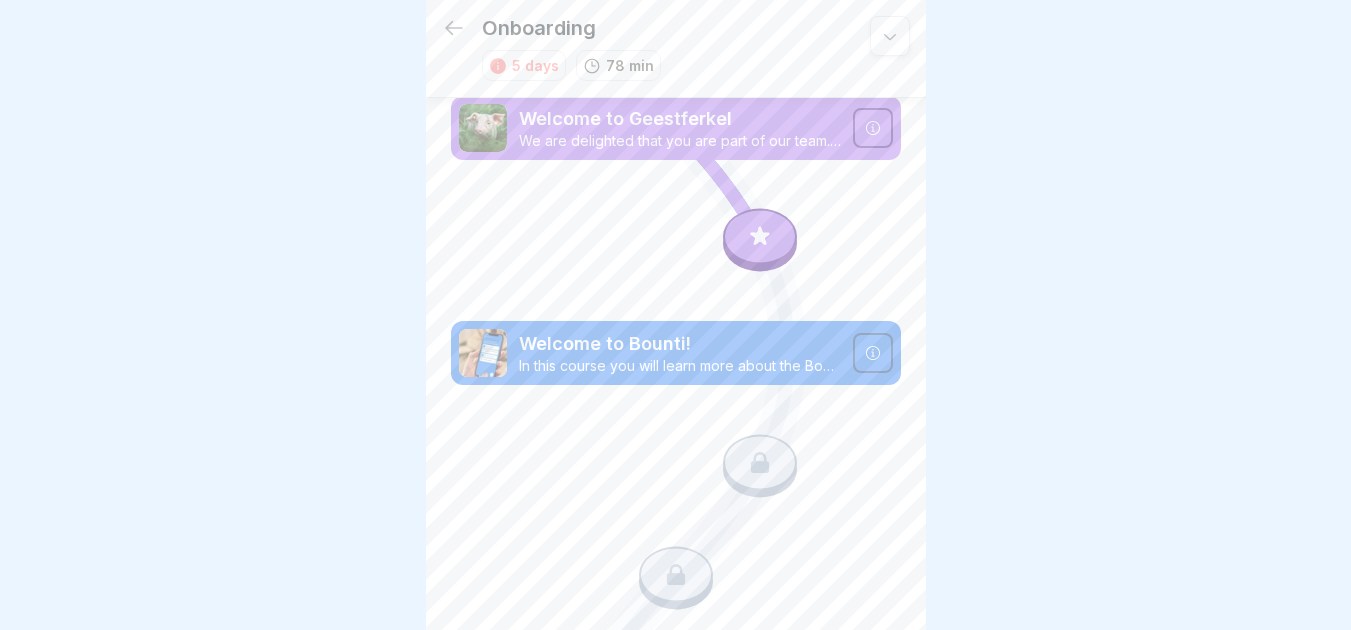 click at bounding box center (760, 237) 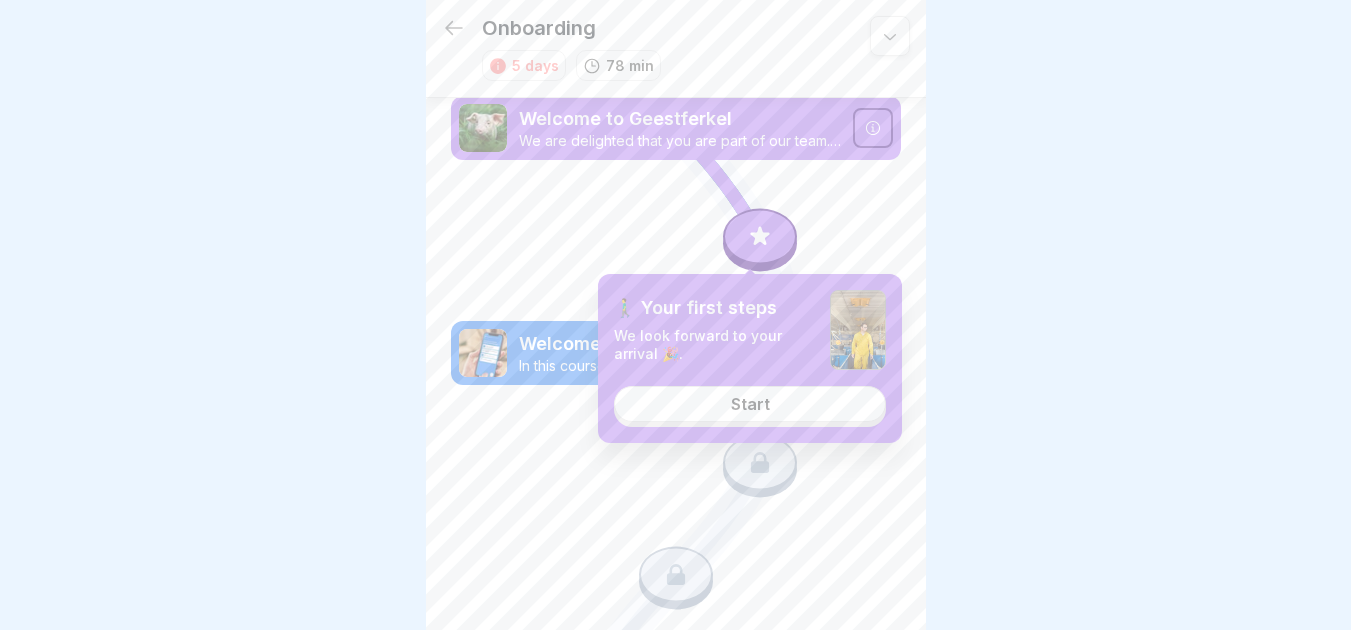 click on "Start" at bounding box center [750, 404] 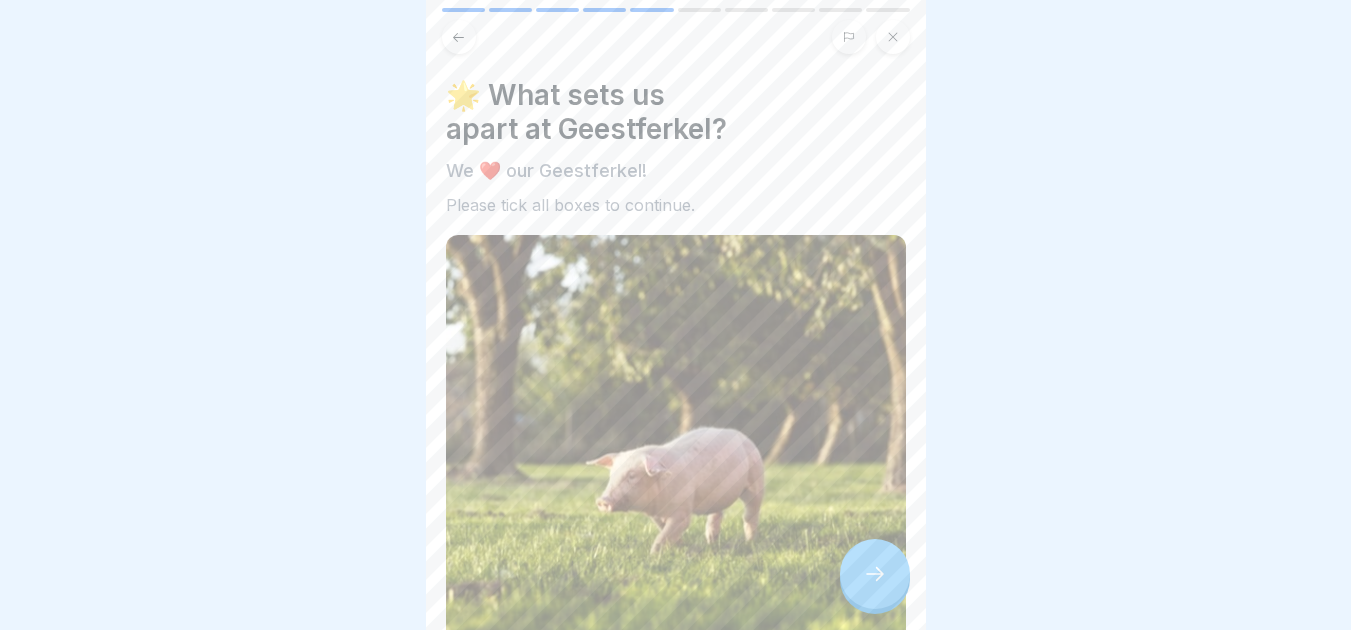 drag, startPoint x: 926, startPoint y: 354, endPoint x: 927, endPoint y: 438, distance: 84.00595 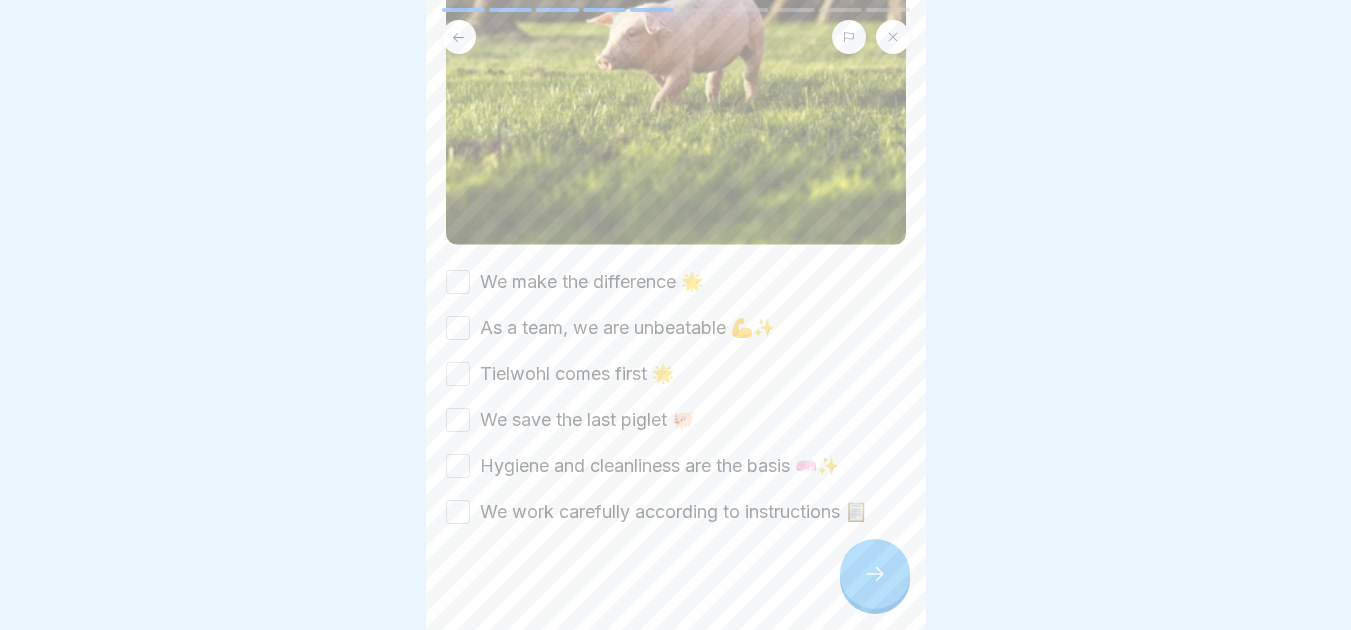 click on "We make the difference 🌟" at bounding box center [458, 282] 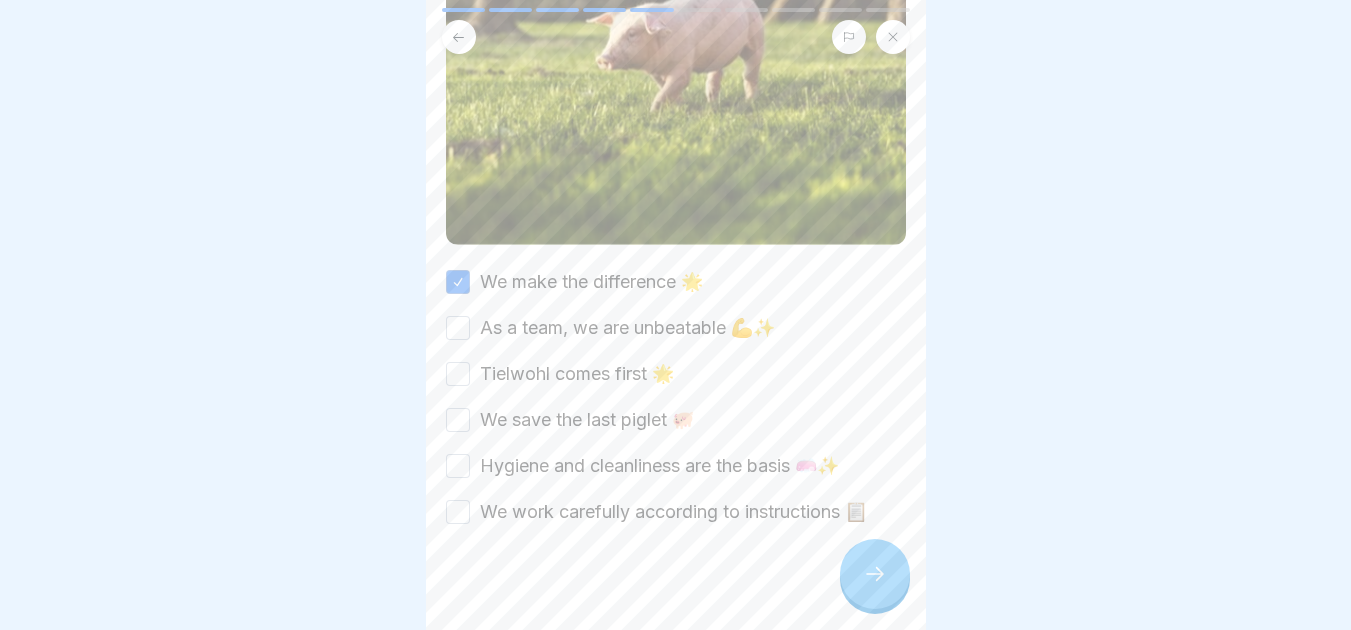 click on "As a team, we are unbeatable 💪✨" at bounding box center (458, 328) 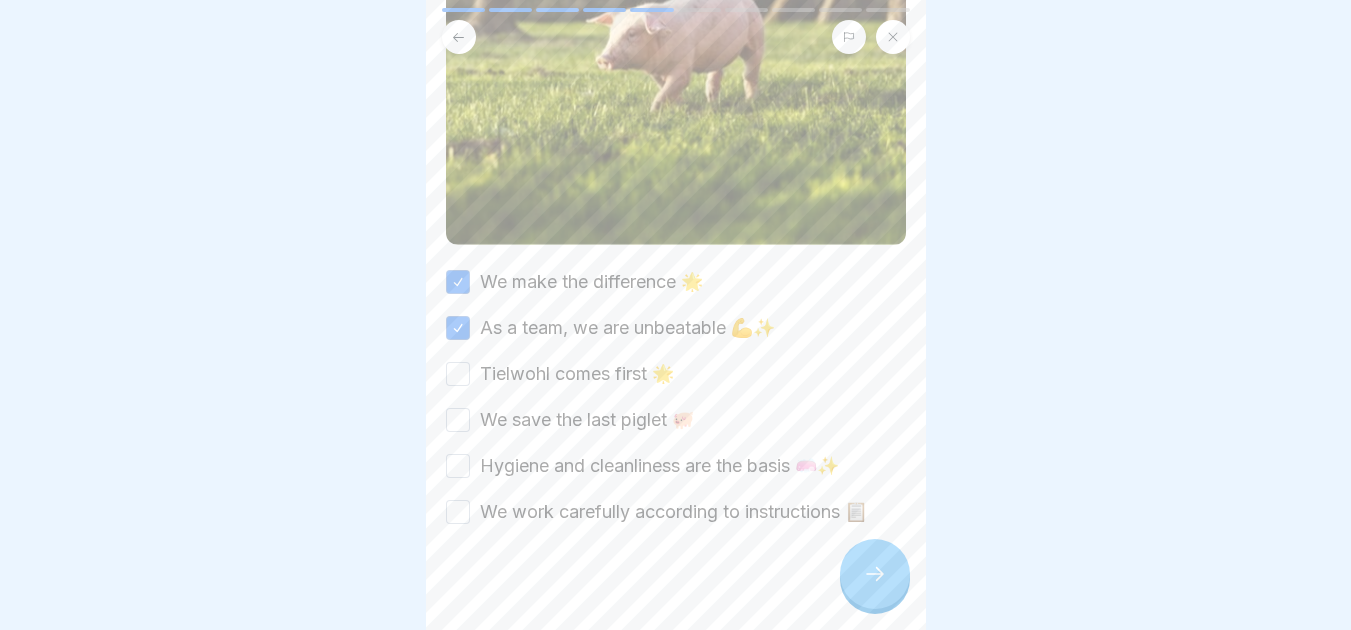 click on "Tielwohl comes first 🌟" at bounding box center [458, 374] 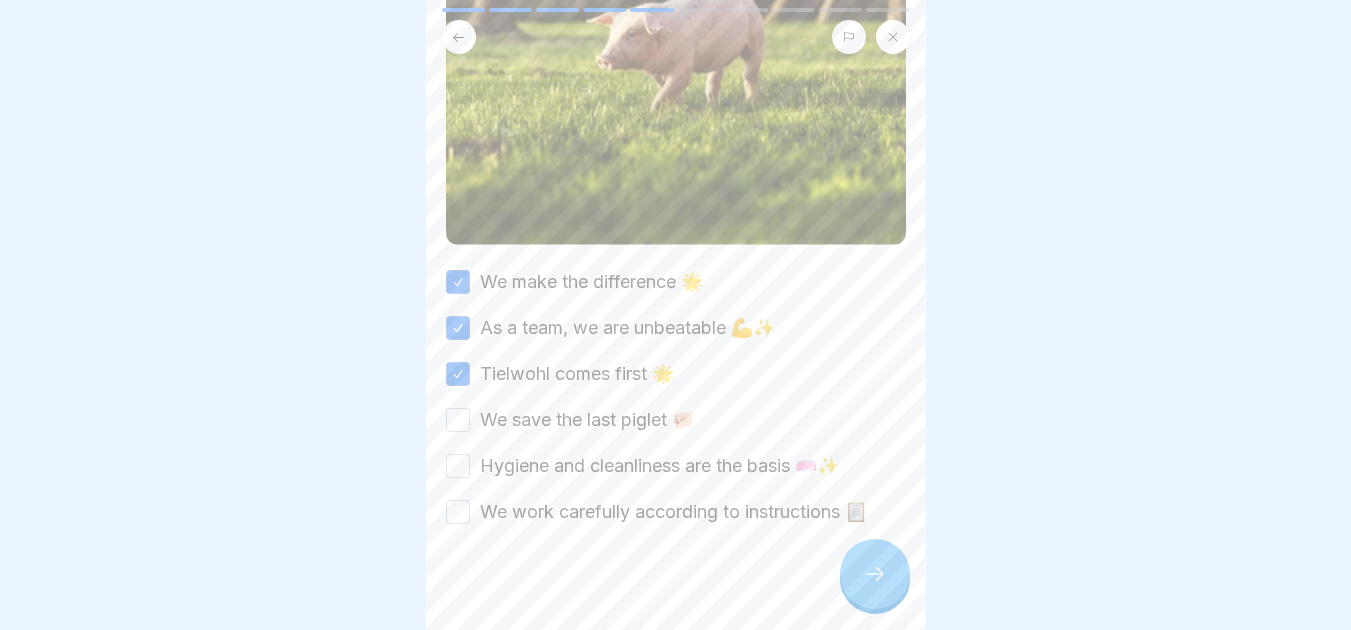 click on "We save the last piglet 🐖" at bounding box center (458, 420) 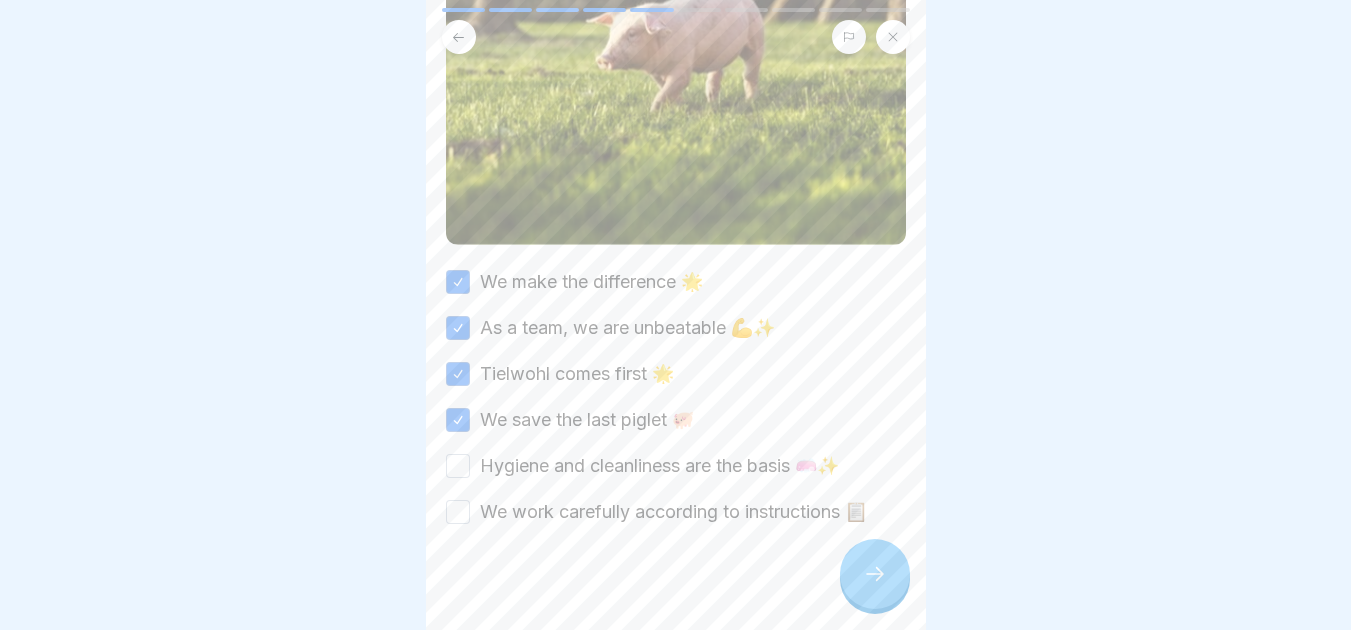 click on "Hygiene and cleanliness are the basis 🧼✨" at bounding box center [458, 466] 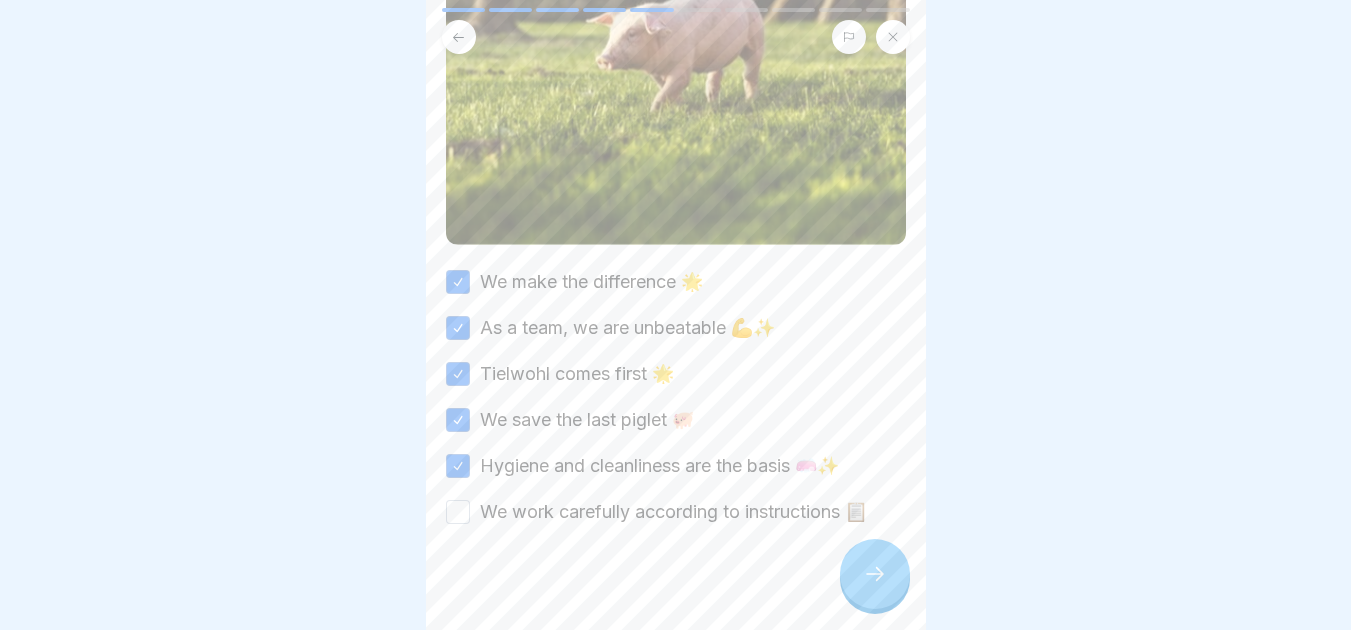 click on "We work carefully according to instructions 📋" at bounding box center [458, 512] 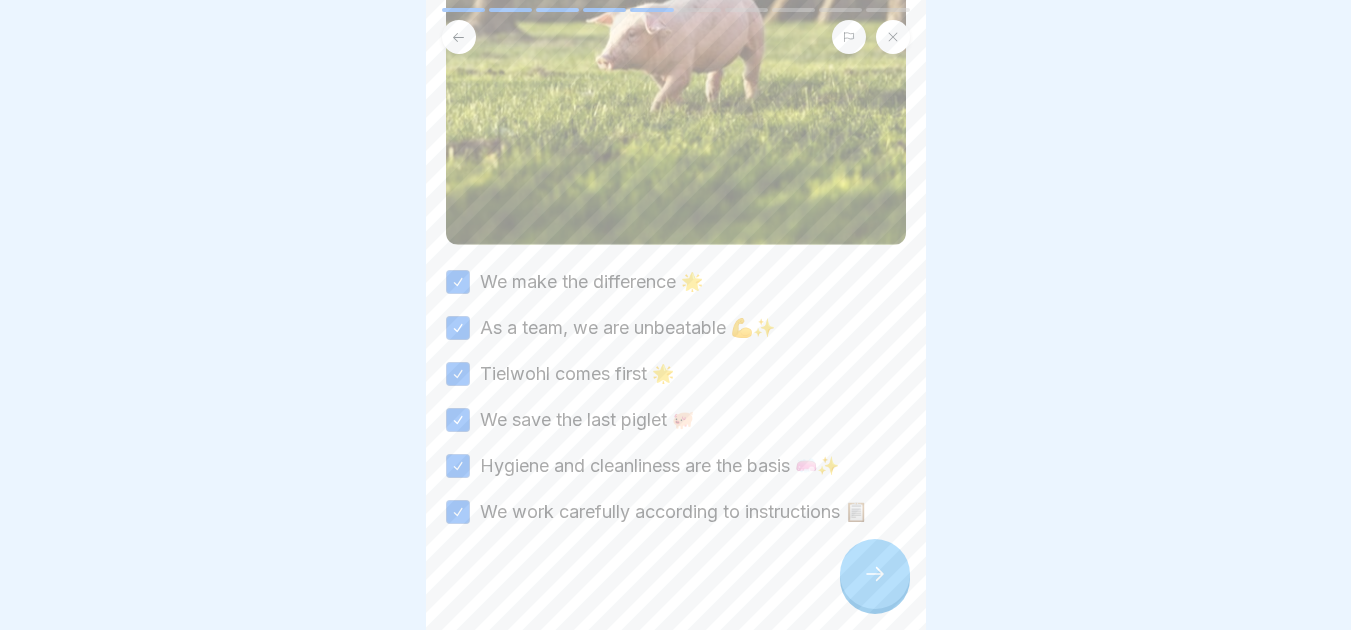 click at bounding box center (875, 574) 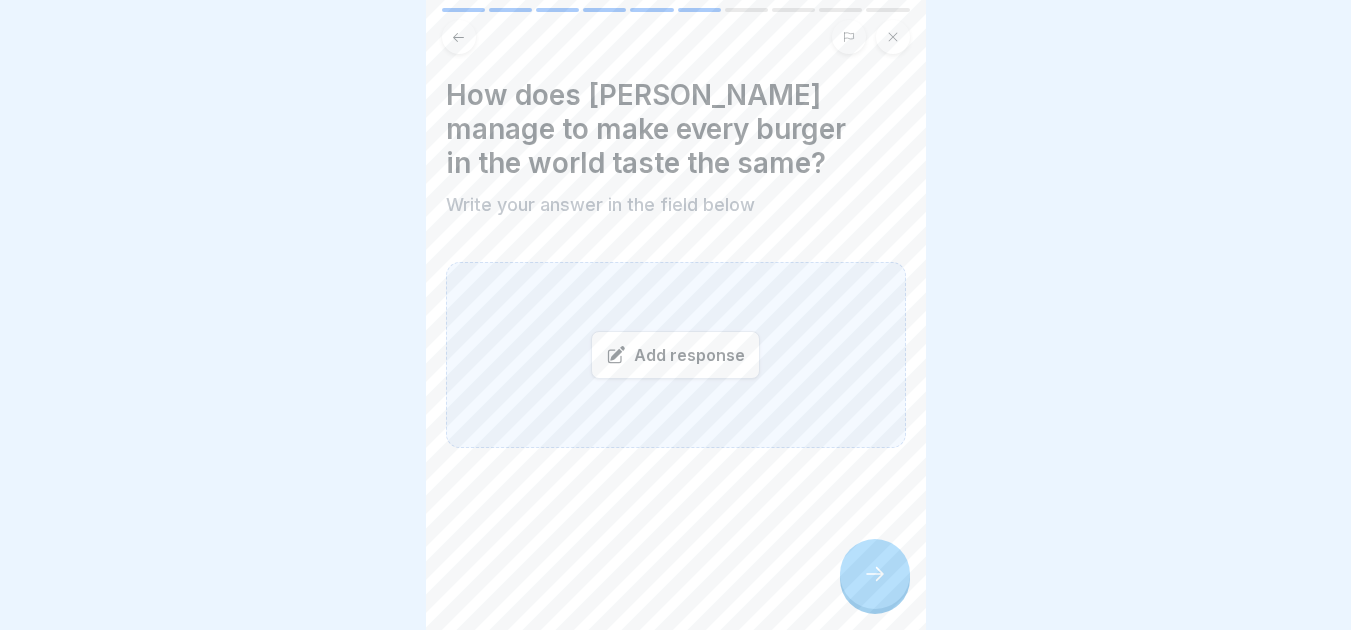 click on "How does [PERSON_NAME] manage to make every burger in the world taste the same?" at bounding box center [676, 129] 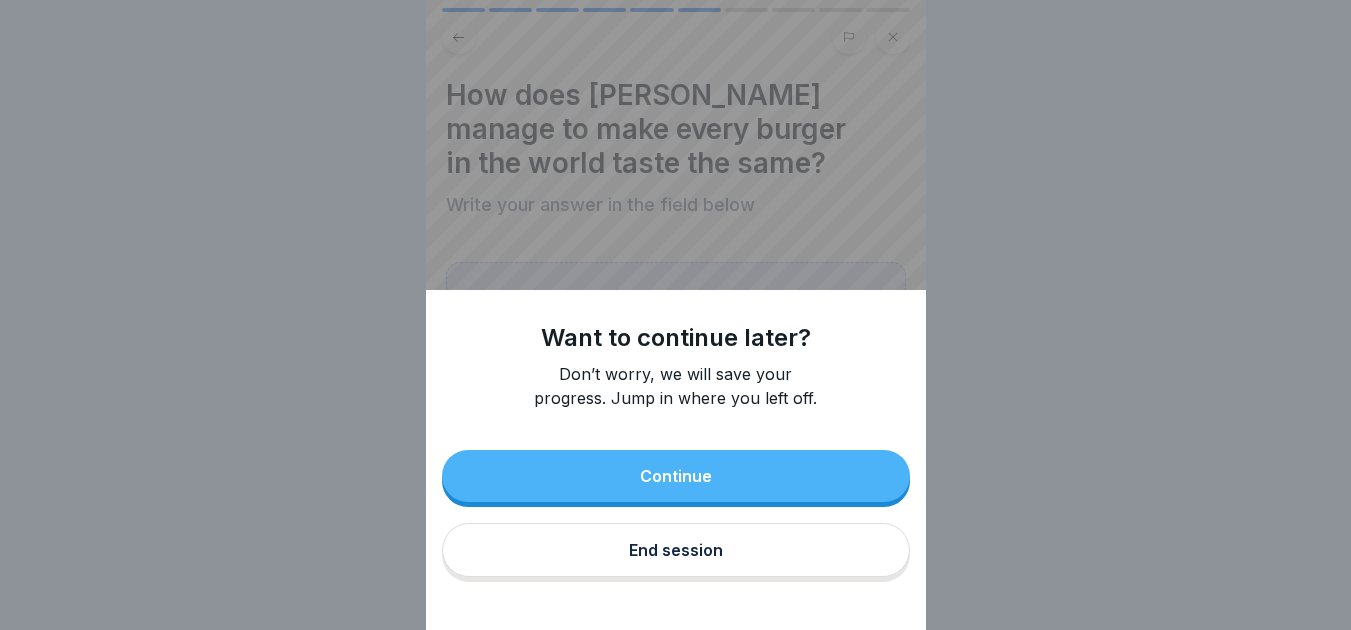 click on "End session" at bounding box center (676, 550) 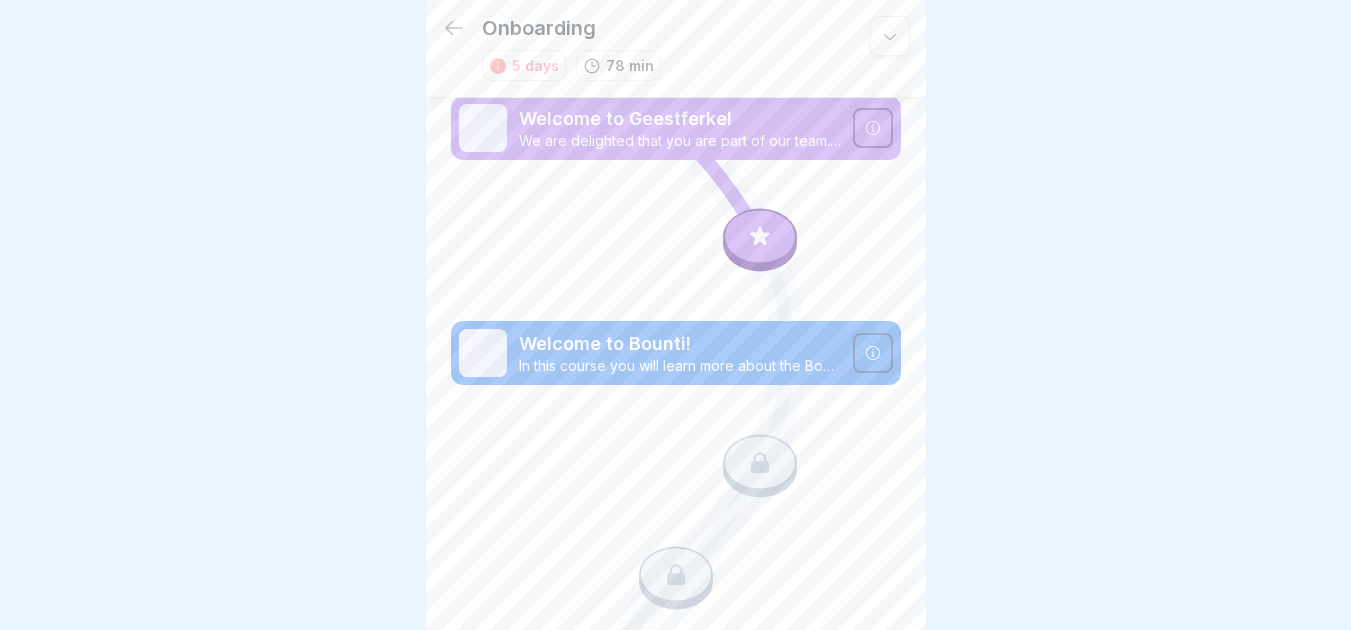 scroll, scrollTop: 0, scrollLeft: 0, axis: both 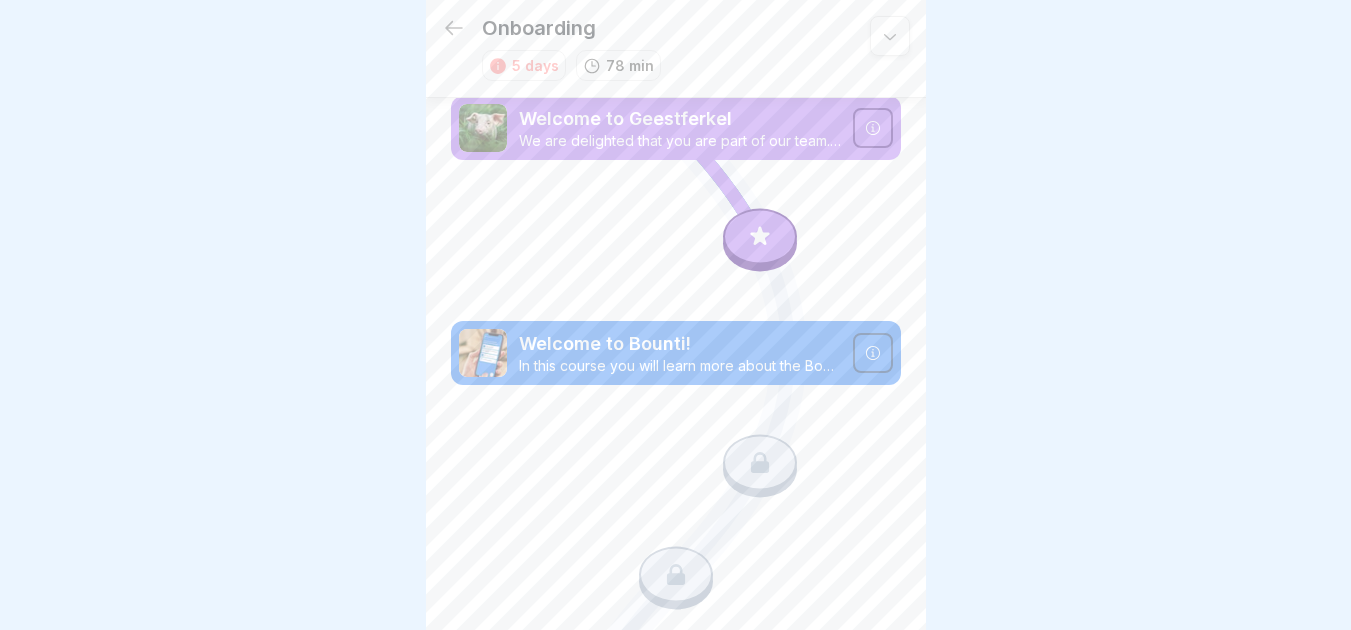 click 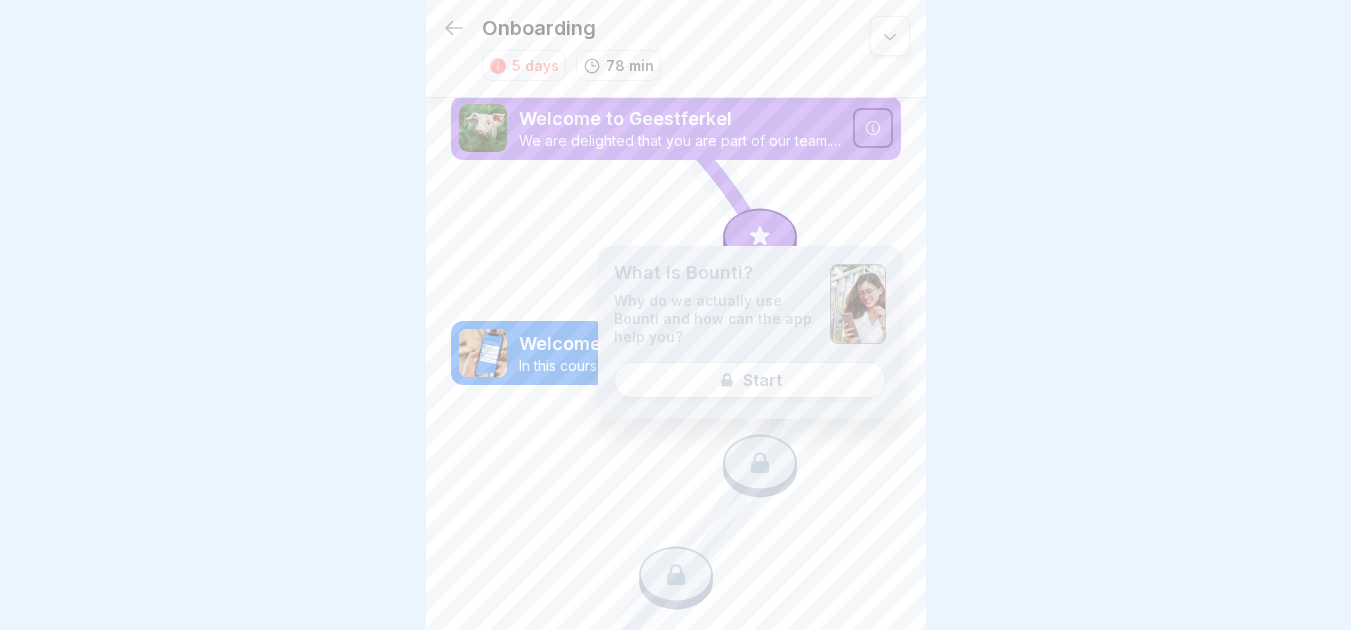 click on "What is Bounti? Why do we actually use Bounti and how can the app help you?   Start" at bounding box center (750, 332) 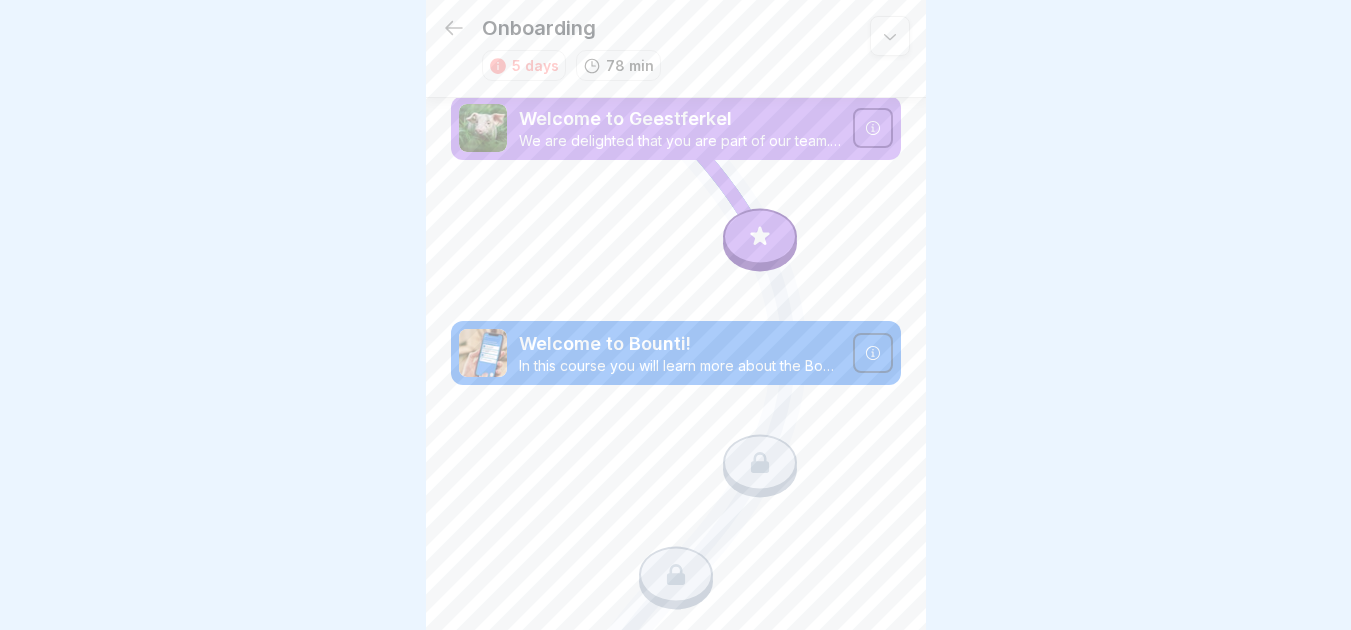 click at bounding box center (675, 315) 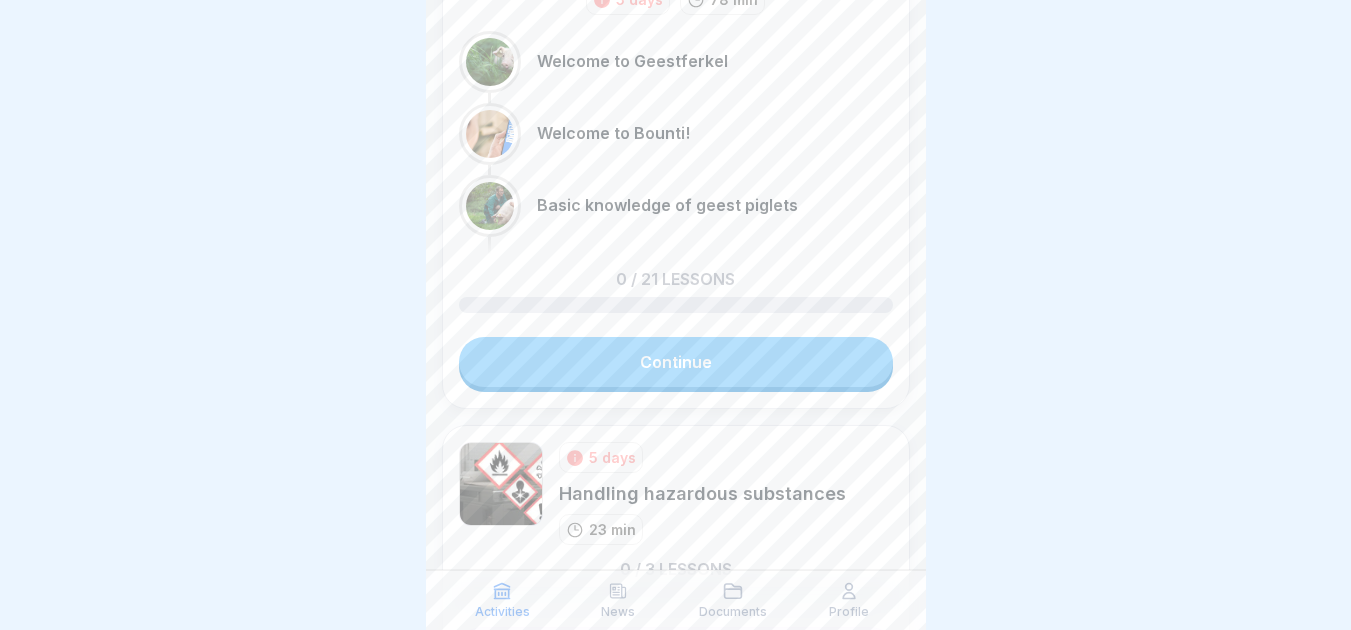 scroll, scrollTop: 640, scrollLeft: 0, axis: vertical 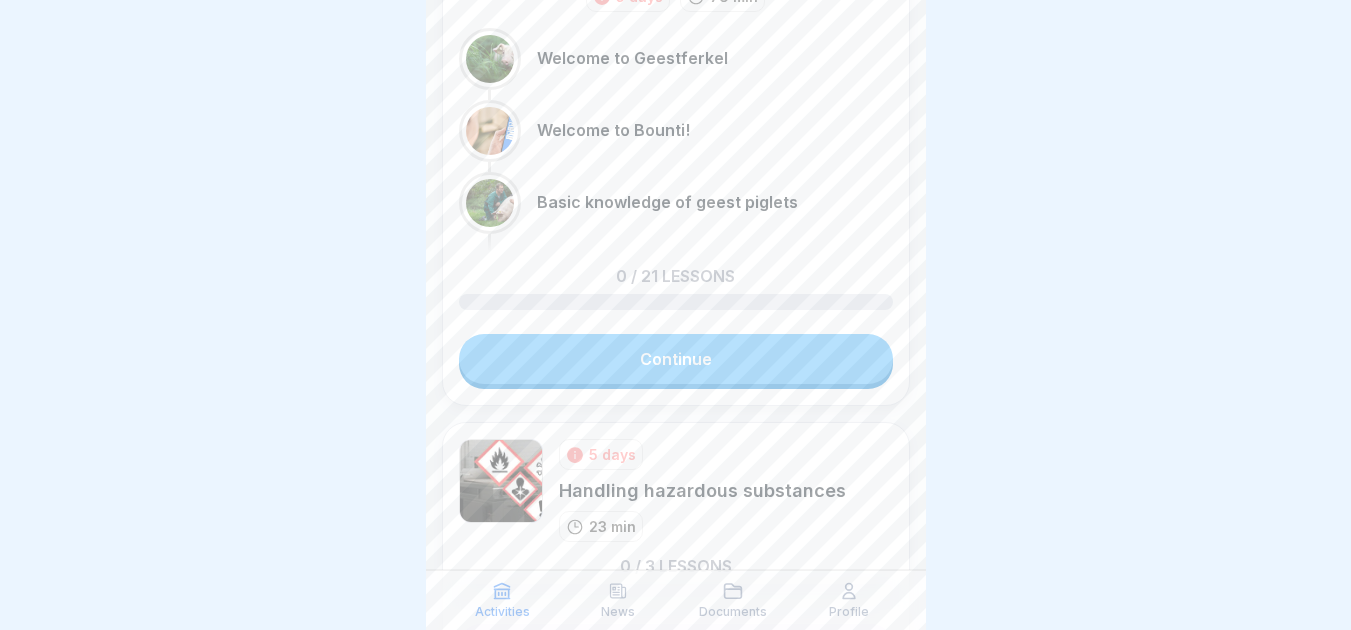 click on "Welcome to Geestferkel" at bounding box center [676, 59] 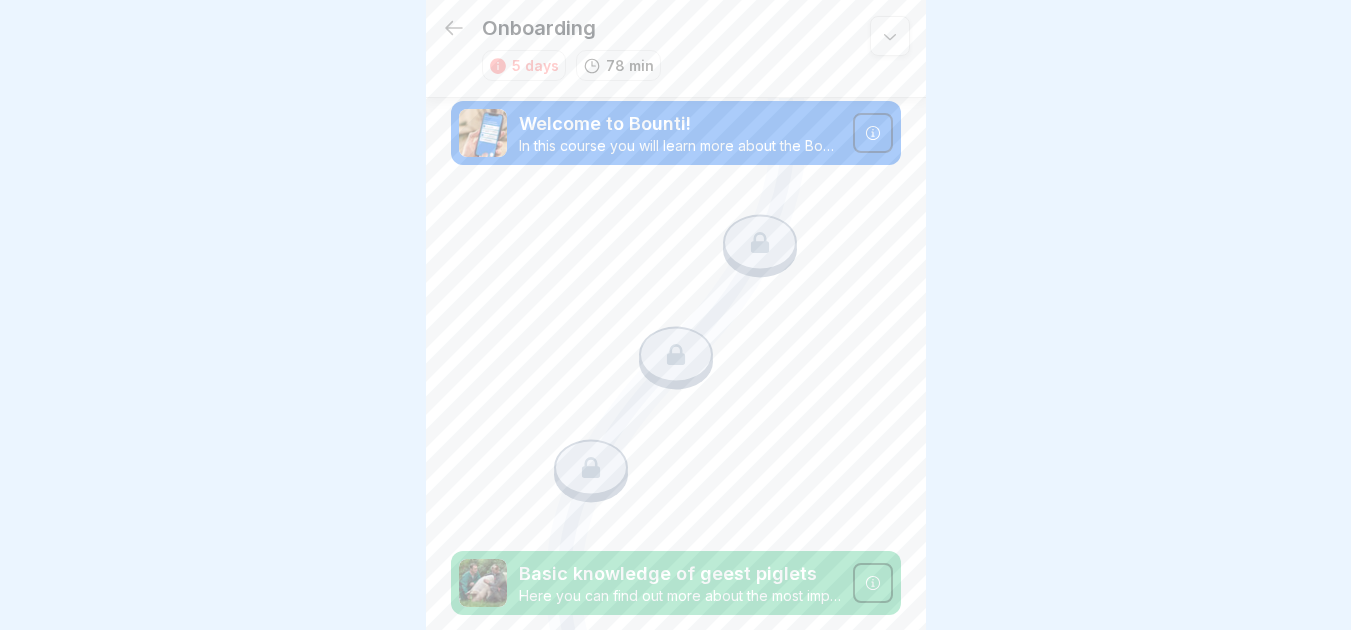 scroll, scrollTop: 0, scrollLeft: 0, axis: both 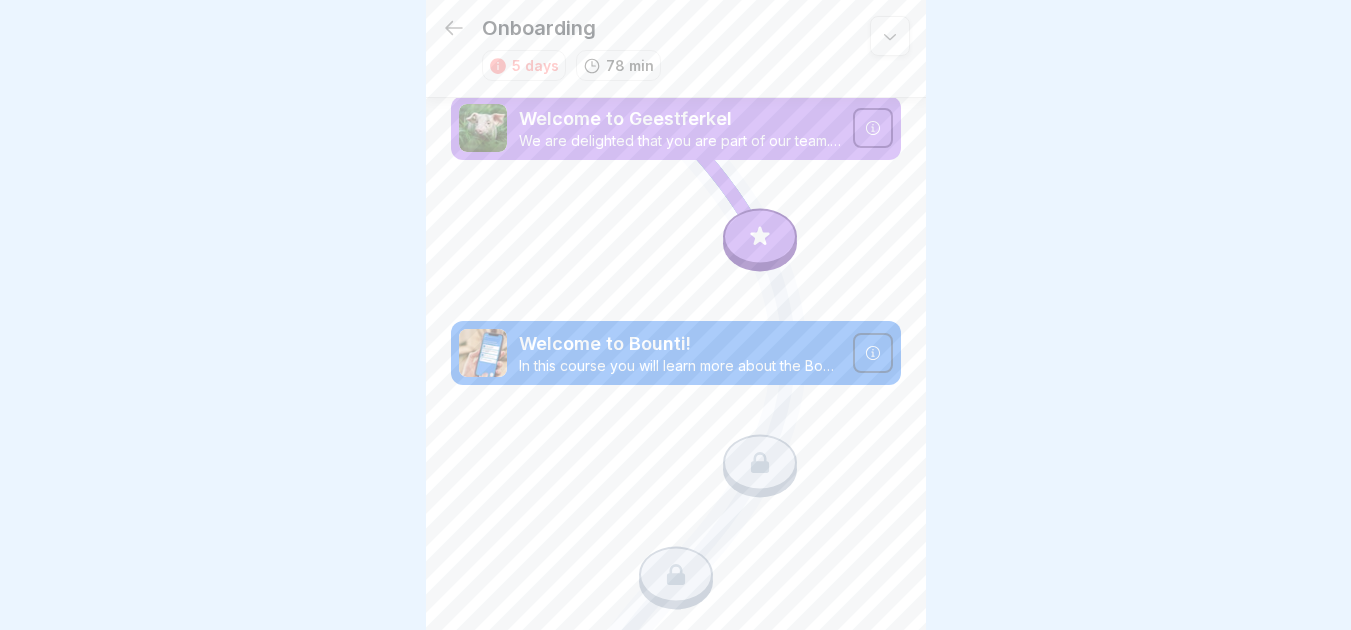 click 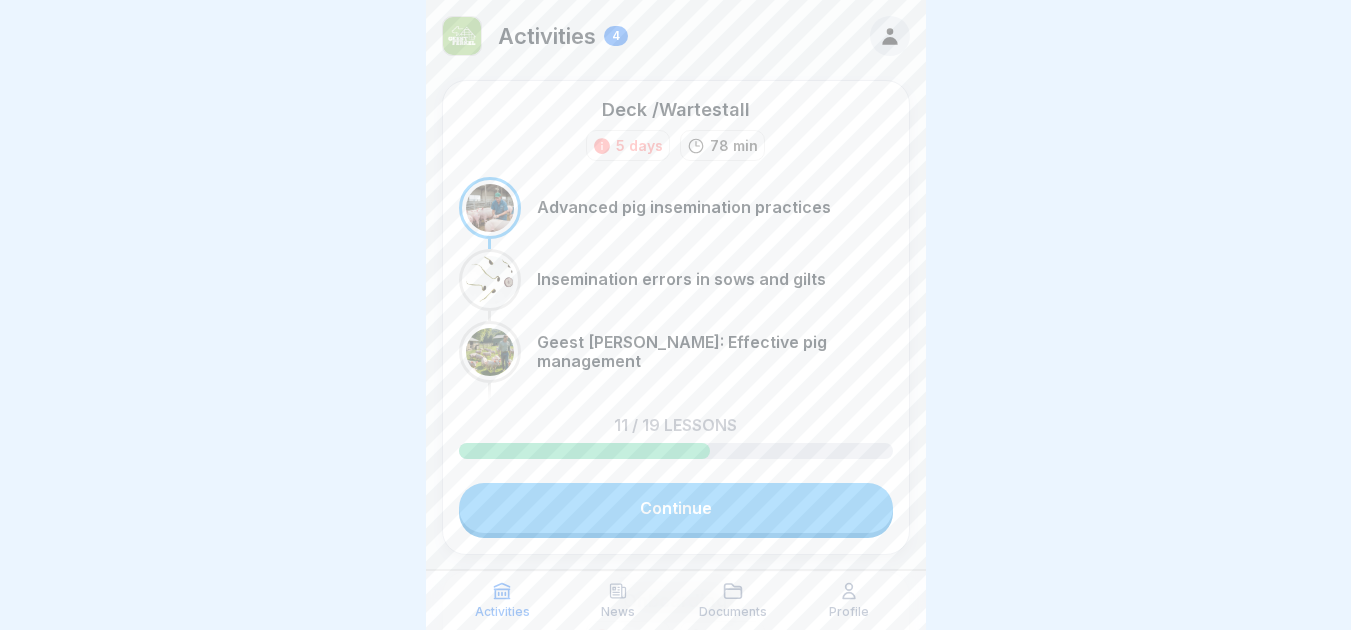click at bounding box center (676, 0) 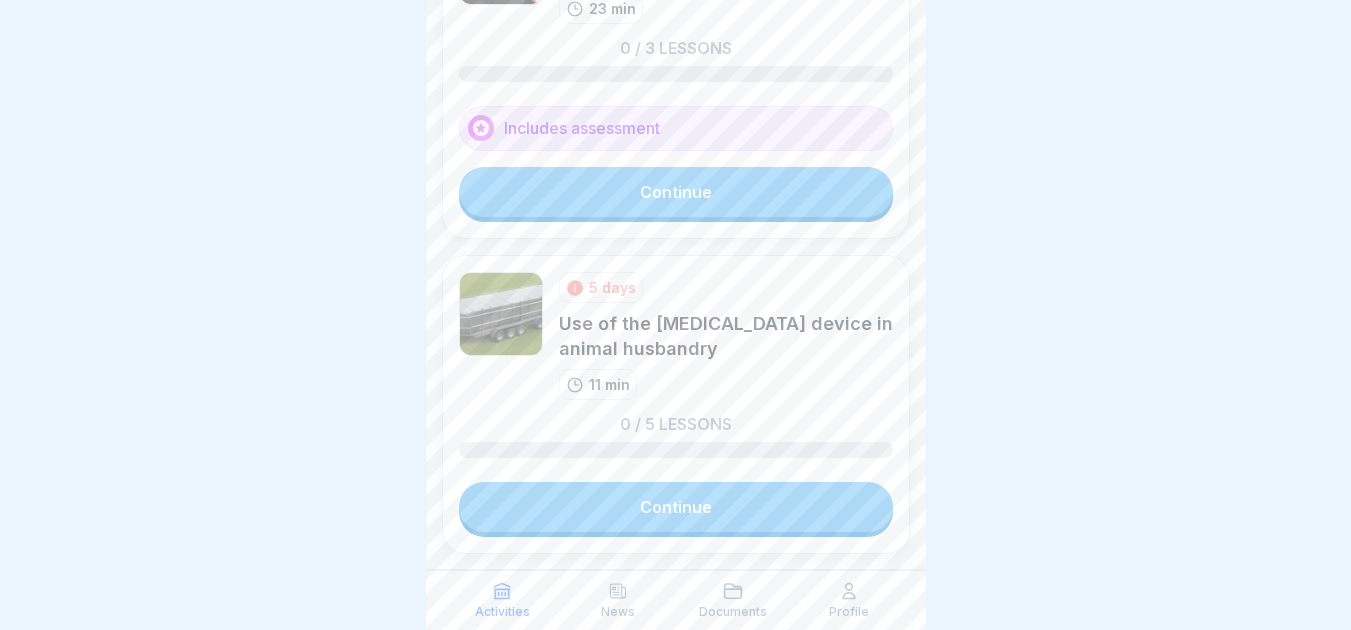 scroll, scrollTop: 1203, scrollLeft: 0, axis: vertical 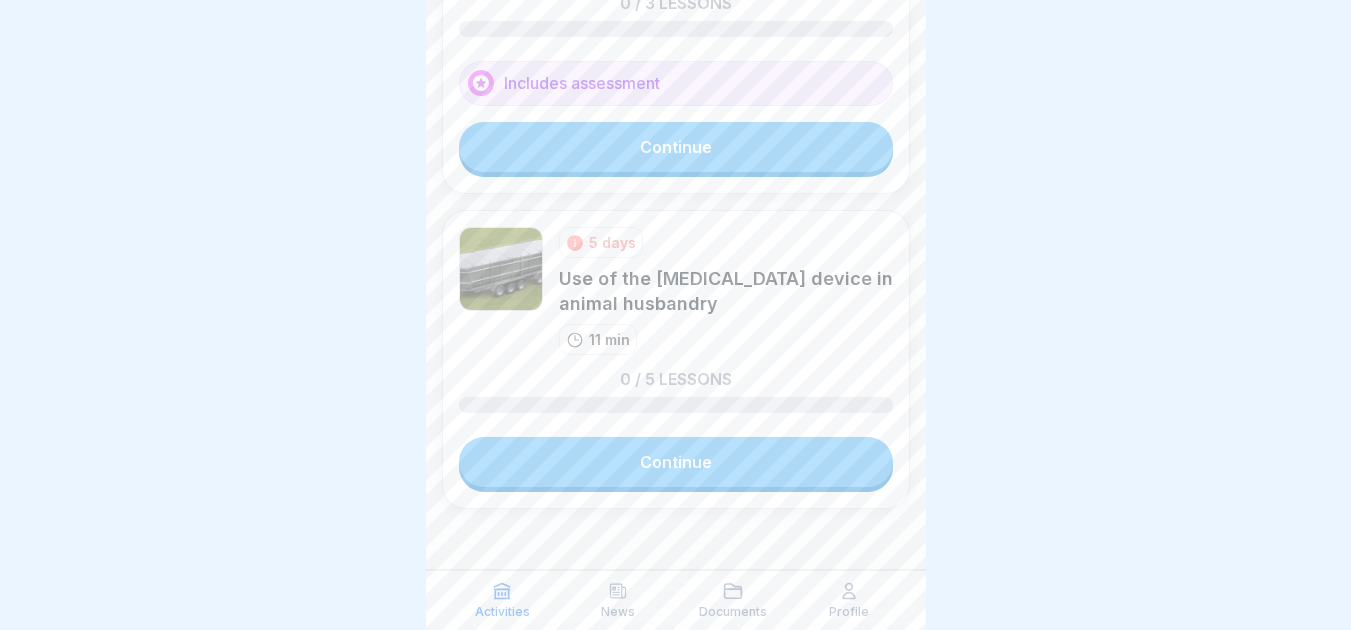 click on "Continue" at bounding box center (676, 462) 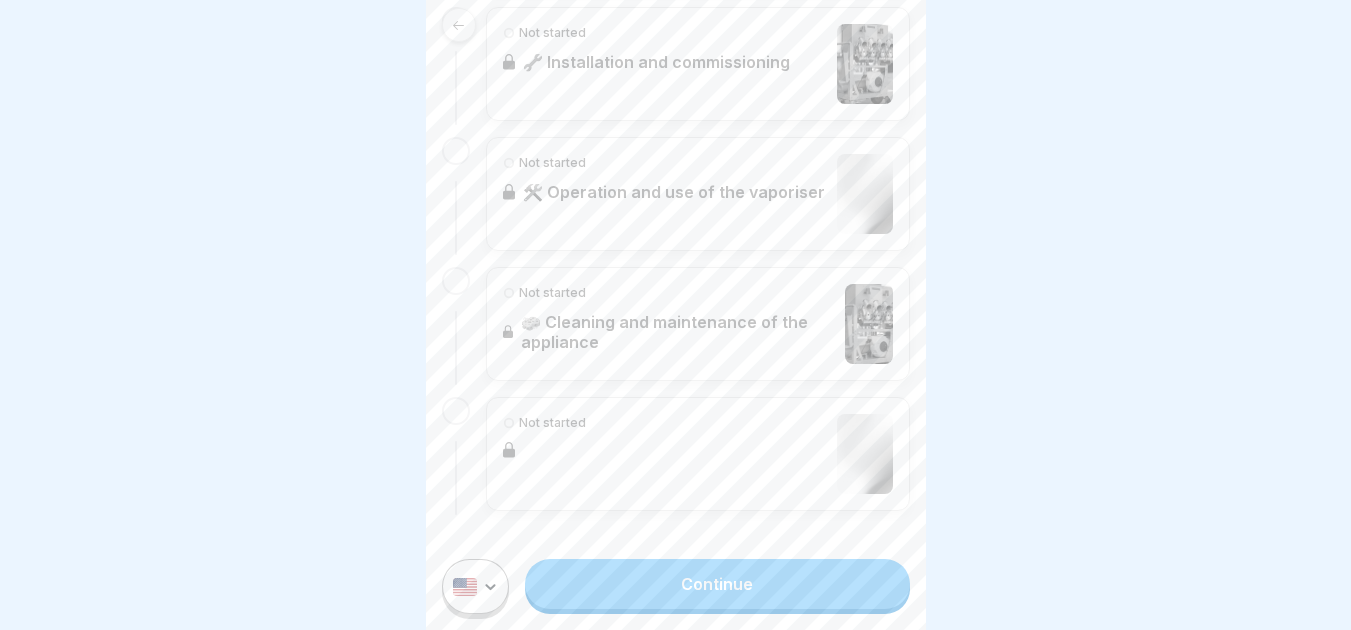 scroll, scrollTop: 0, scrollLeft: 0, axis: both 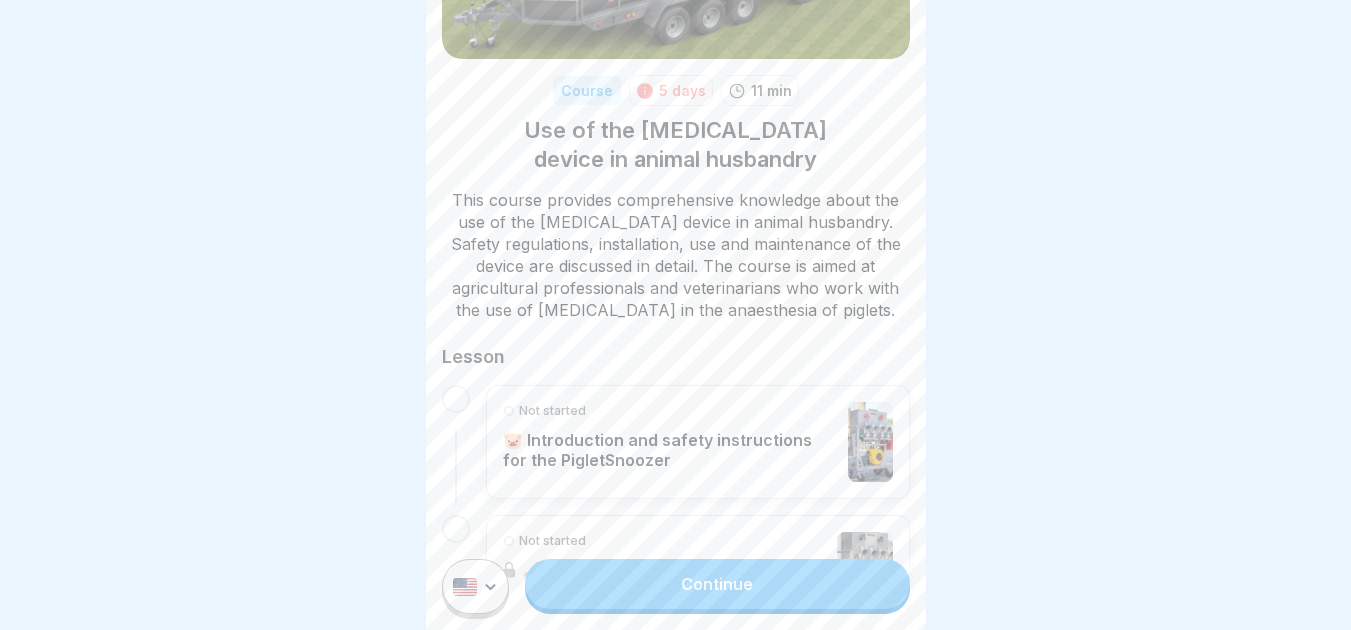 click at bounding box center [675, 315] 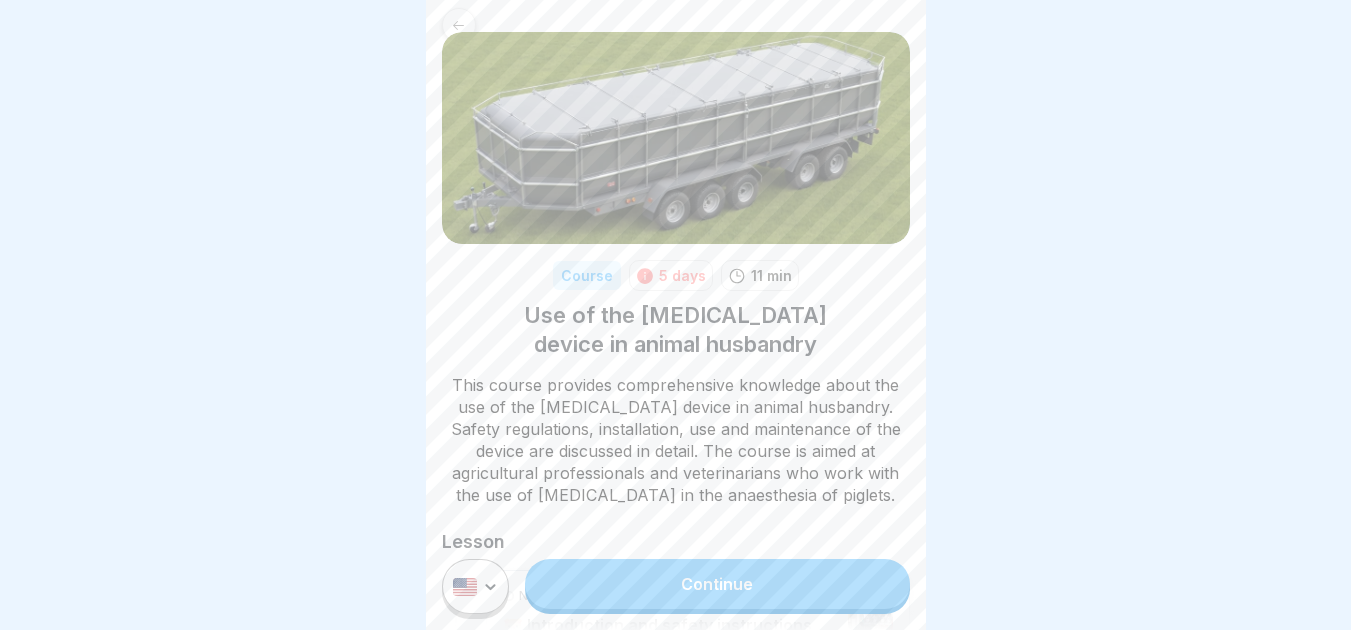 scroll, scrollTop: 0, scrollLeft: 0, axis: both 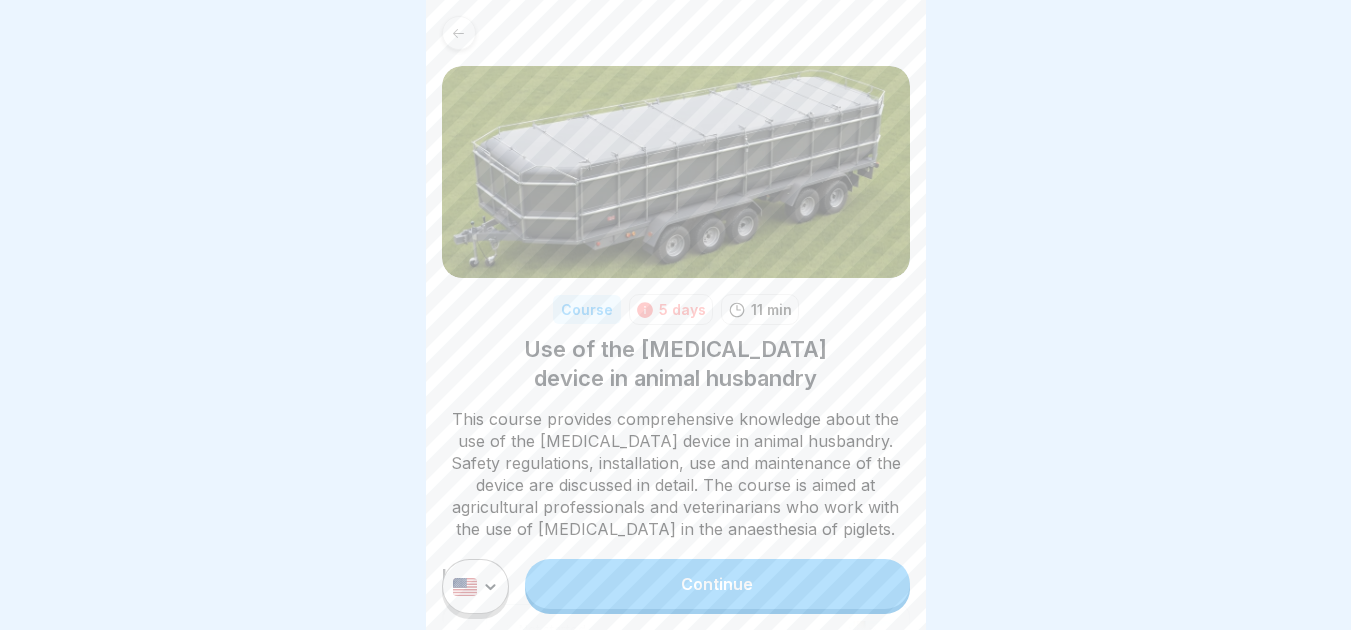 click 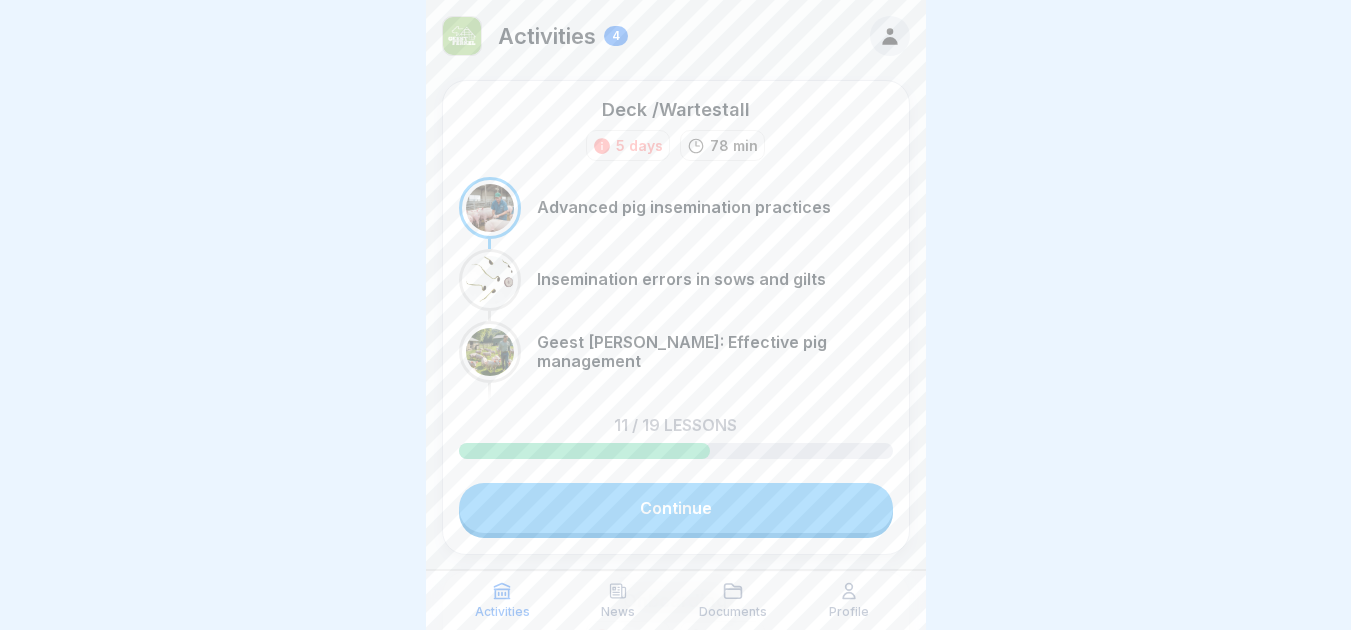 click on "Documents" at bounding box center (733, 612) 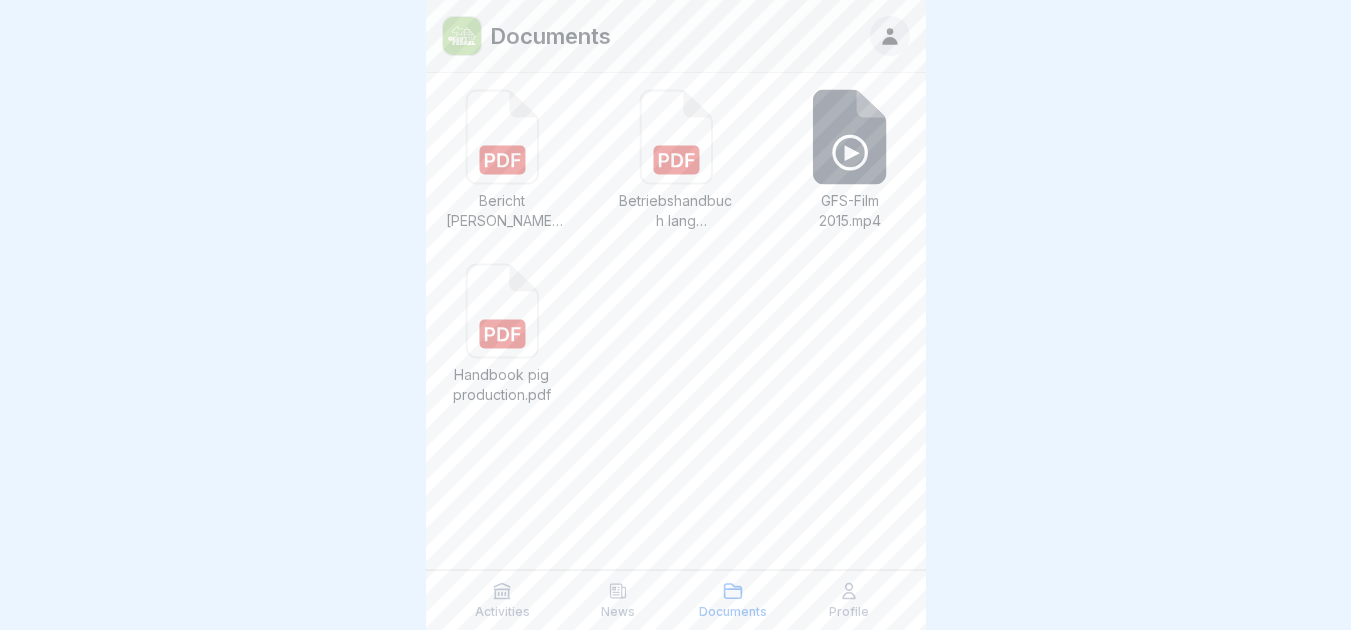 click 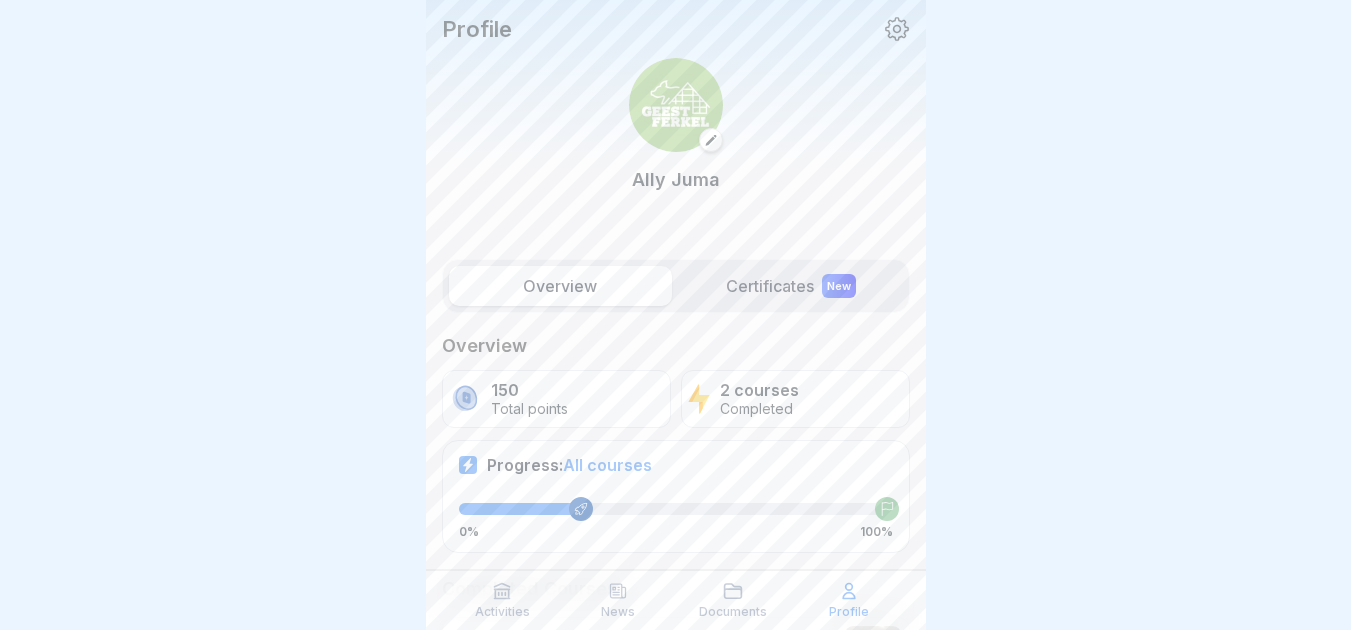 click on "News" at bounding box center (618, 600) 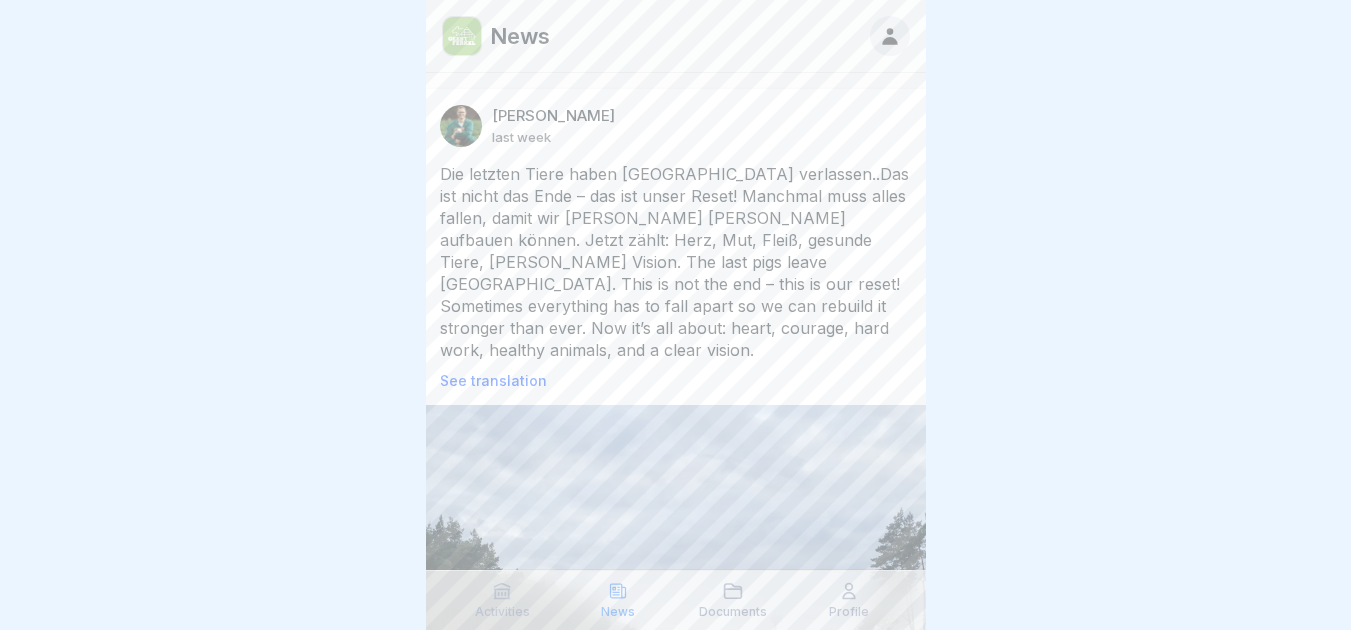 click on "See translation" at bounding box center [676, 381] 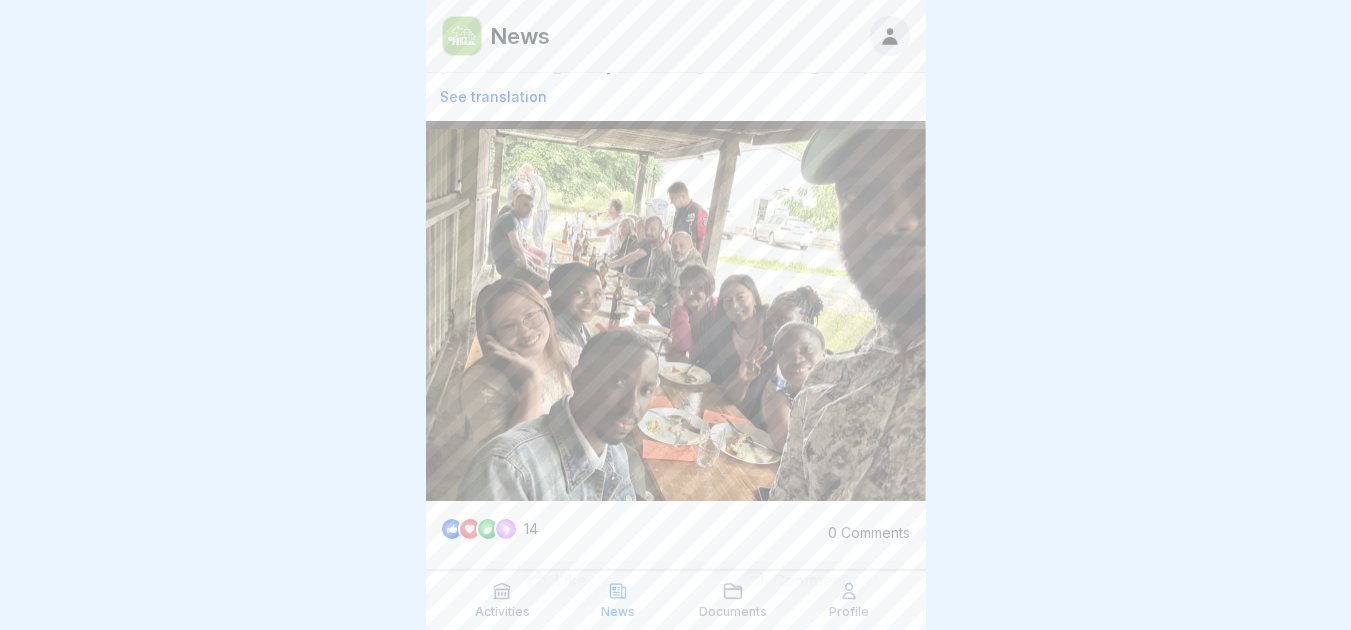 scroll, scrollTop: 1065, scrollLeft: 0, axis: vertical 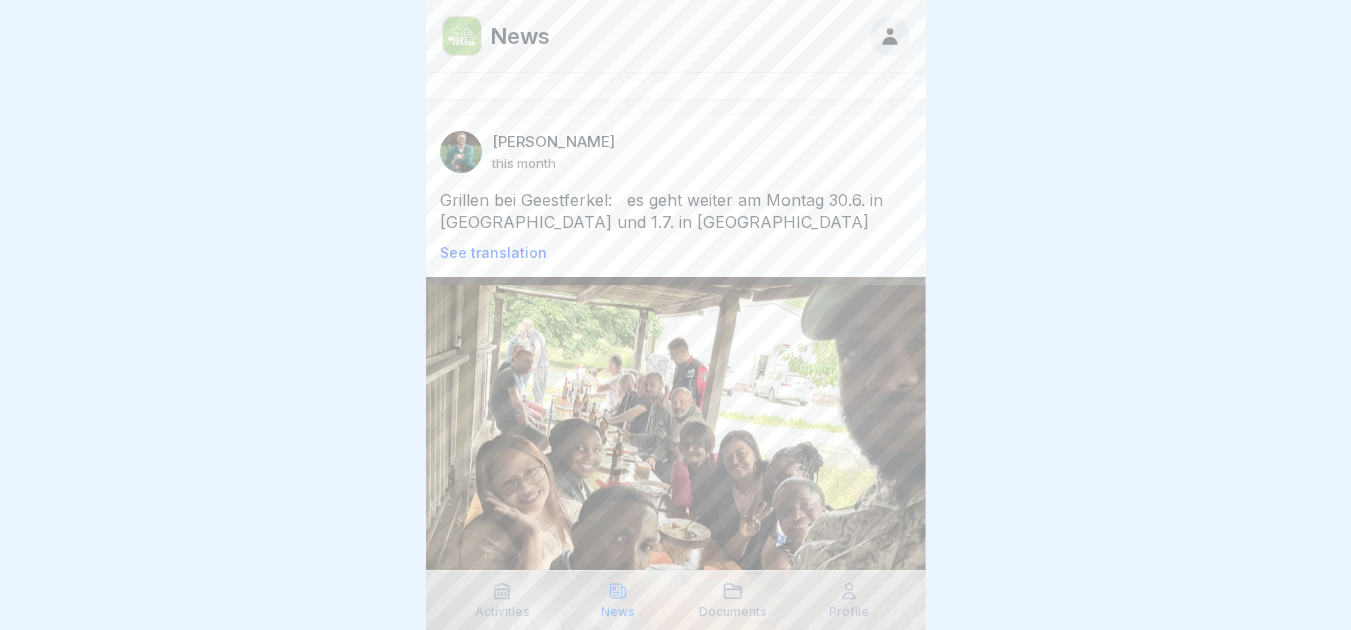 click on "See translation" at bounding box center [676, 253] 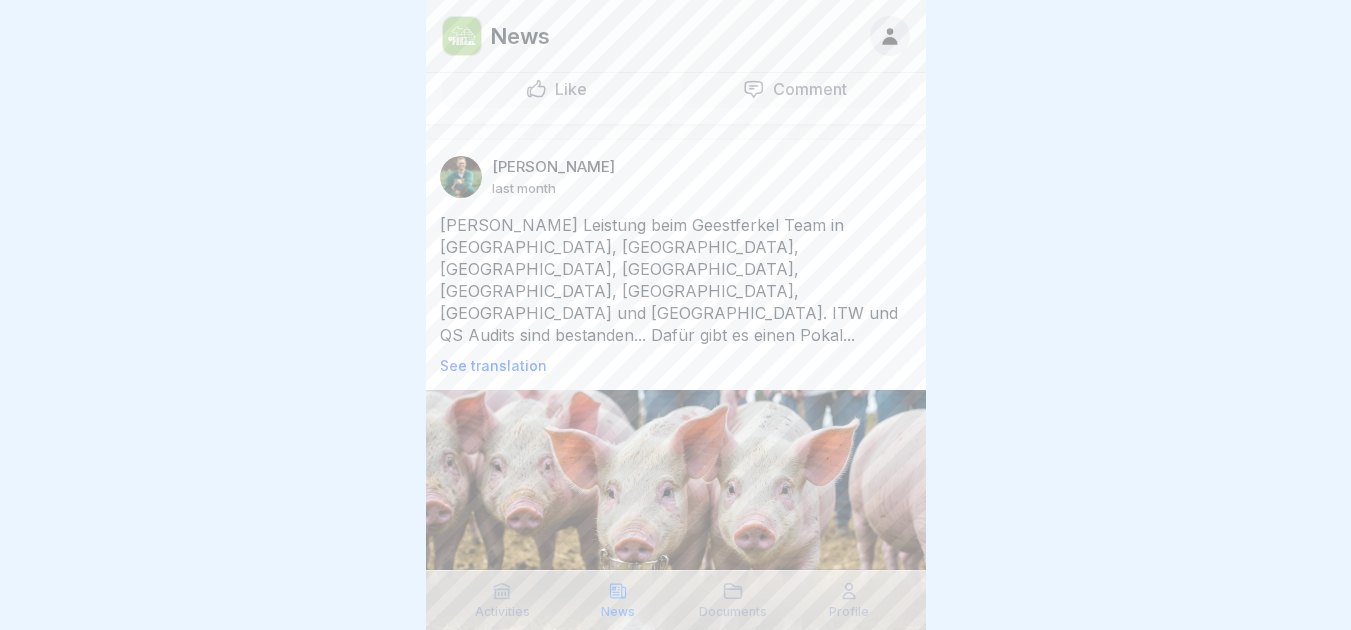 scroll, scrollTop: 1722, scrollLeft: 0, axis: vertical 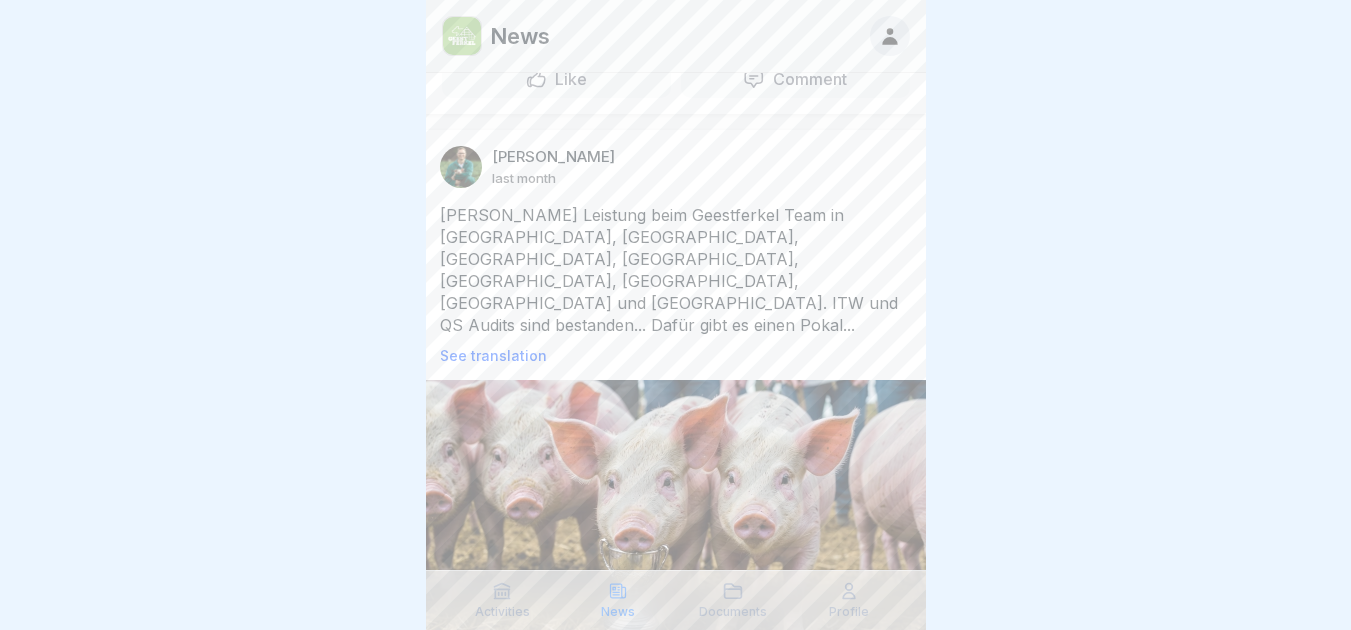 click on "See translation" at bounding box center (676, 356) 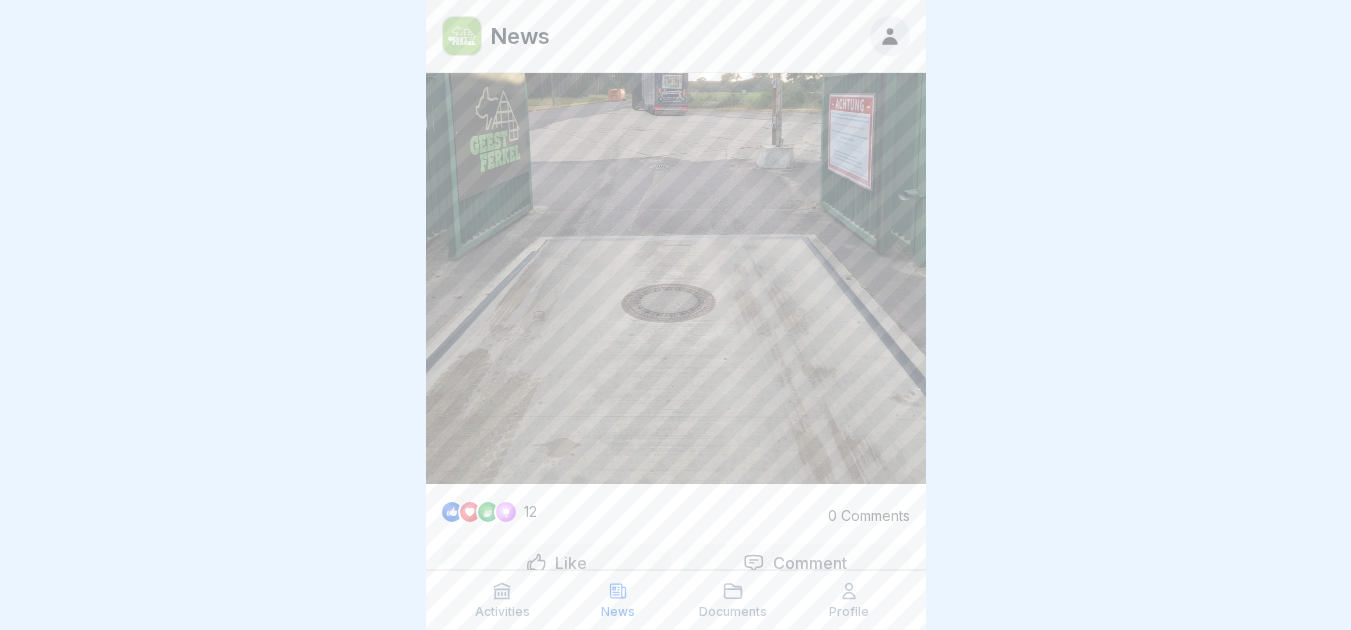 scroll, scrollTop: 0, scrollLeft: 0, axis: both 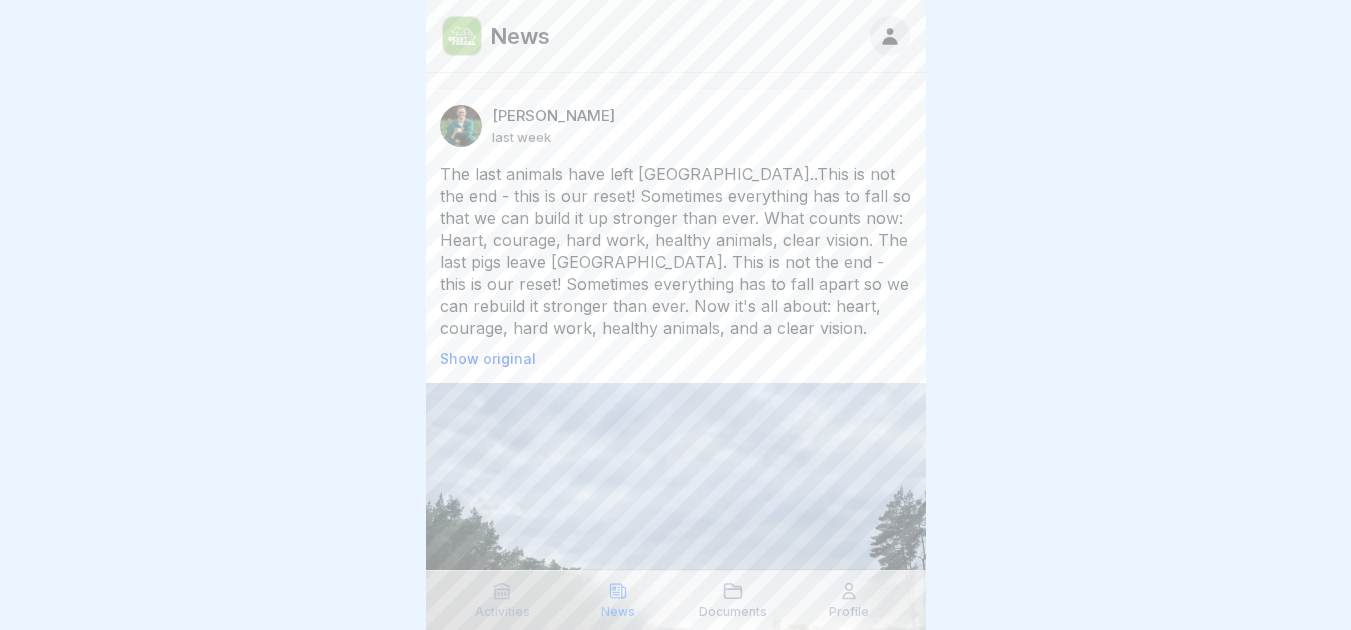 click 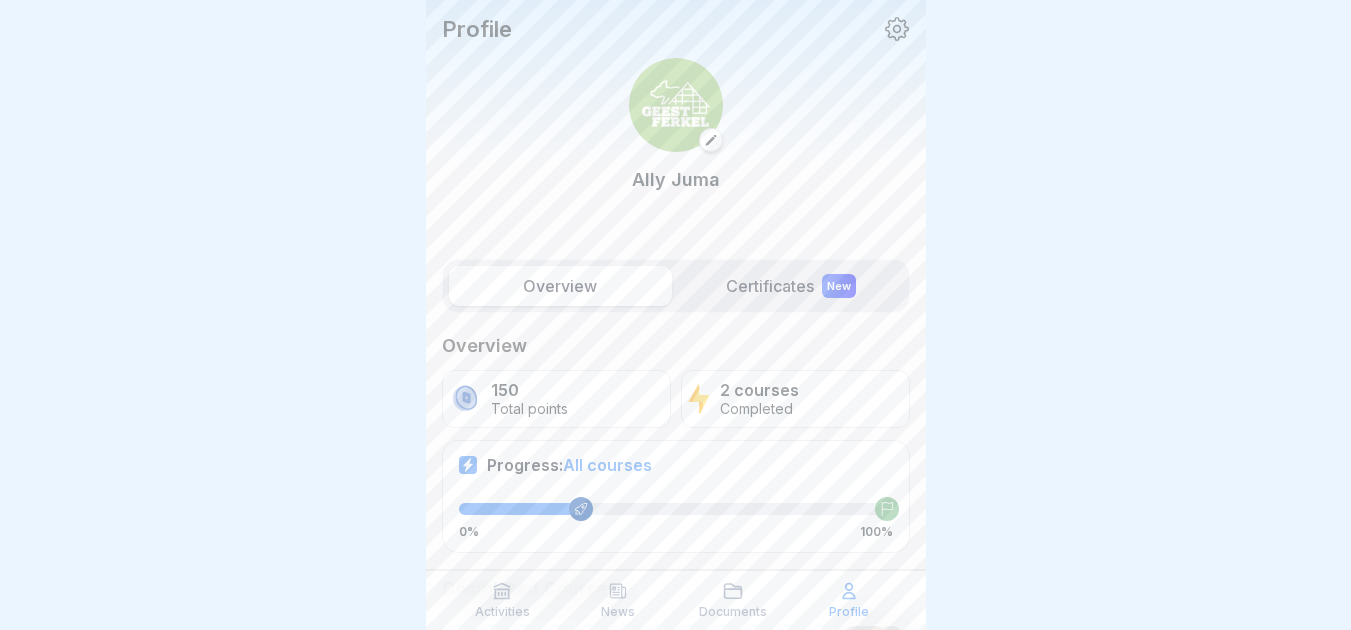 click 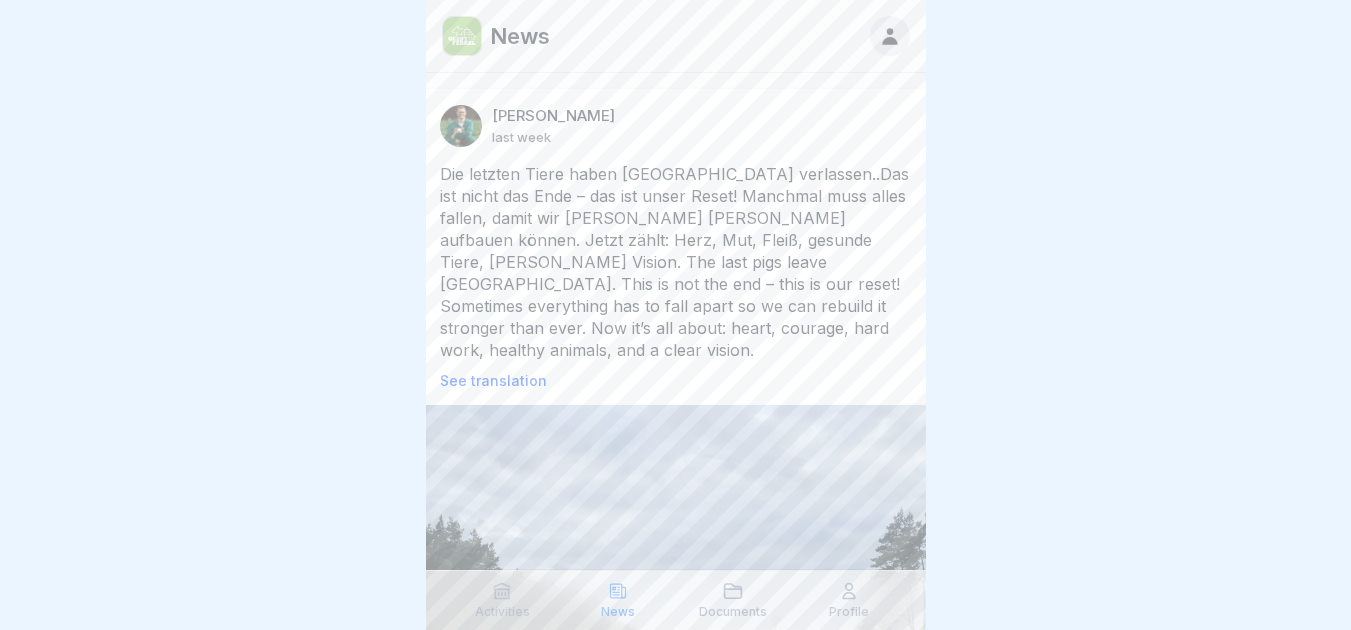 click on "Activities" at bounding box center (503, 600) 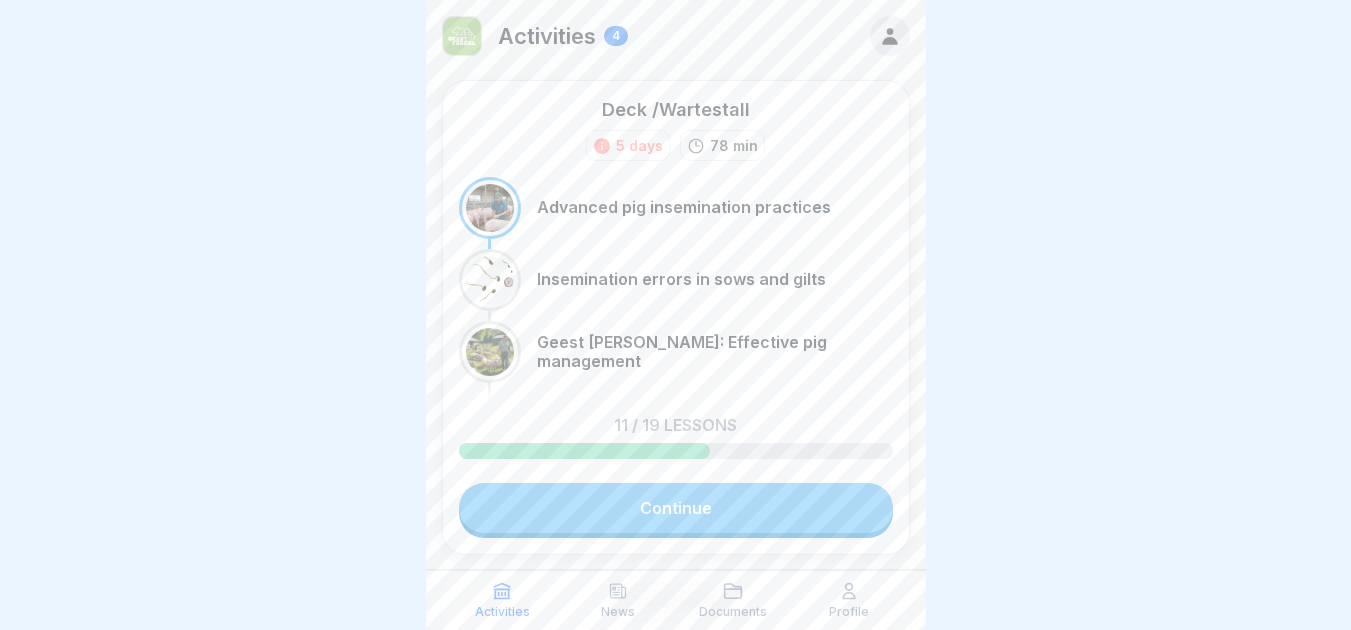 click at bounding box center [675, 315] 